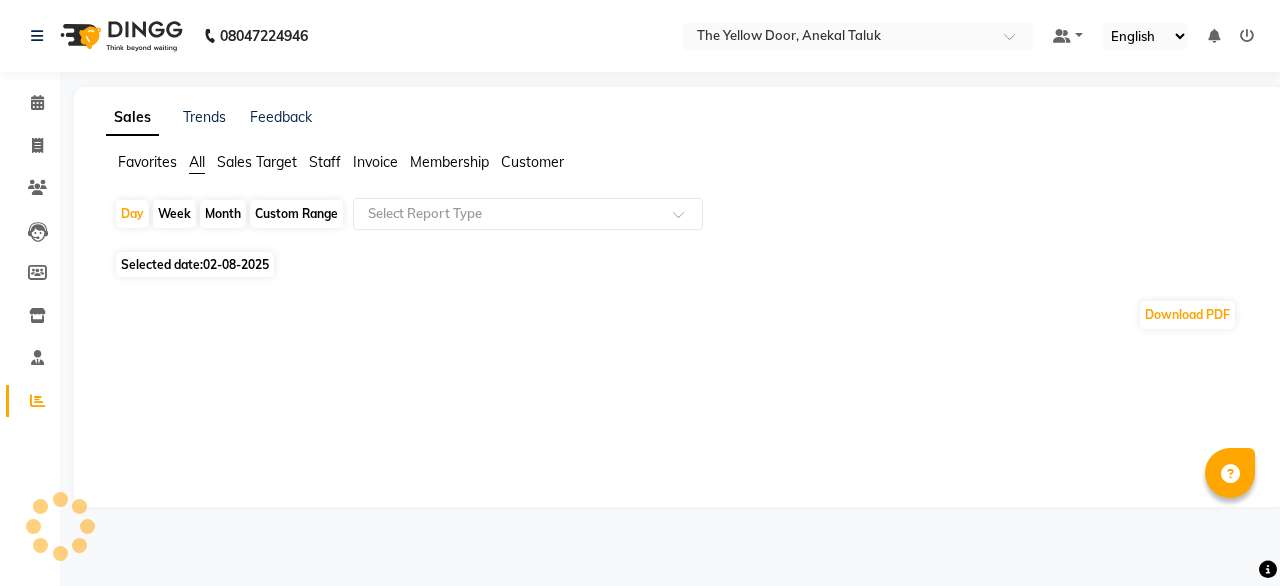 scroll, scrollTop: 0, scrollLeft: 0, axis: both 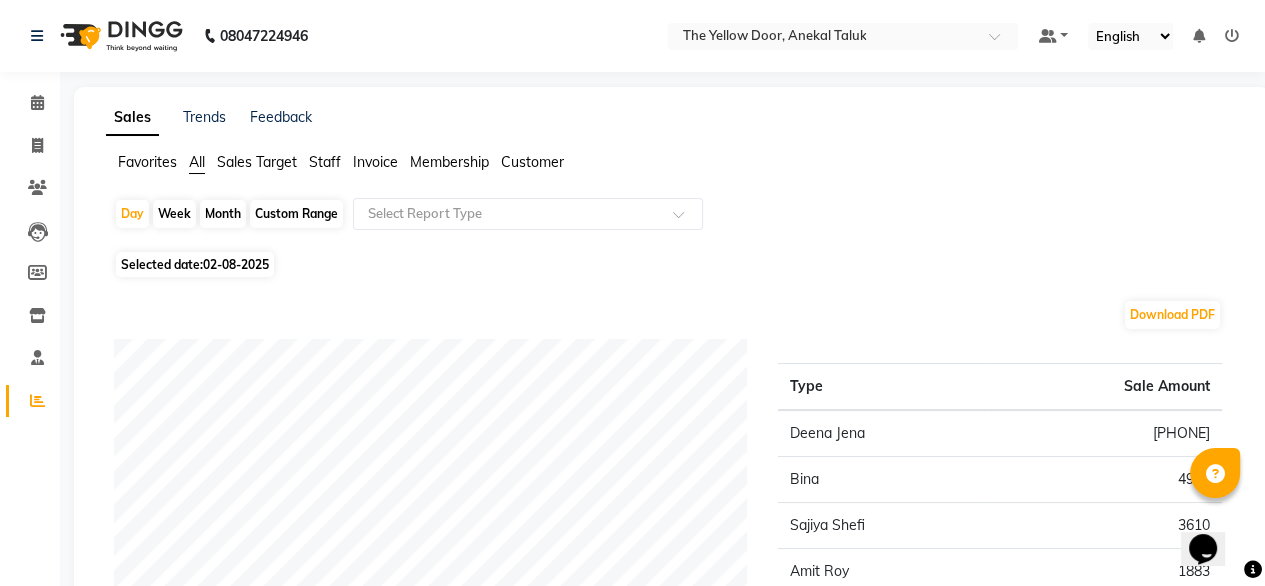 click on "08047224946 Select Location × The Yellow Door, Anekal Taluk Default Panel My Panel English ENGLISH Español العربية मराठी हिंदी ગુજરાતી தமிழ் 中文 Notifications nothing to show ☀ The Yellow Door, Anekal Taluk  Calendar  Invoice  Clients  Leads   Members  Inventory  Staff  Reports Completed InProgress Upcoming Dropped Tentative Check-In Confirm Bookings Segments Page Builder Sales Trends Feedback Favorites All Sales Target Staff Invoice Membership Customer  Day   Week   Month   Custom Range  Select Report Type Selected date:  [DATE]  Download PDF Staff summary Type Sale Amount [NAME] 11436 [NAME] 4994 [NAME] 3610 [NAME] 1883 [NAME] 1319 Total 23242 ★ Mark as Favorite  Choose how you'd like to save "" report to favorites  Save to Personal Favorites:   Only you can see this report in your favorites tab.  Share with Organization:   Everyone in your organization can see this report in their favorites tab.  Save to Favorites" at bounding box center [632, 406] 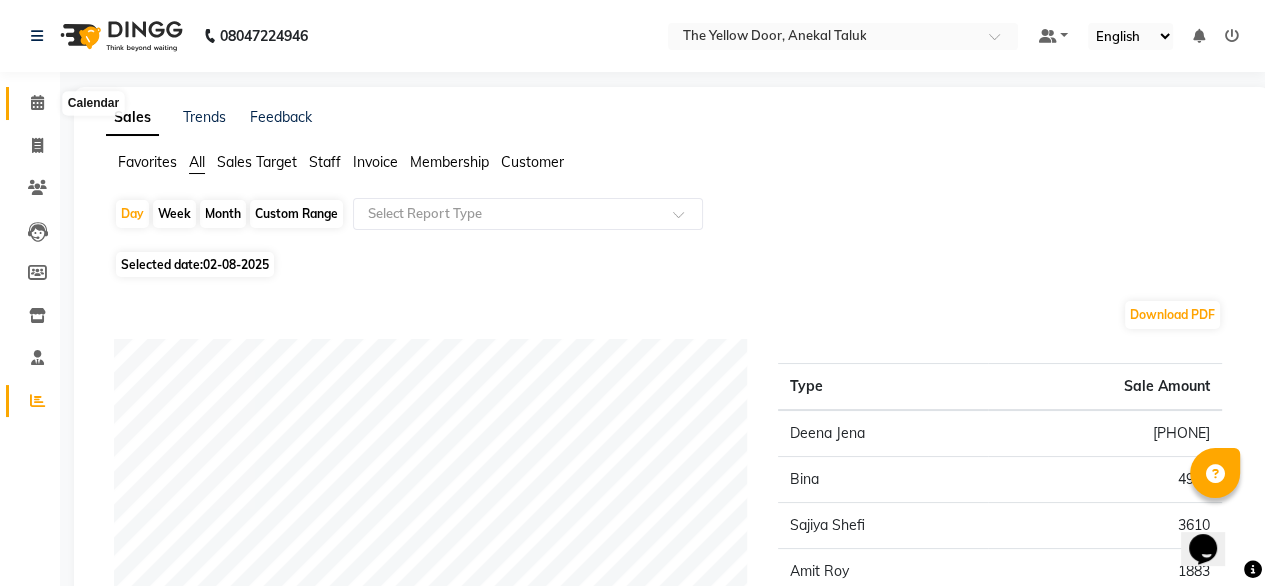 click 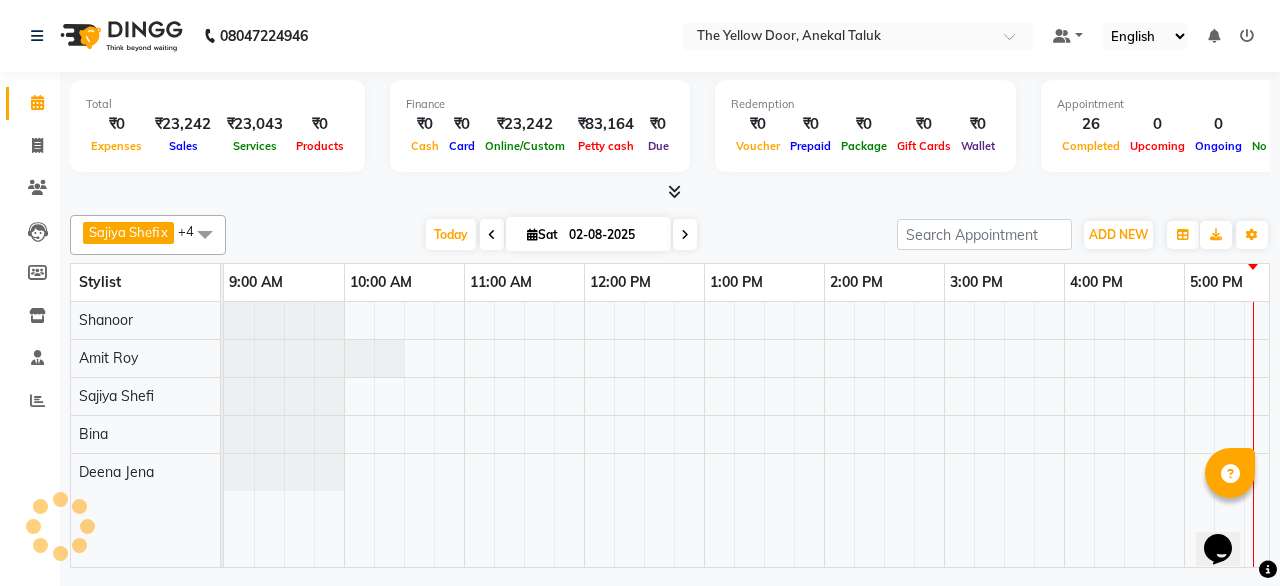 scroll, scrollTop: 0, scrollLeft: 0, axis: both 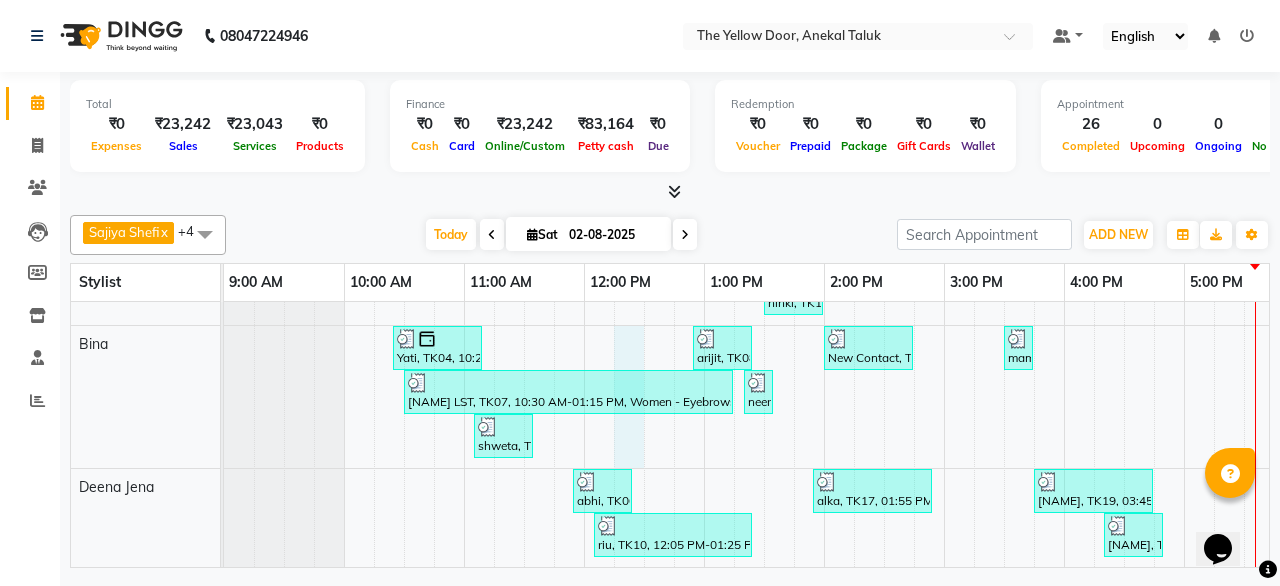 click on "[NAME], TK02, 09:55 AM-10:30 AM, Men - Beard Trimming & Styling,Men - Cheeks Threading     [NAME], TK09, 12:35 PM-01:25 PM, Men - Haircut,Men - Beard Trimming & Styling     [NAME], TK17, 02:55 PM-03:25 PM, Toddler Classic Hair Cut - Boy (6 - 12 YRS)     [NAME], TK14, 12:55 PM-01:45 PM, Men - Haircut,Men - Beard Trimming & Styling     [NAME], TK11, 12:30 PM-01:30 PM, Women - Creative Cut (Bob/Steps/Inverse Bob)     [NAME], TK15, 01:35 PM-02:05 PM, Men - Haircut     [NAME], TK18, 02:15 PM-03:05 PM, Men - Haircut,Men - Beard Trimming & Styling     Test [NAME], TK13, 01:40 PM-02:10 PM, Men - Haircut     [NAME], TK03, 10:35 AM-10:50 AM, Women - Eyebrows - Threading     Test [NAME], TK13, 12:40 PM-01:40 PM, Men - Lotus Diamond - Facial     [NAME], TK14, 01:45 PM-02:45 PM, Men - Lotus Anti Tan - Facial     [NAME], TK09, 01:25 PM-01:55 PM, Women - Forehead - Threading,Women - Eyebrows - Threading     [NAME], TK11, 01:30 PM-02:00 PM, Women - Eyebrows - Threading,Women - Eyebrows - Threading" at bounding box center [1004, 276] 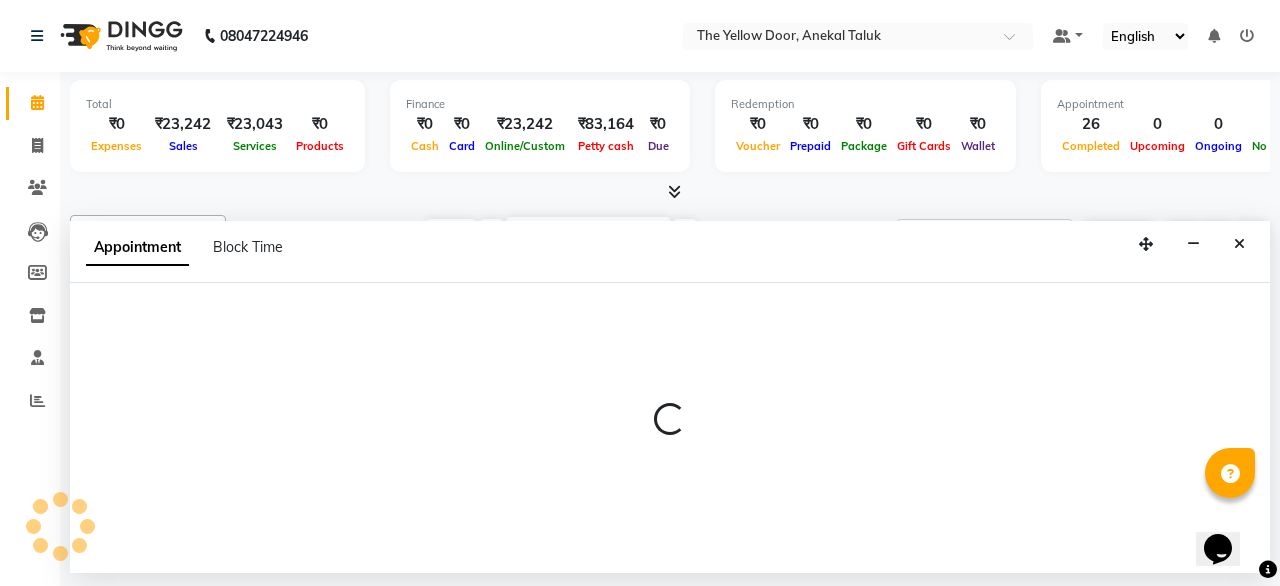 select on "67915" 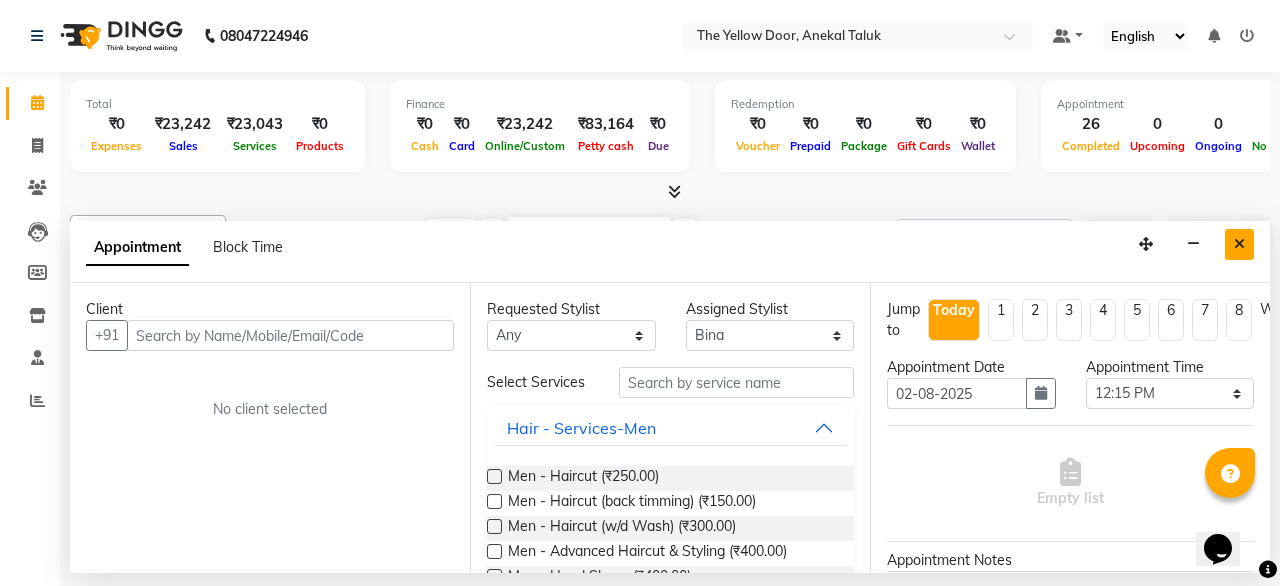 click at bounding box center [1239, 244] 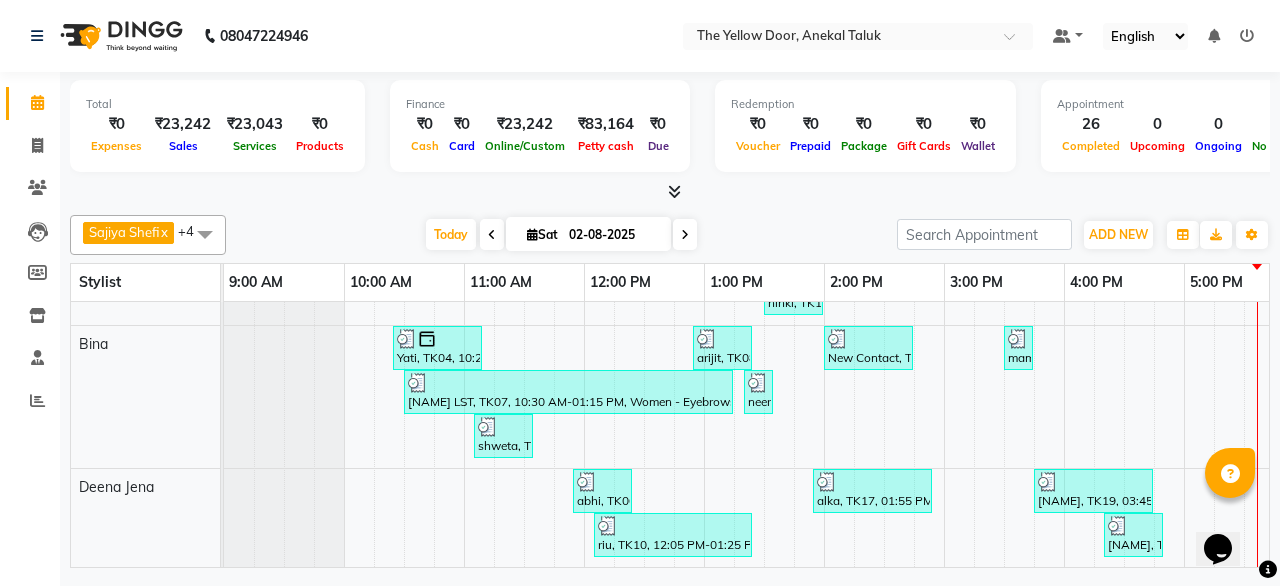scroll, scrollTop: 330, scrollLeft: 96, axis: both 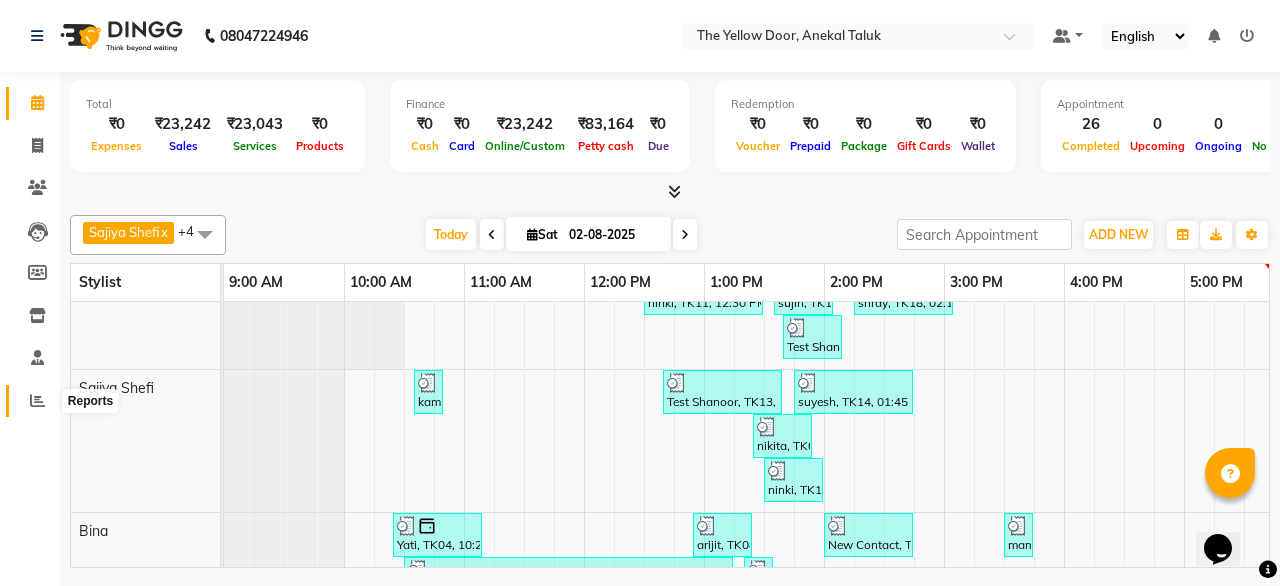 click 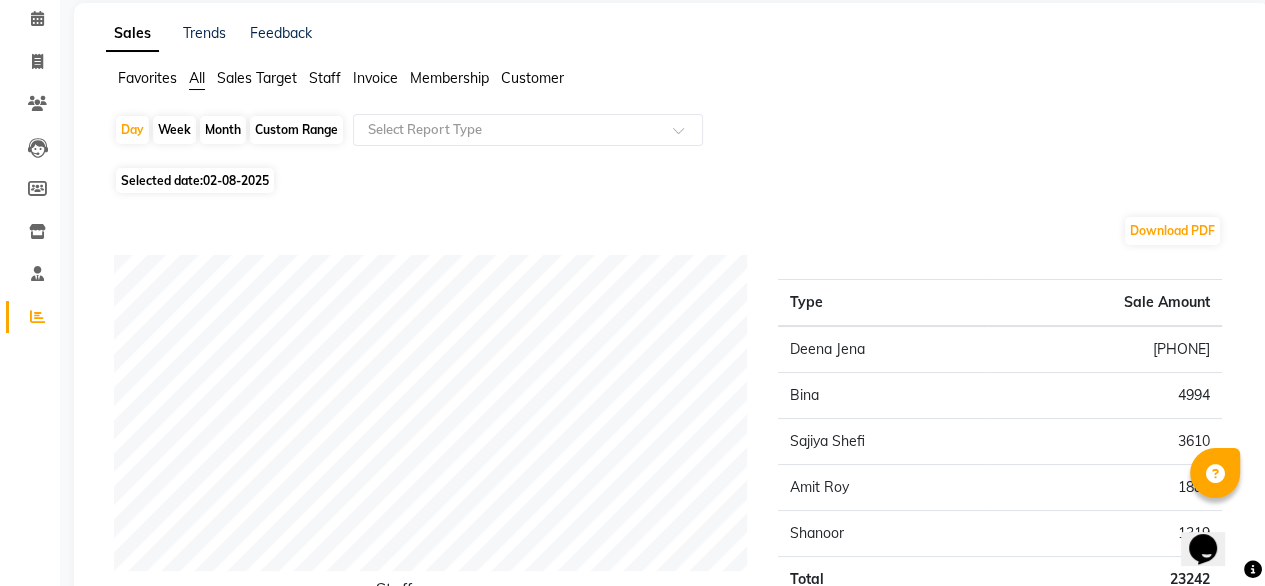 scroll, scrollTop: 84, scrollLeft: 0, axis: vertical 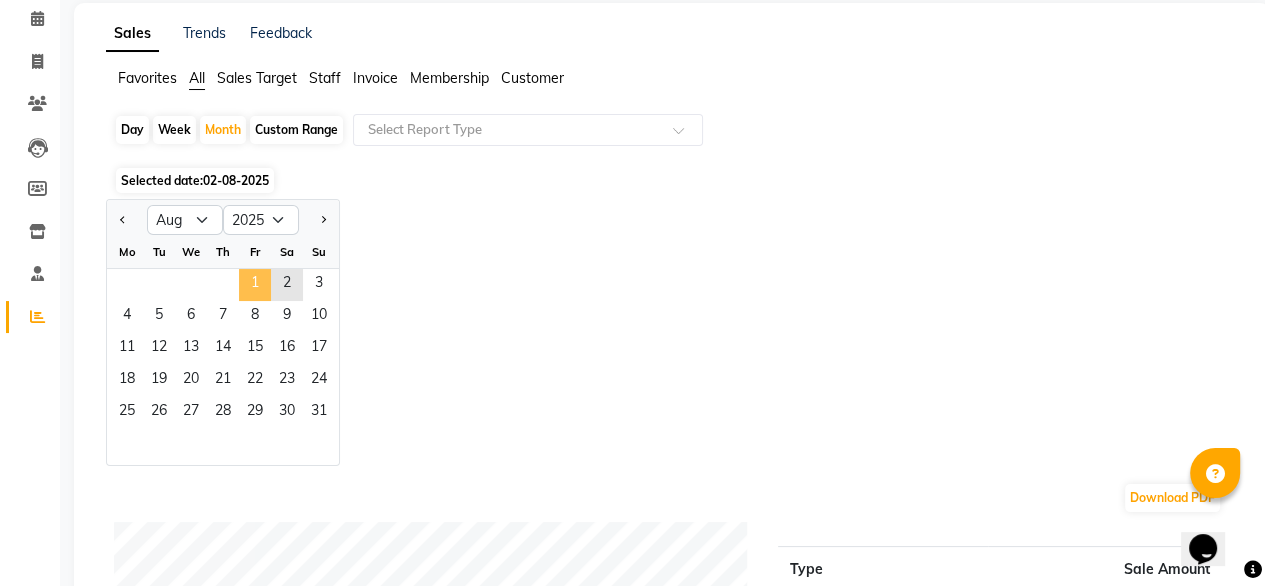 click on "1" 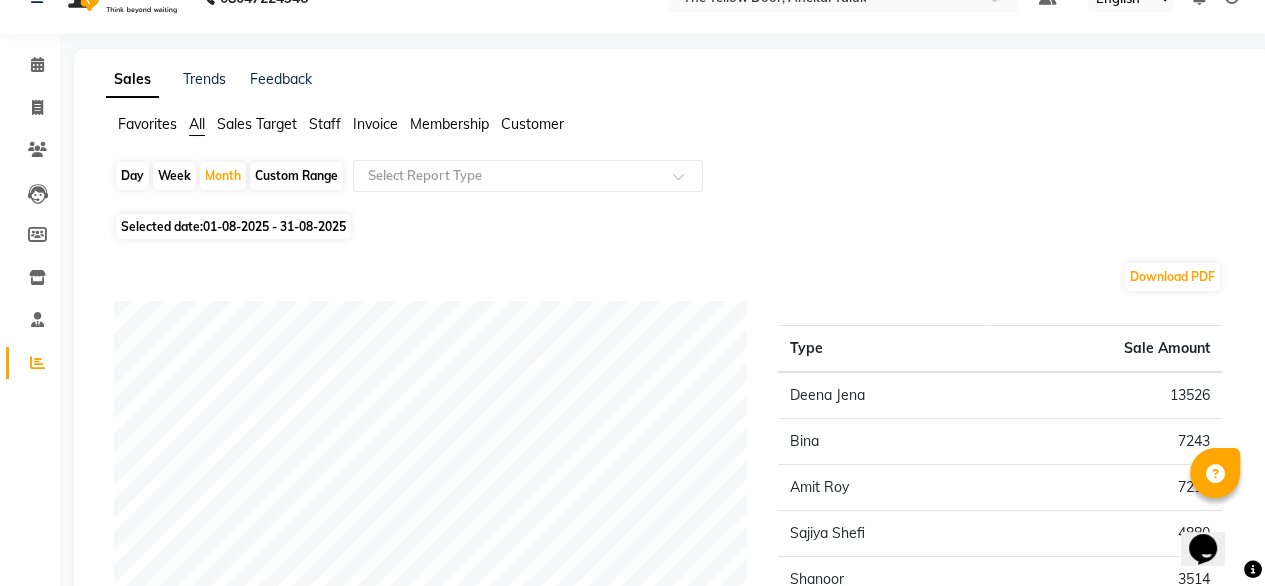scroll, scrollTop: 36, scrollLeft: 0, axis: vertical 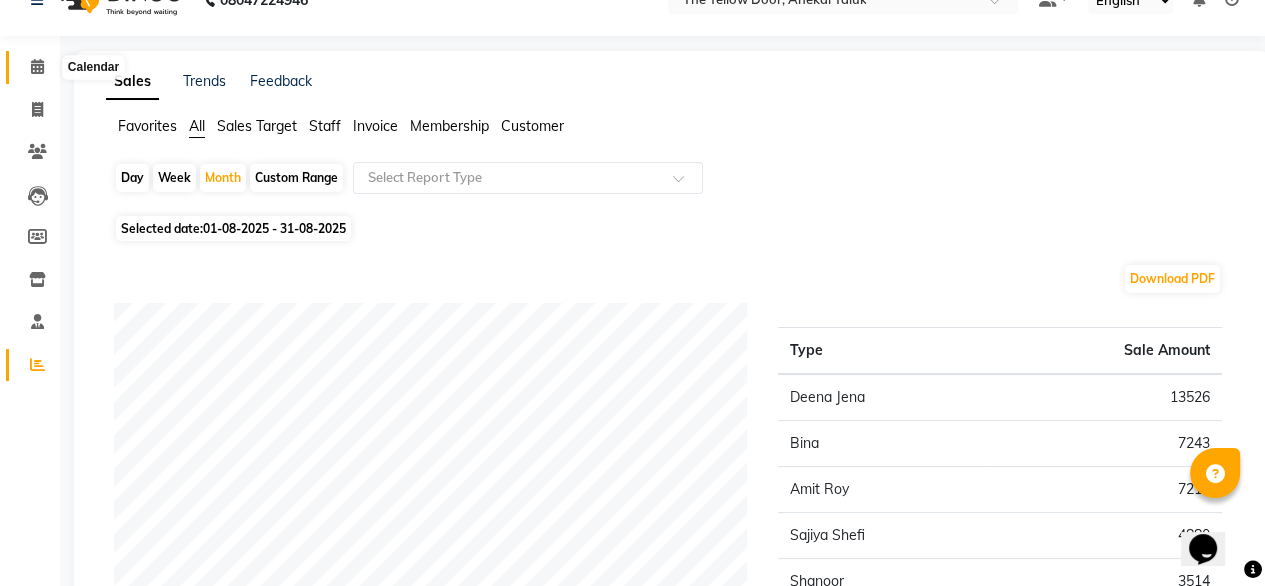 click 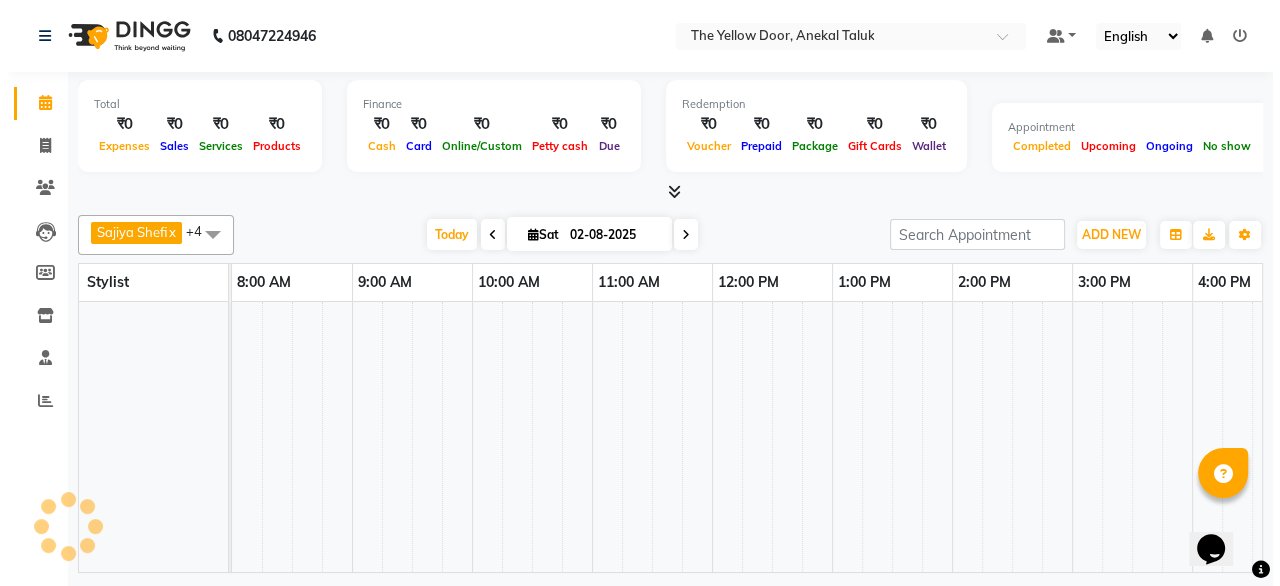scroll, scrollTop: 0, scrollLeft: 0, axis: both 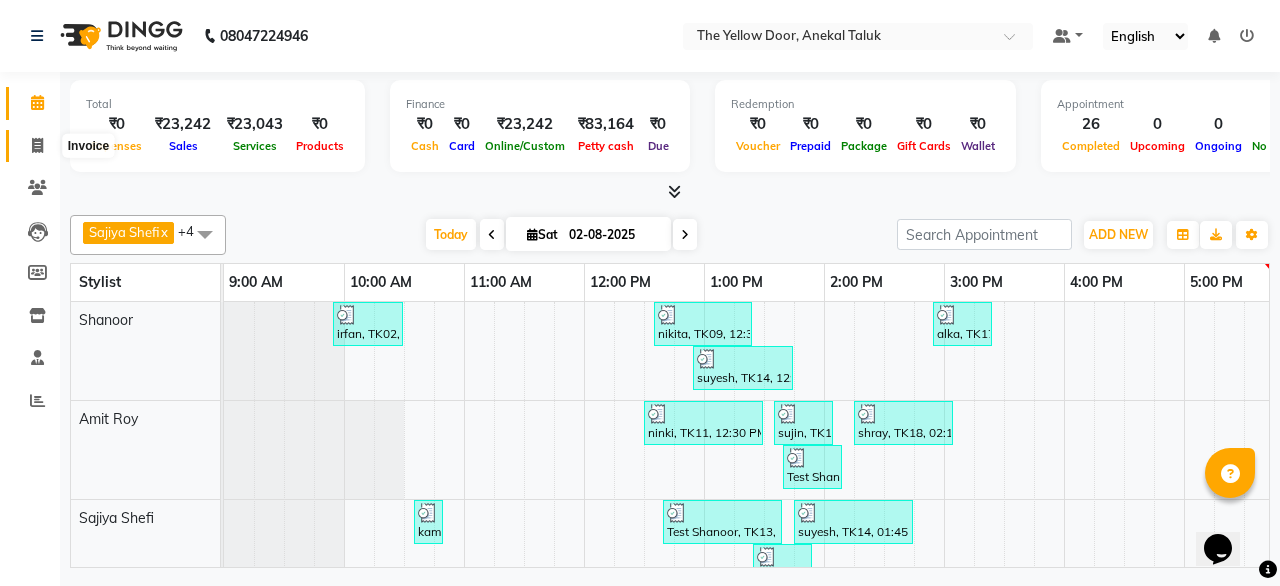 click 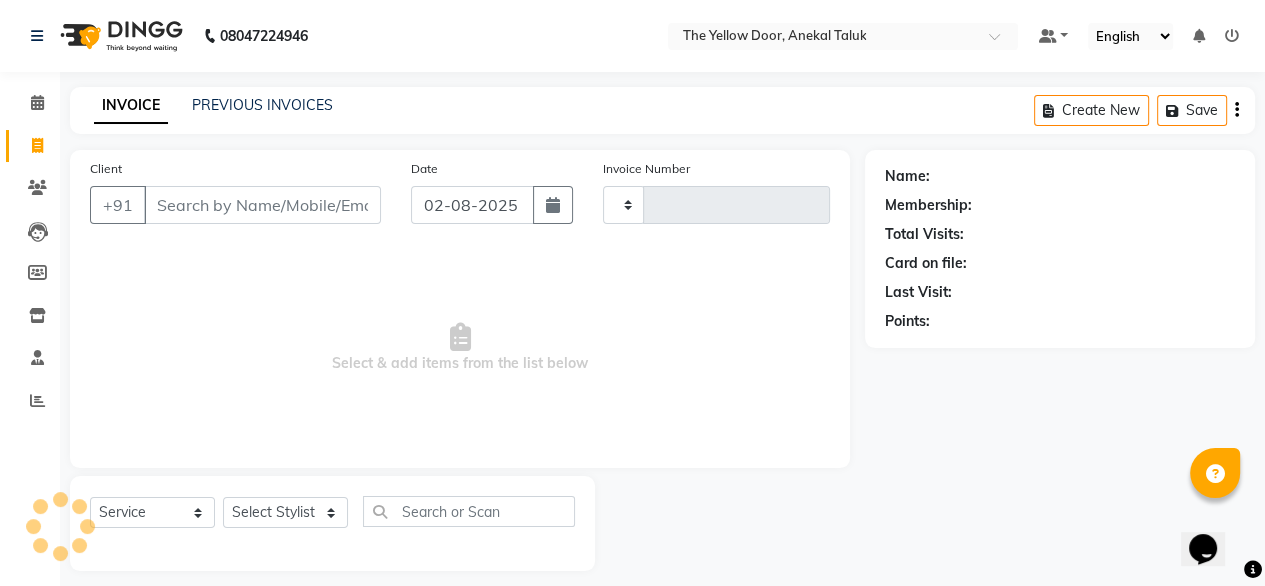 type on "01957" 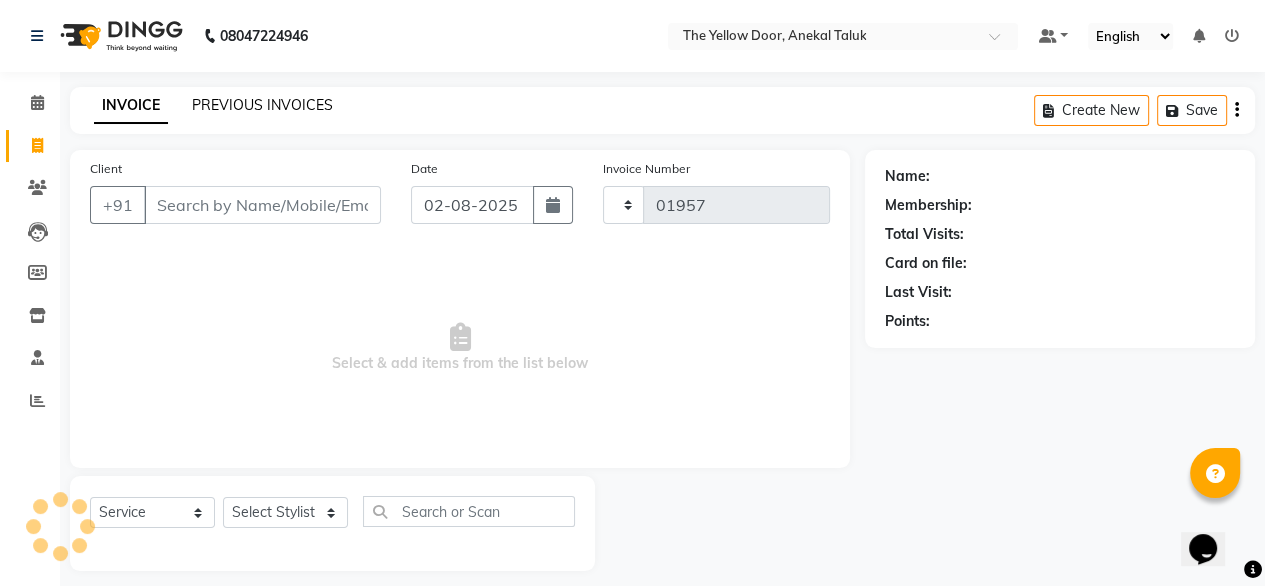 select on "5650" 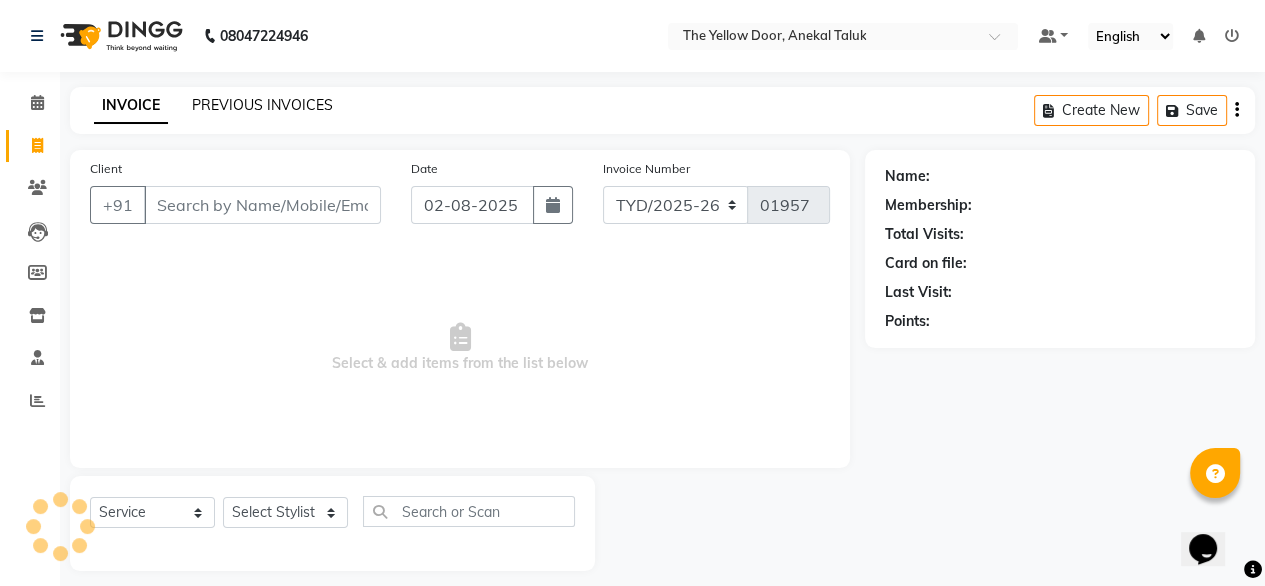 click on "PREVIOUS INVOICES" 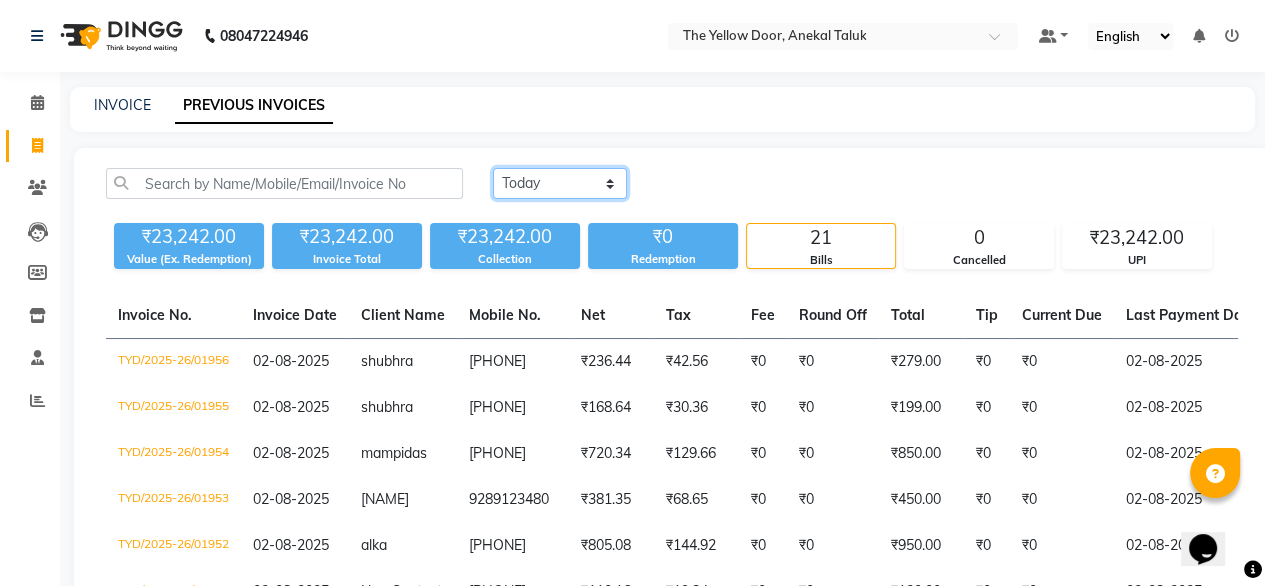 click on "Today Yesterday Custom Range" 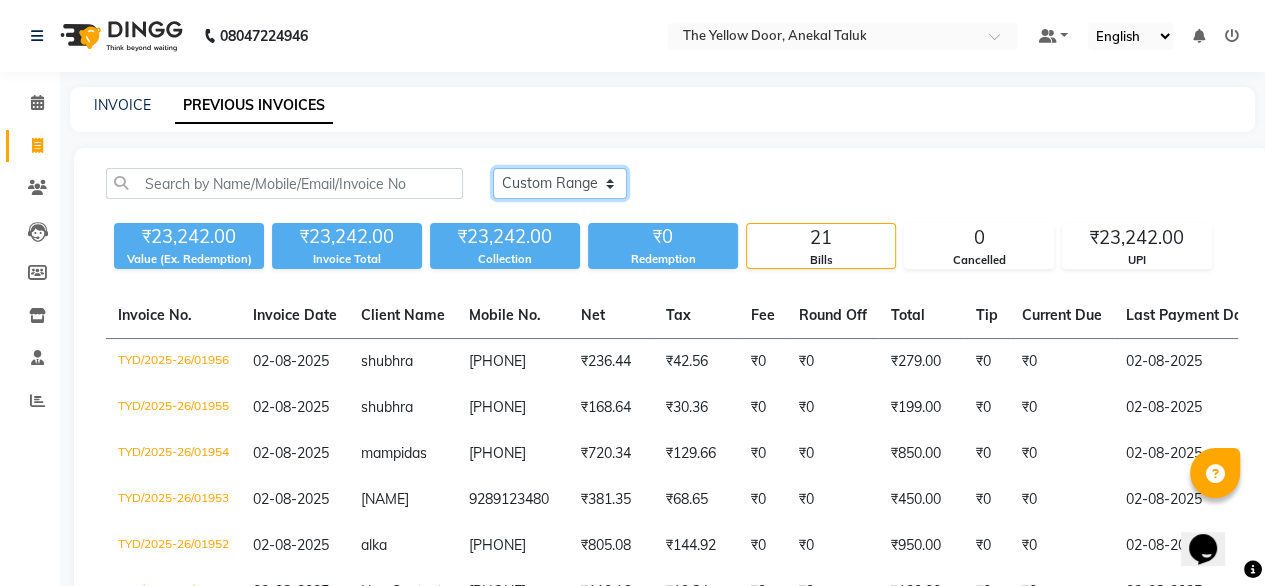 click on "Today Yesterday Custom Range" 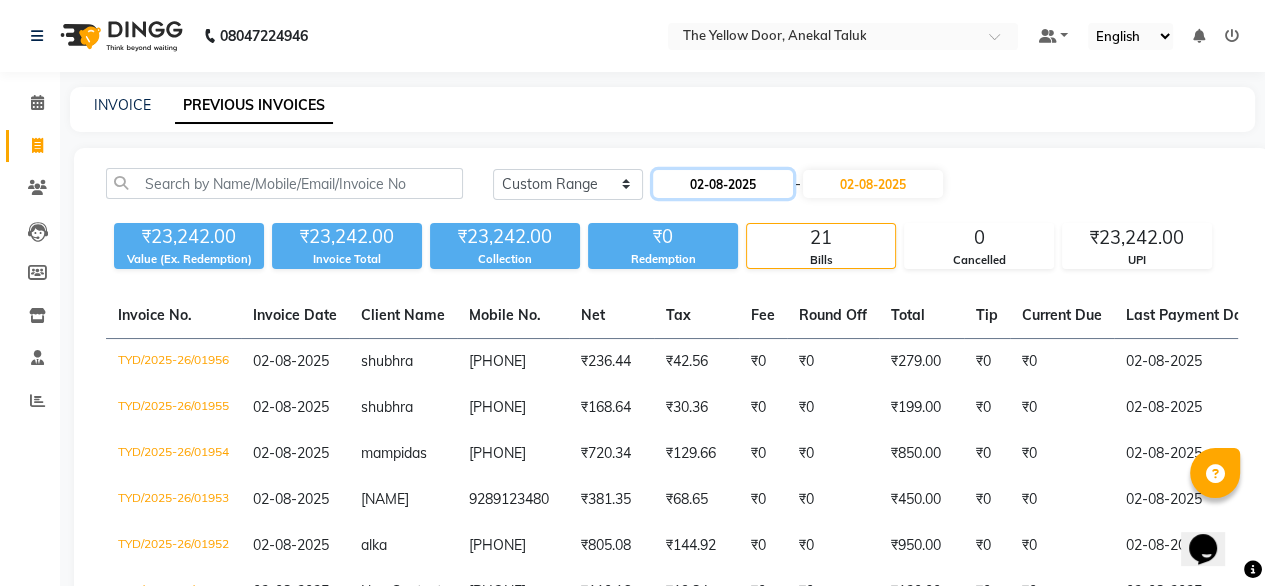 click on "02-08-2025" 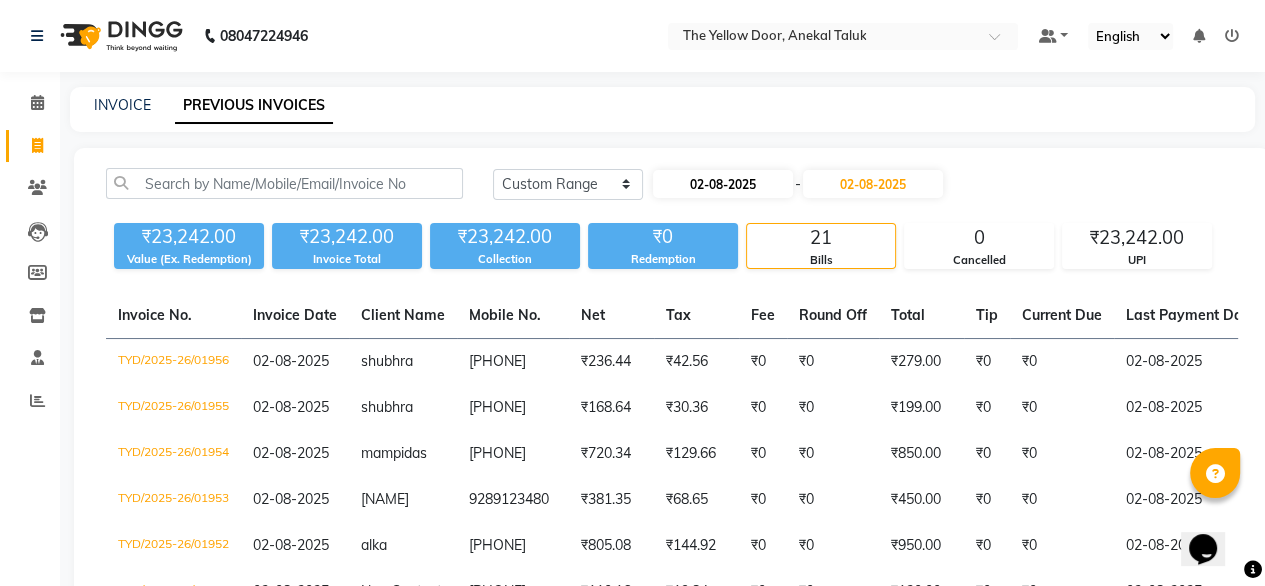 select on "8" 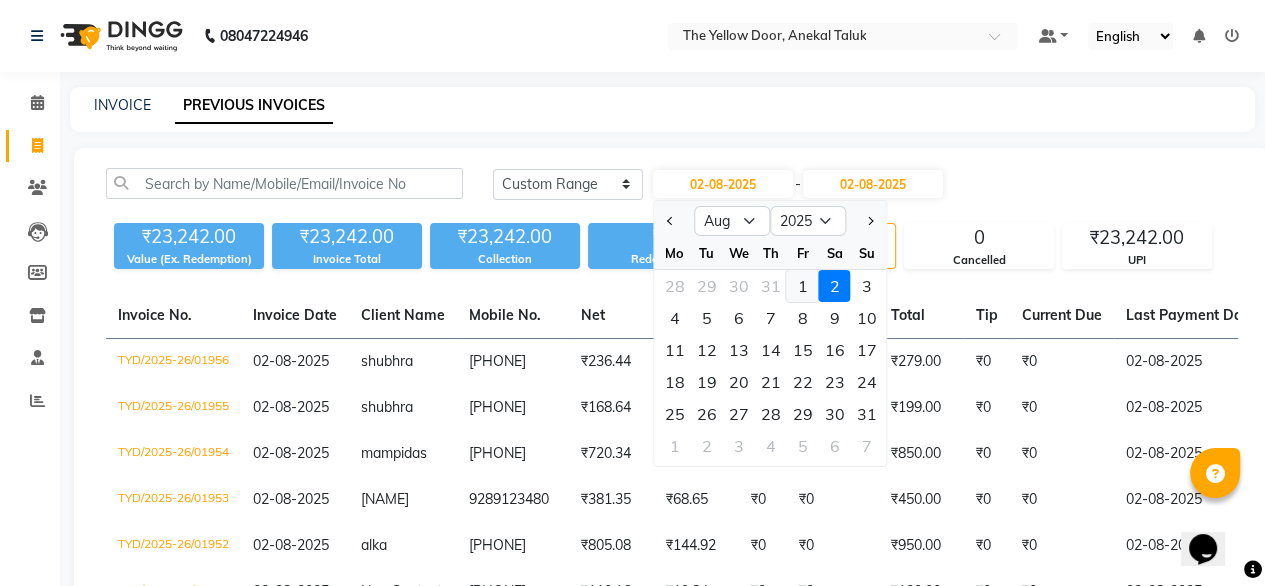 click on "1" 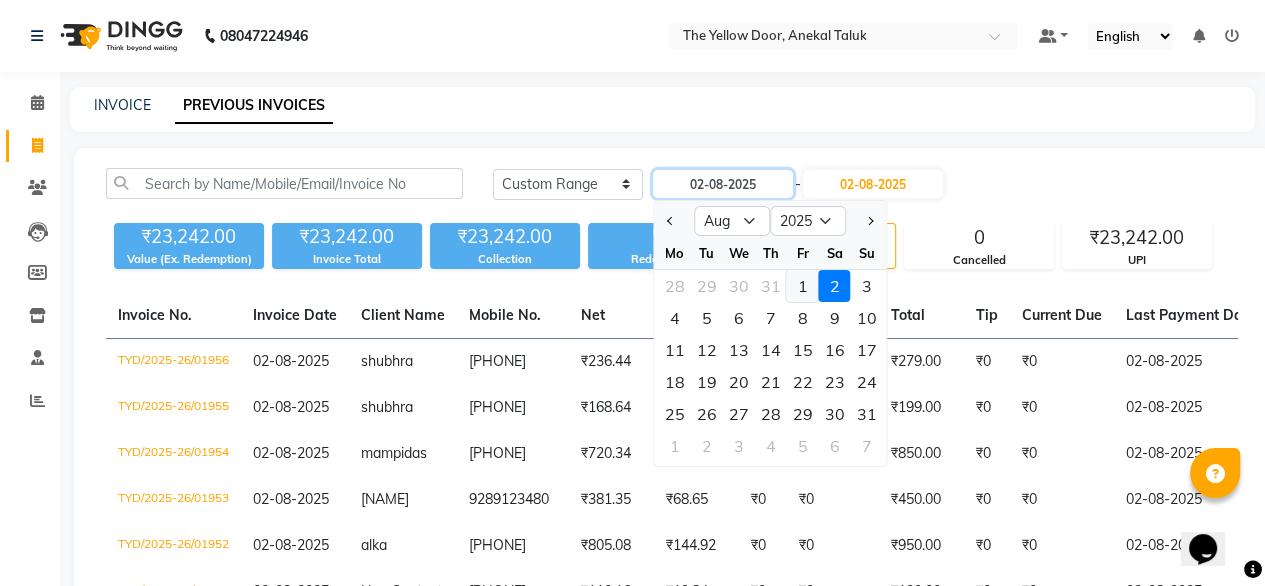 type on "01-08-2025" 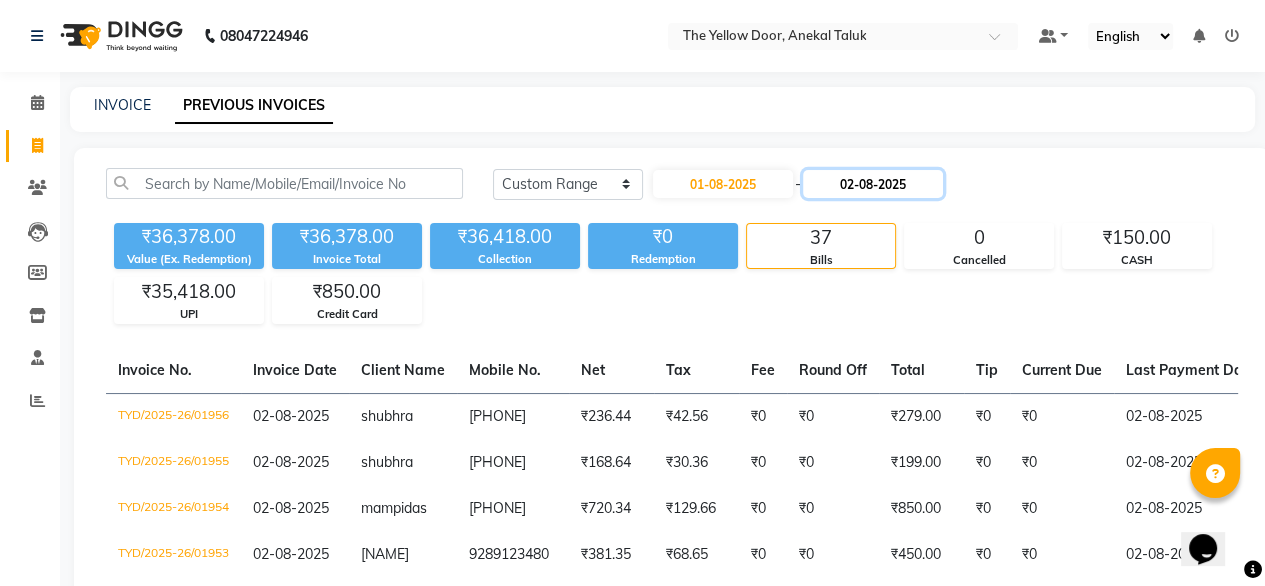 click on "02-08-2025" 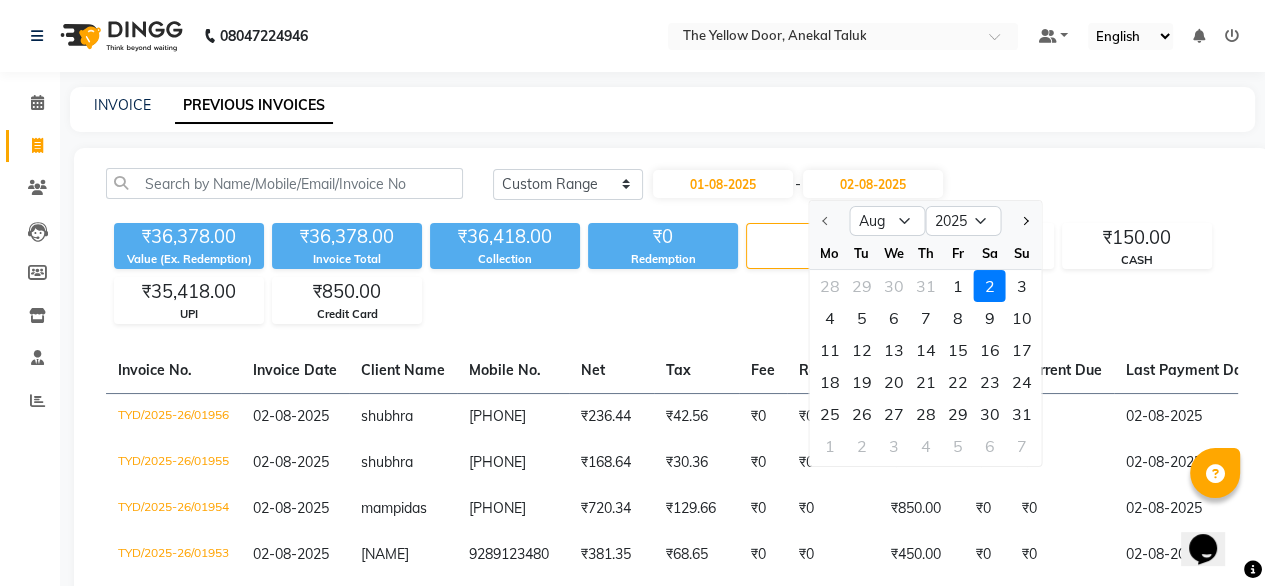 click on "2" 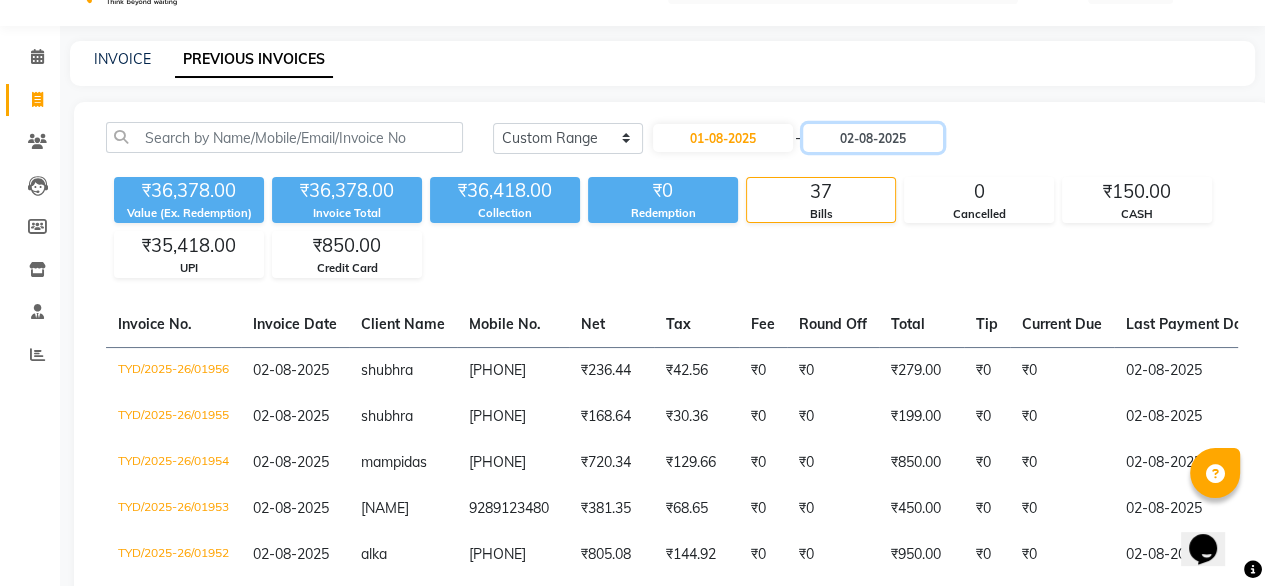 scroll, scrollTop: 0, scrollLeft: 0, axis: both 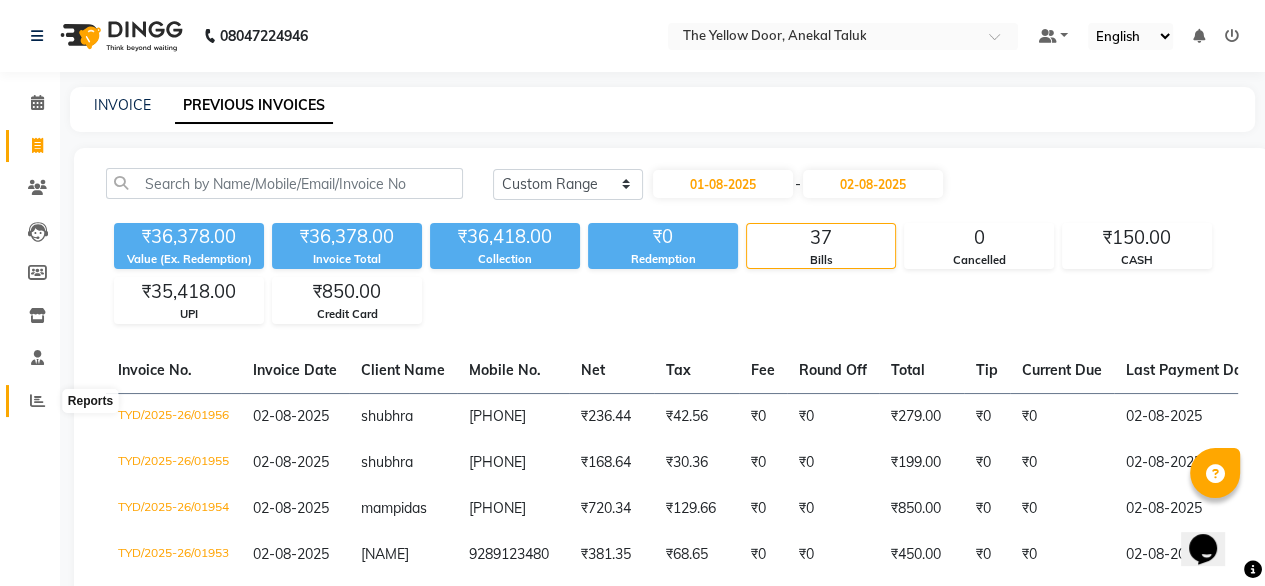 click 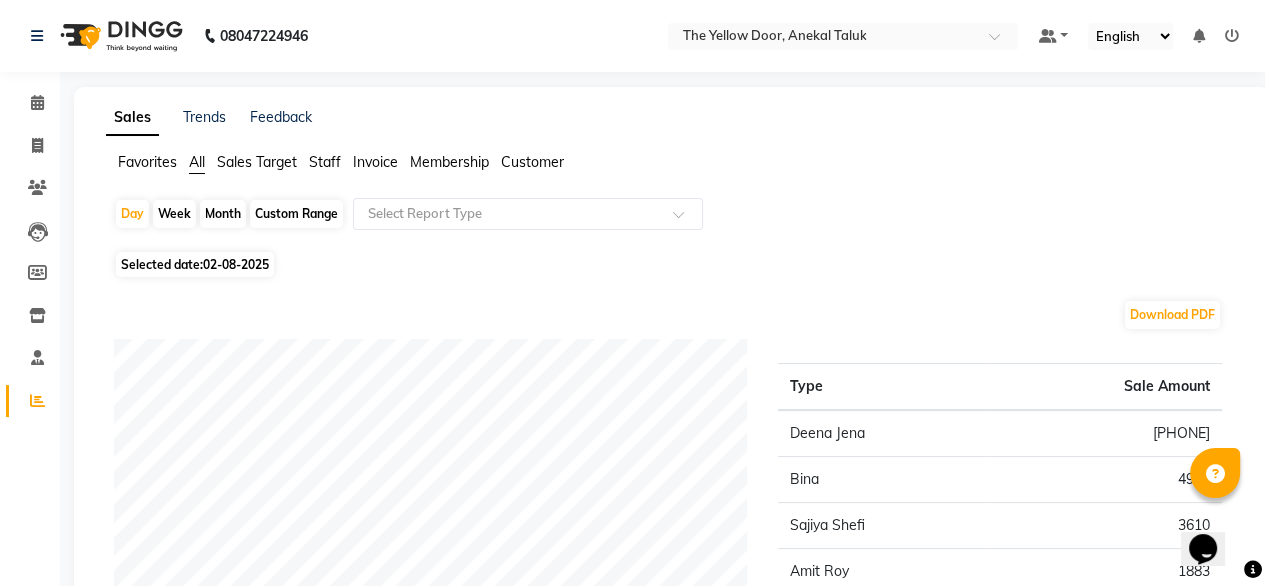 click on "Month" 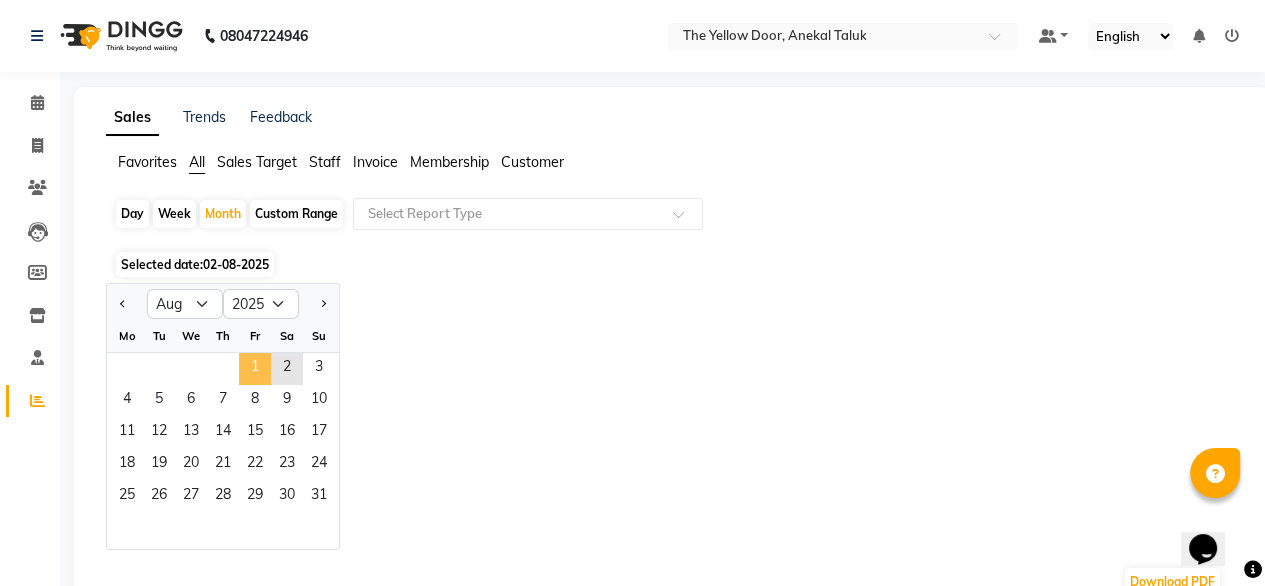click on "1" 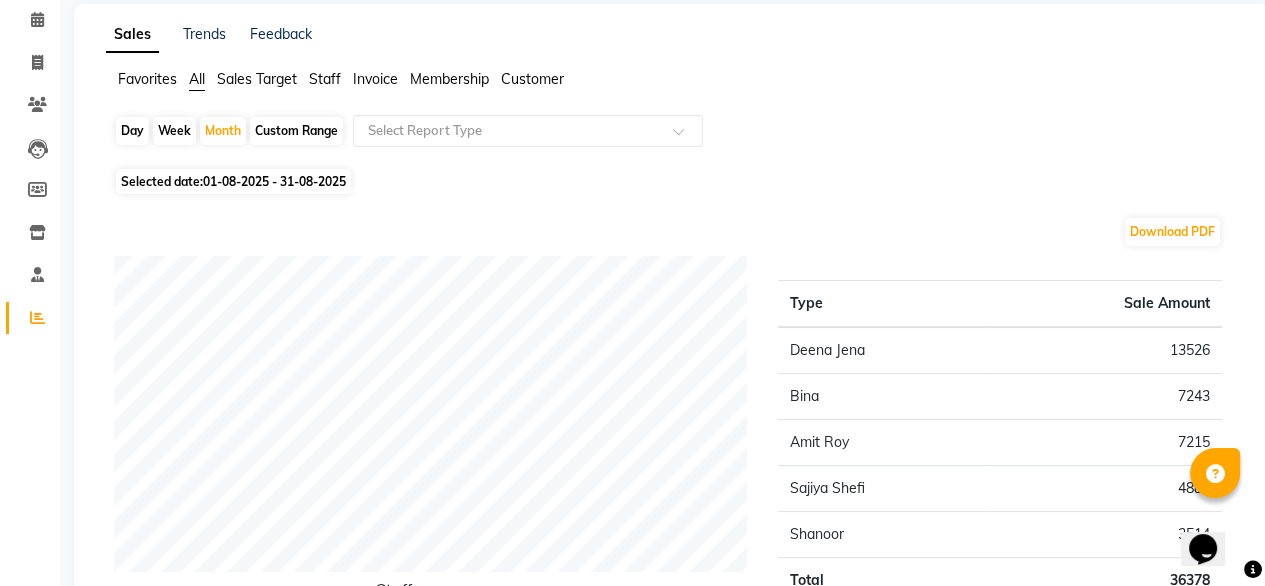 scroll, scrollTop: 0, scrollLeft: 0, axis: both 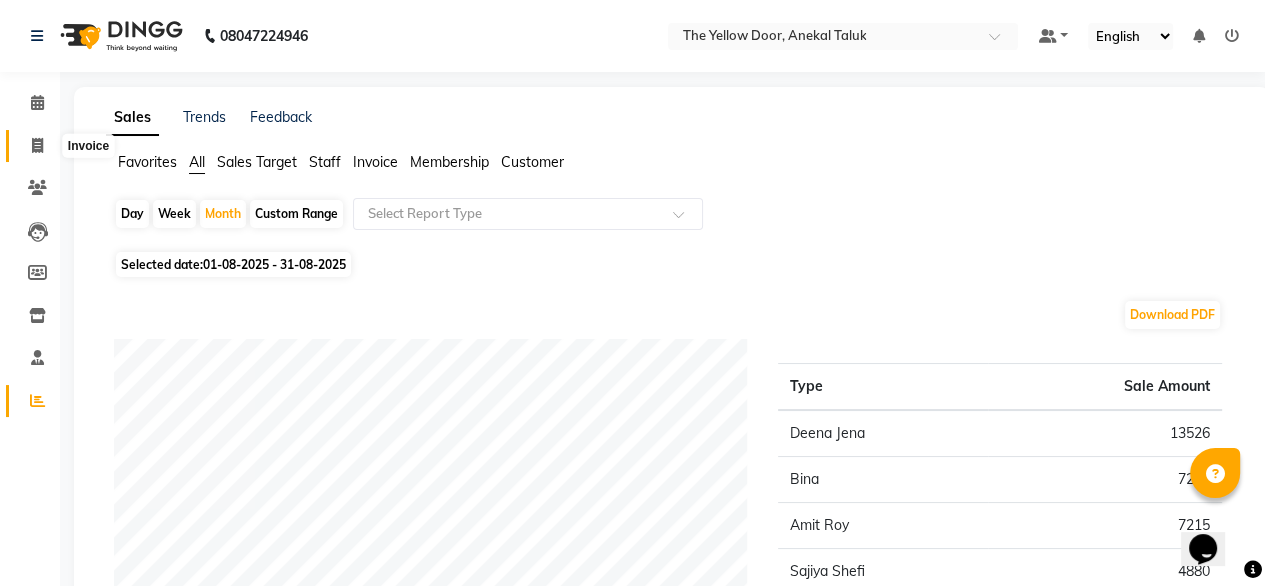 click 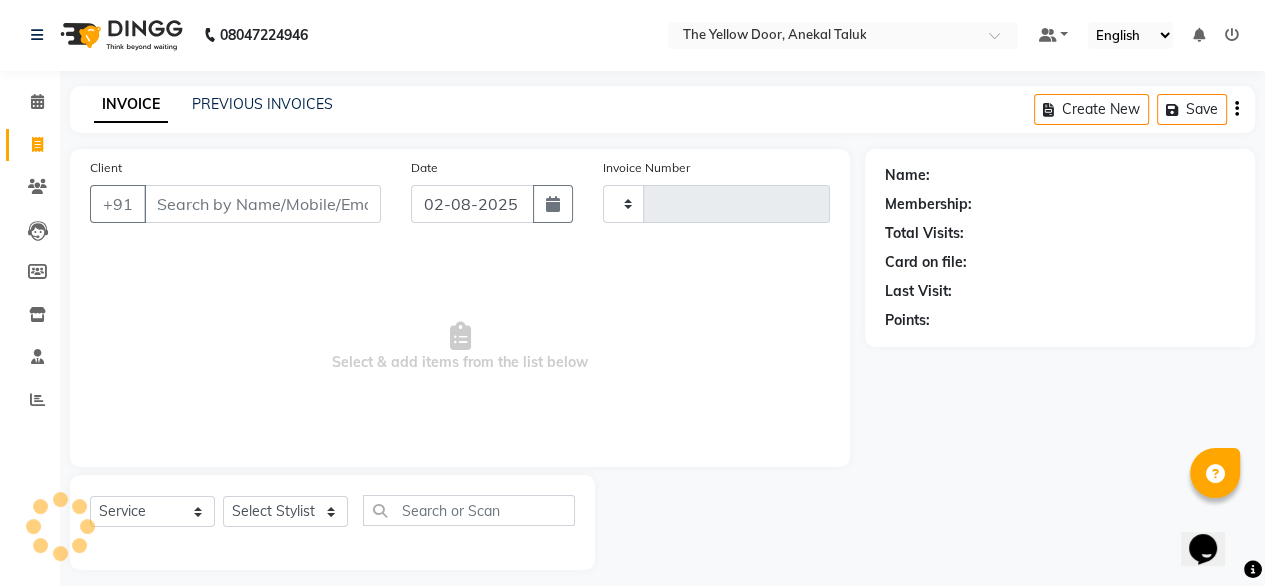 scroll, scrollTop: 16, scrollLeft: 0, axis: vertical 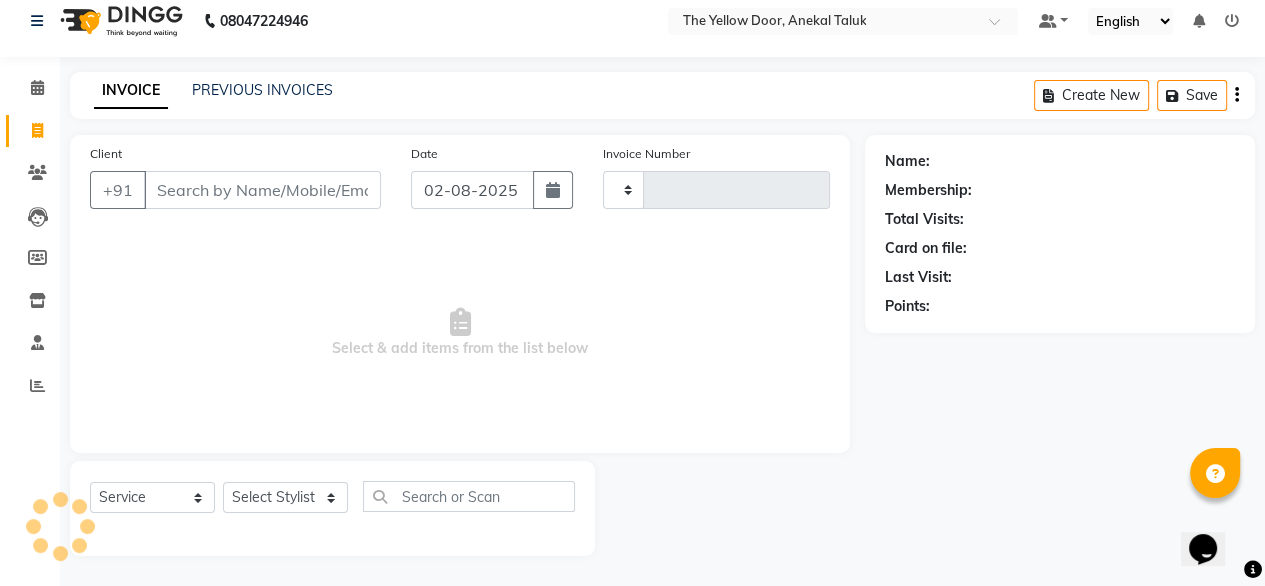 type on "01957" 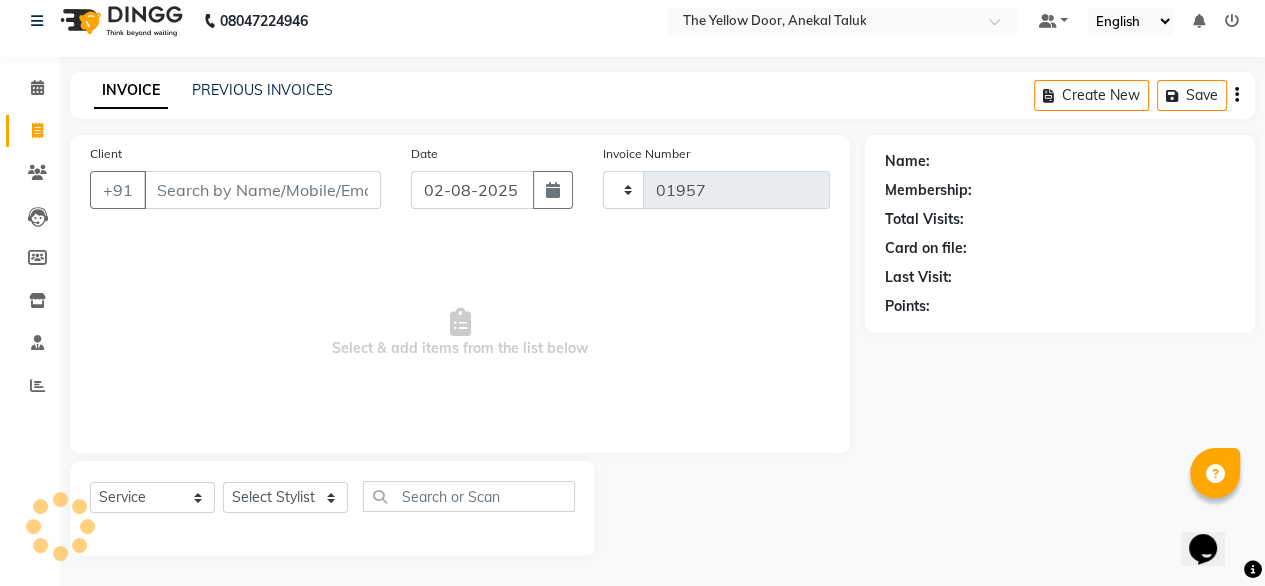 select on "5650" 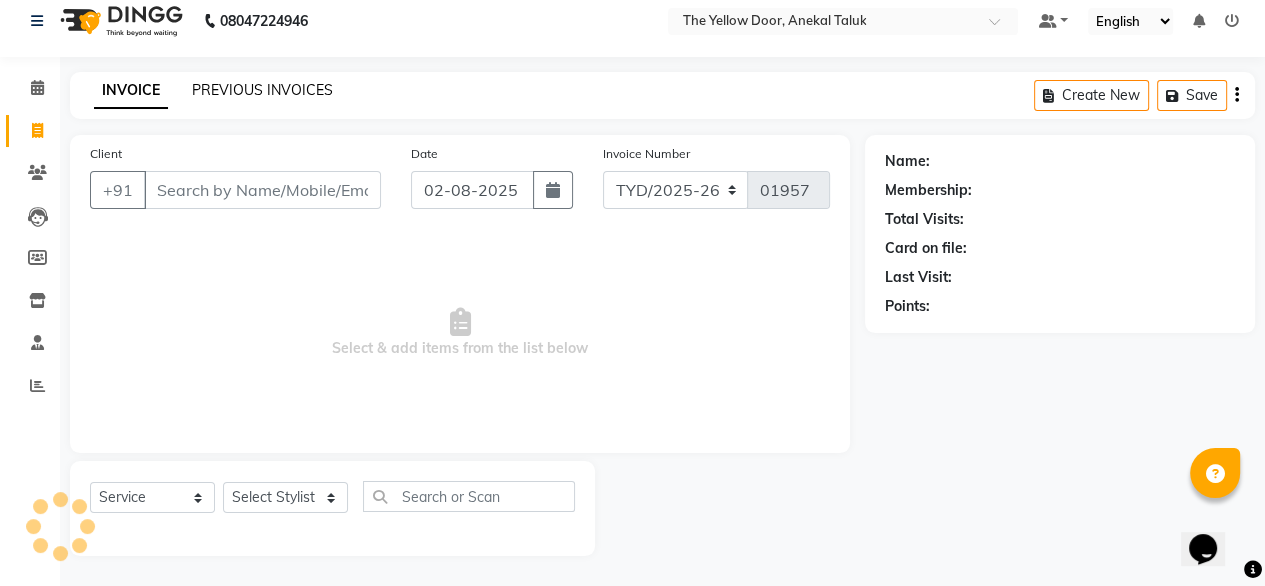 click on "PREVIOUS INVOICES" 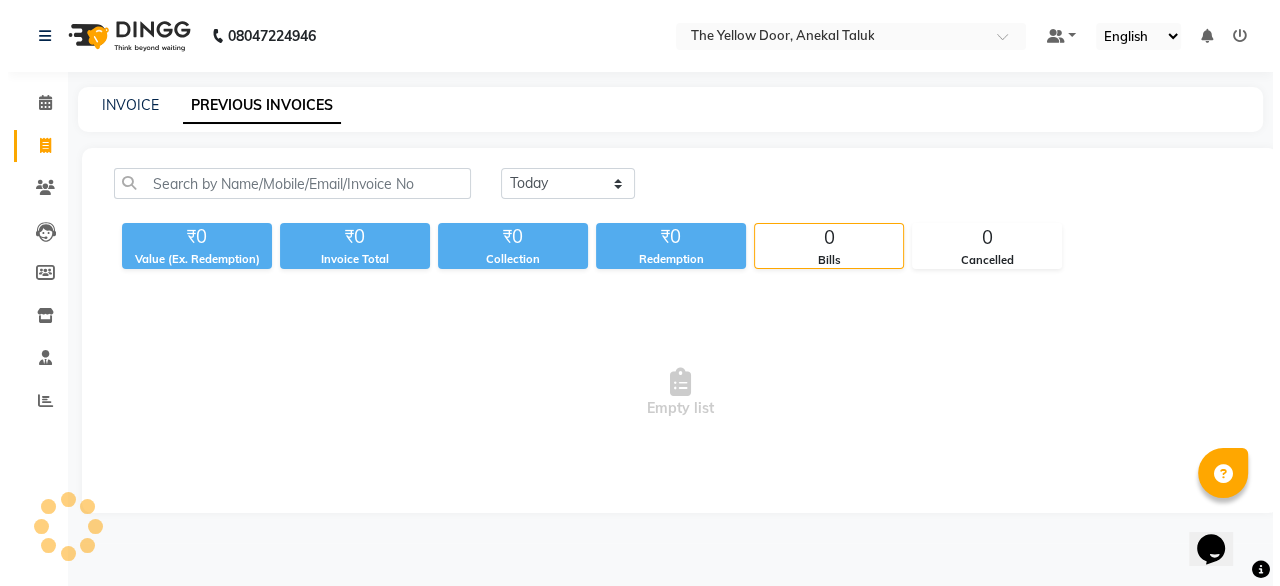 scroll, scrollTop: 0, scrollLeft: 0, axis: both 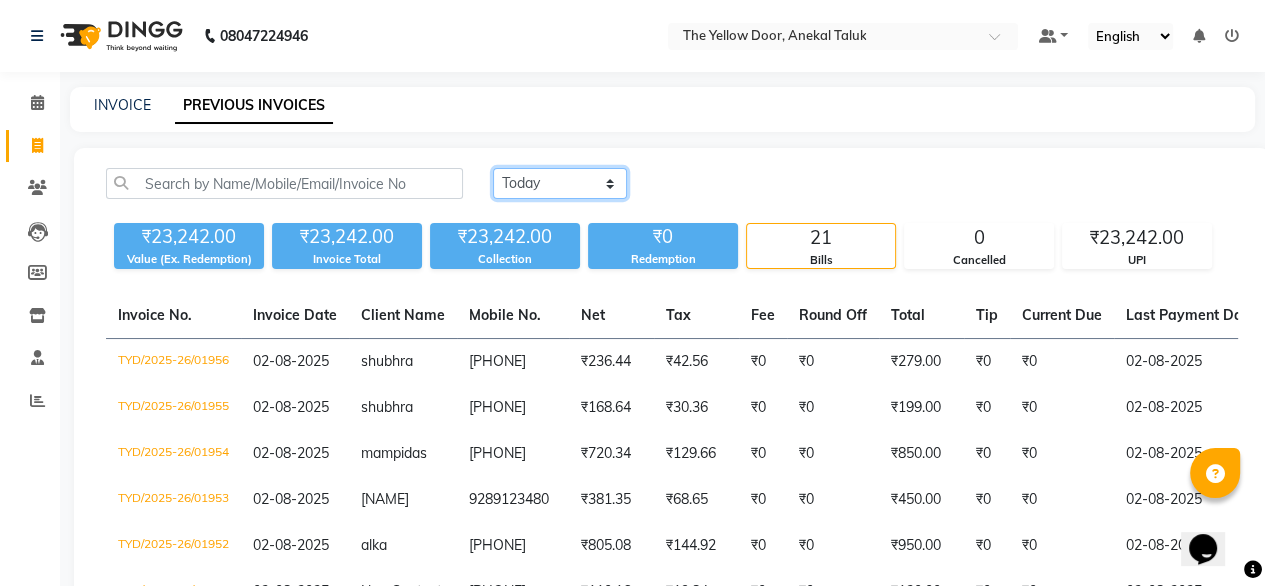 click on "Today Yesterday Custom Range" 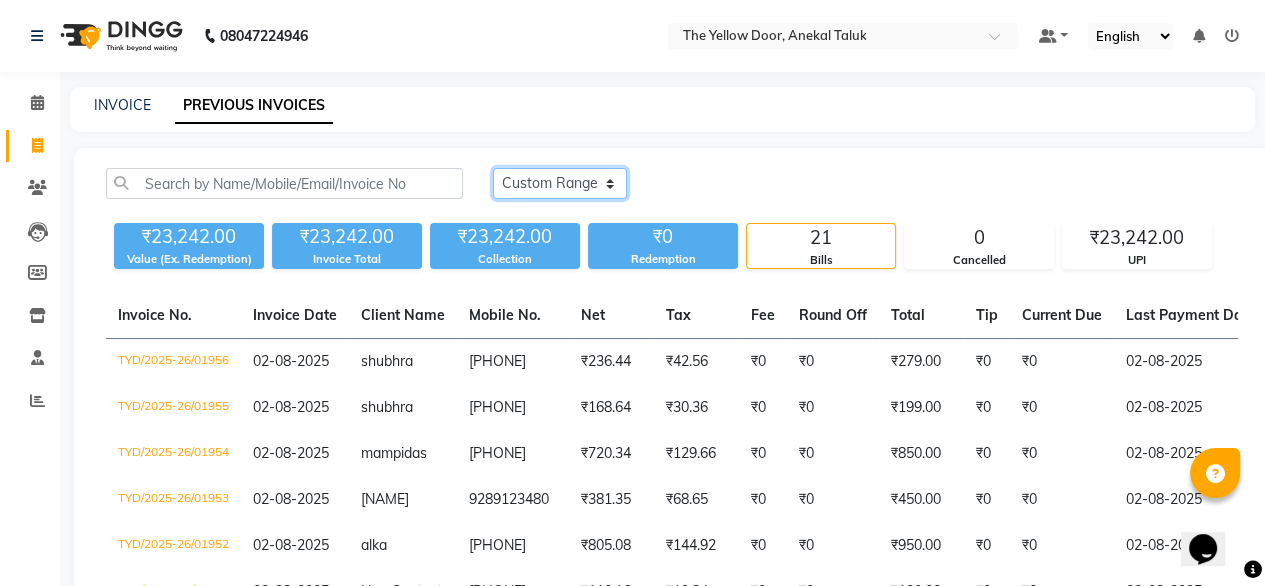 click on "Today Yesterday Custom Range" 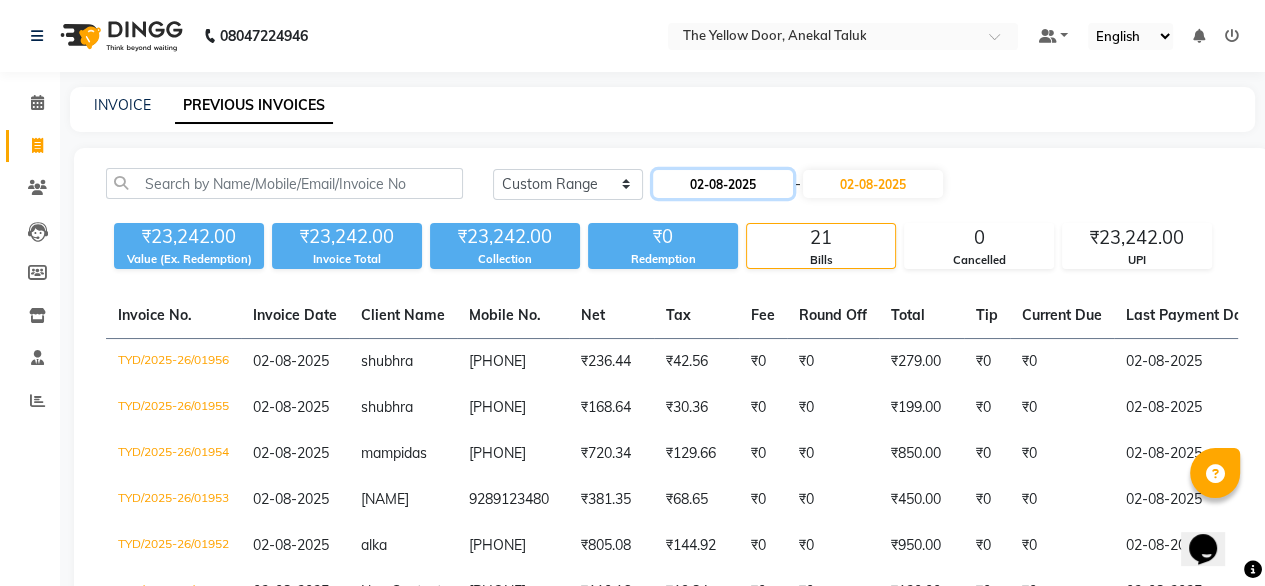 click on "02-08-2025" 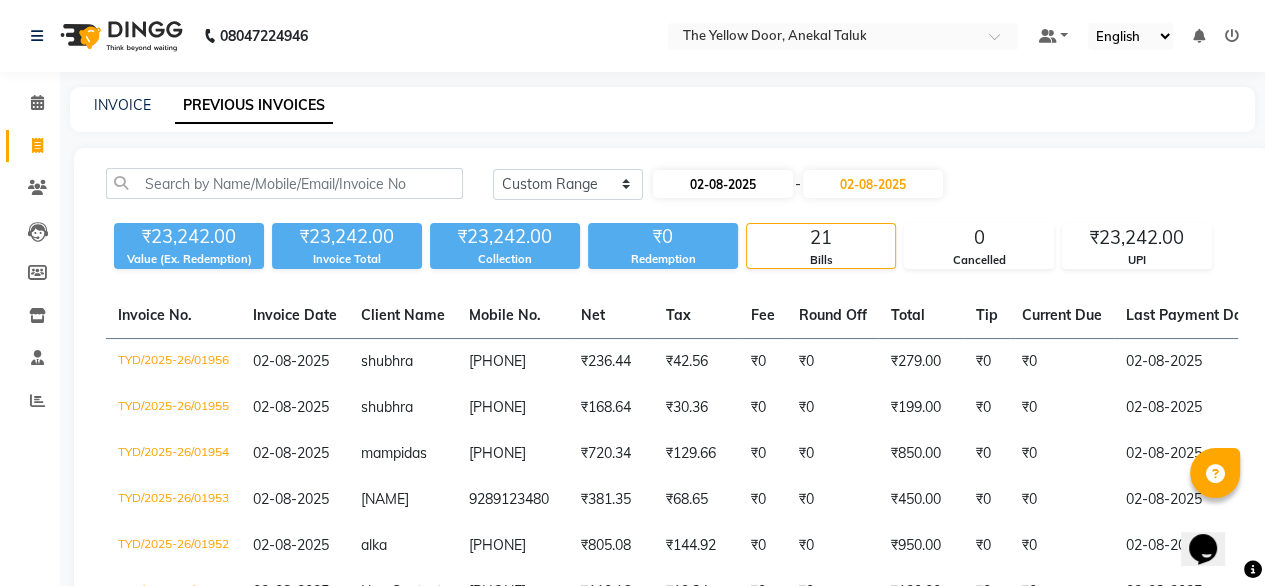 select on "8" 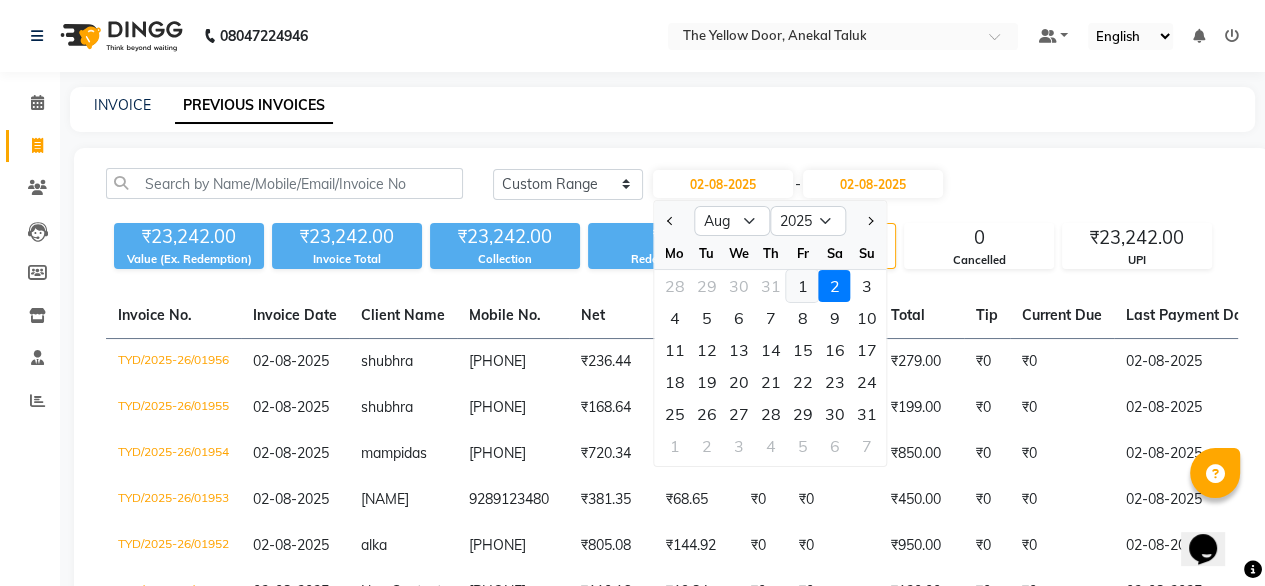 click on "1" 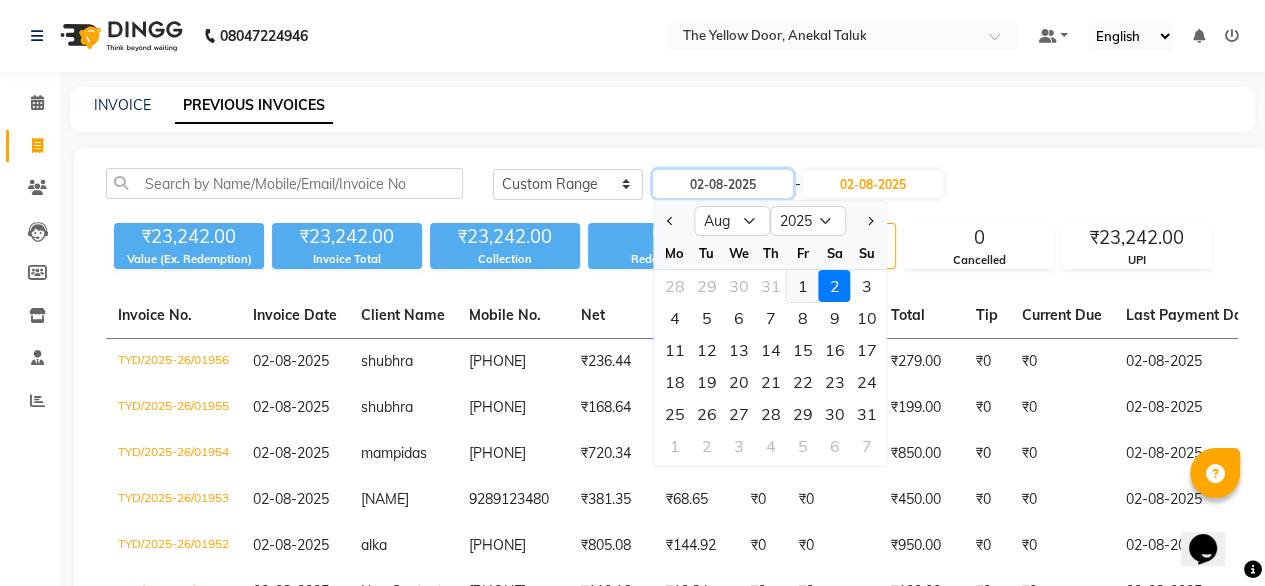 type on "01-08-2025" 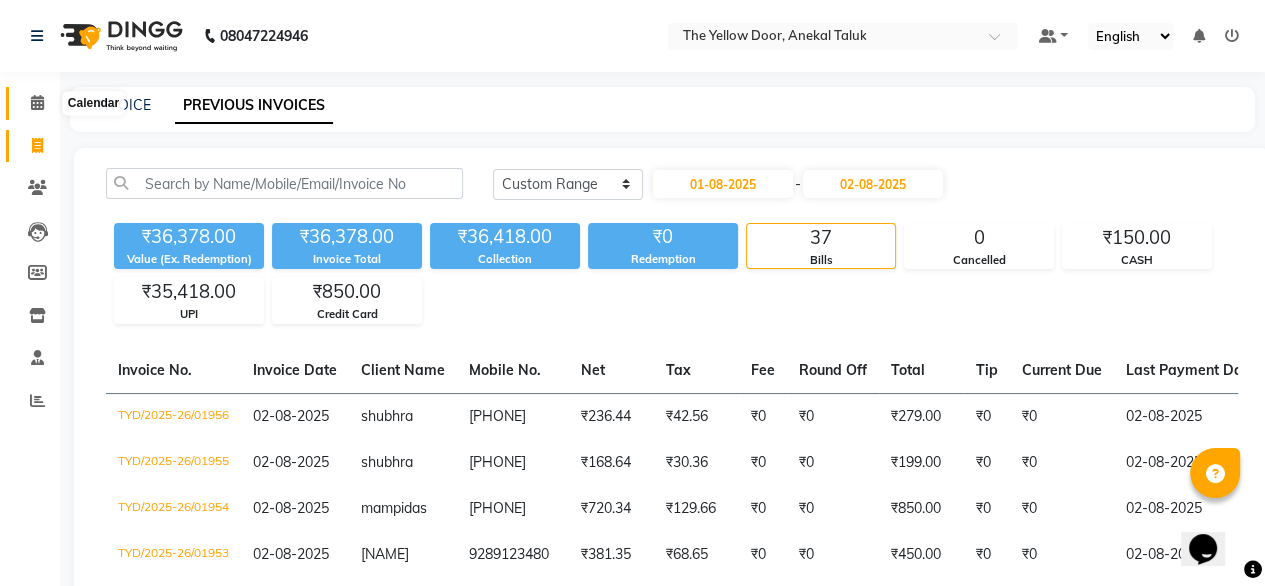 click 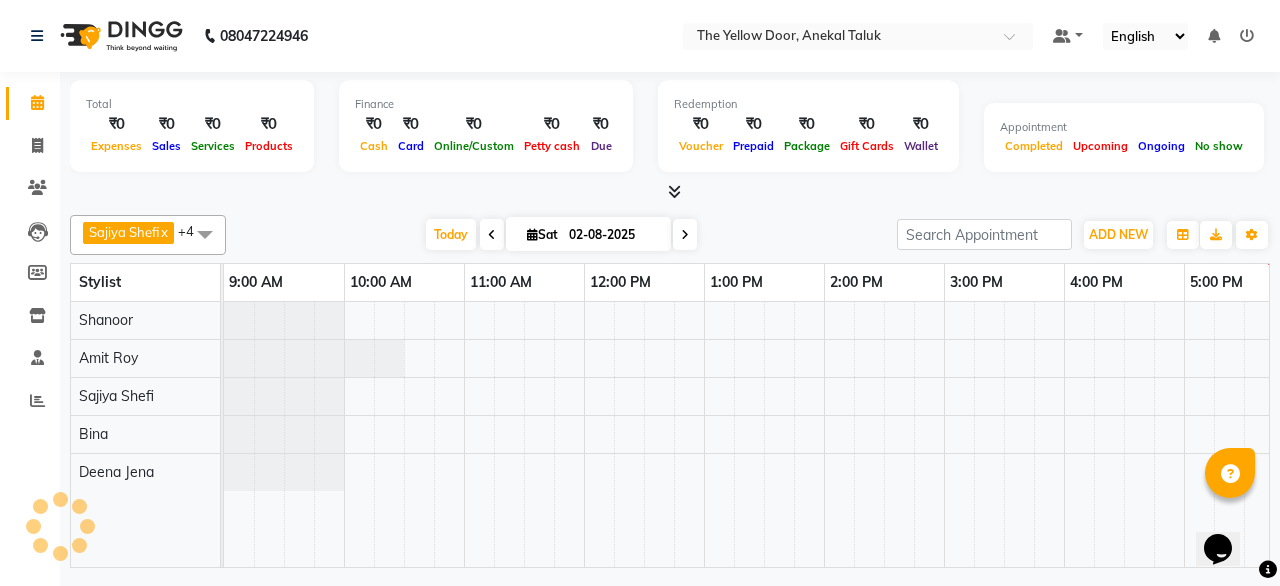 scroll, scrollTop: 0, scrollLeft: 514, axis: horizontal 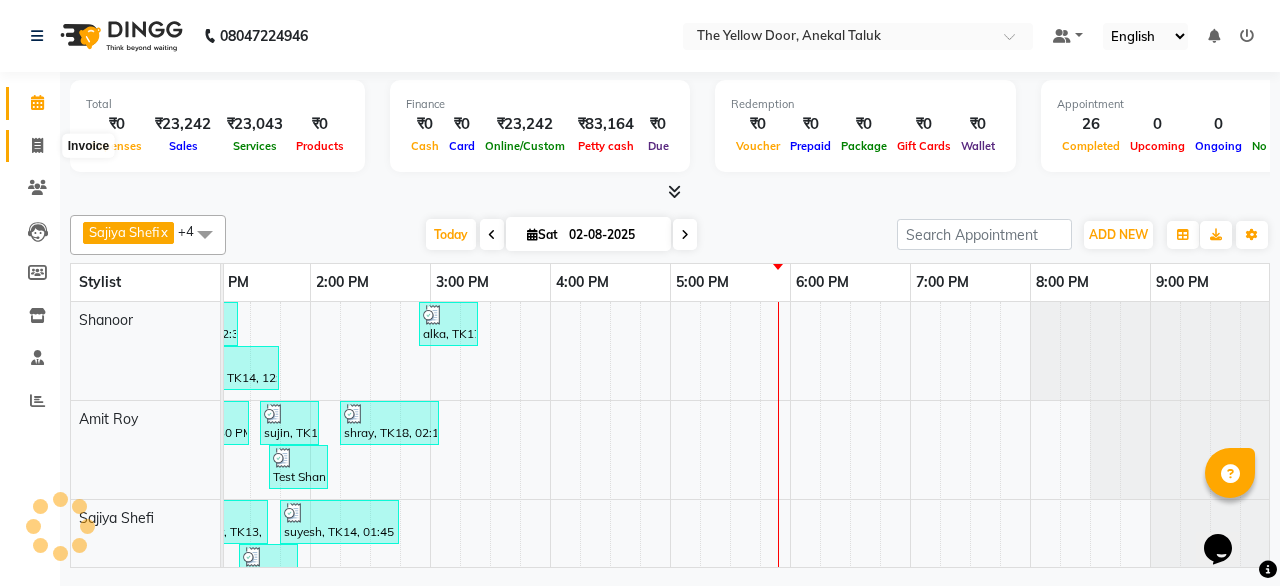 click 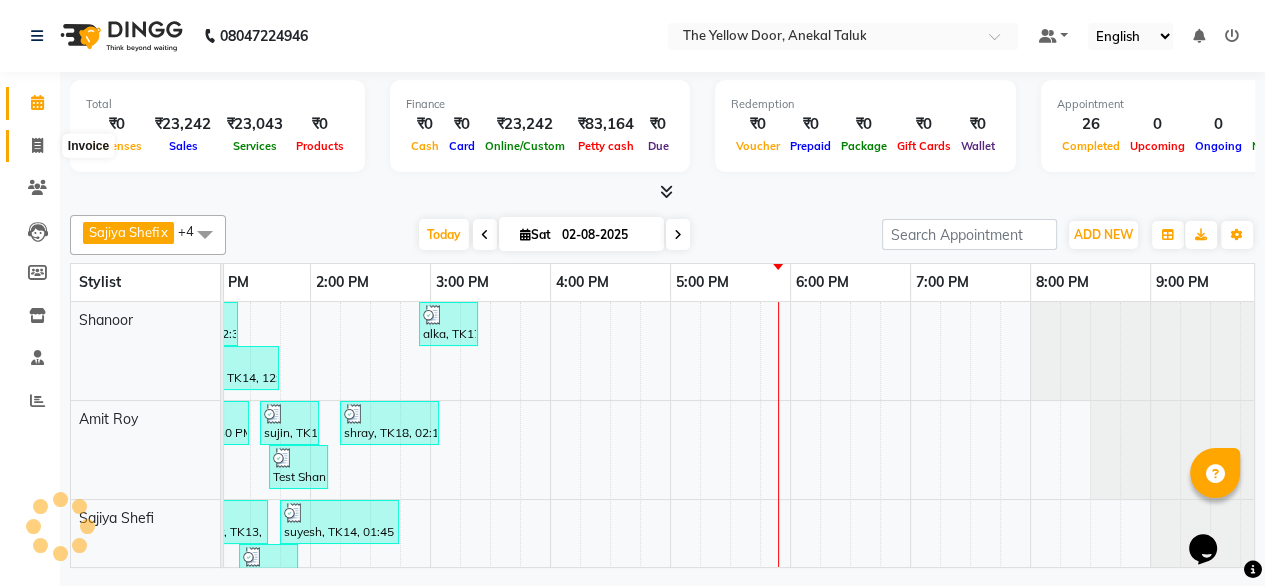 select on "service" 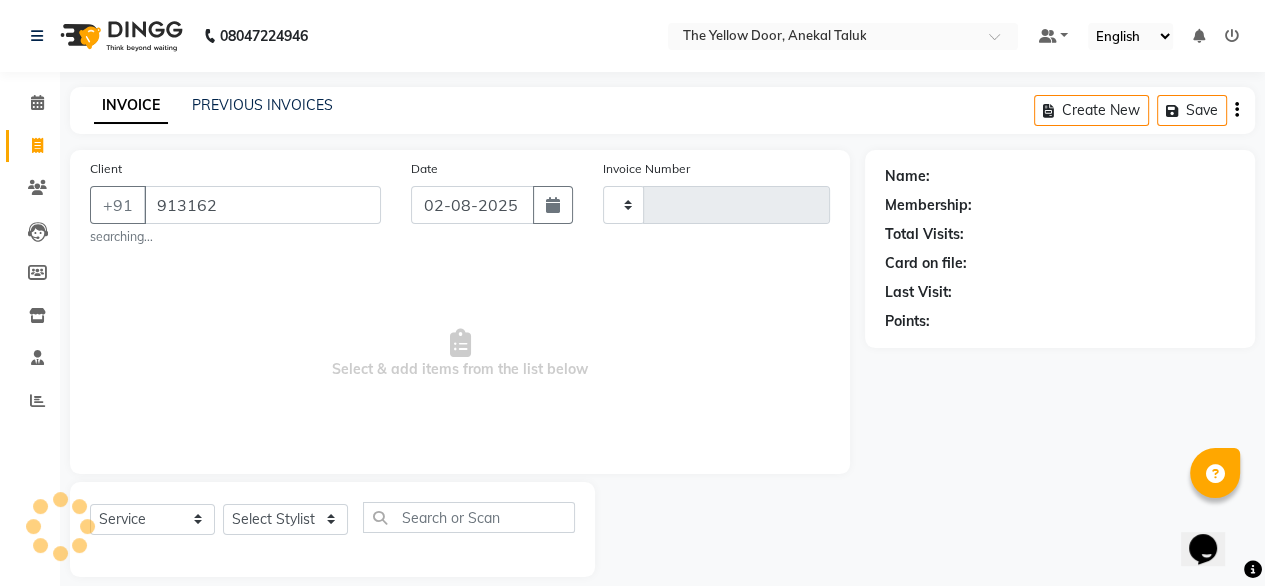 type on "913162" 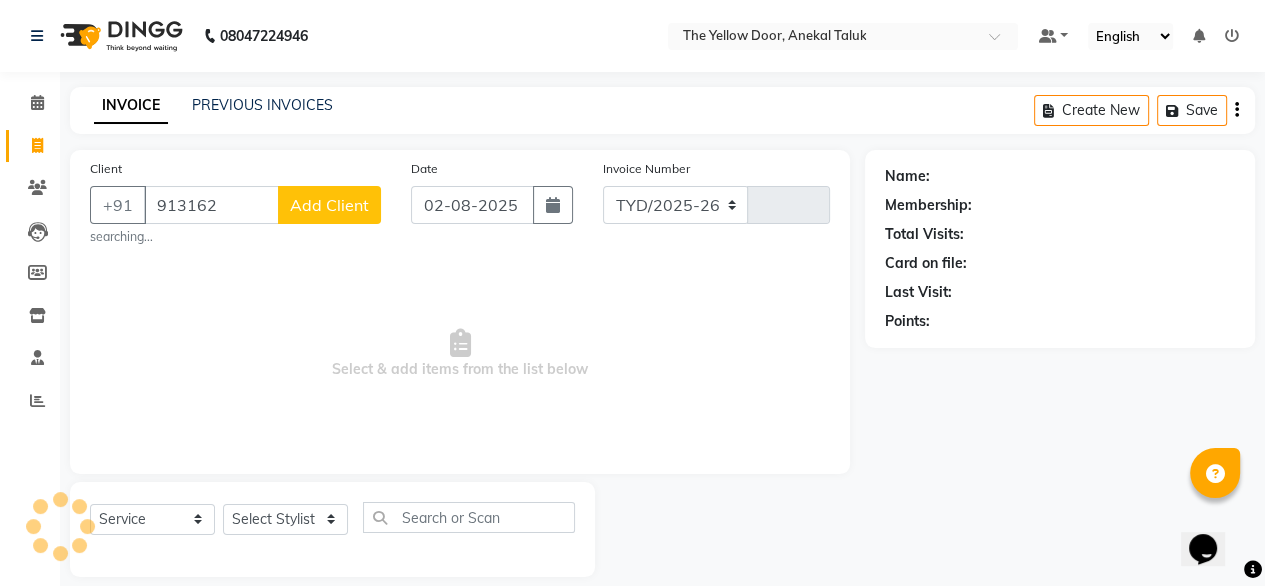 select on "5650" 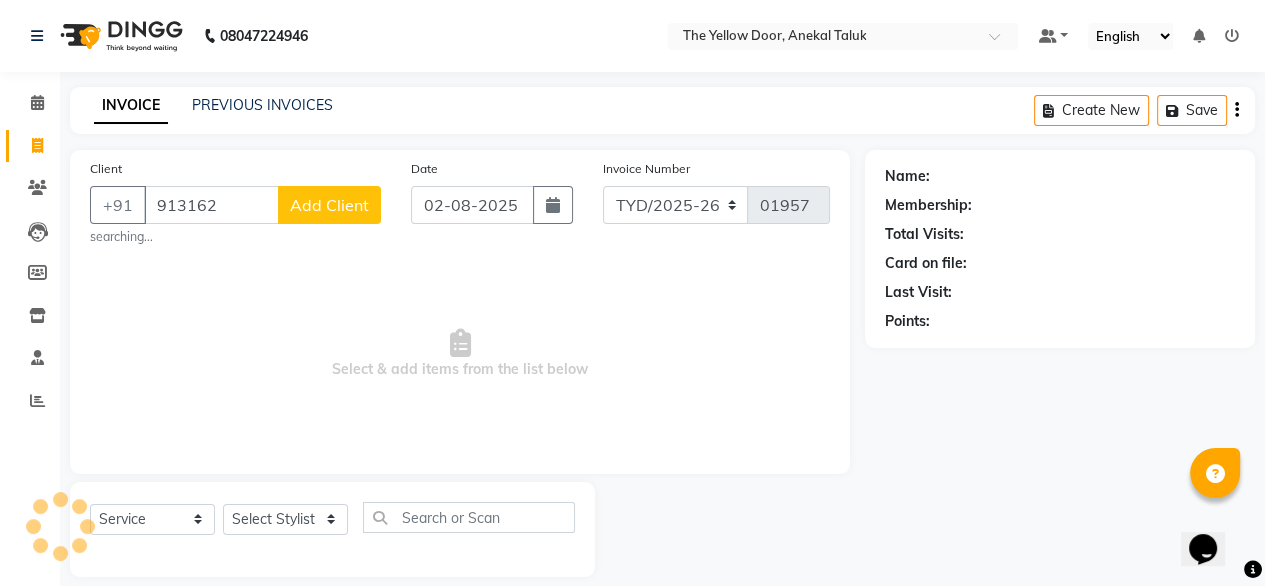 click on "Select & add items from the list below" at bounding box center (460, 354) 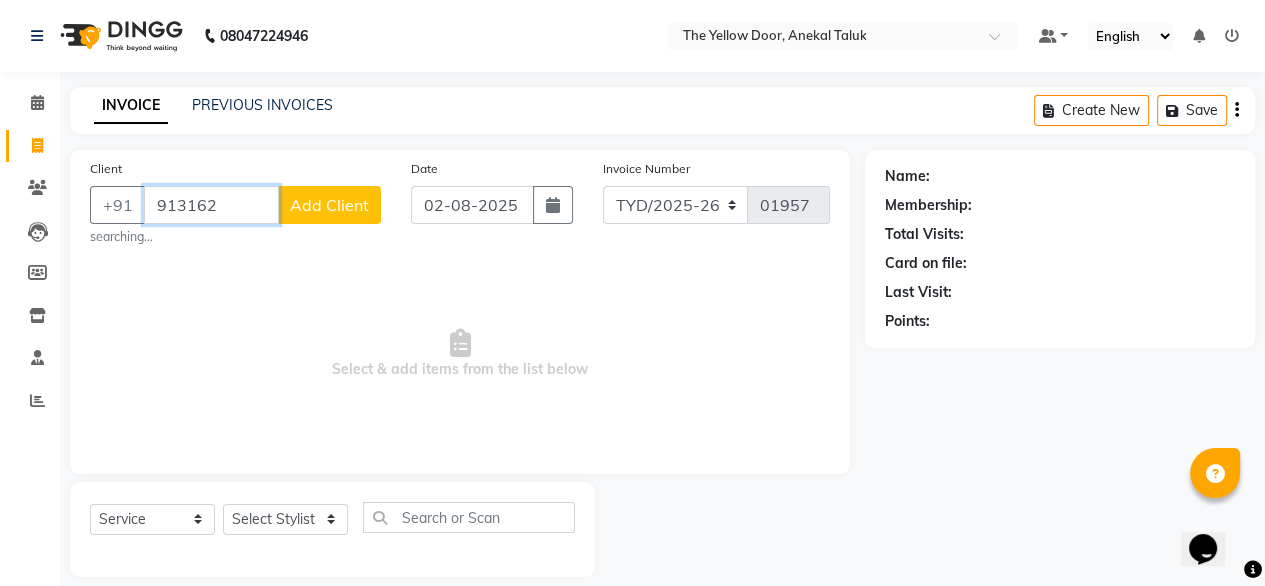 click on "913162" at bounding box center (211, 205) 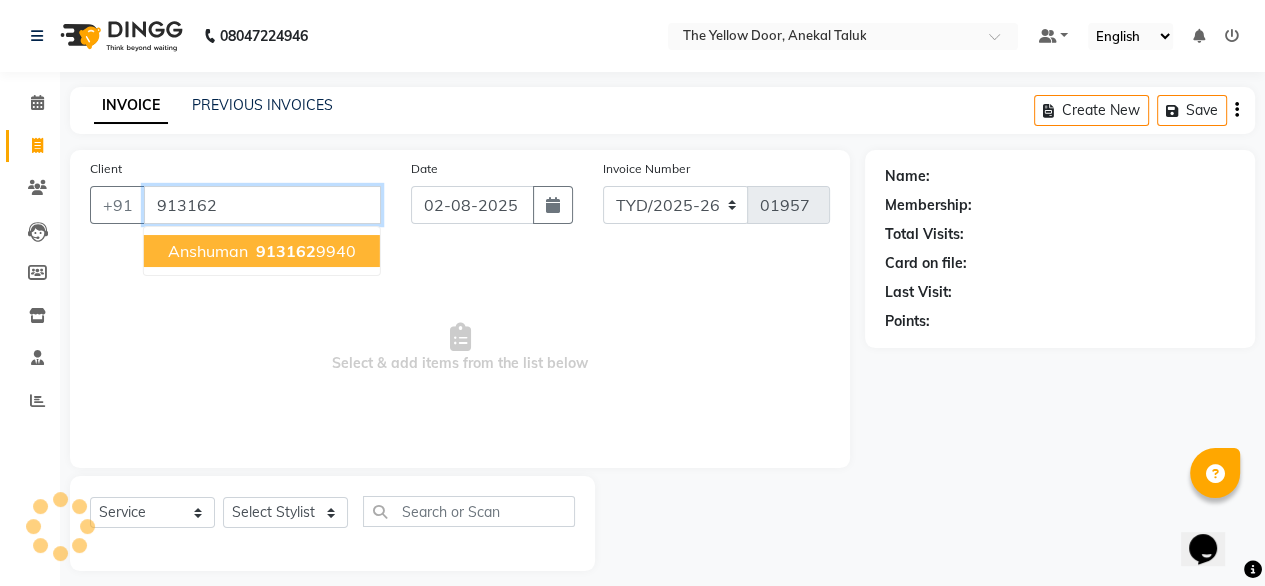 click on "anshuman" at bounding box center [208, 251] 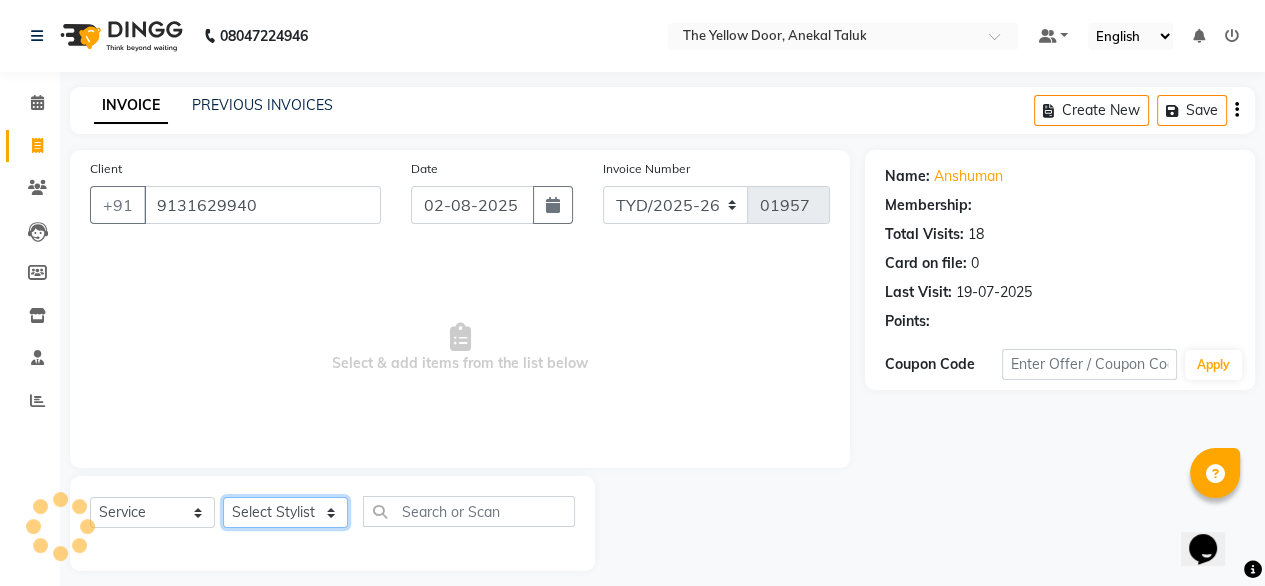 drag, startPoint x: 264, startPoint y: 522, endPoint x: 263, endPoint y: 456, distance: 66.007576 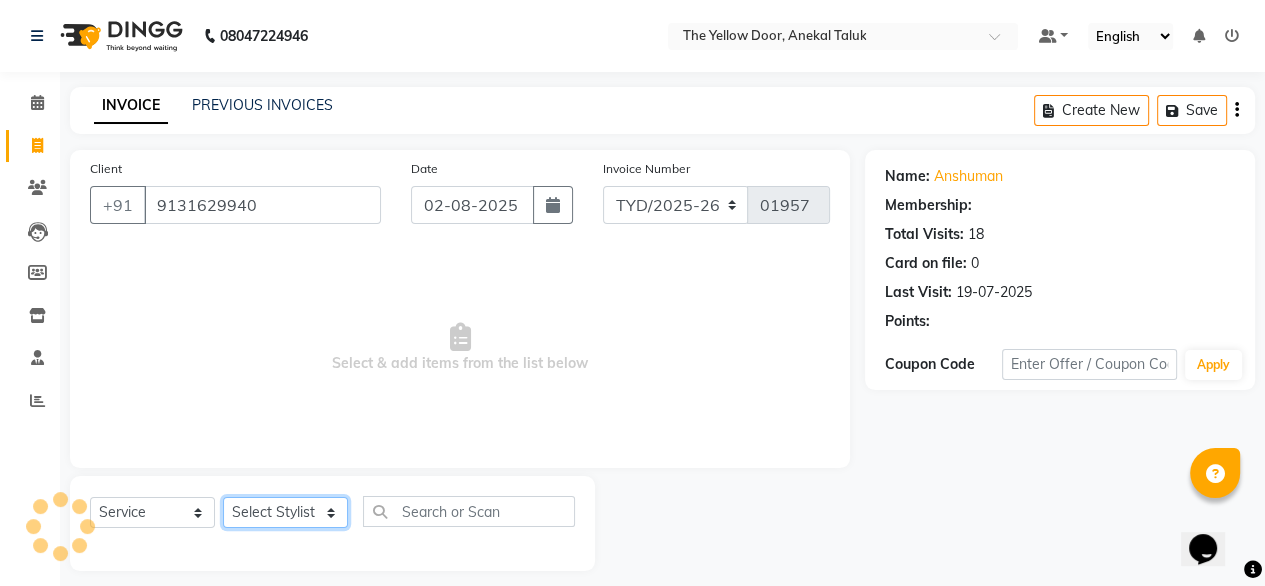 click on "Client +91 9131629940 Date 02-08-2025 Invoice Number TYD/2025-26 V/2025-26 01957  Select & add items from the list below  Select  Service  Product  Membership  Package Voucher Prepaid Gift Card  Select Stylist Amit Roy Bina Deena Jena Housekeeping Manager Sajiya Shefi Shanoor Shri" 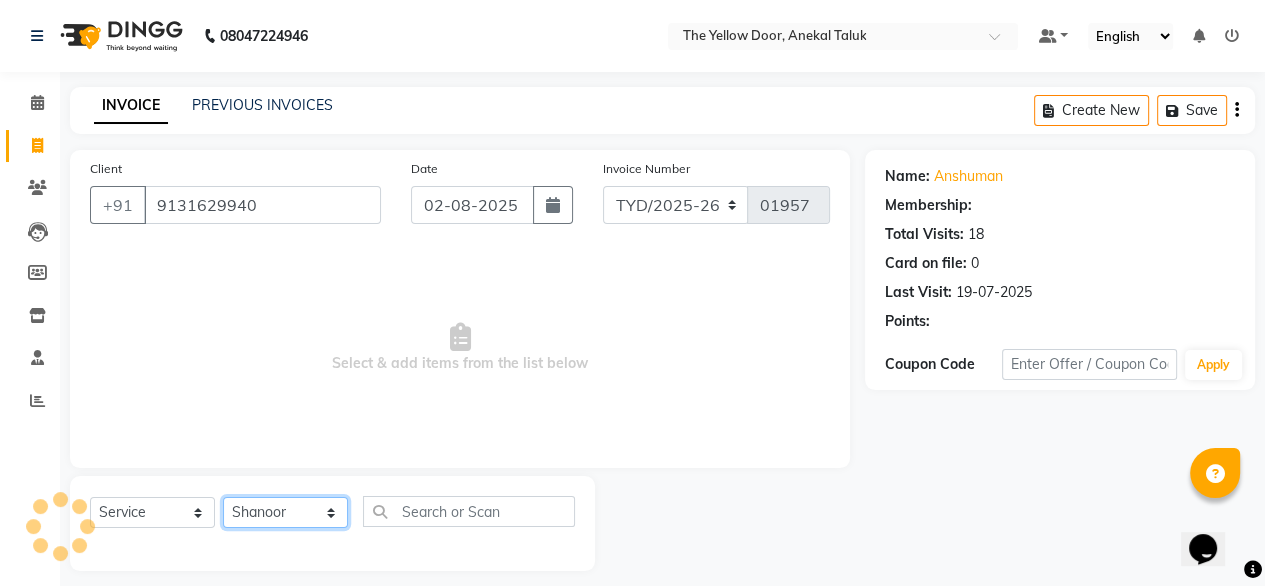 click on "Select Stylist Amit Roy Bina Deena Jena Housekeeping Manager Sajiya Shefi Shanoor Shri" 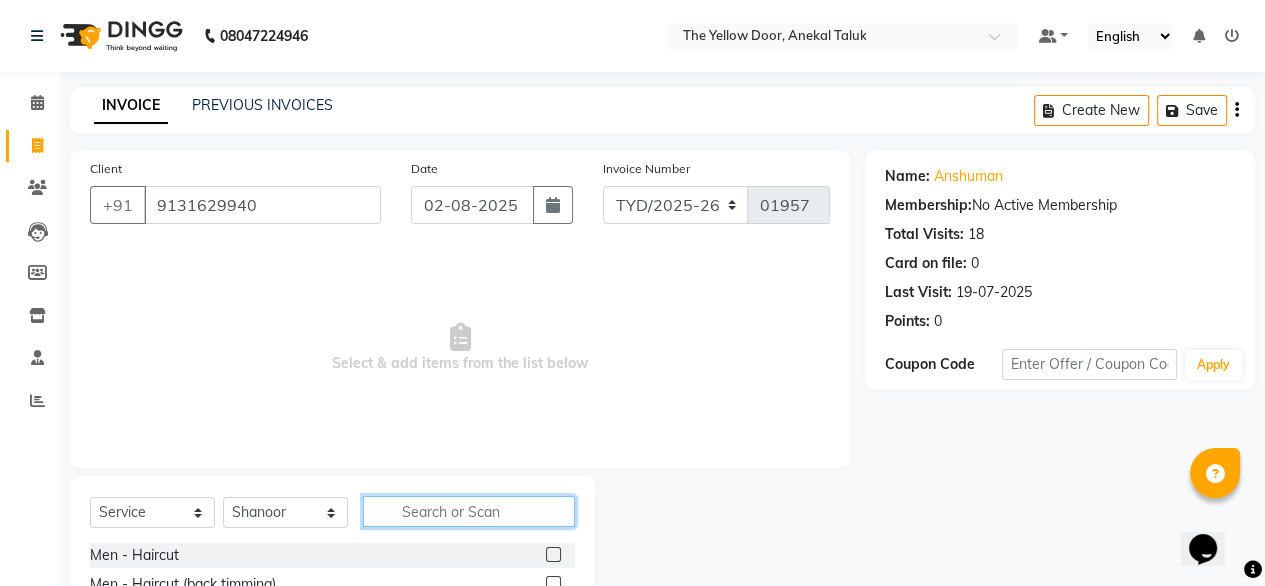 click 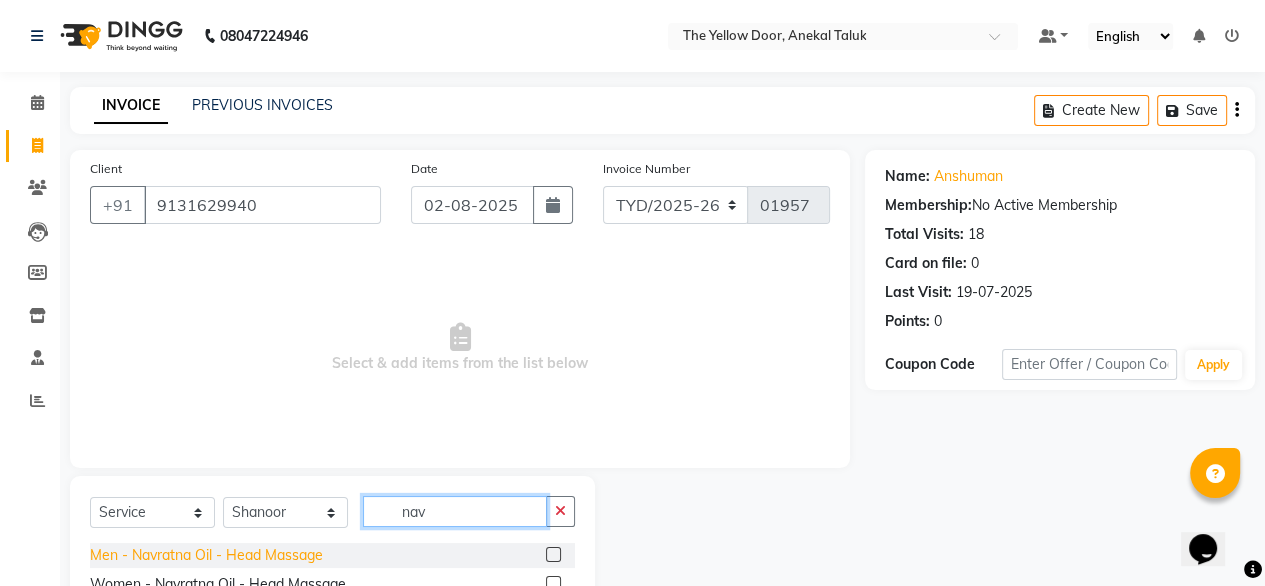 type on "nav" 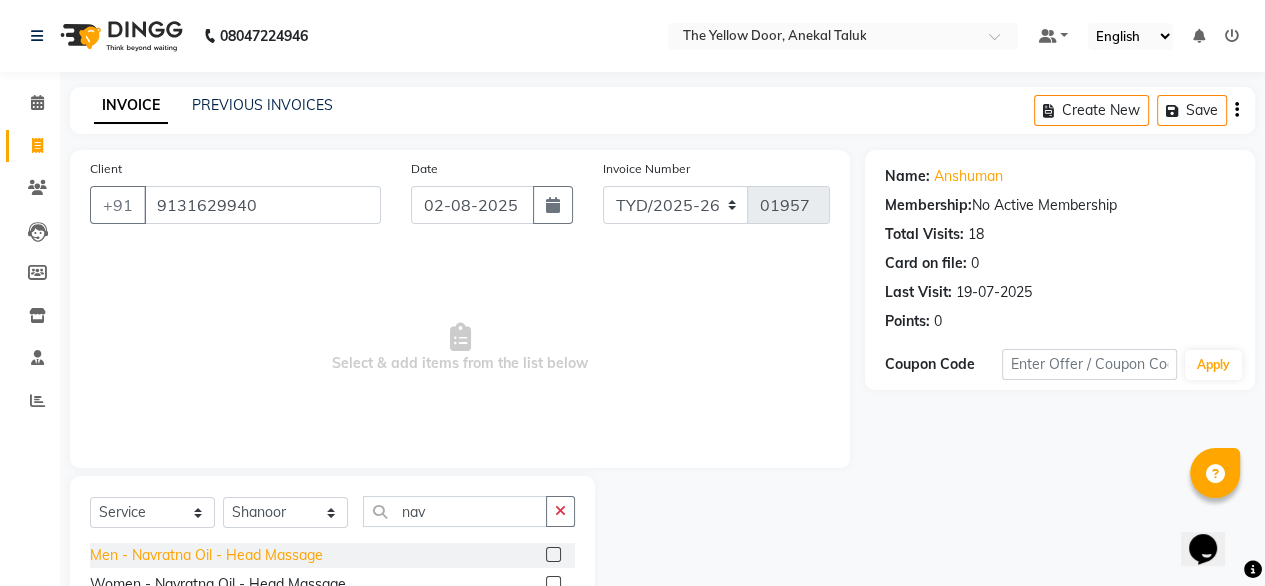 click on "Men - Navratna Oil - Head Massage" 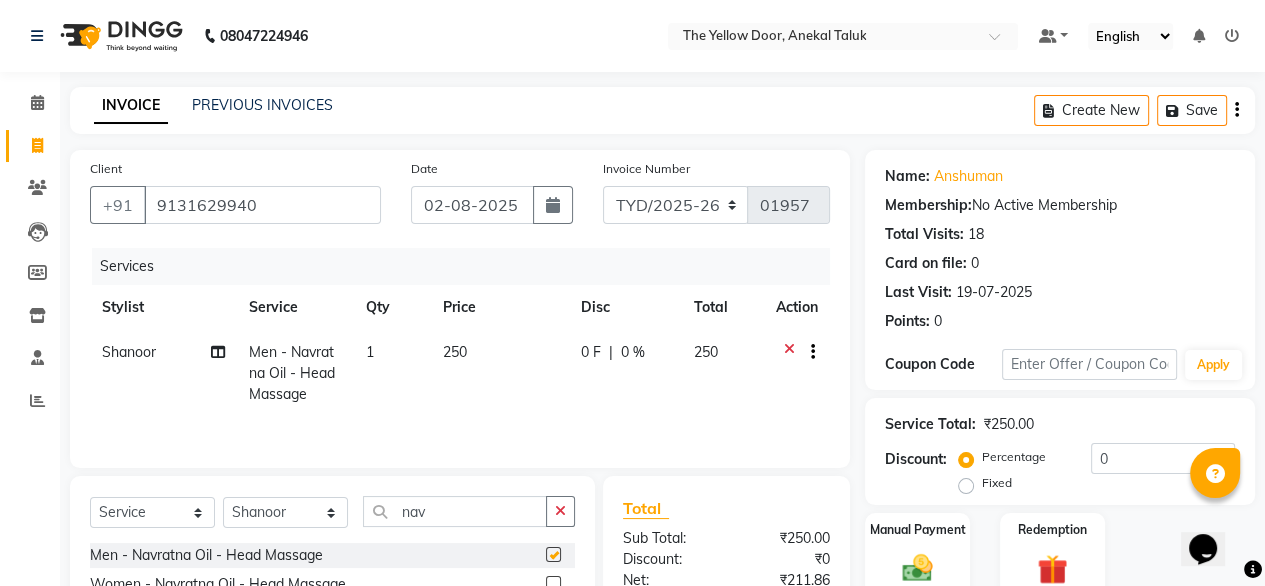 checkbox on "false" 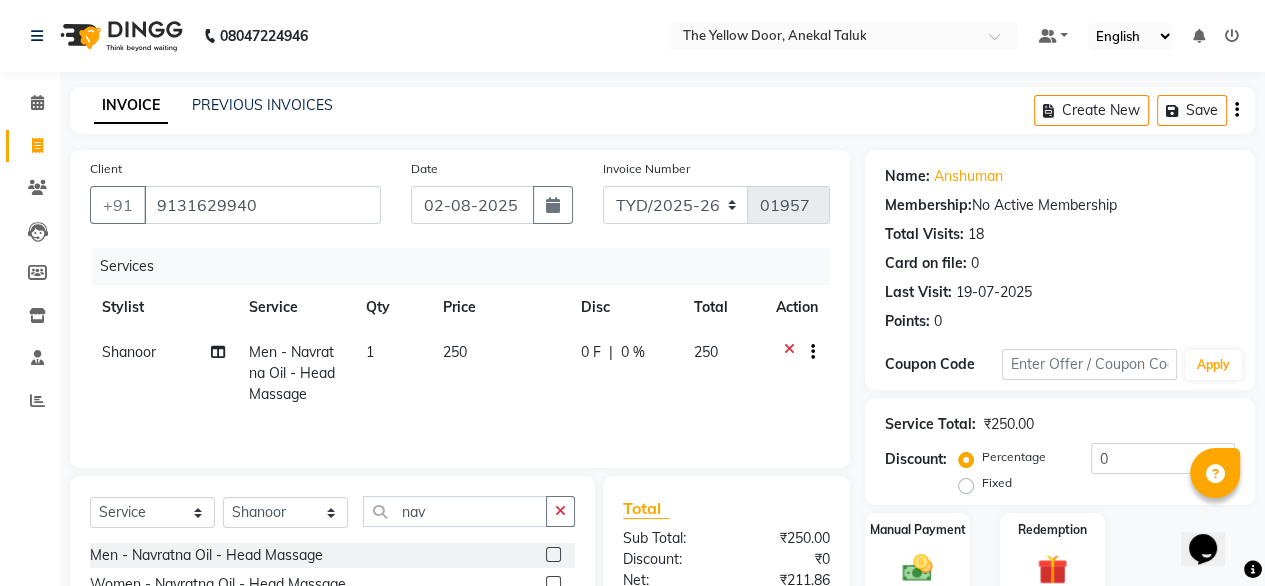 scroll, scrollTop: 215, scrollLeft: 0, axis: vertical 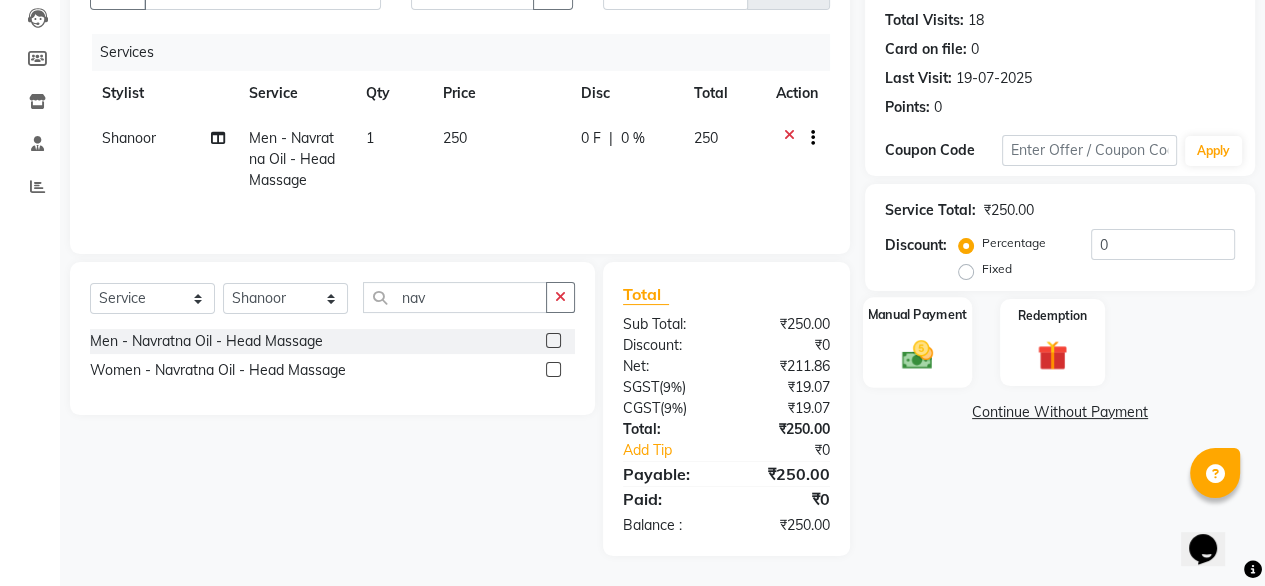 click 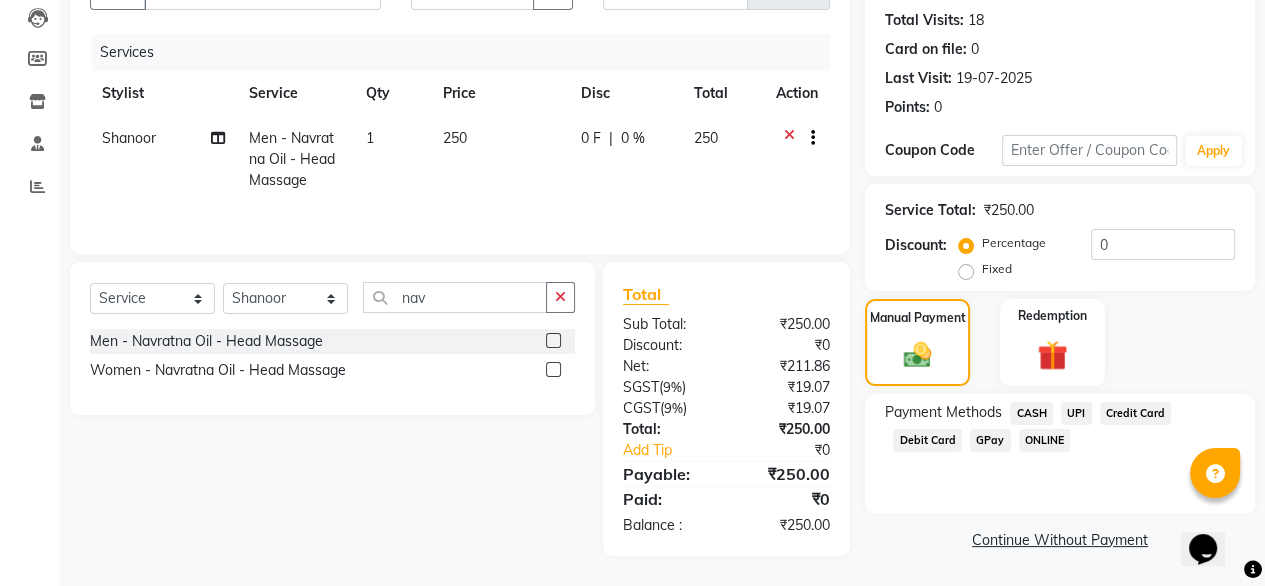 click on "UPI" 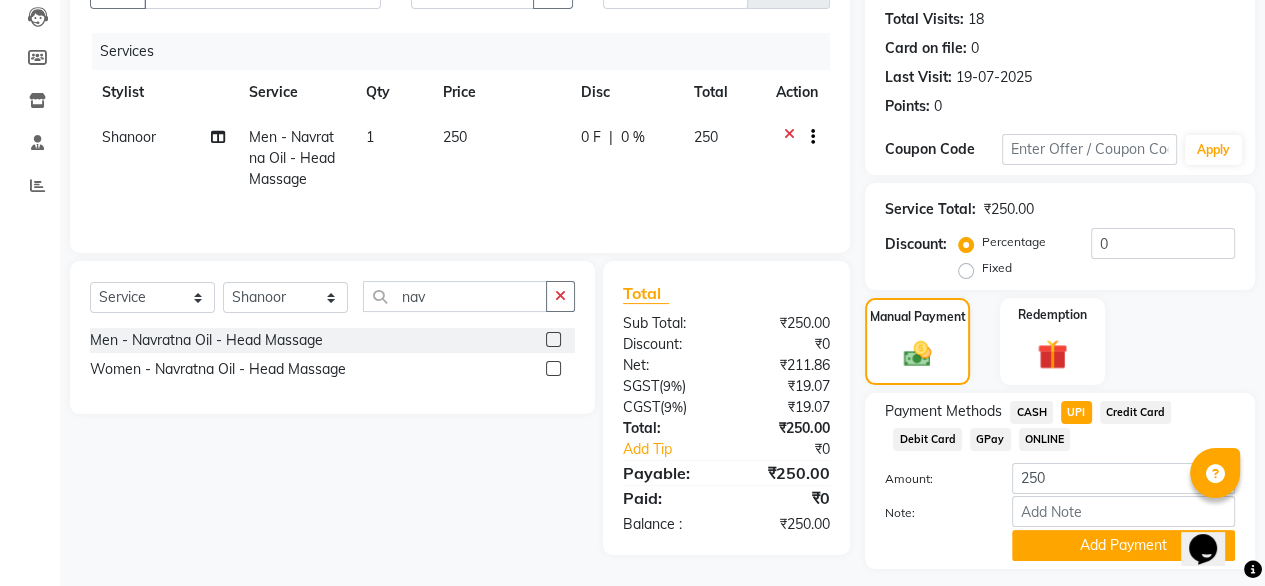 scroll, scrollTop: 272, scrollLeft: 0, axis: vertical 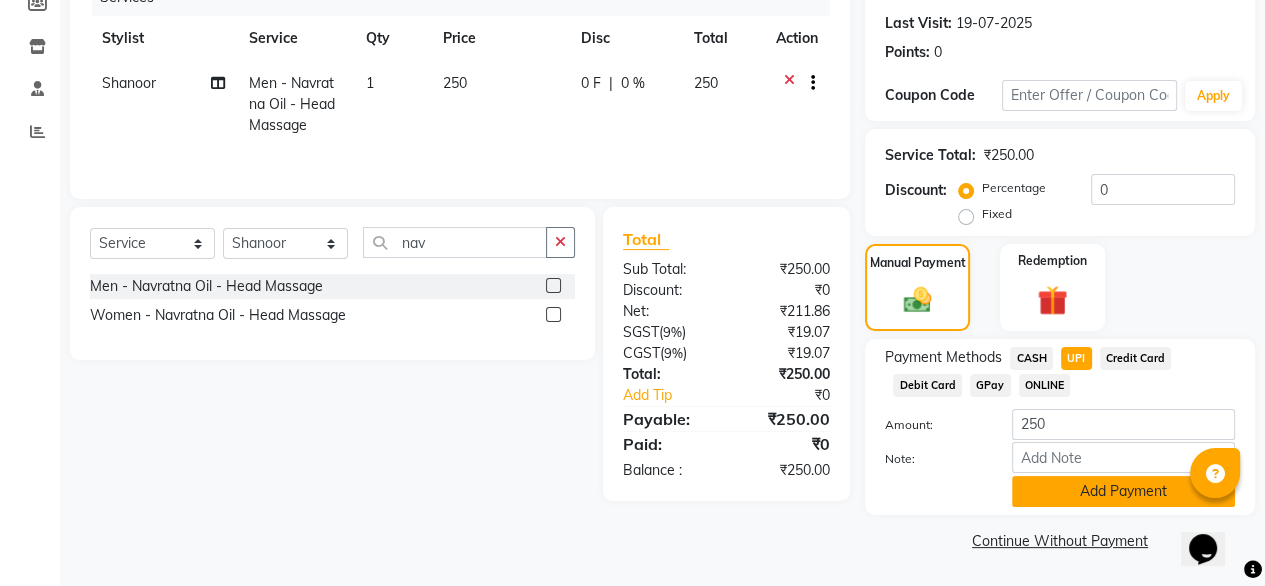 click on "Add Payment" 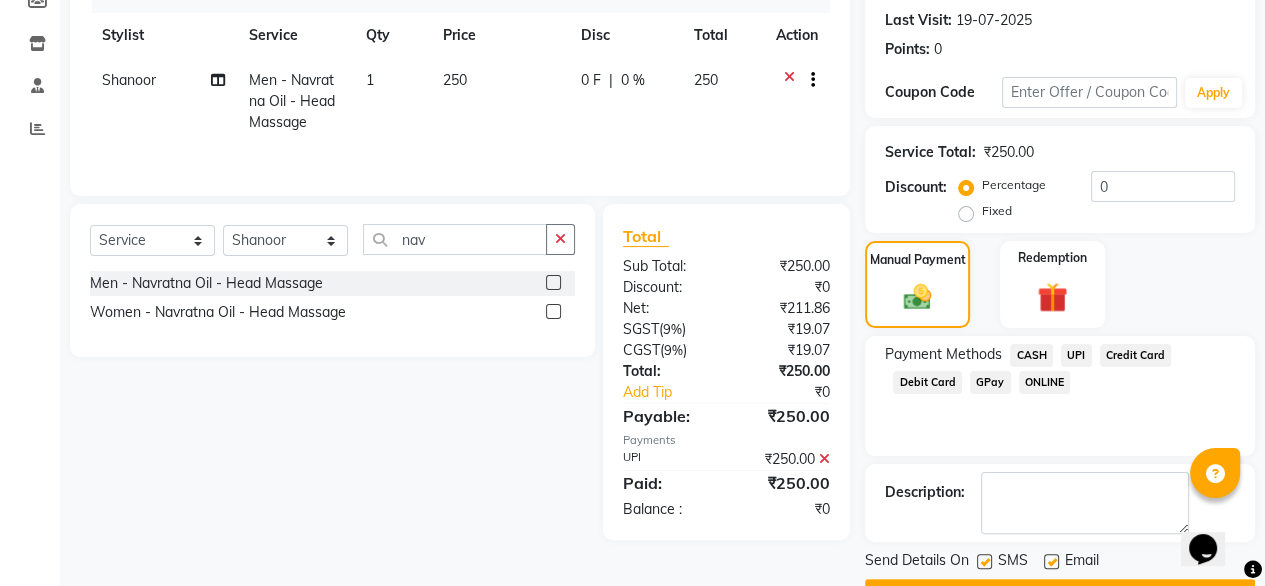 scroll, scrollTop: 325, scrollLeft: 0, axis: vertical 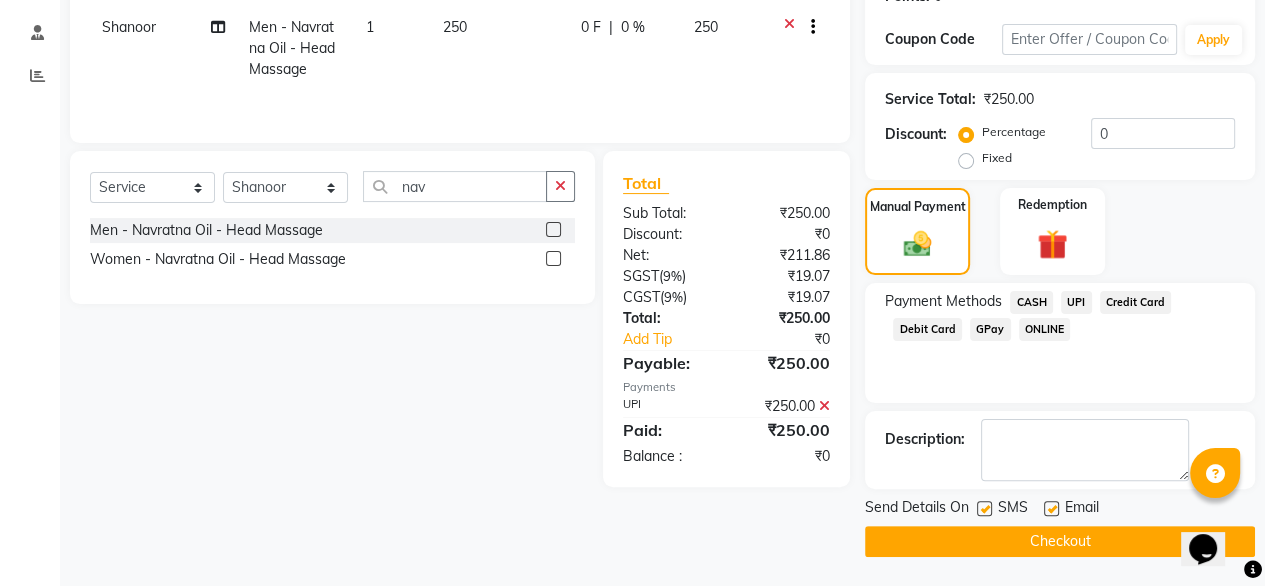 click on "Checkout" 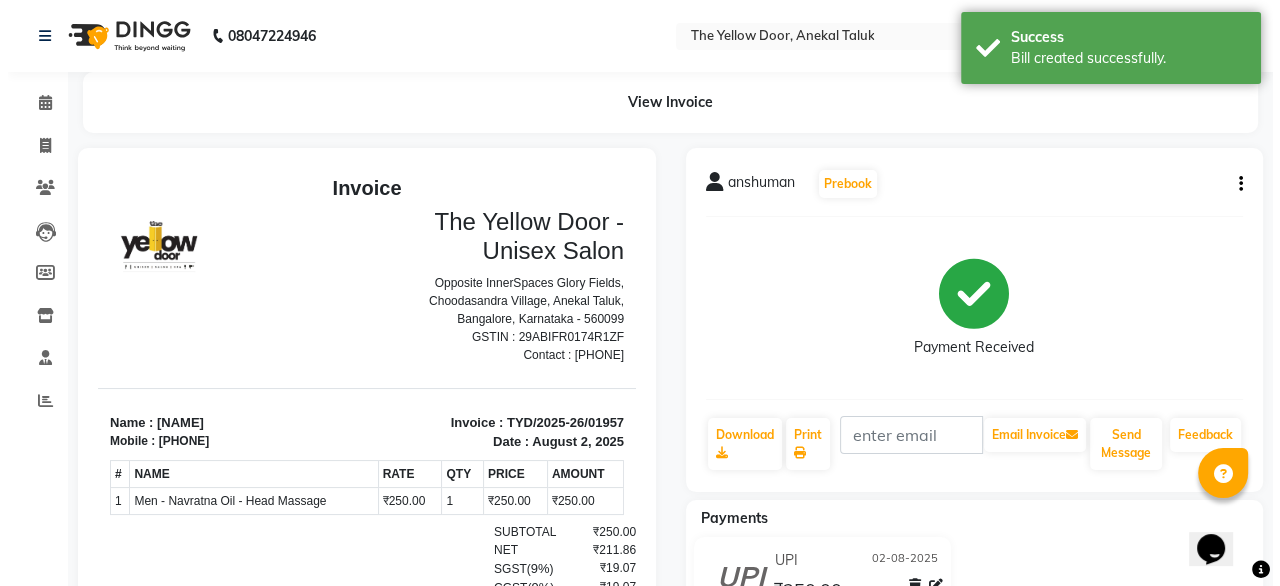 scroll, scrollTop: 0, scrollLeft: 0, axis: both 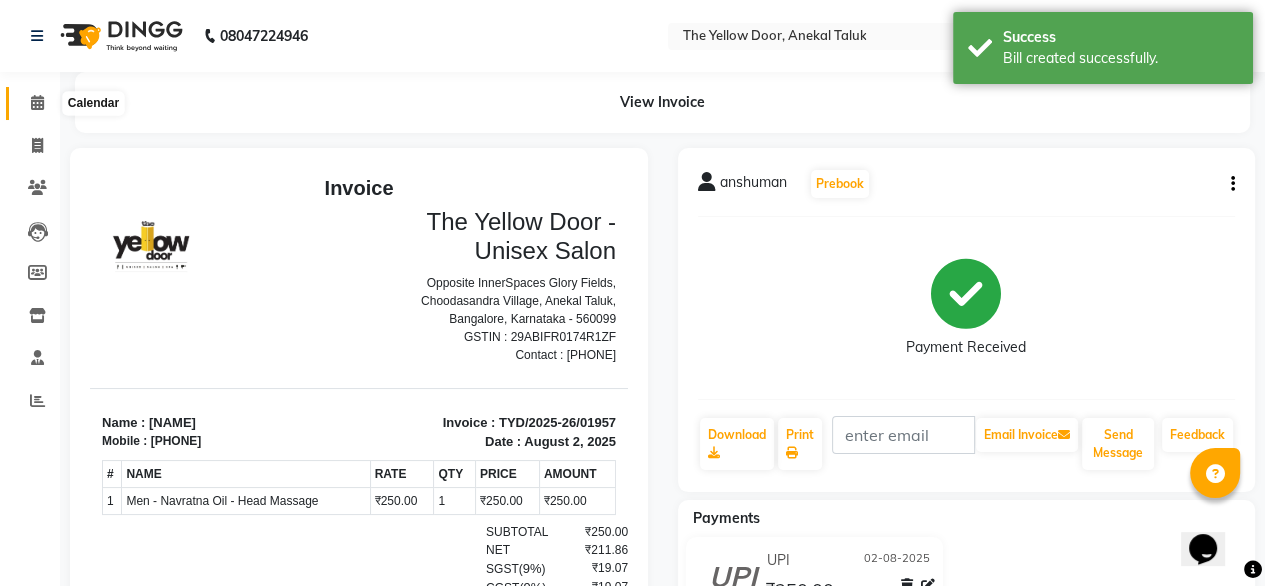 click 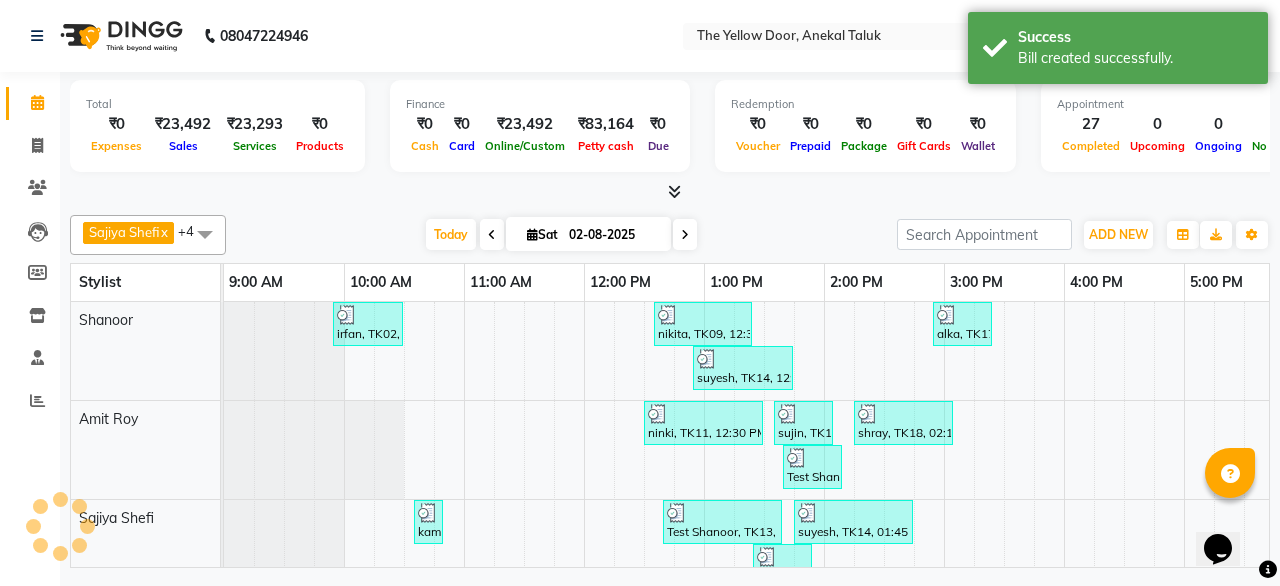 scroll, scrollTop: 0, scrollLeft: 514, axis: horizontal 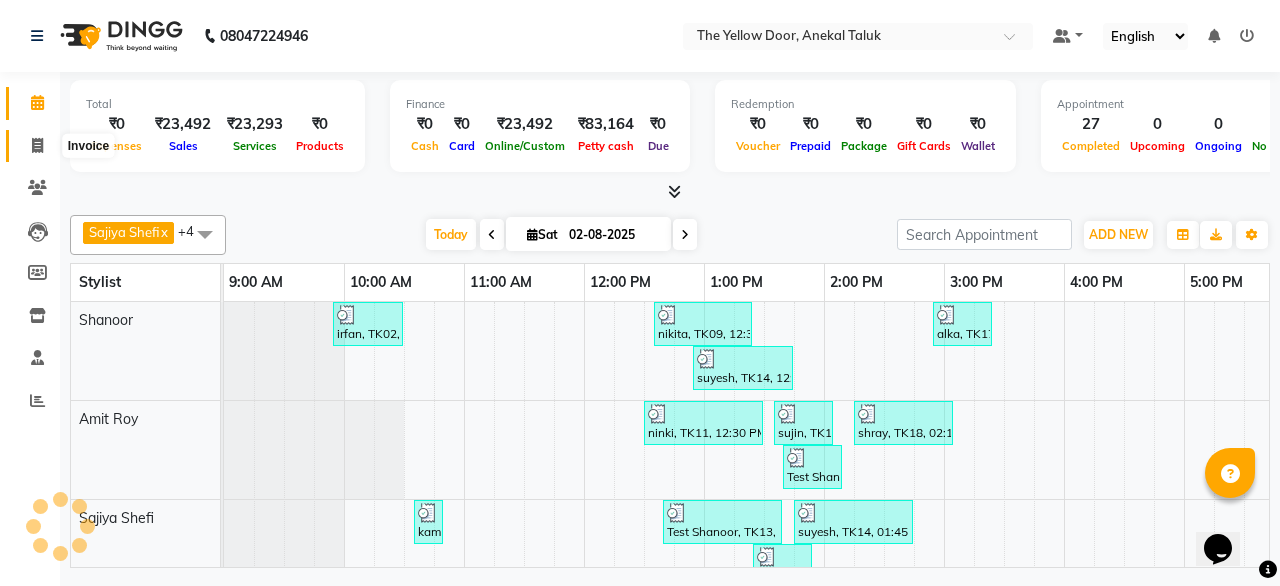 click 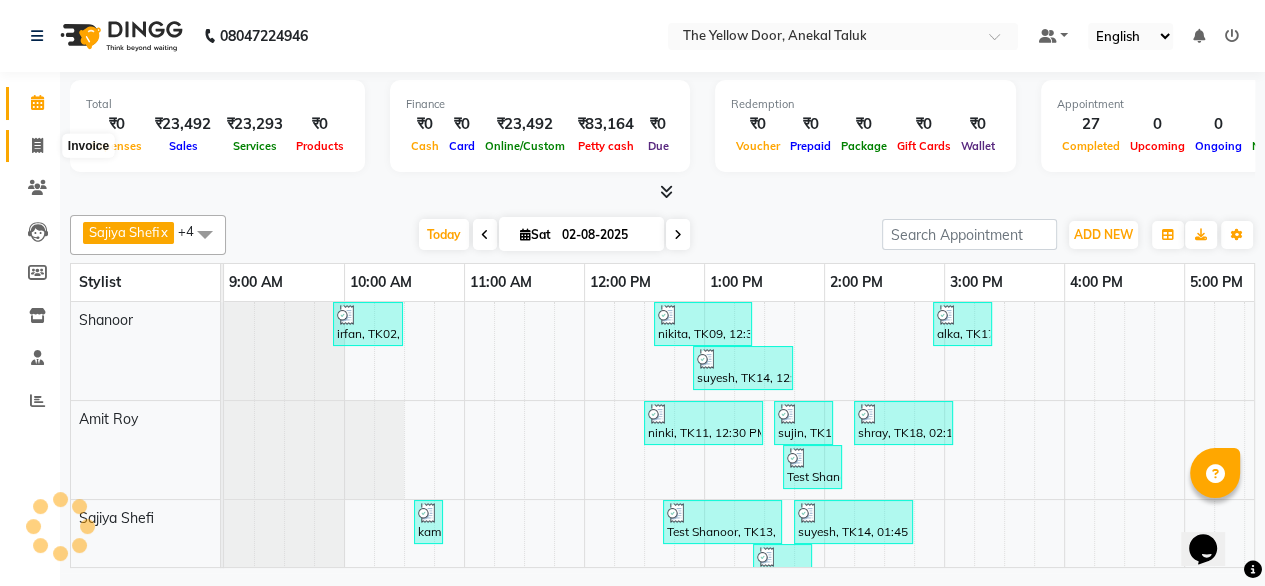 select on "service" 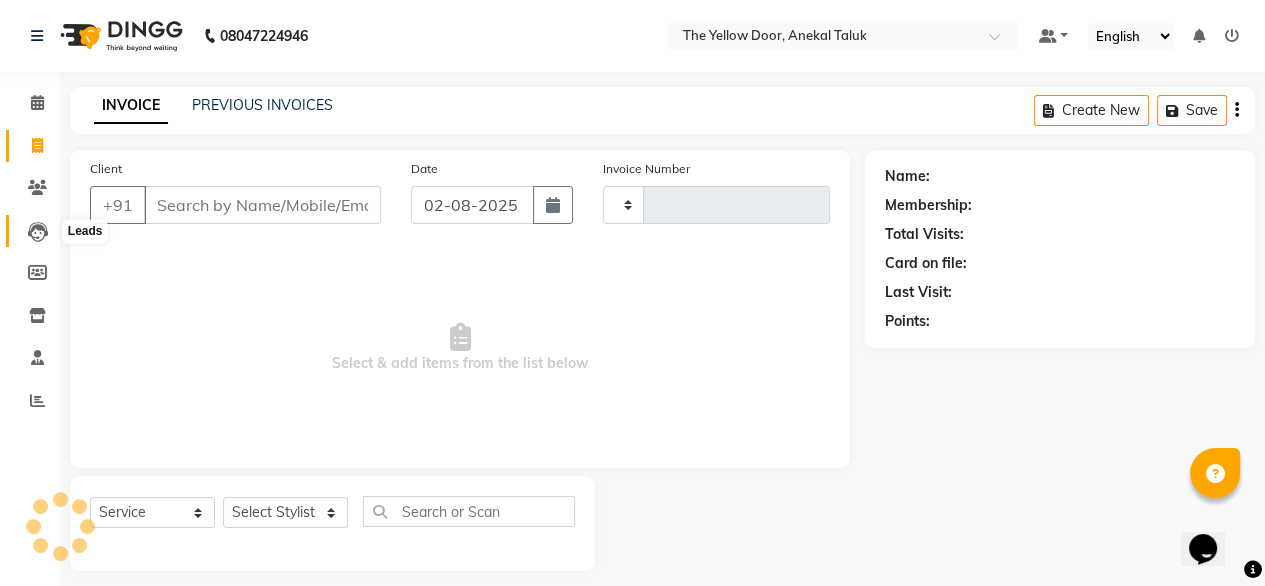 type on "01958" 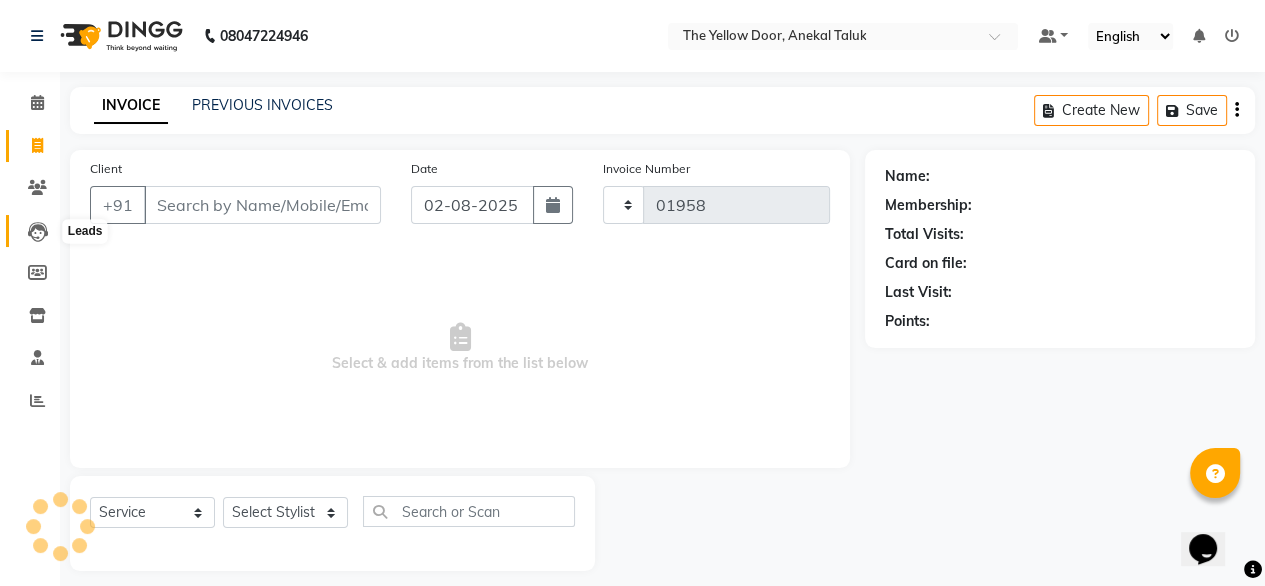 select on "5650" 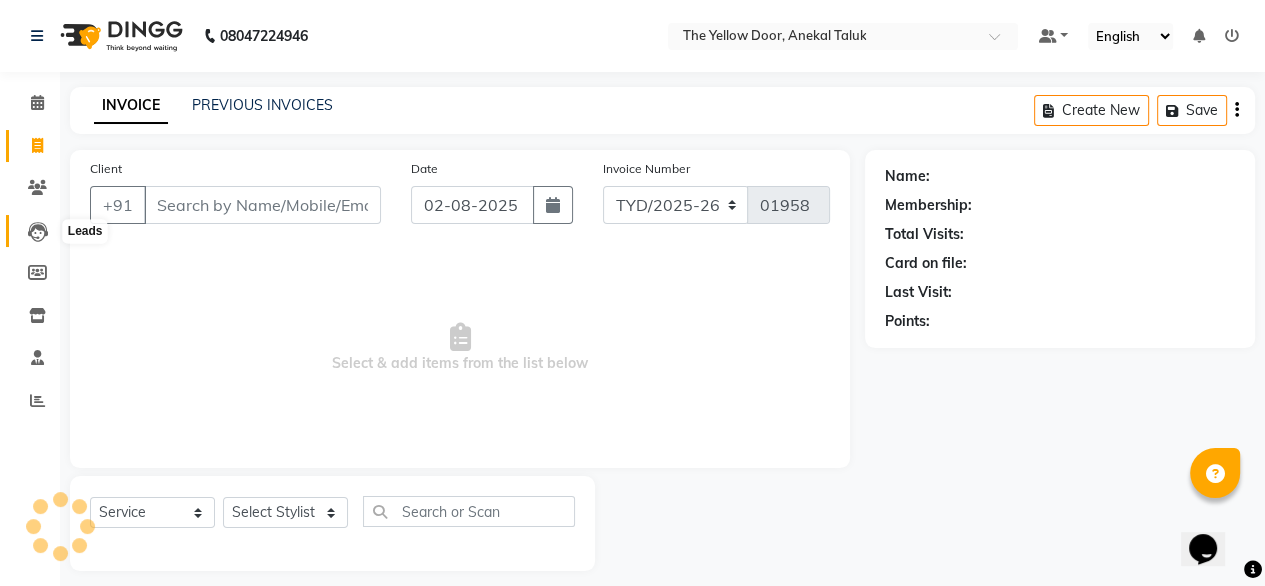 click 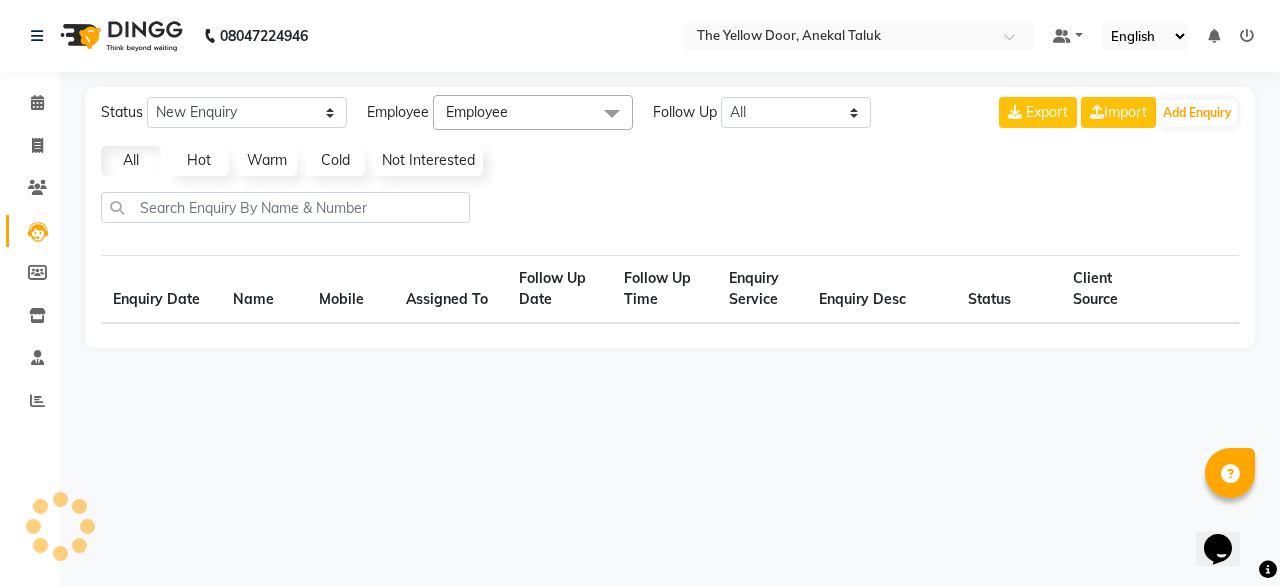 select on "10" 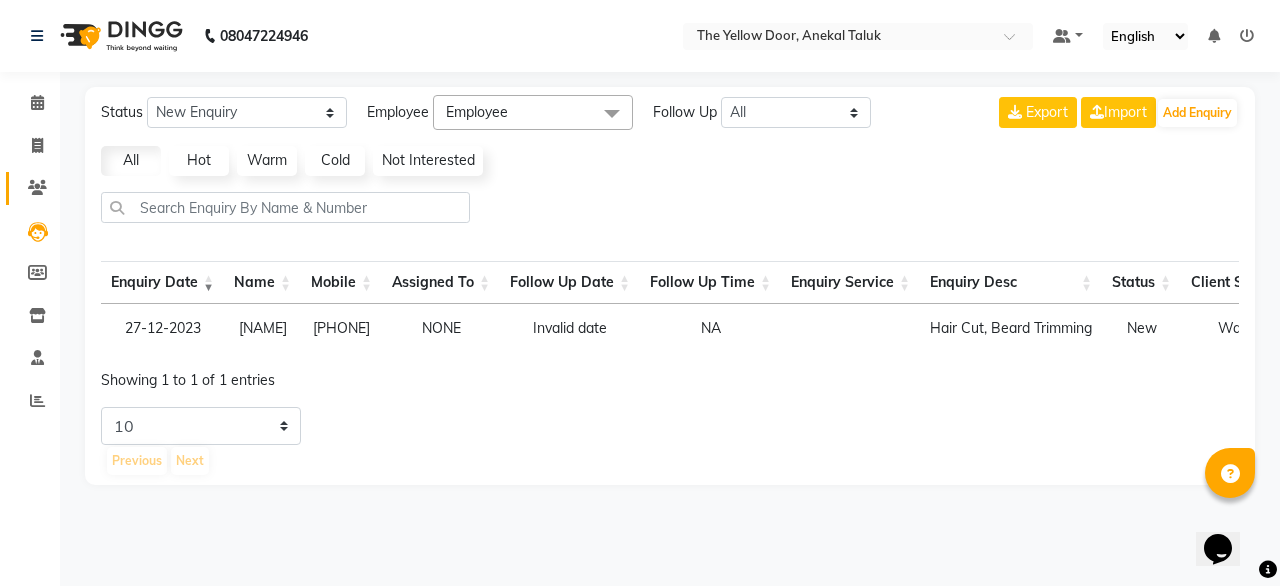 click on "Clients" 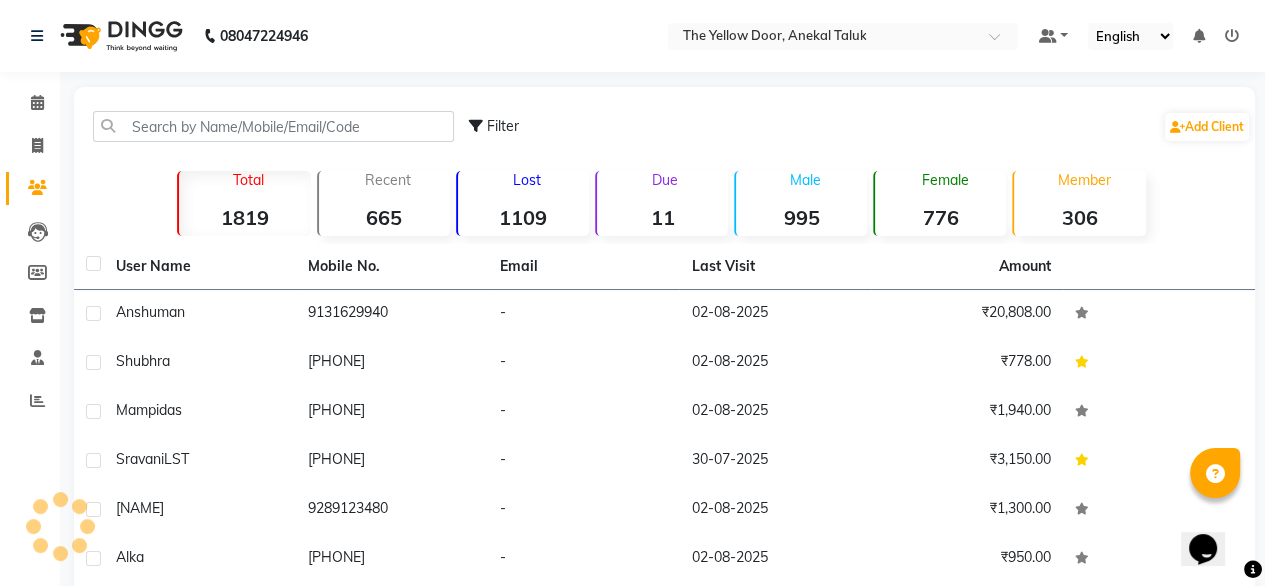 click on "995" 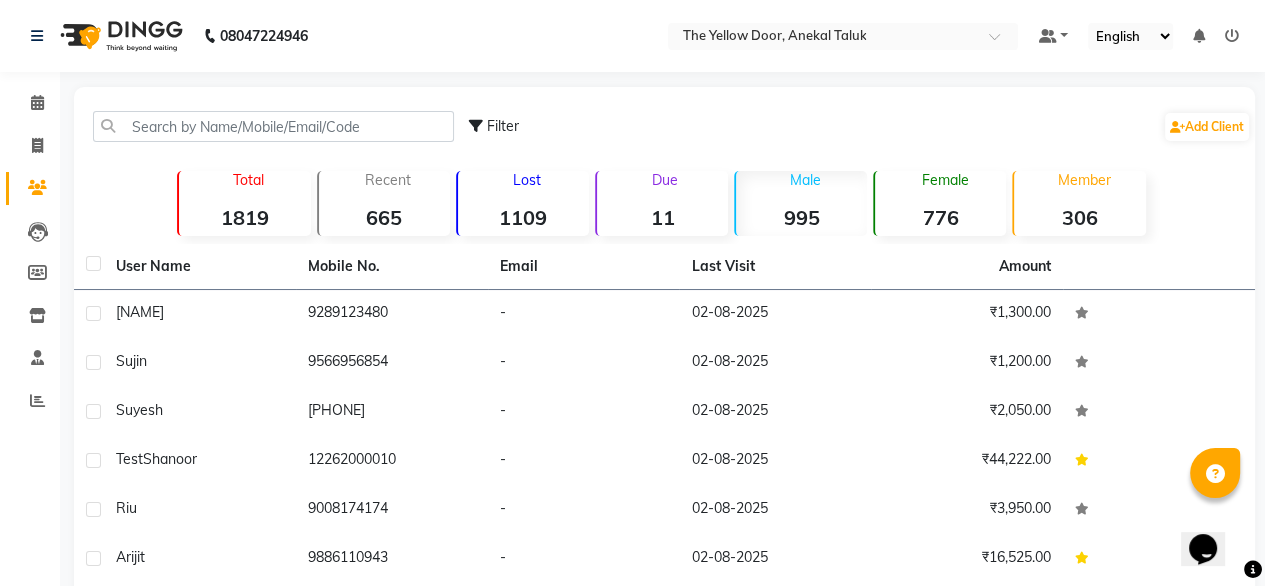 click on "11" 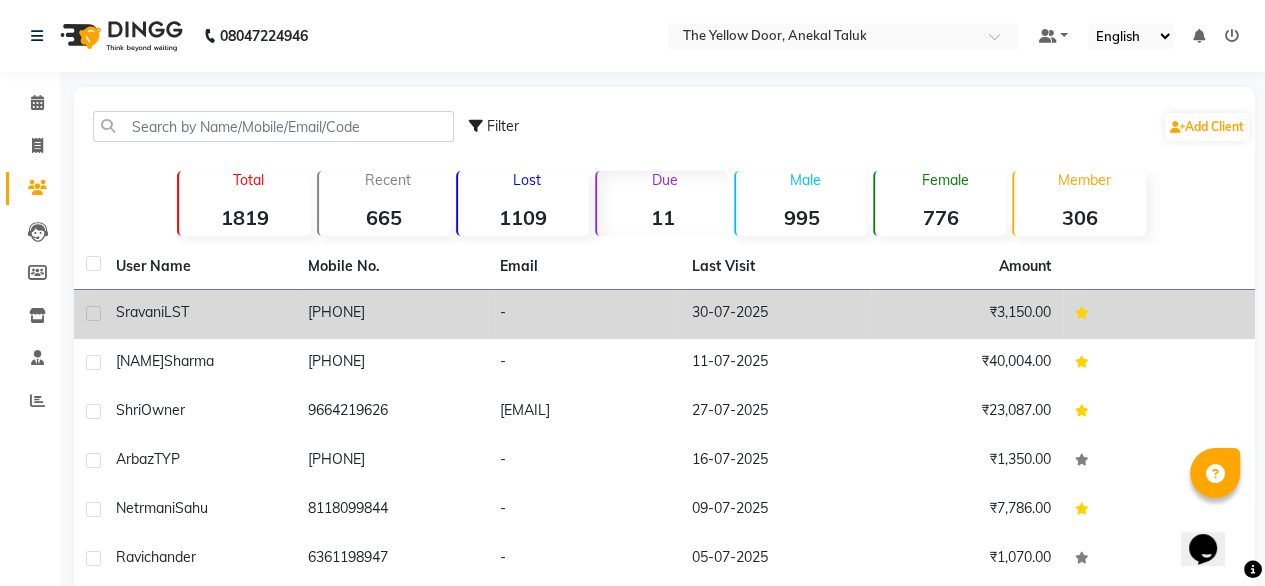 click on "-" 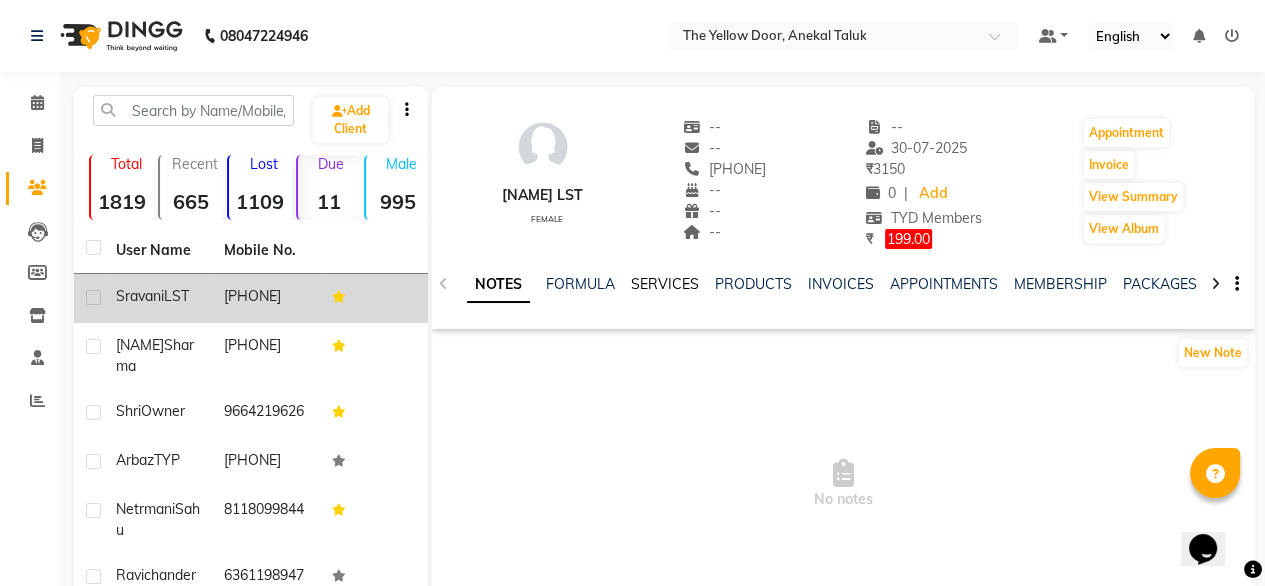 click on "SERVICES" 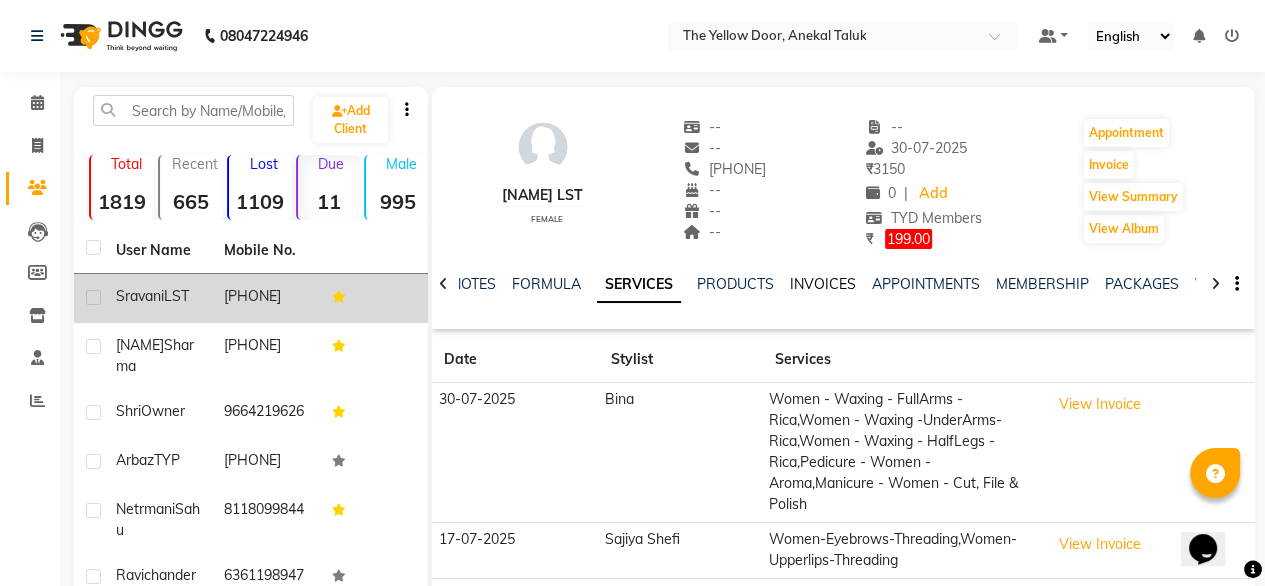 click on "INVOICES" 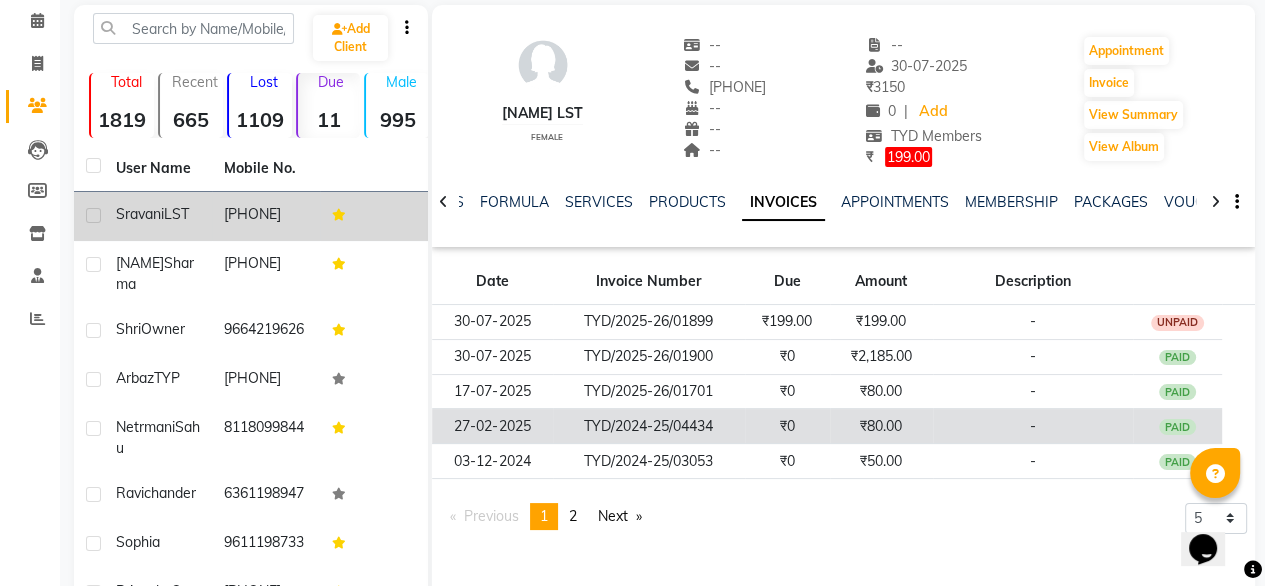 scroll, scrollTop: 82, scrollLeft: 0, axis: vertical 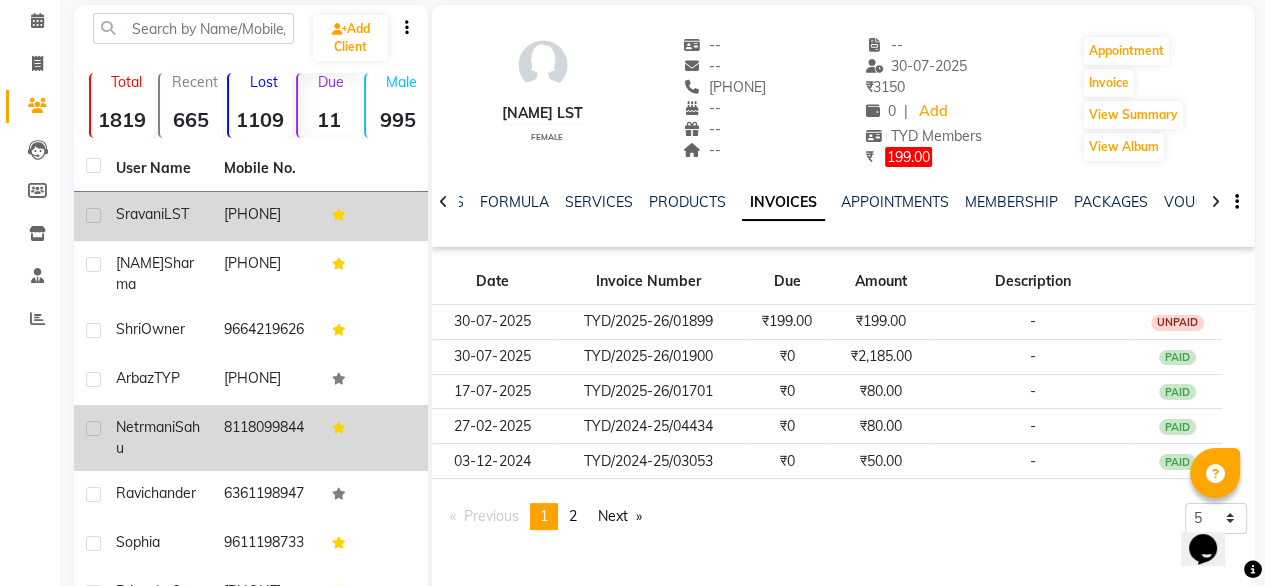 click on "8118099844" 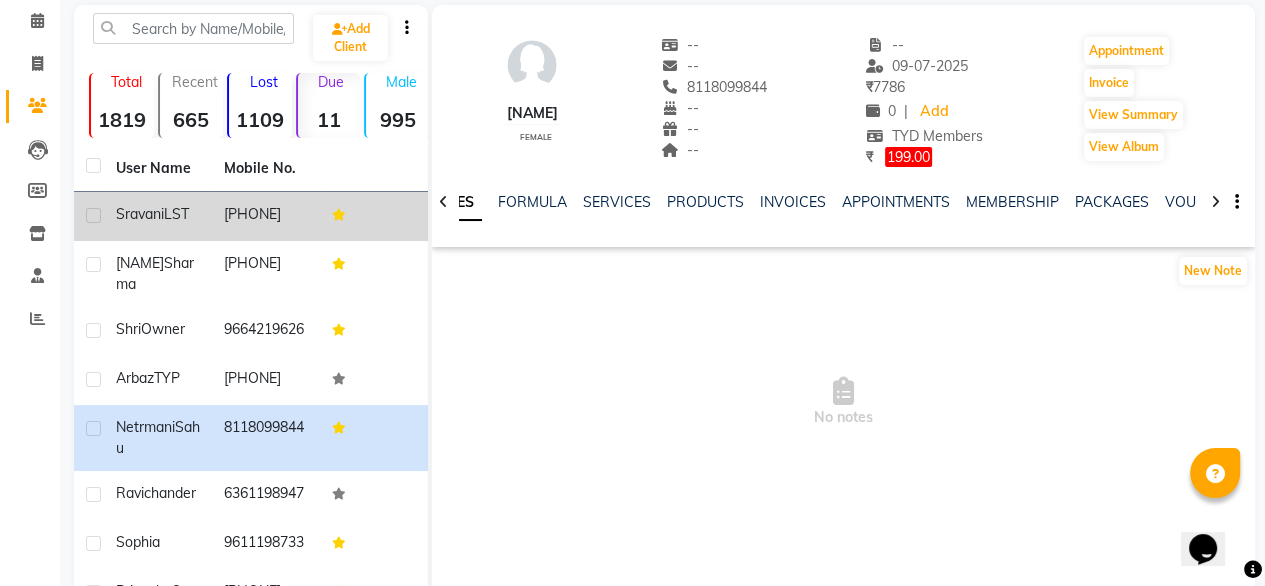 click on "9731140044" 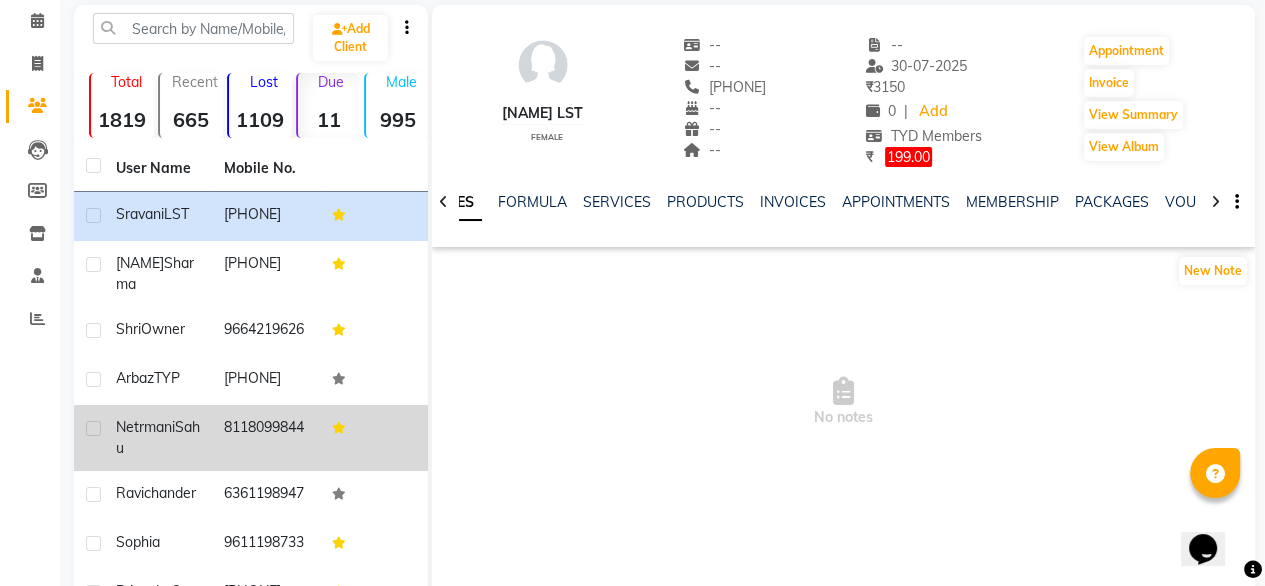 click on "8118099844" 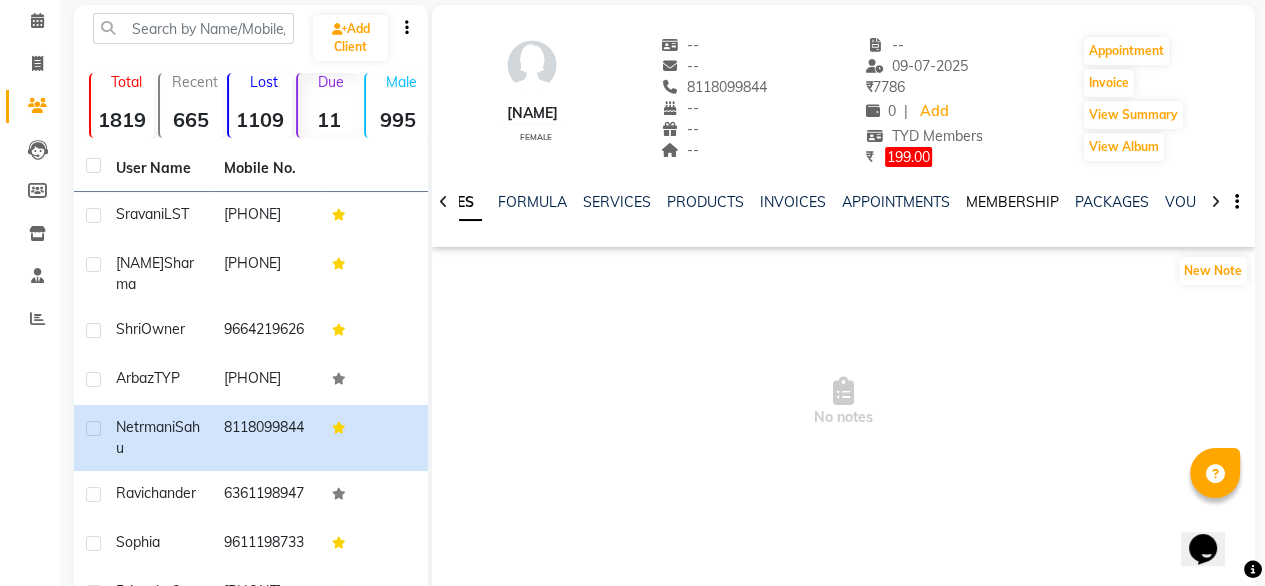 click on "MEMBERSHIP" 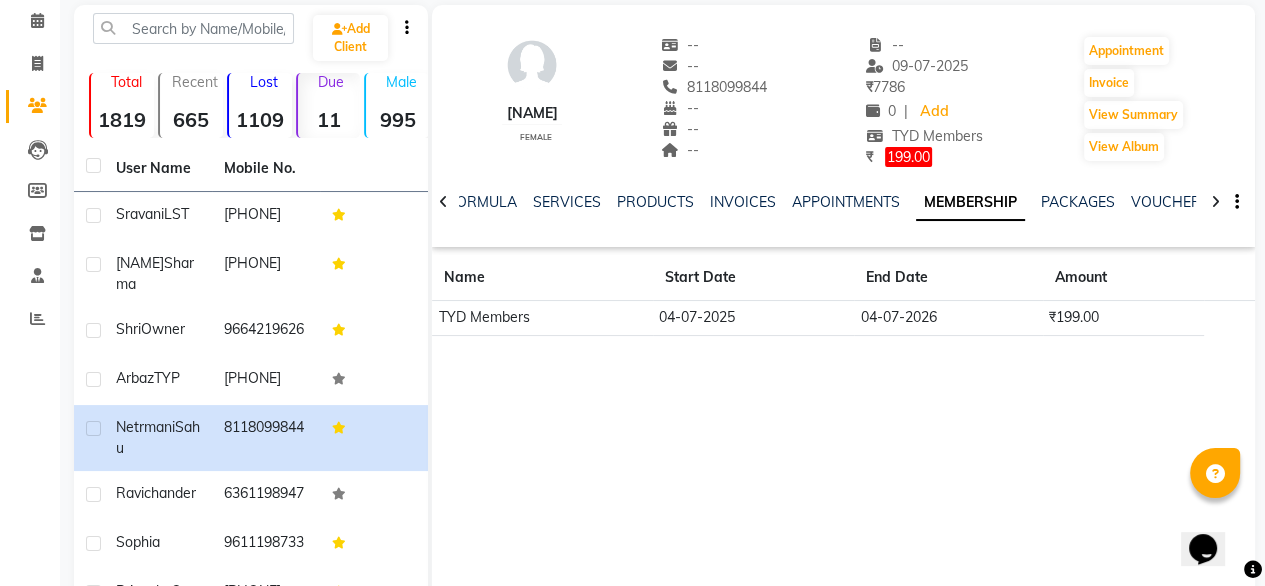 click on "₹199.00" 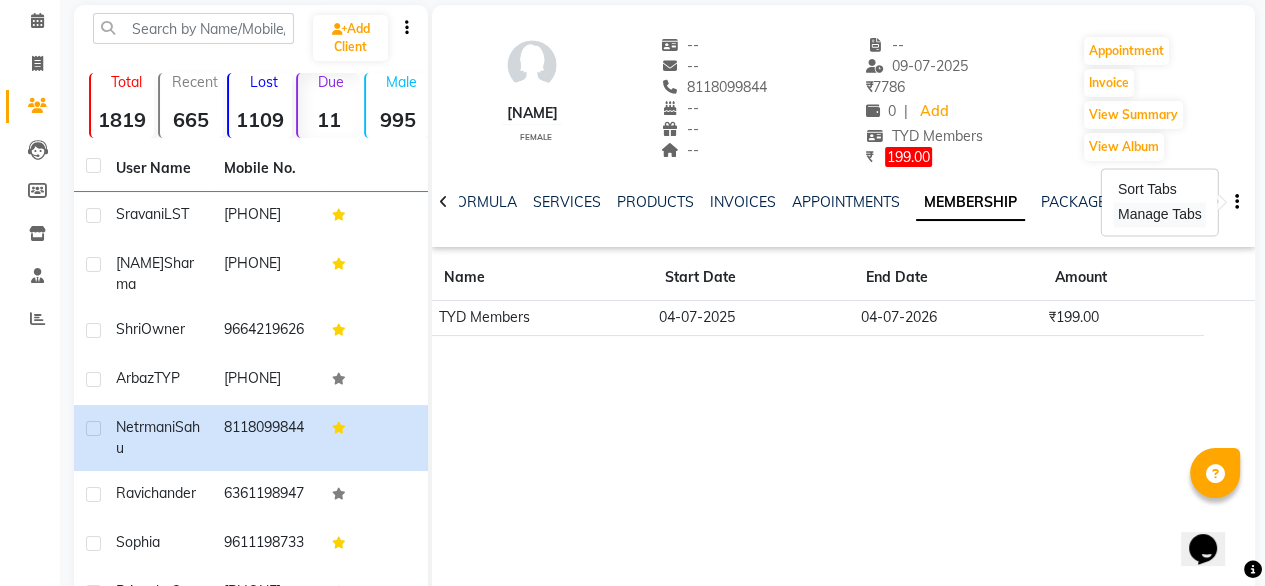 click on "Manage Tabs" at bounding box center [1160, 214] 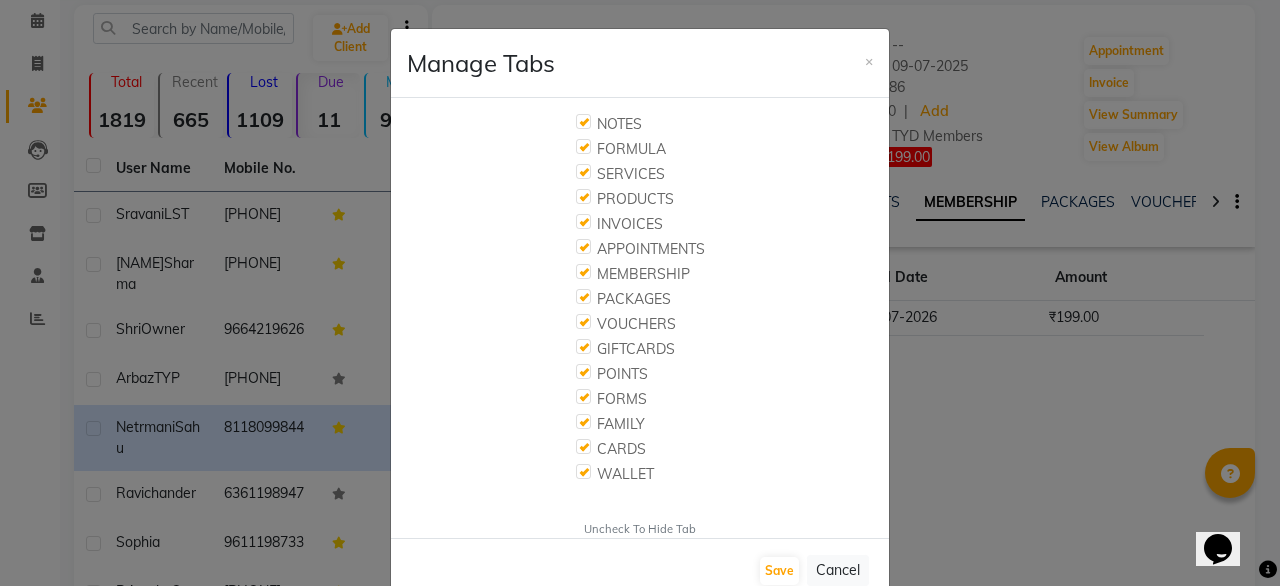 click 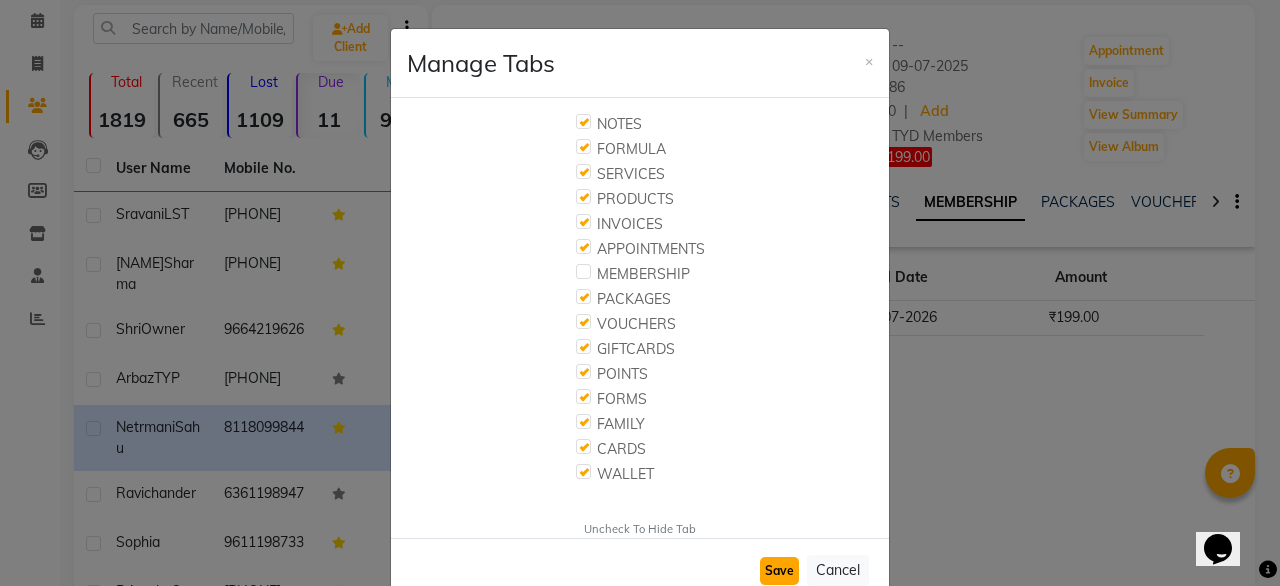 click on "Save" 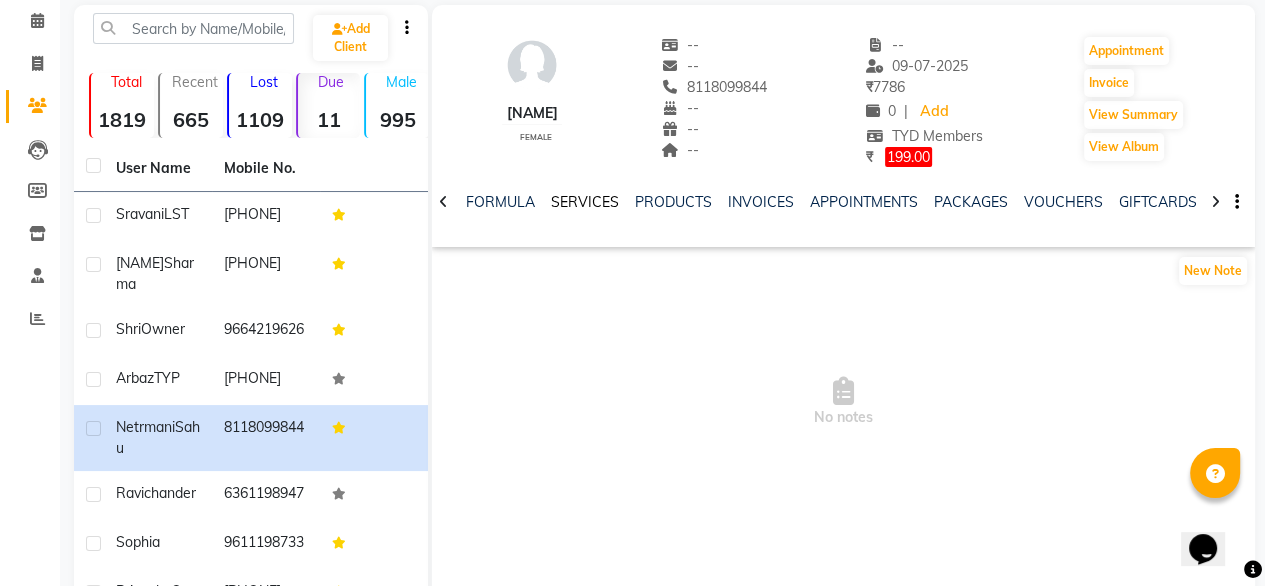 click on "SERVICES" 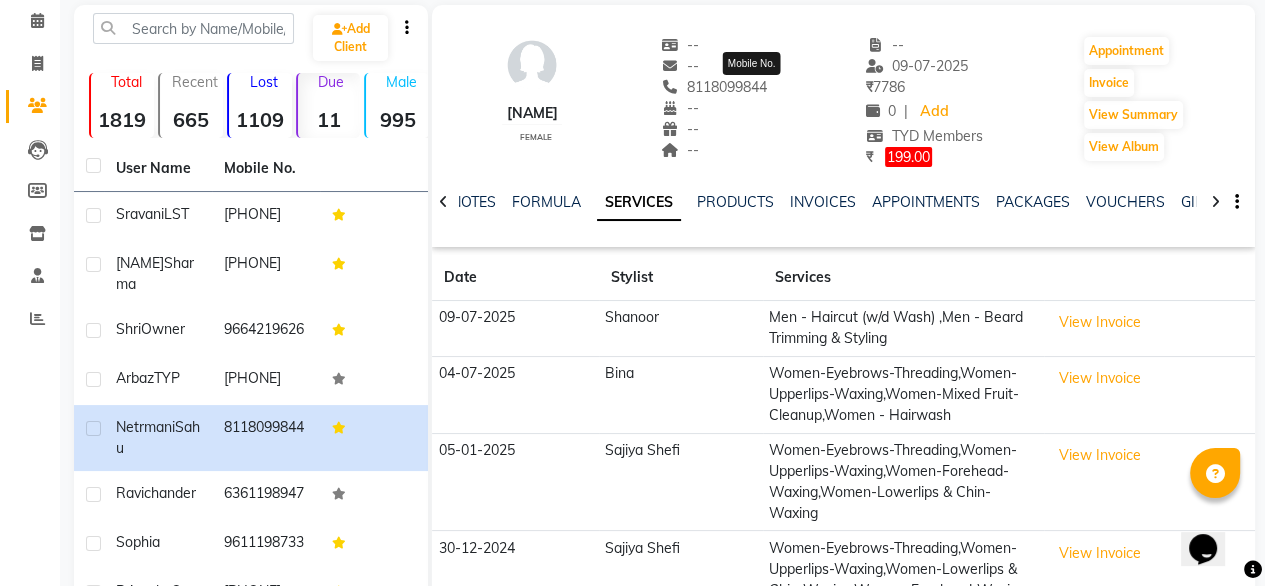 click on "8118099844" 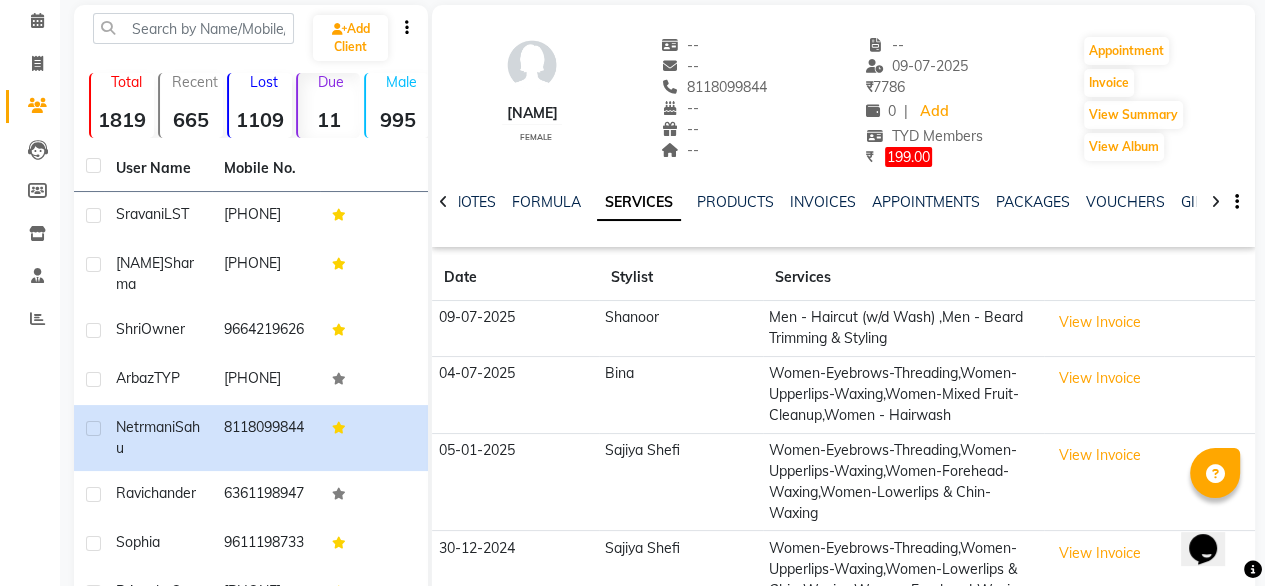 copy on "8118099844" 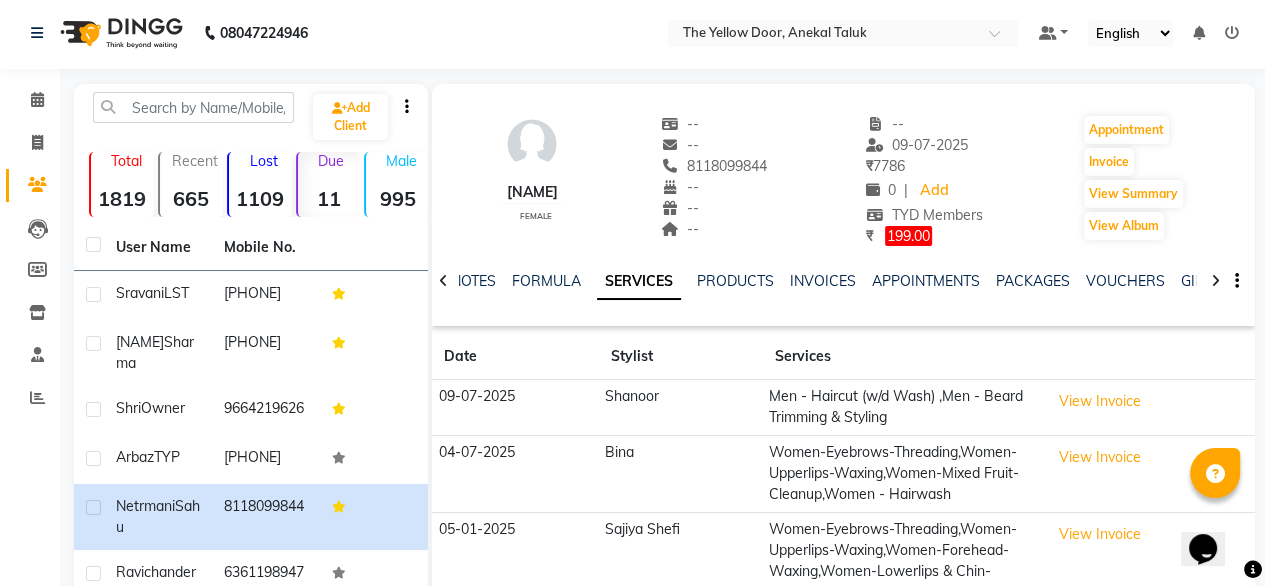scroll, scrollTop: 0, scrollLeft: 0, axis: both 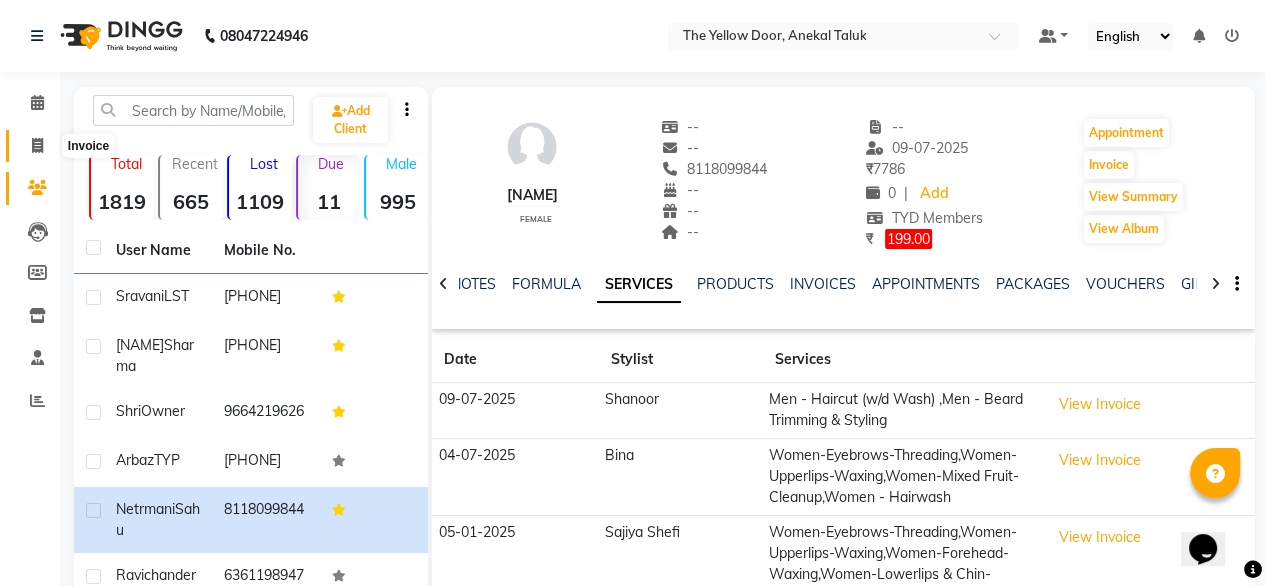 click 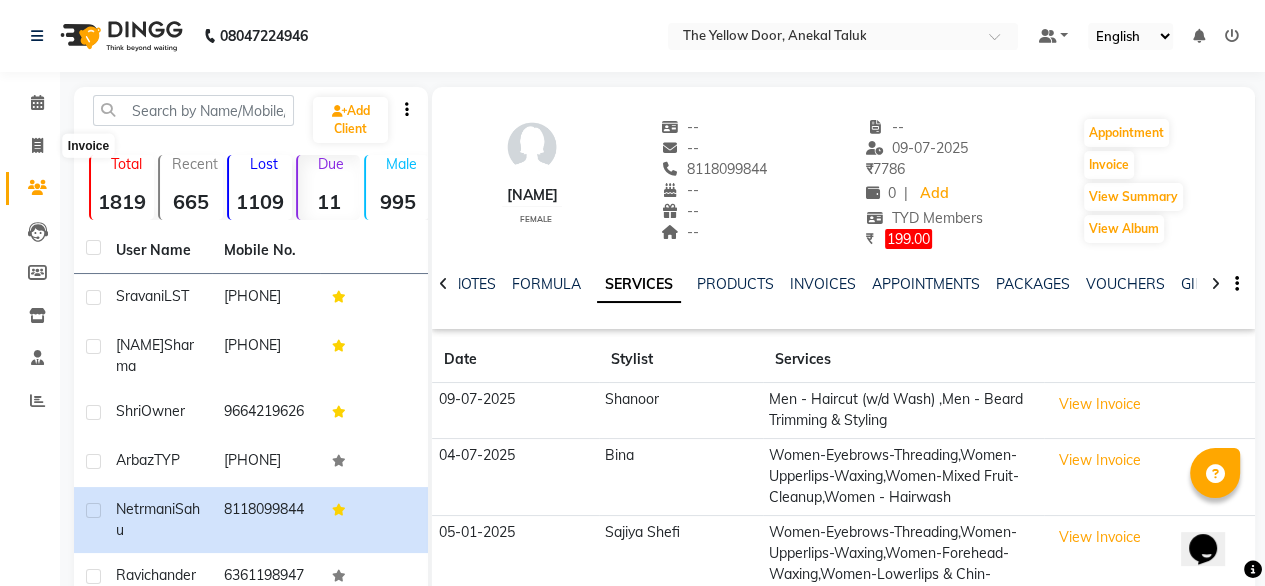 select on "service" 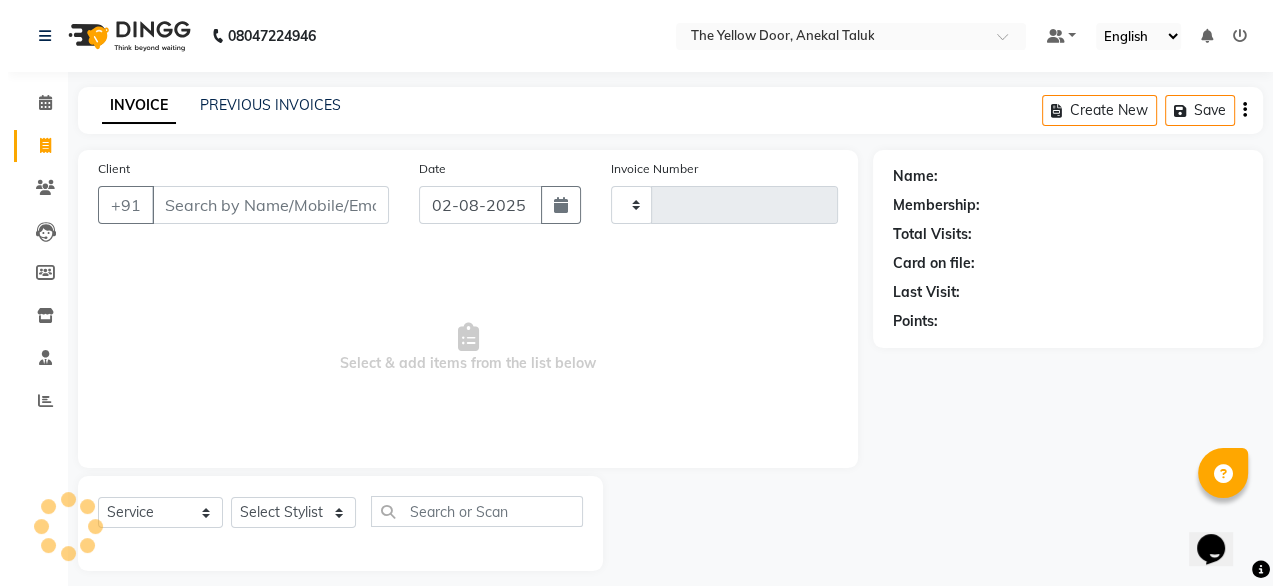 scroll, scrollTop: 16, scrollLeft: 0, axis: vertical 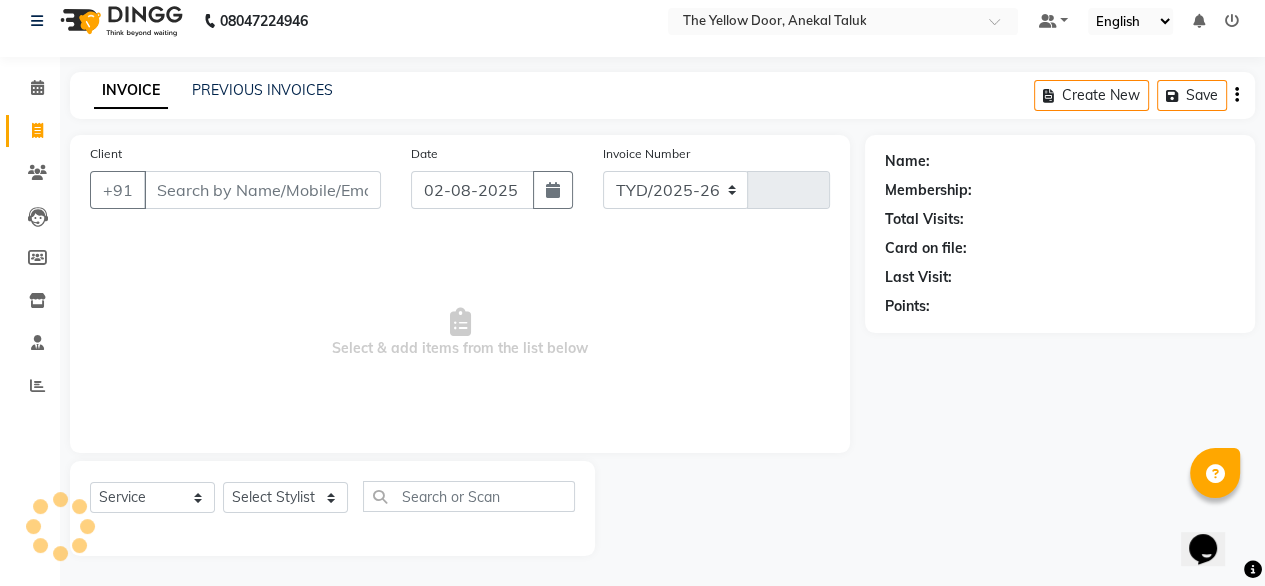 select on "5650" 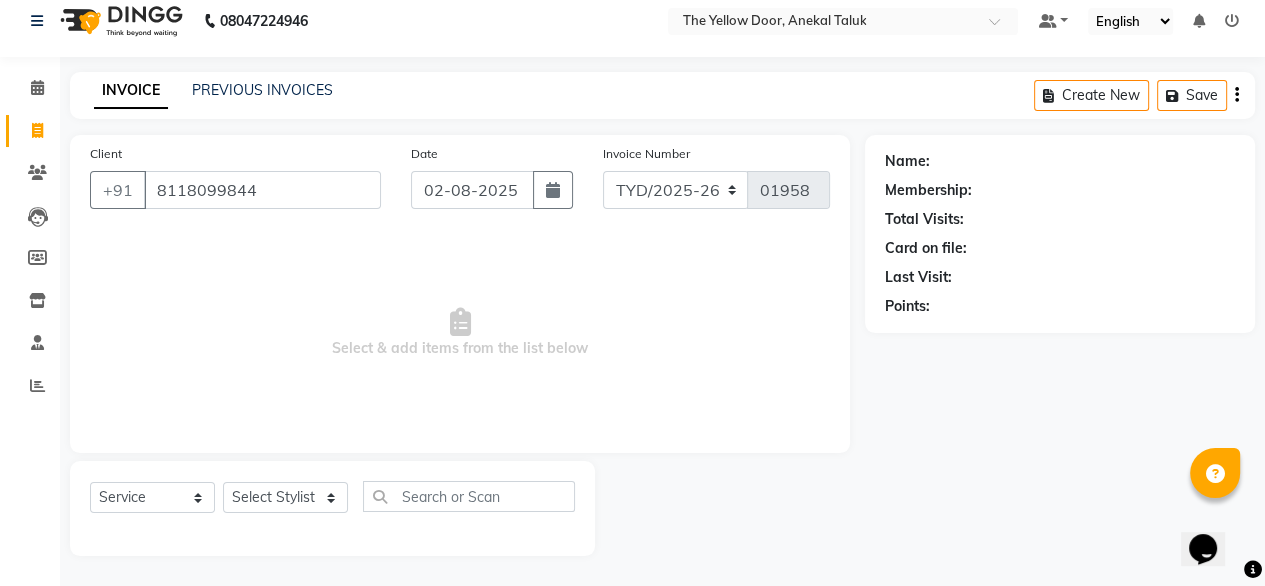 type on "8118099844" 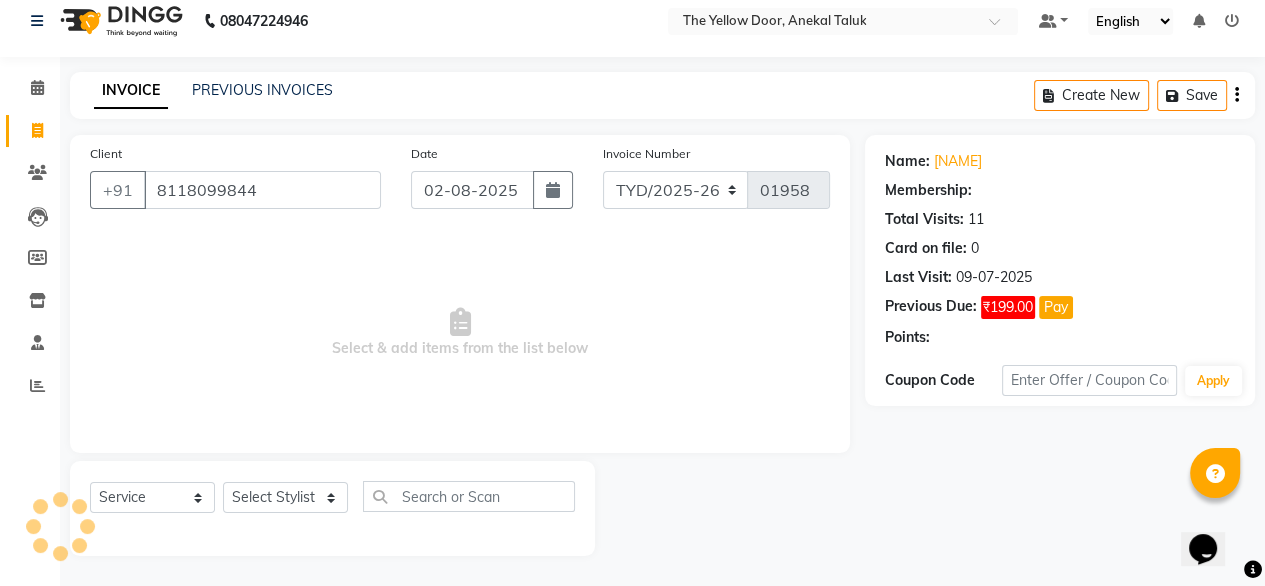 select on "1: Object" 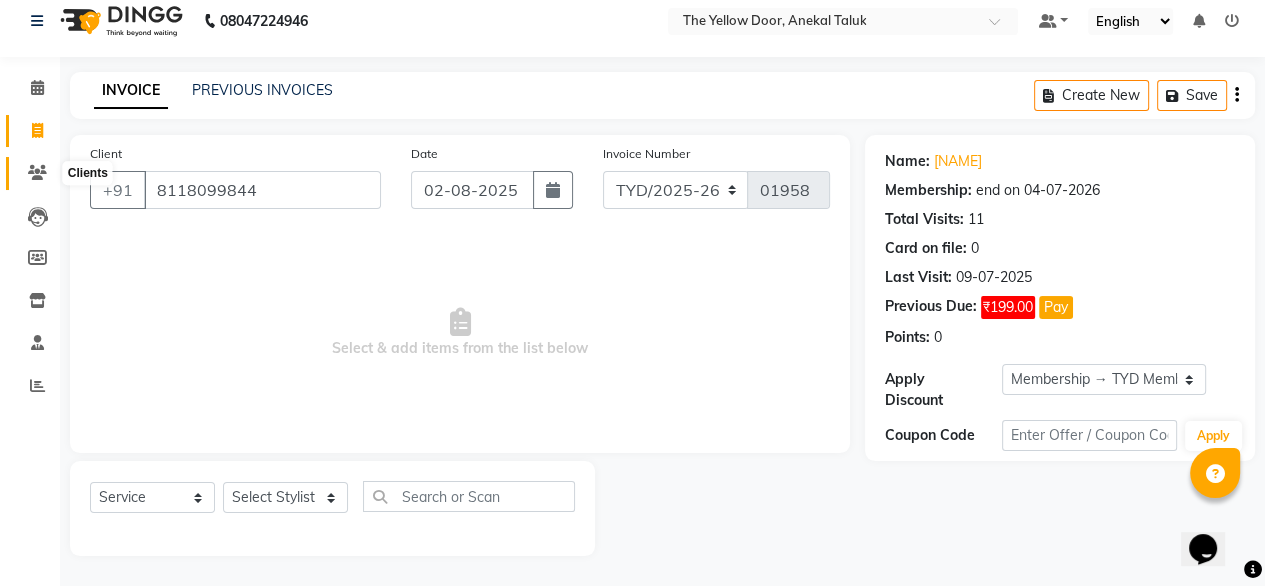 click 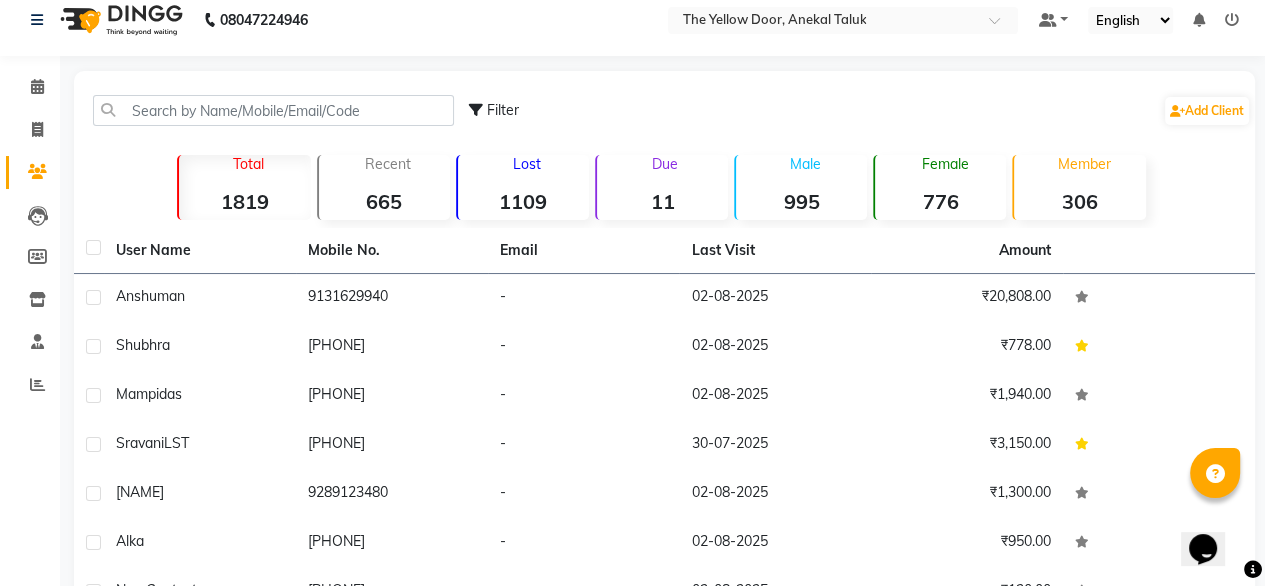 click on "11" 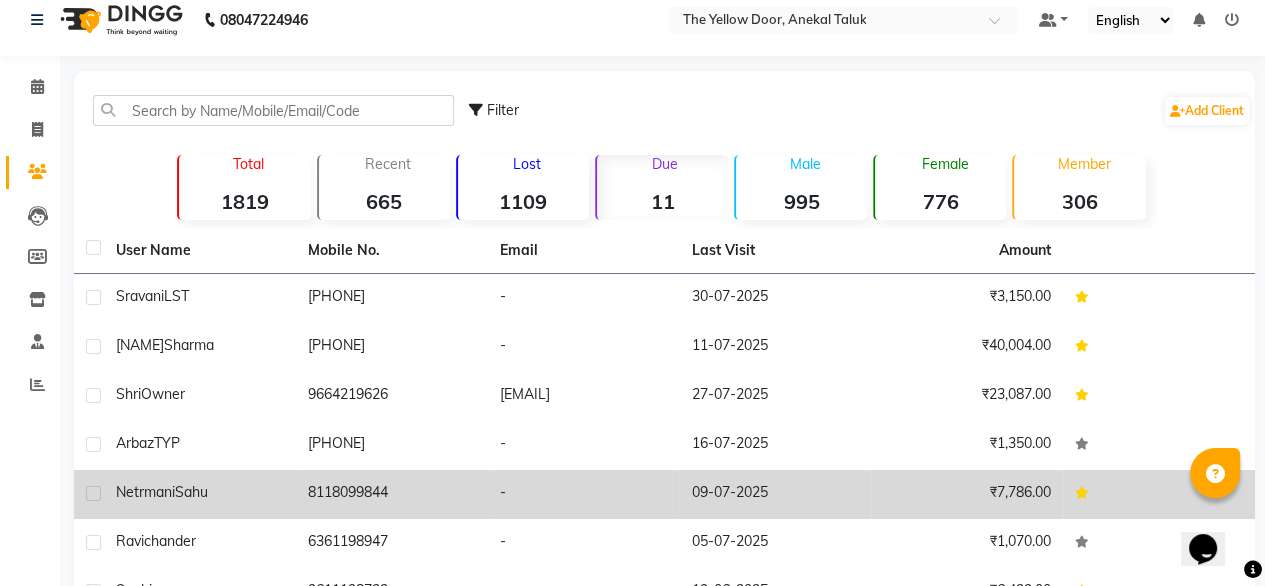 click on "8118099844" 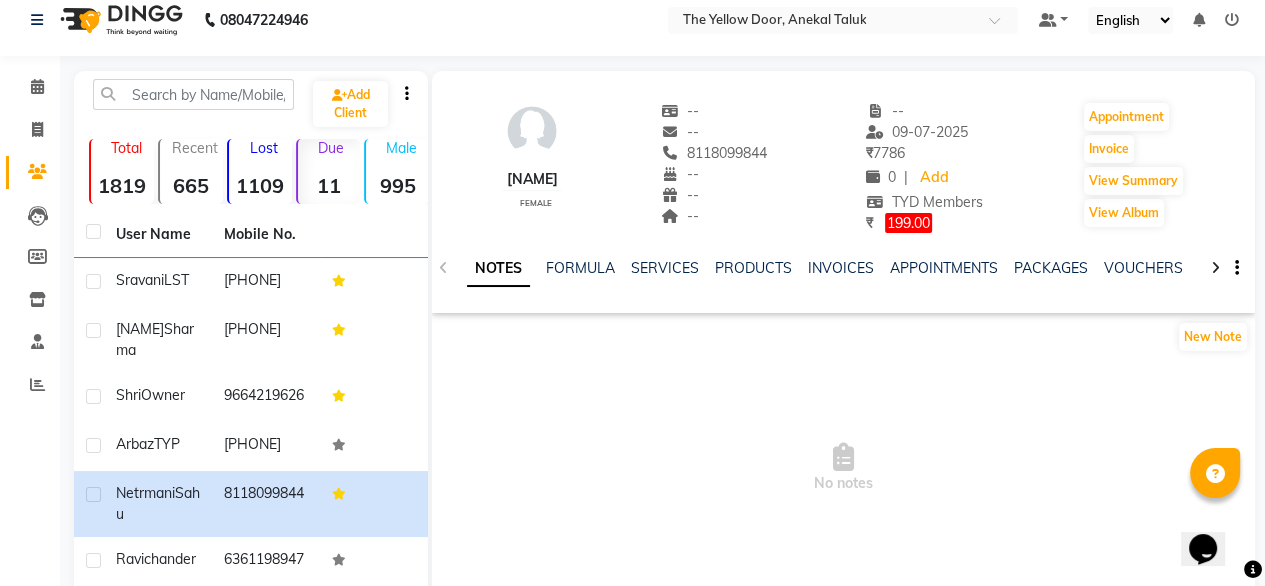click 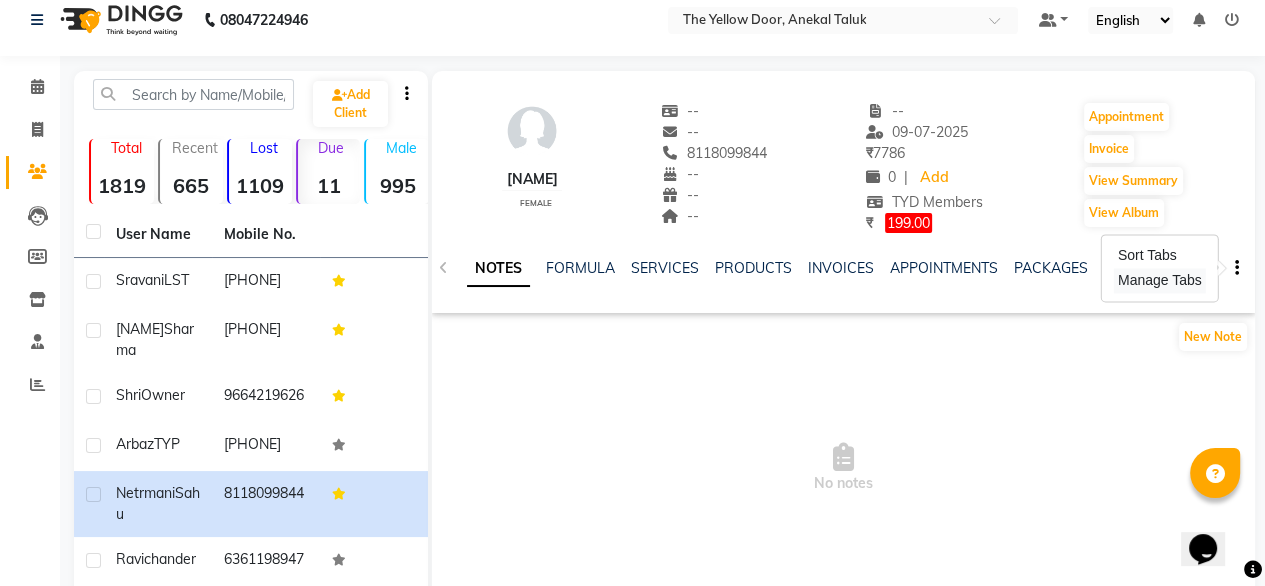 click on "Manage Tabs" at bounding box center (1160, 280) 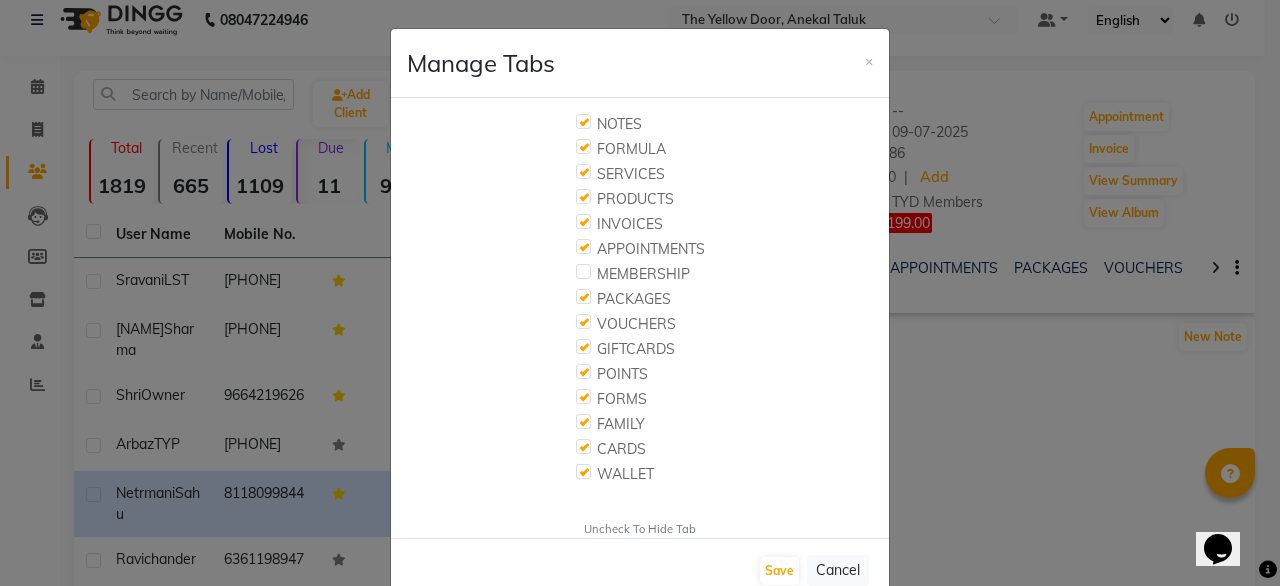 click 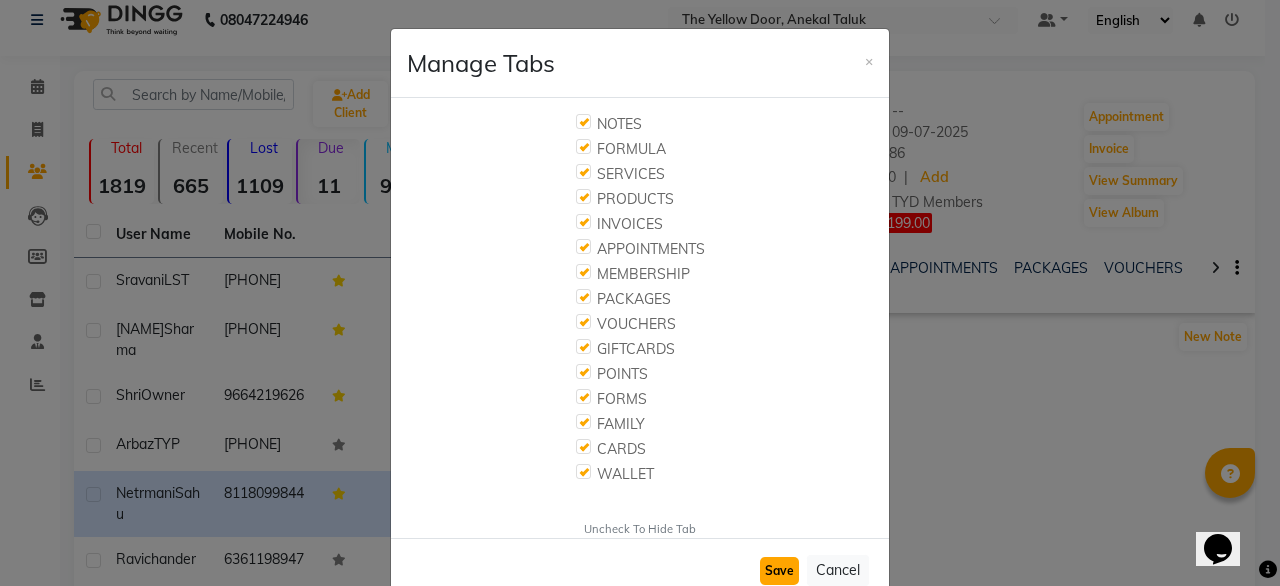 click on "Save" 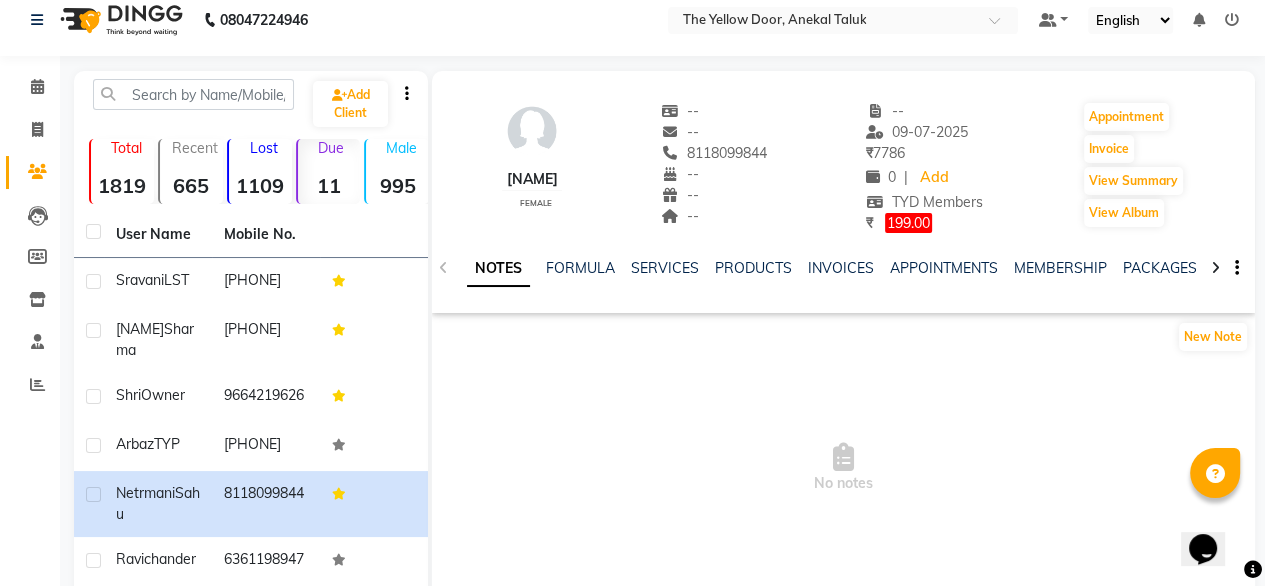 click on "NOTES FORMULA SERVICES PRODUCTS INVOICES APPOINTMENTS MEMBERSHIP PACKAGES VOUCHERS GIFTCARDS POINTS FORMS FAMILY CARDS WALLET" 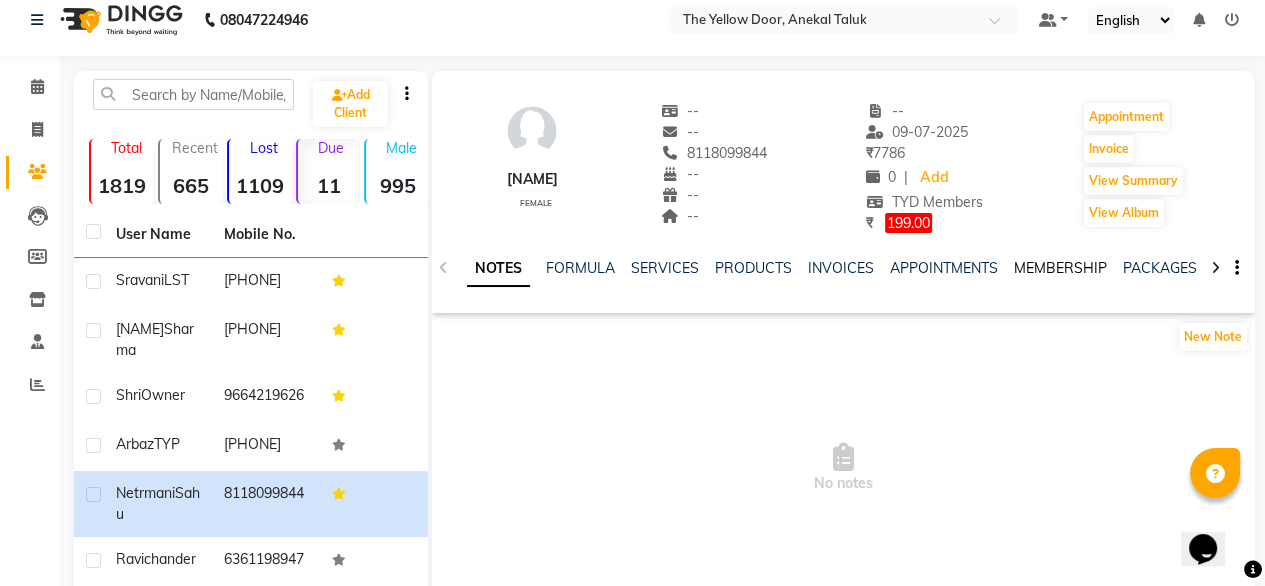 click on "MEMBERSHIP" 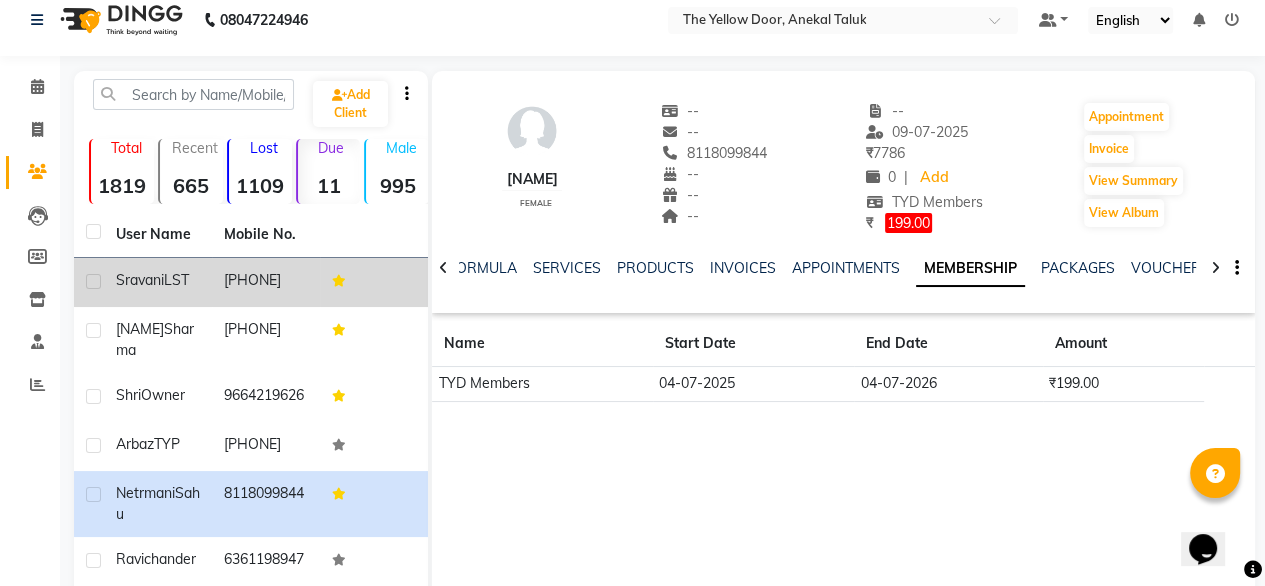 click on "9731140044" 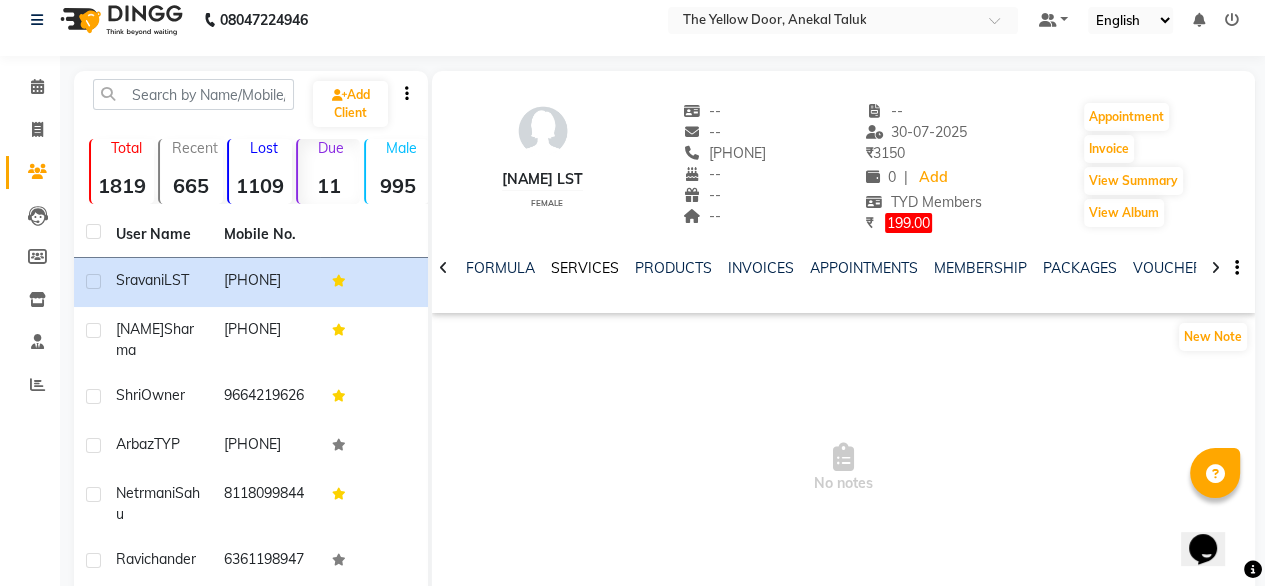 click on "SERVICES" 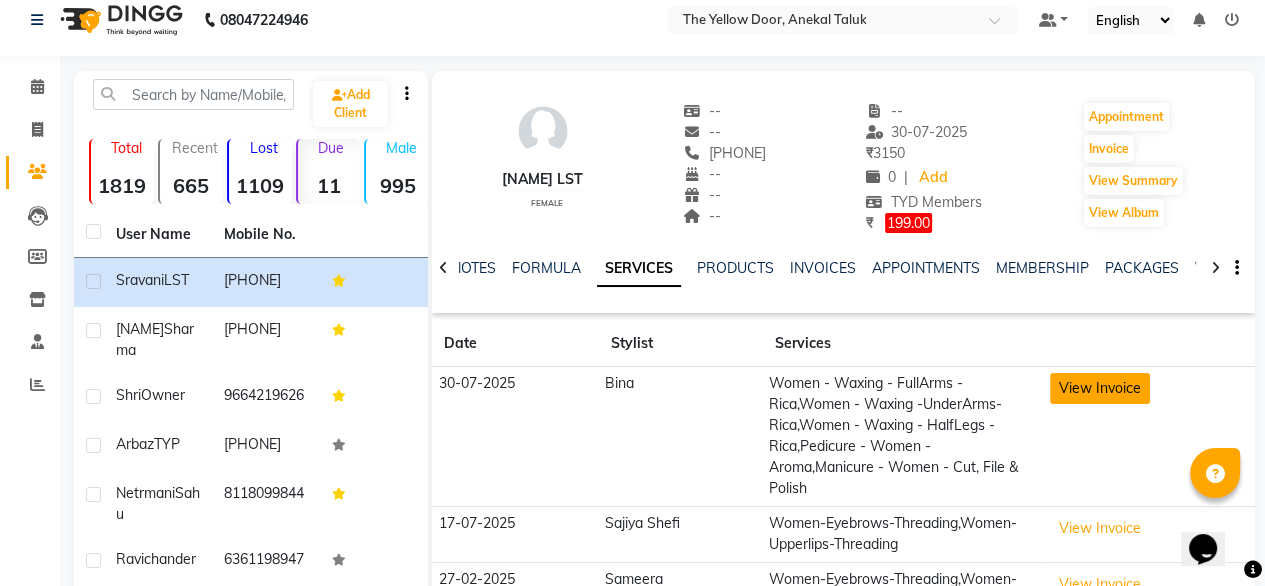 click on "View Invoice" 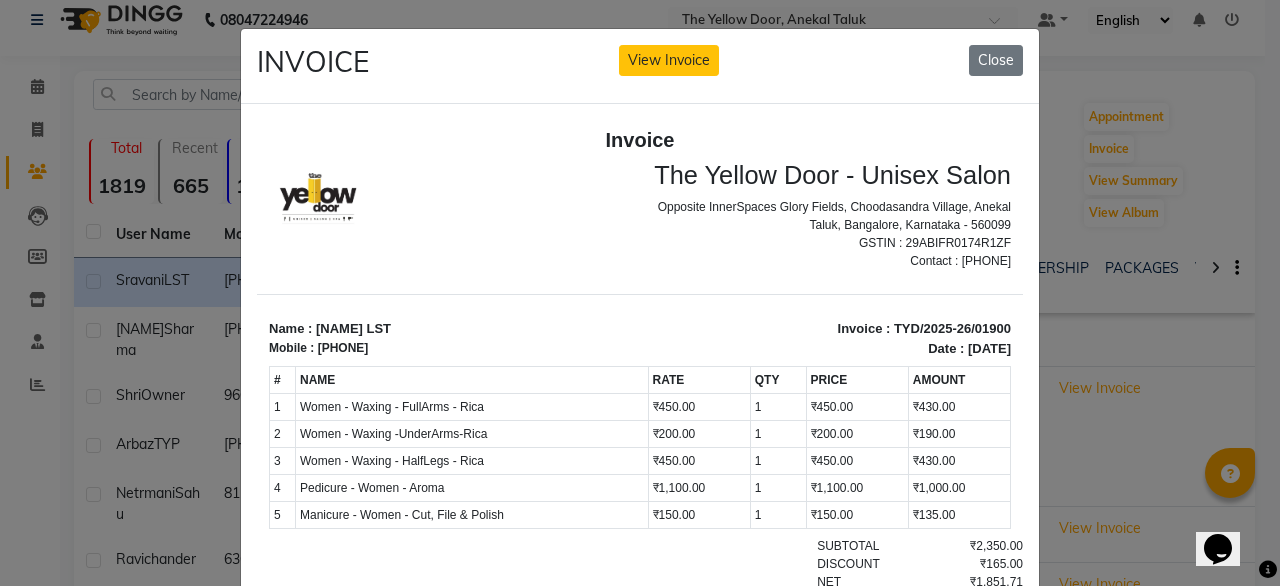 scroll, scrollTop: 16, scrollLeft: 0, axis: vertical 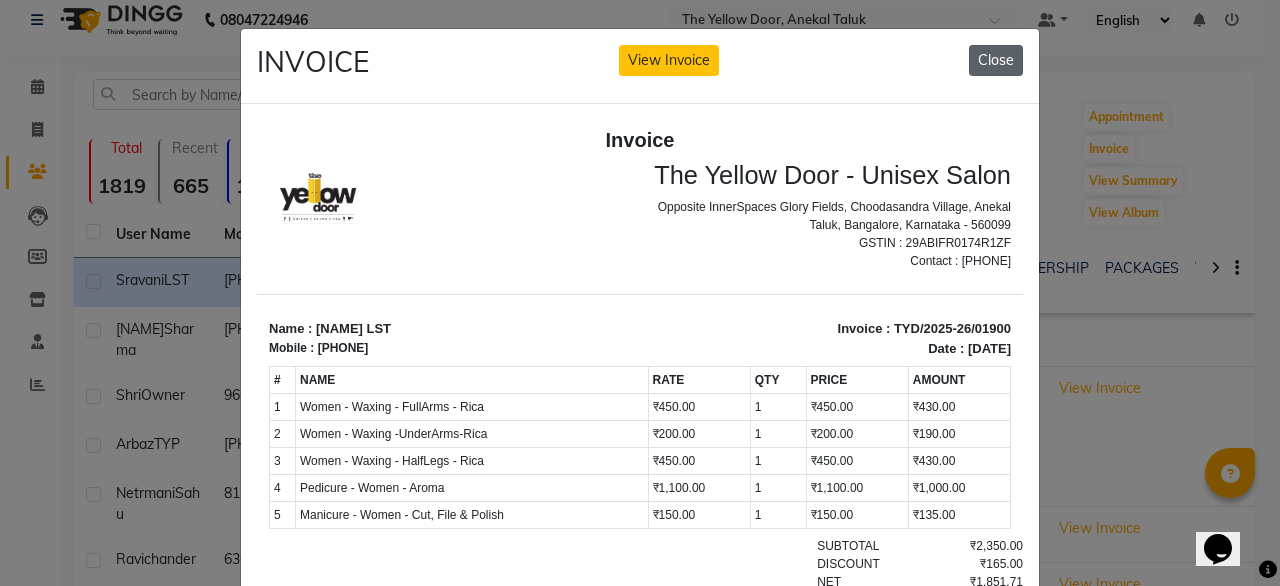 click on "Close" 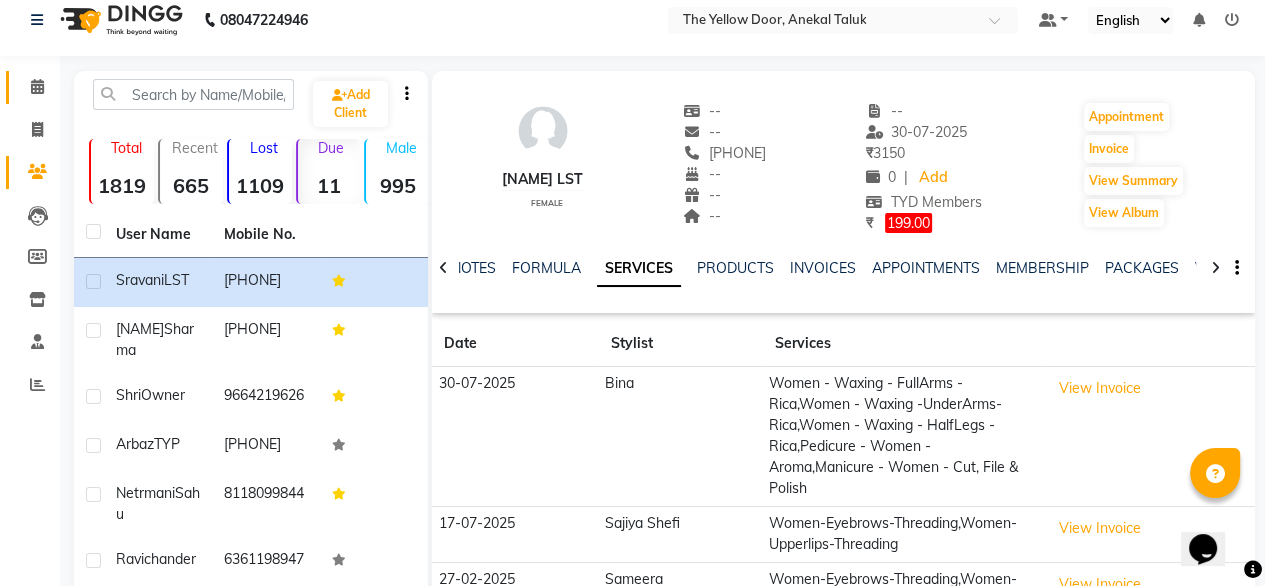 click on "Calendar" 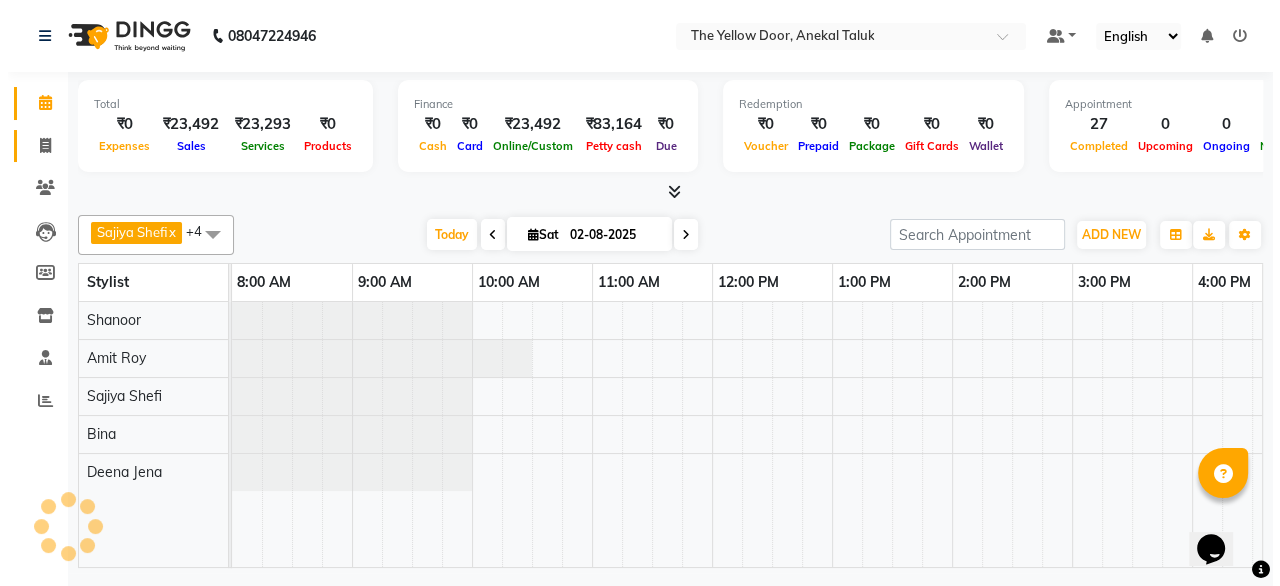scroll, scrollTop: 0, scrollLeft: 0, axis: both 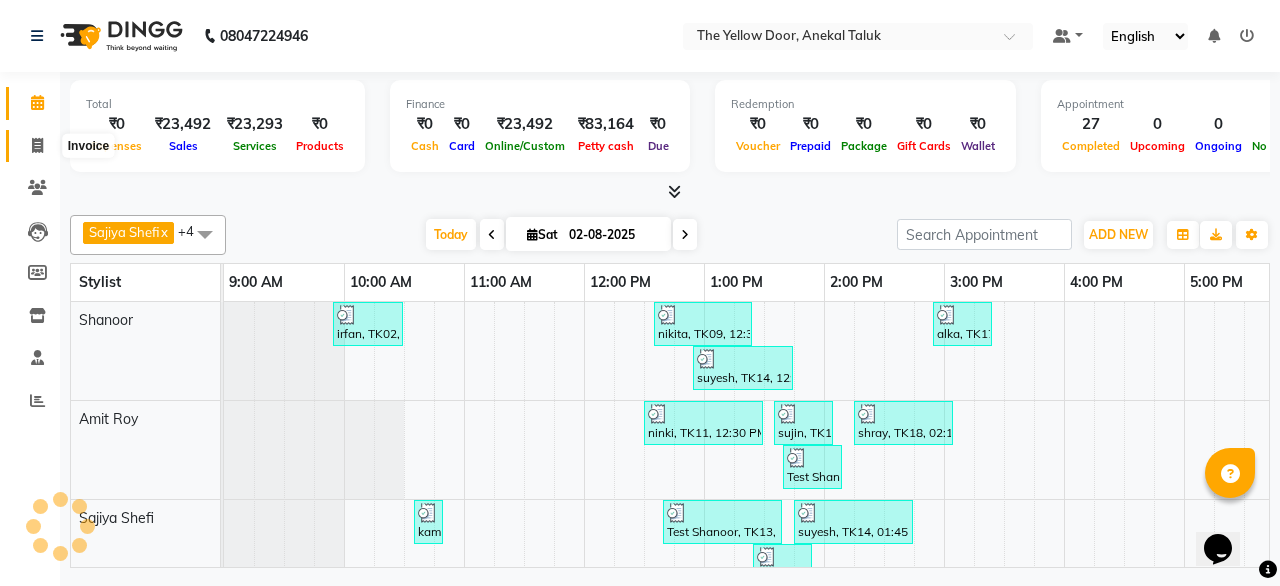 click 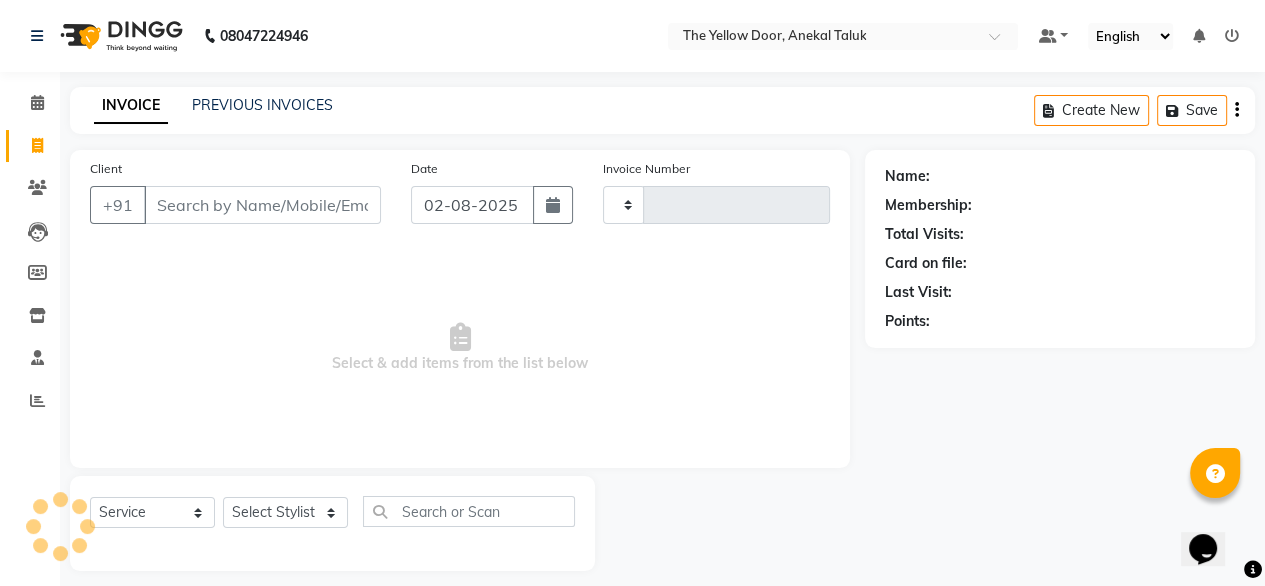type on "01958" 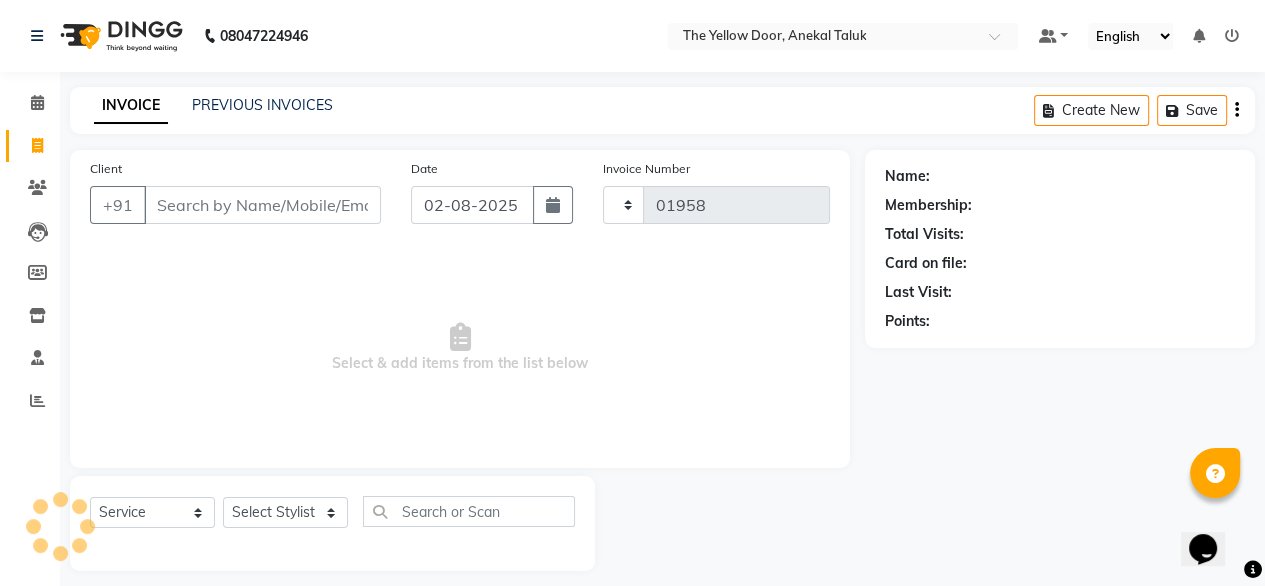 select on "5650" 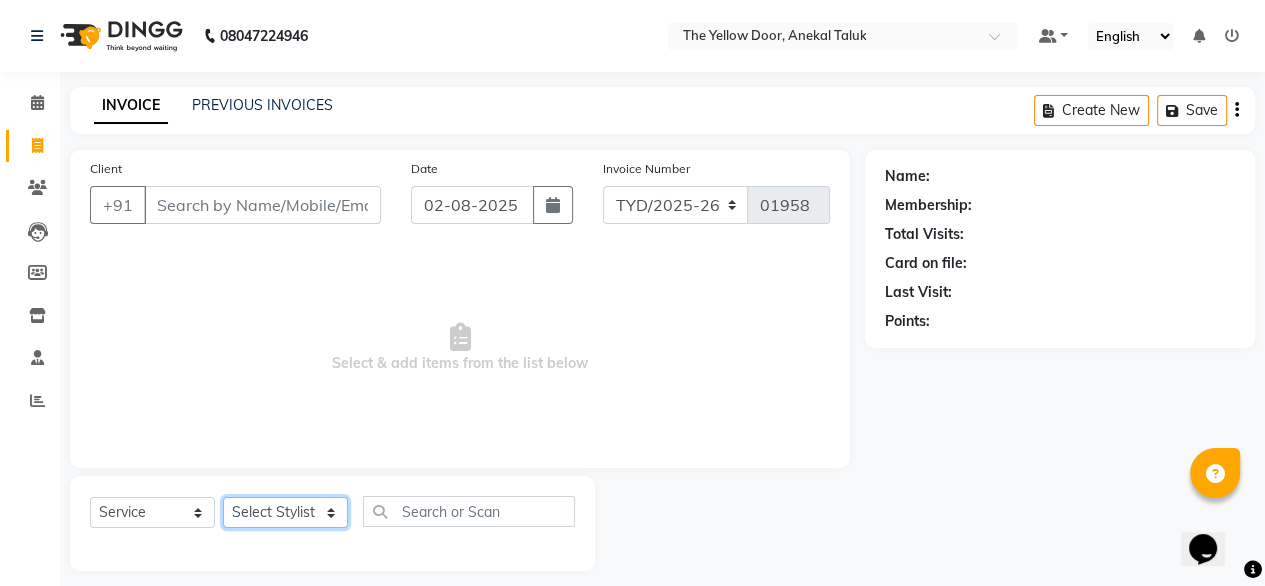click on "Select Stylist Amit Roy Bina Deena Jena Housekeeping Manager Sajiya Shefi Shanoor Shri" 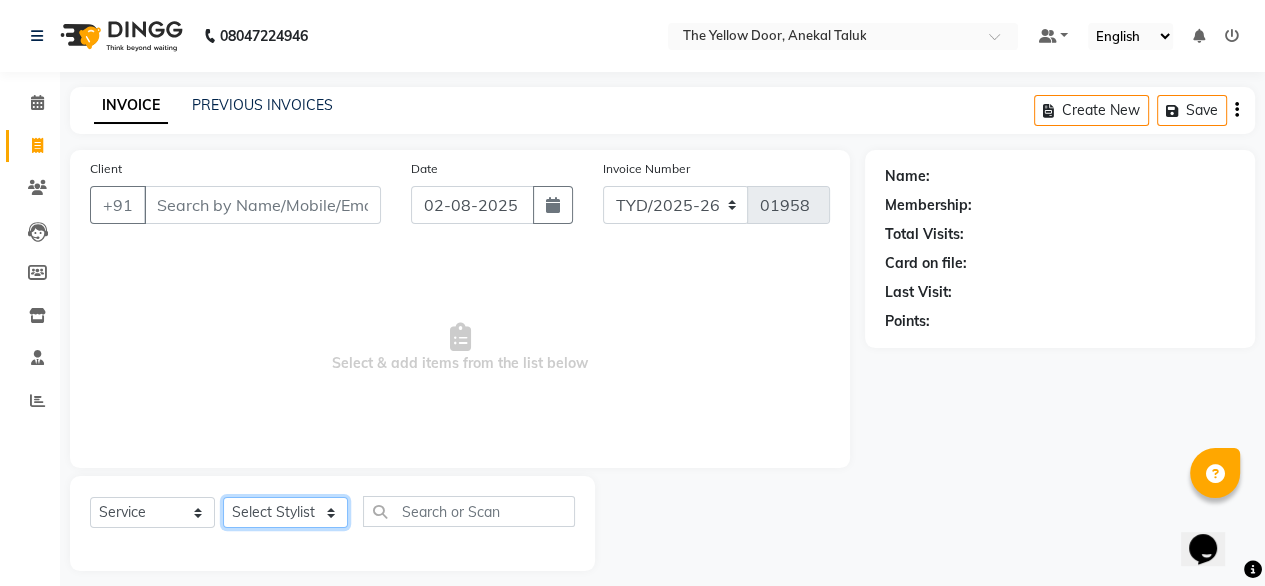 select on "71545" 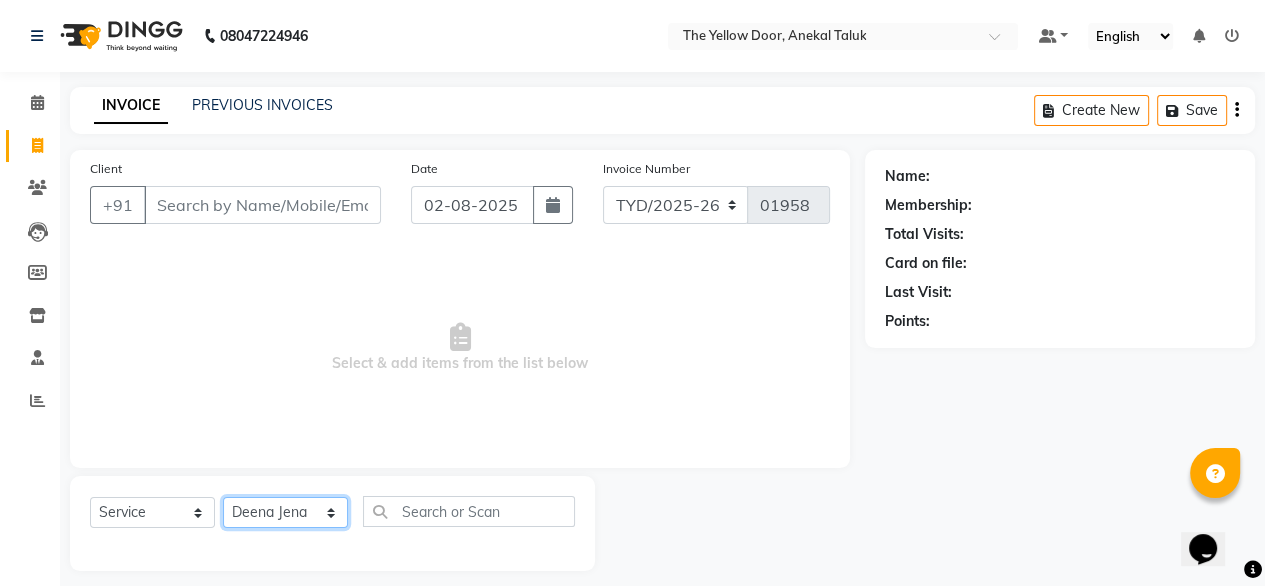 click on "Select Stylist Amit Roy Bina Deena Jena Housekeeping Manager Sajiya Shefi Shanoor Shri" 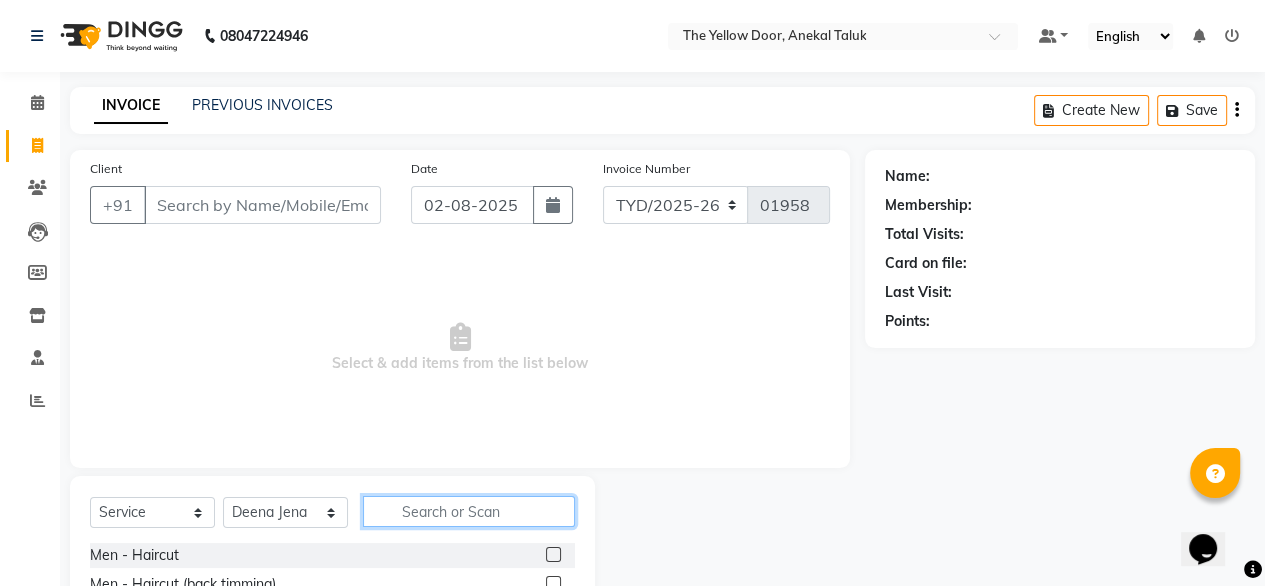 click 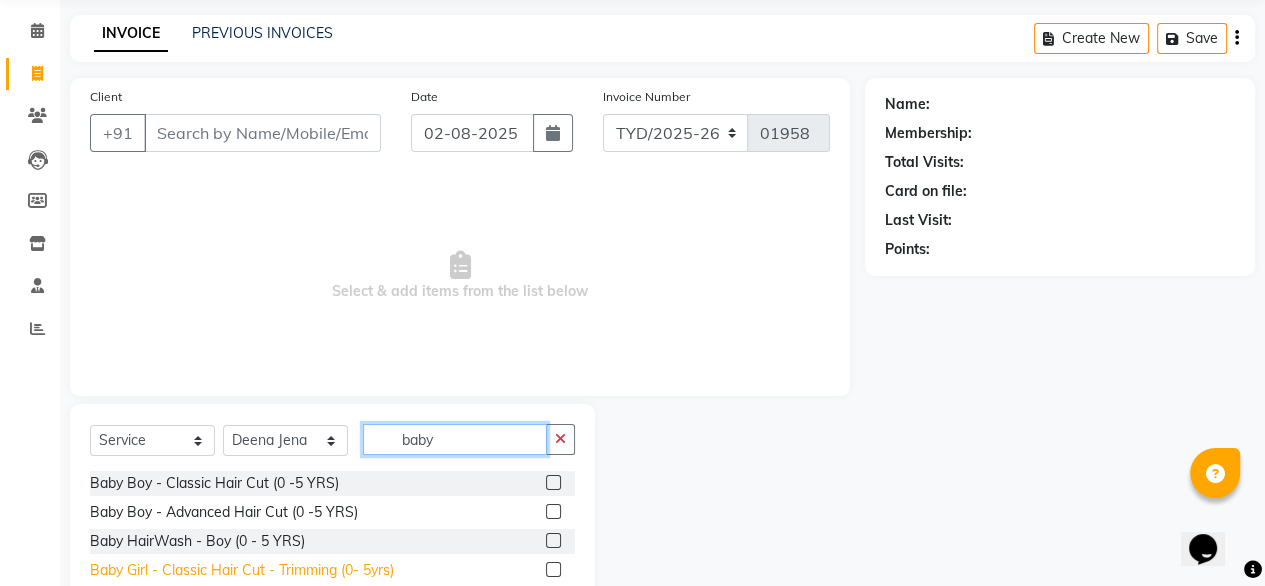 scroll, scrollTop: 74, scrollLeft: 0, axis: vertical 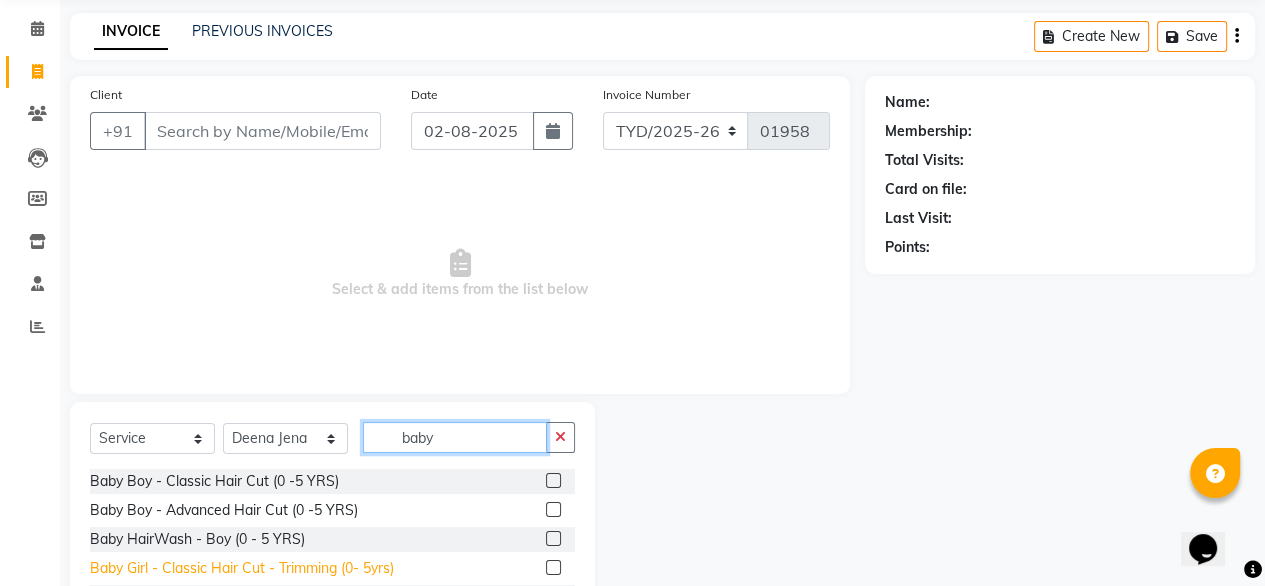 type on "baby" 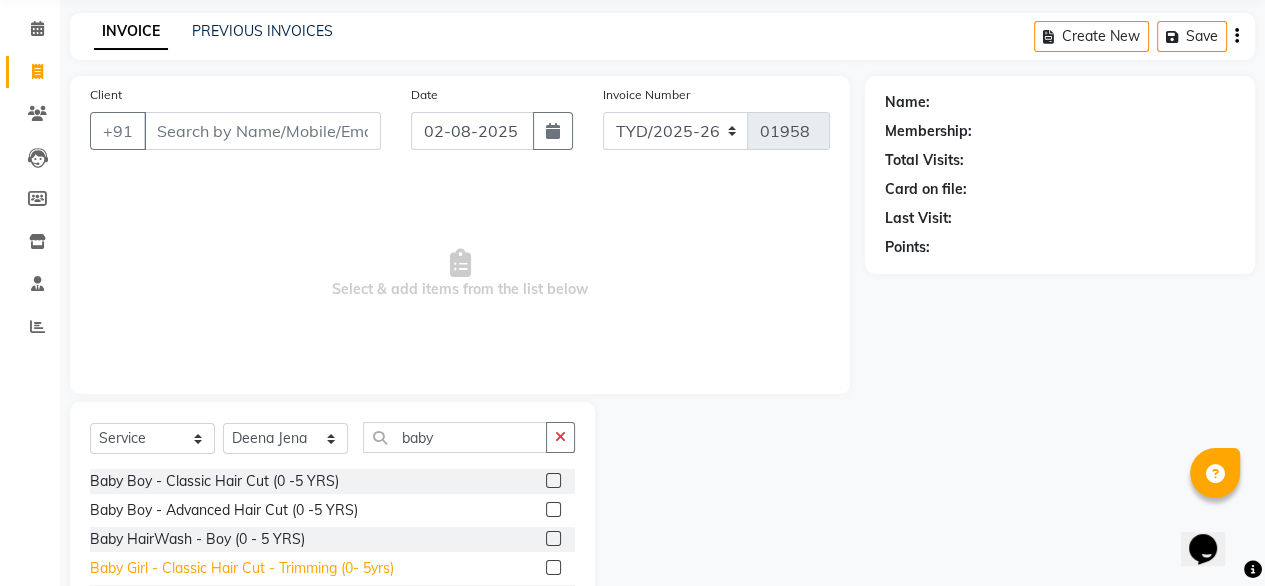 click on "Baby Girl - Classic Hair Cut - Trimming (0- 5yrs)" 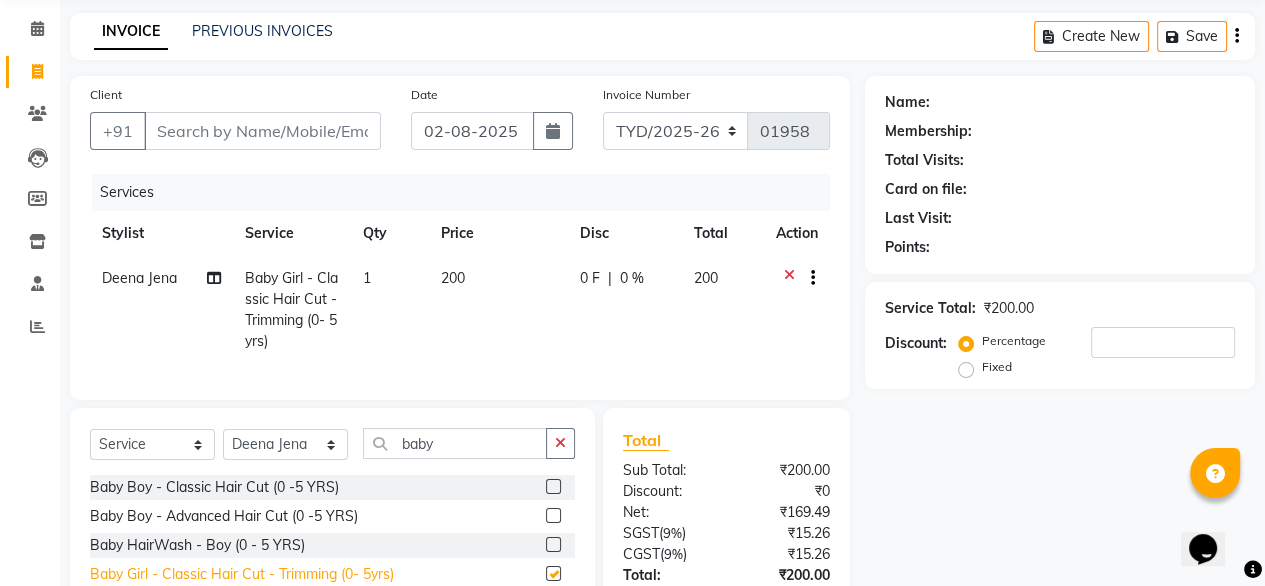 checkbox on "false" 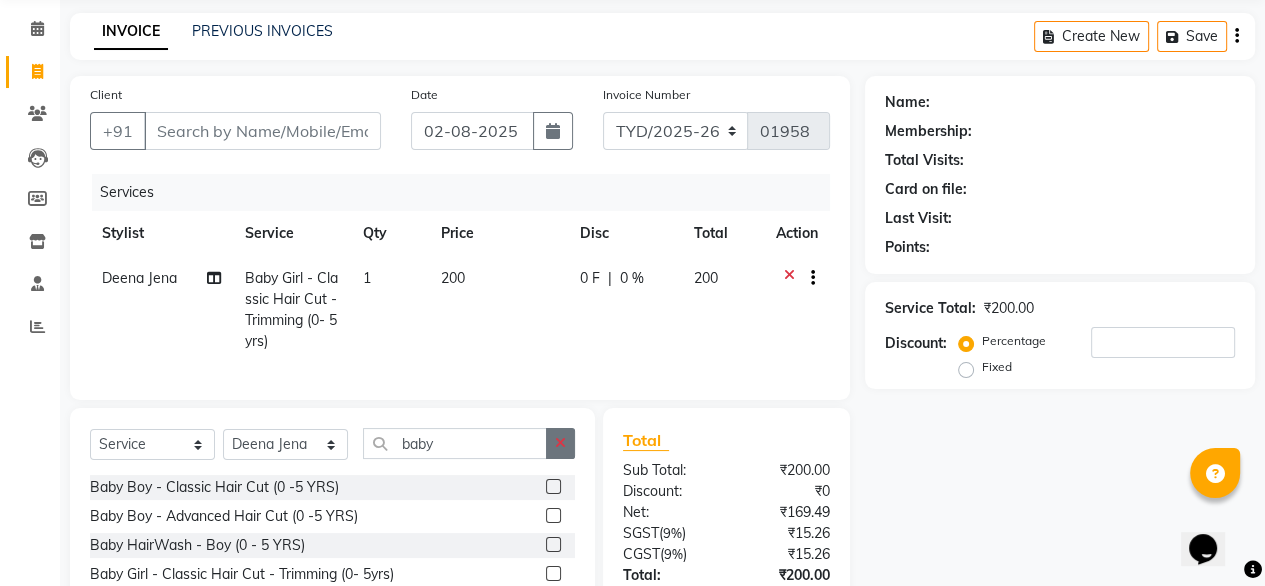click 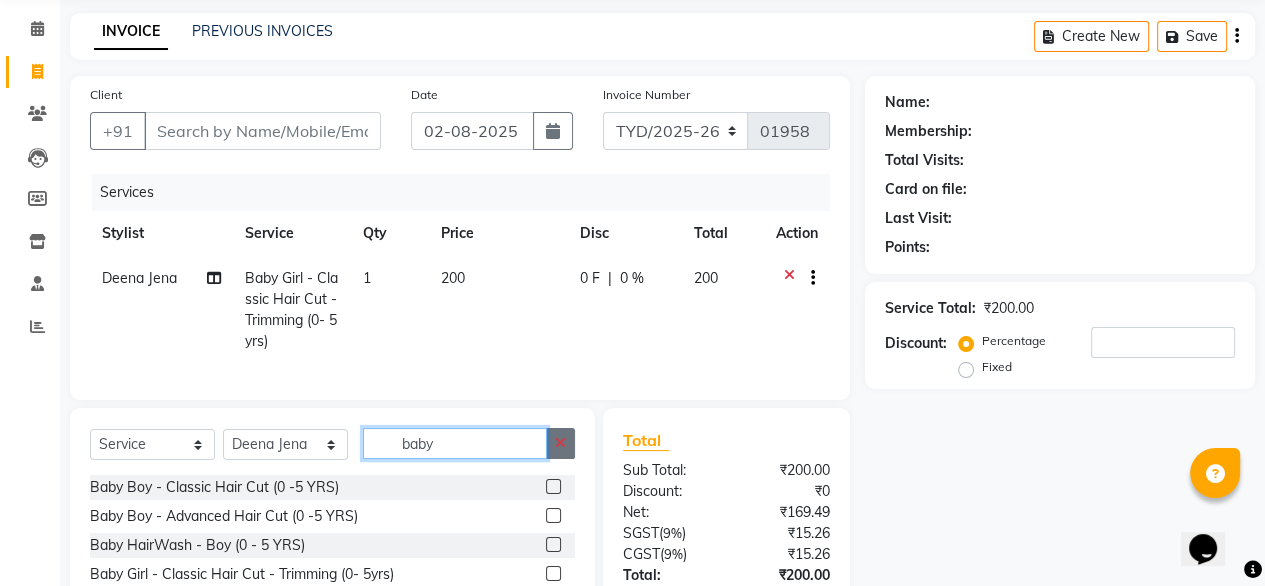 type 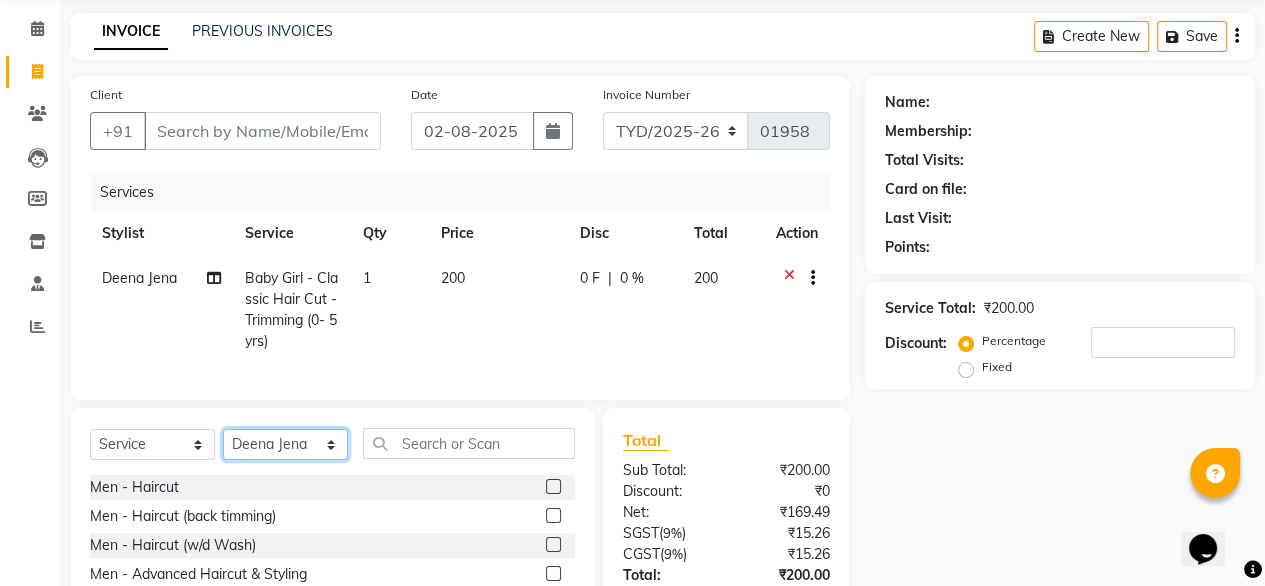 click on "Select Stylist Amit Roy Bina Deena Jena Housekeeping Manager Sajiya Shefi Shanoor Shri" 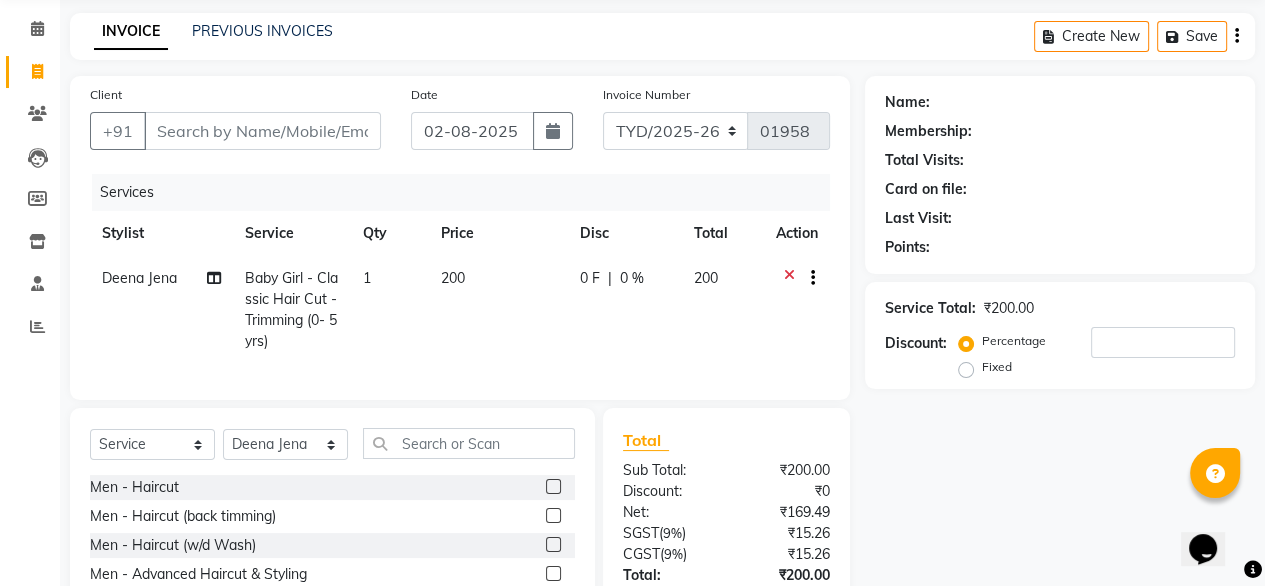 click on "Client +91 Date 02-08-2025 Invoice Number TYD/2025-26 V/2025-26 01958 Services Stylist Service Qty Price Disc Total Action Deena Jena Baby Girl - Classic Hair Cut - Trimming (0- 5yrs) 1 200 0 F | 0 % 200" 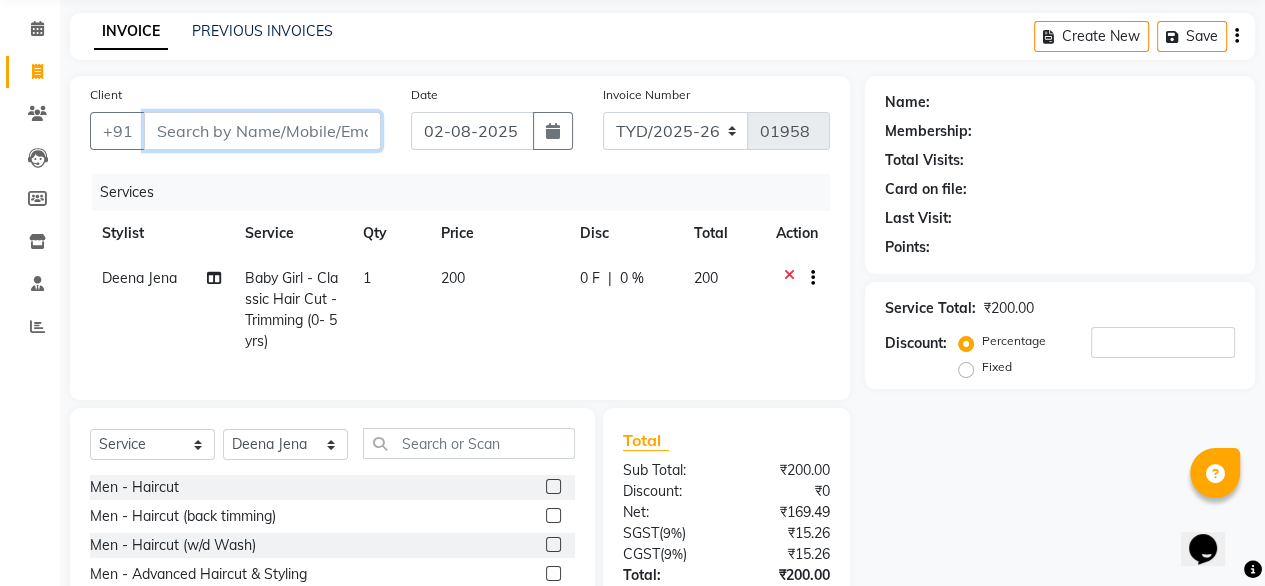 click on "Client" at bounding box center (262, 131) 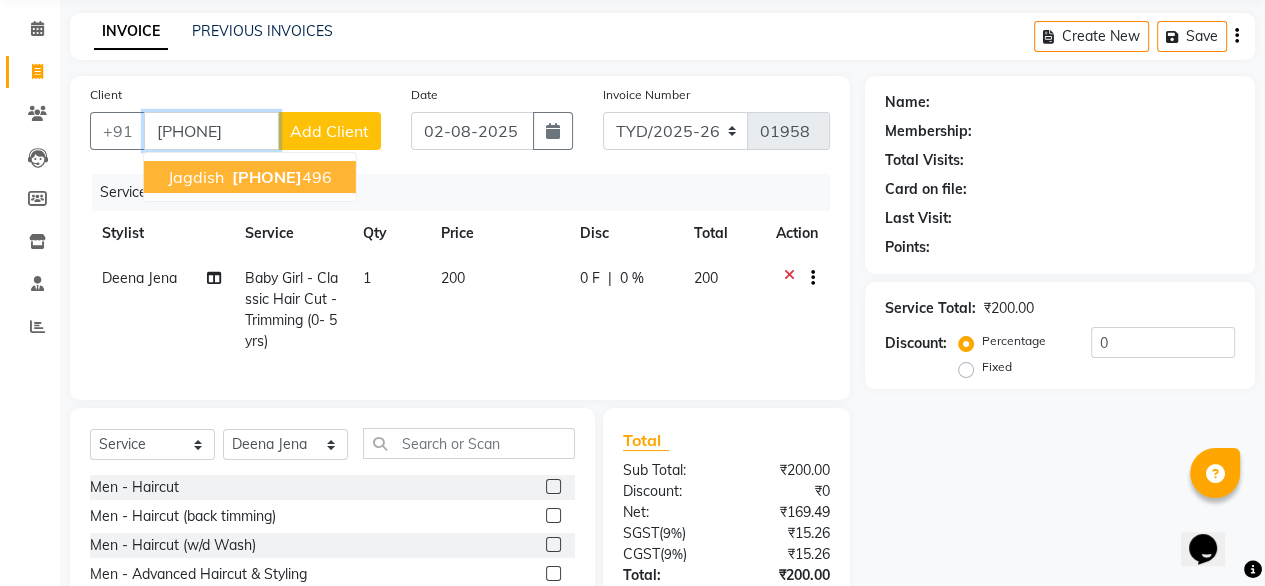 click on "8884969" at bounding box center (267, 177) 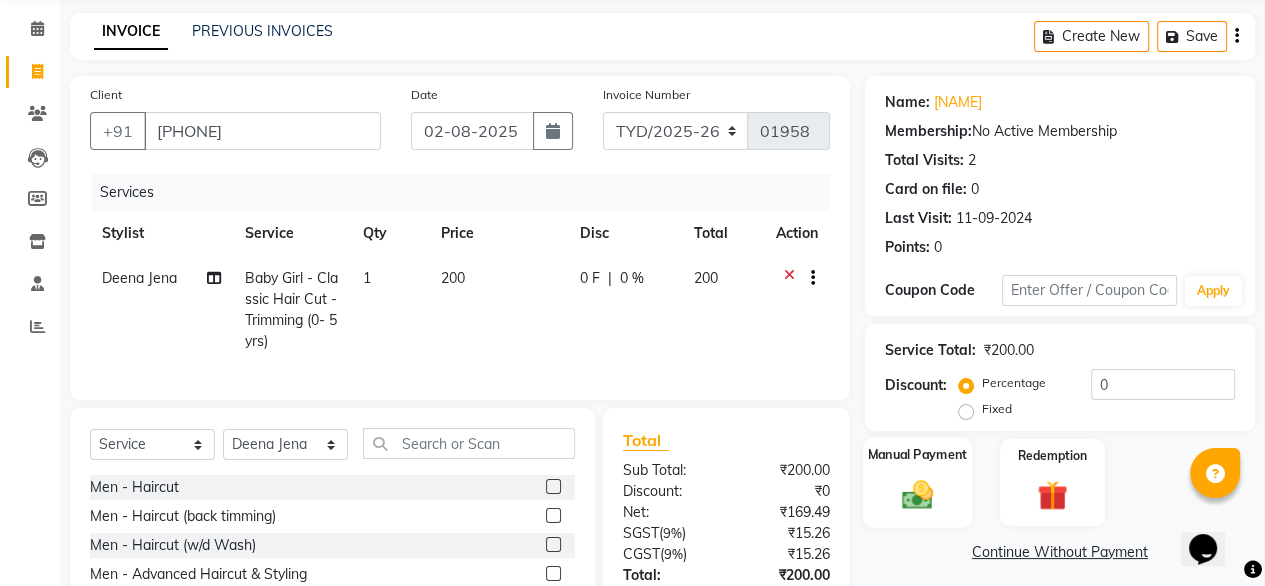 click on "Manual Payment" 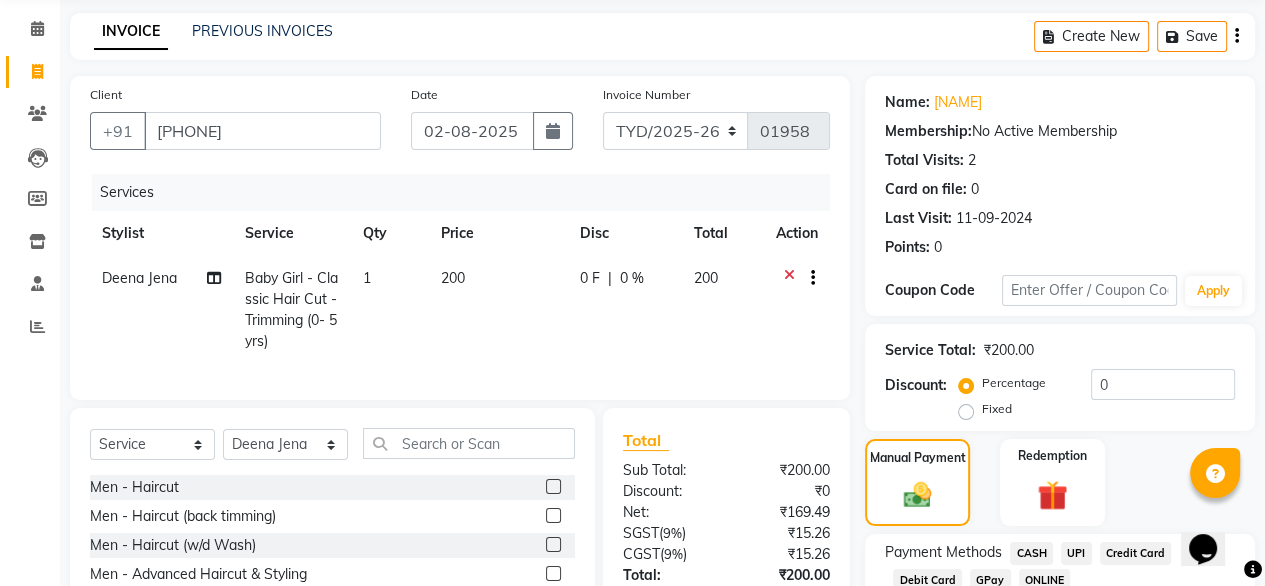 click on "UPI" 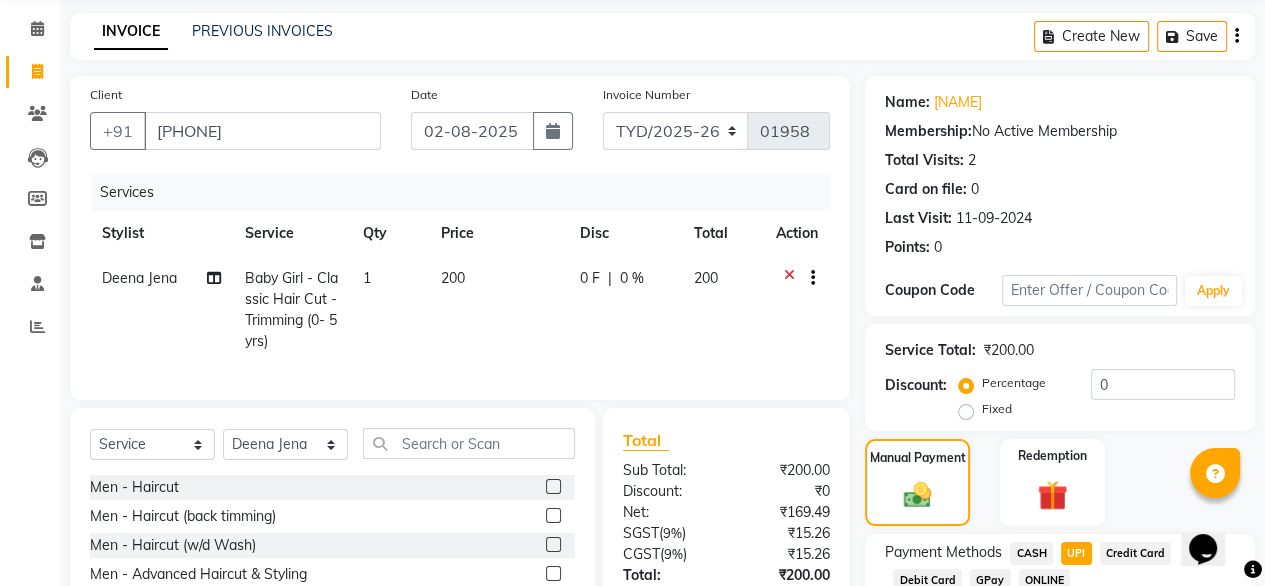 scroll, scrollTop: 272, scrollLeft: 0, axis: vertical 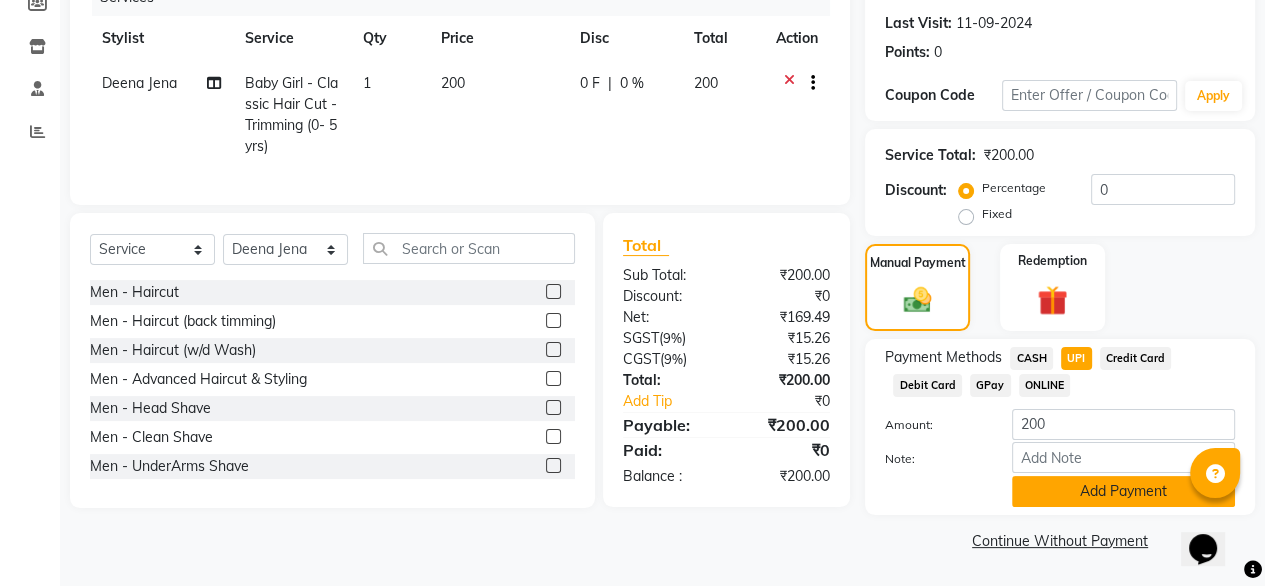 click on "Add Payment" 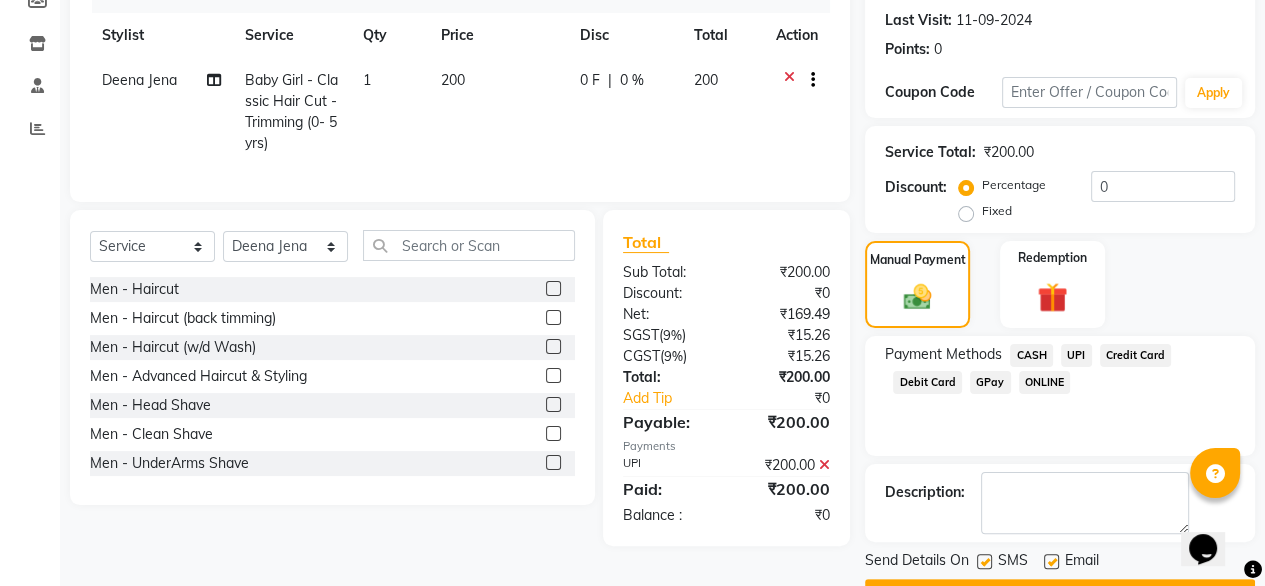 scroll, scrollTop: 325, scrollLeft: 0, axis: vertical 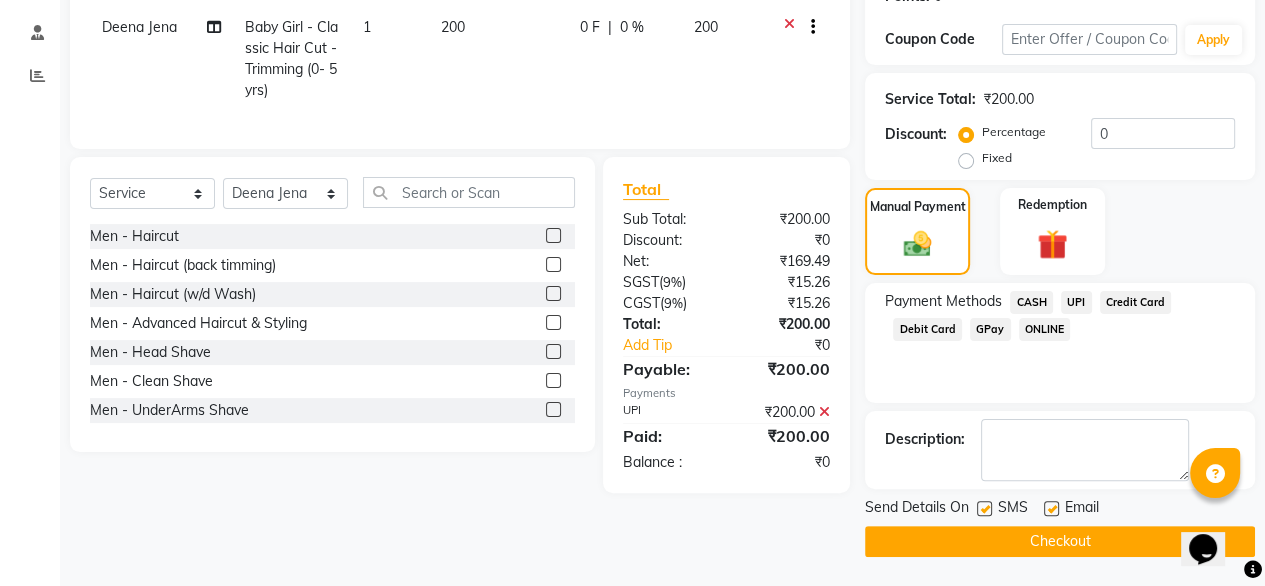click on "Checkout" 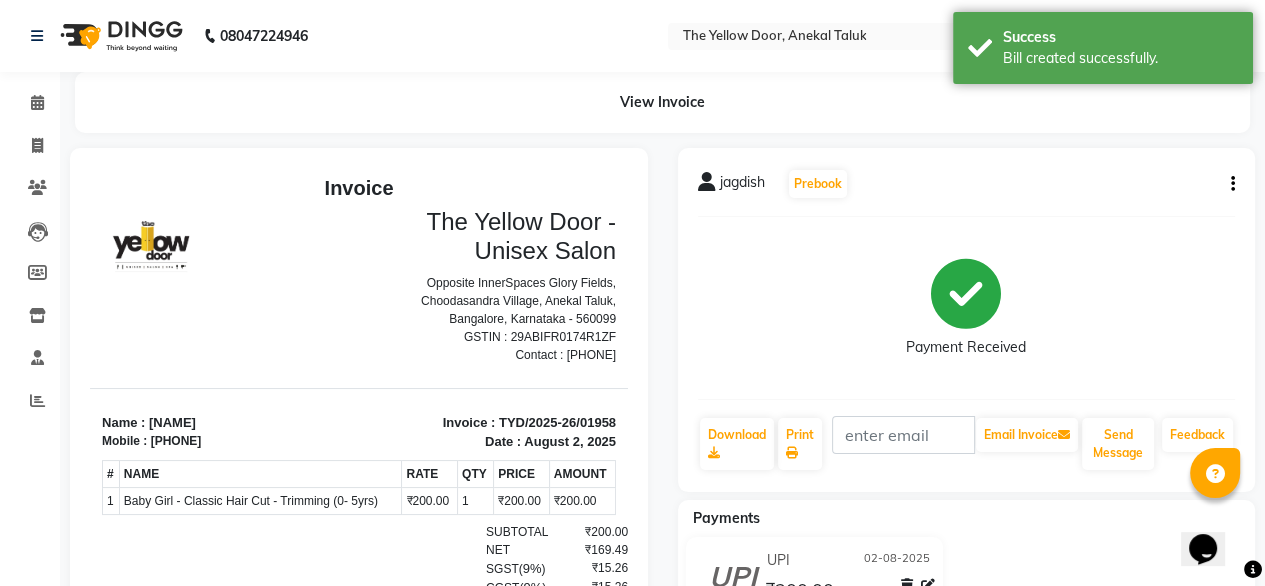 scroll, scrollTop: 0, scrollLeft: 0, axis: both 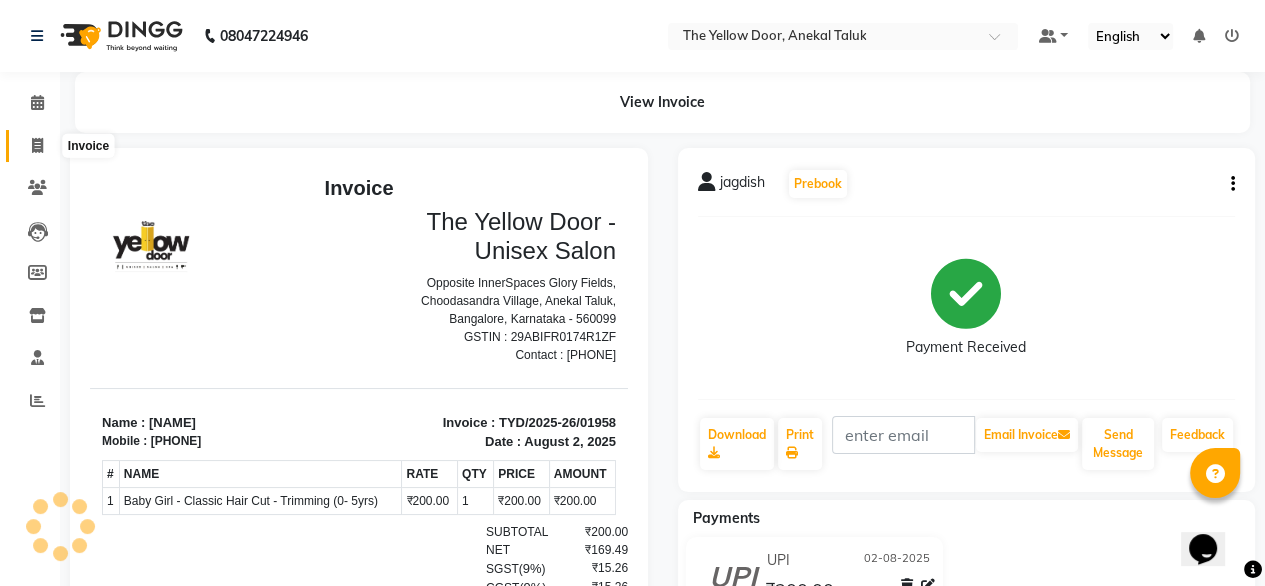 click 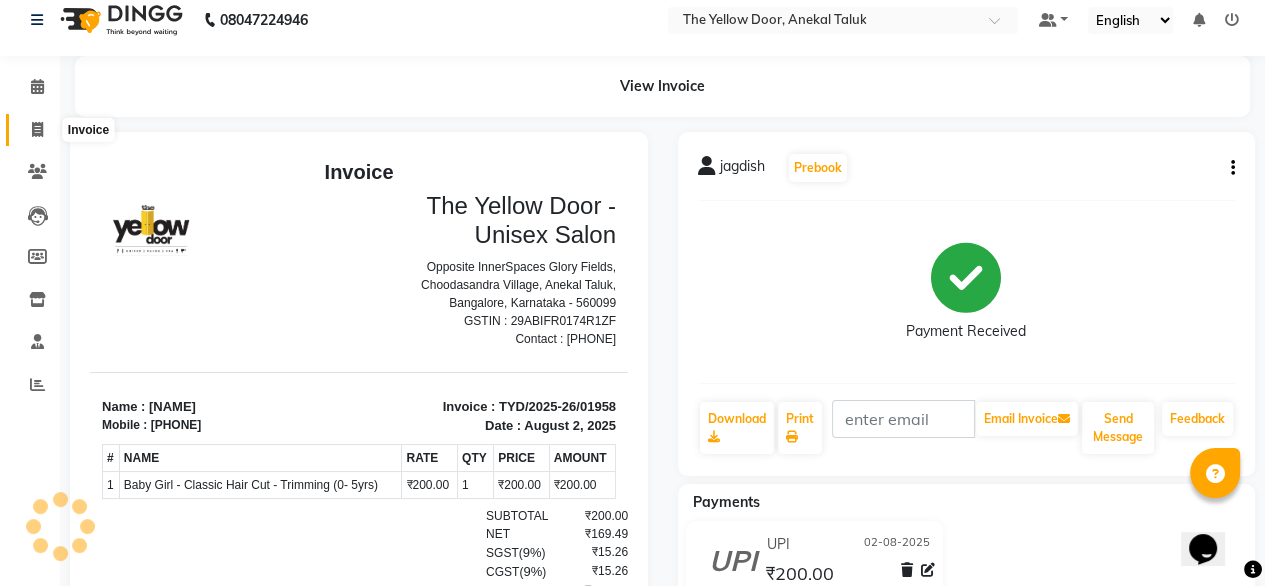 click on "Calendar  Invoice  Clients  Leads   Members  Inventory  Staff  Reports Completed InProgress Upcoming Dropped Tentative Check-In Confirm Bookings Segments Page Builder" 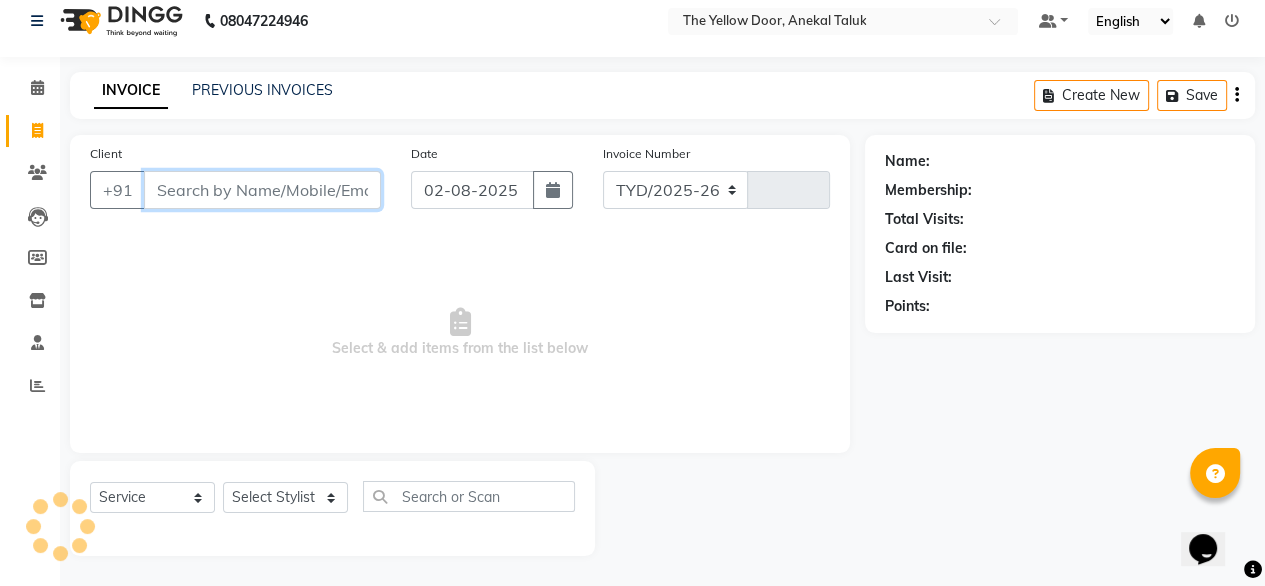 select on "5650" 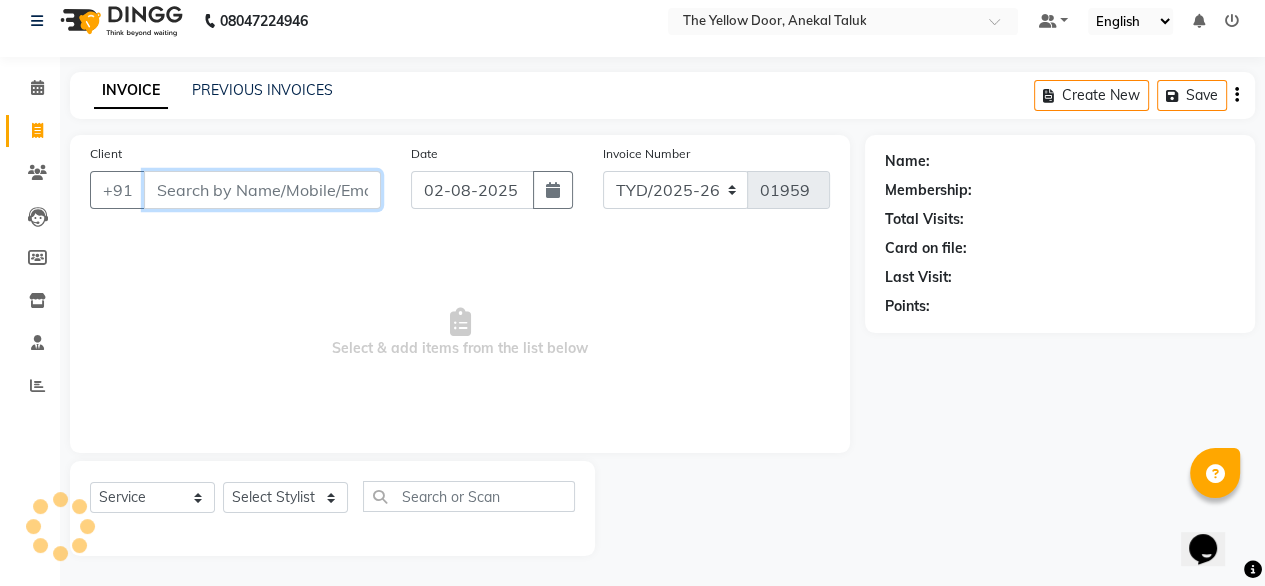 click on "Client" at bounding box center (262, 190) 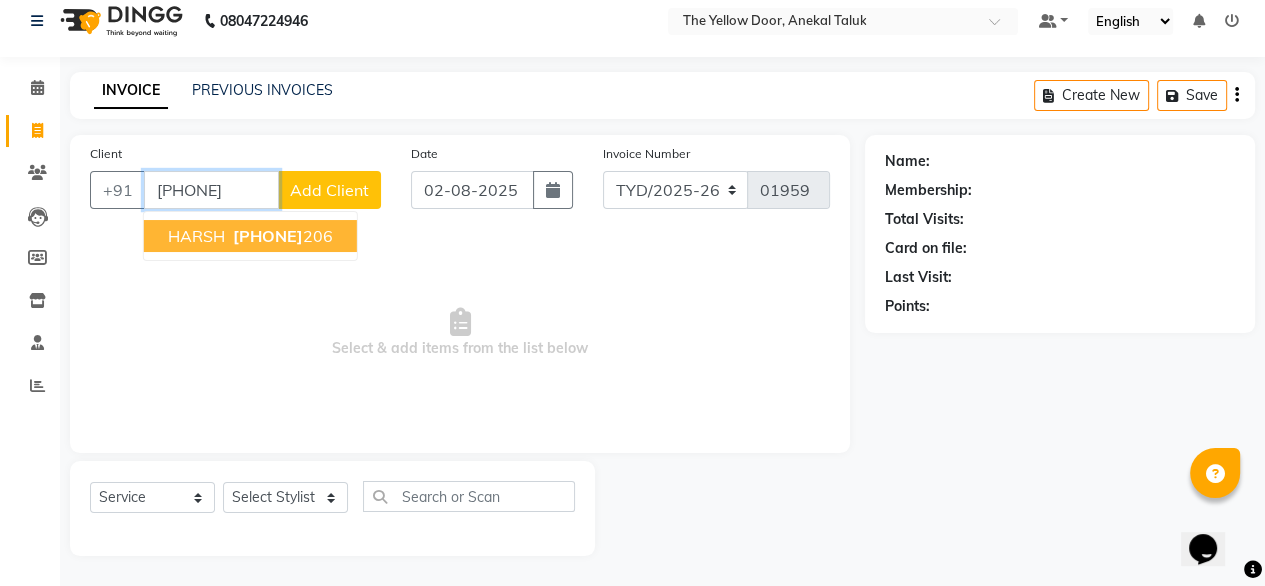 click on "8866580" at bounding box center [268, 236] 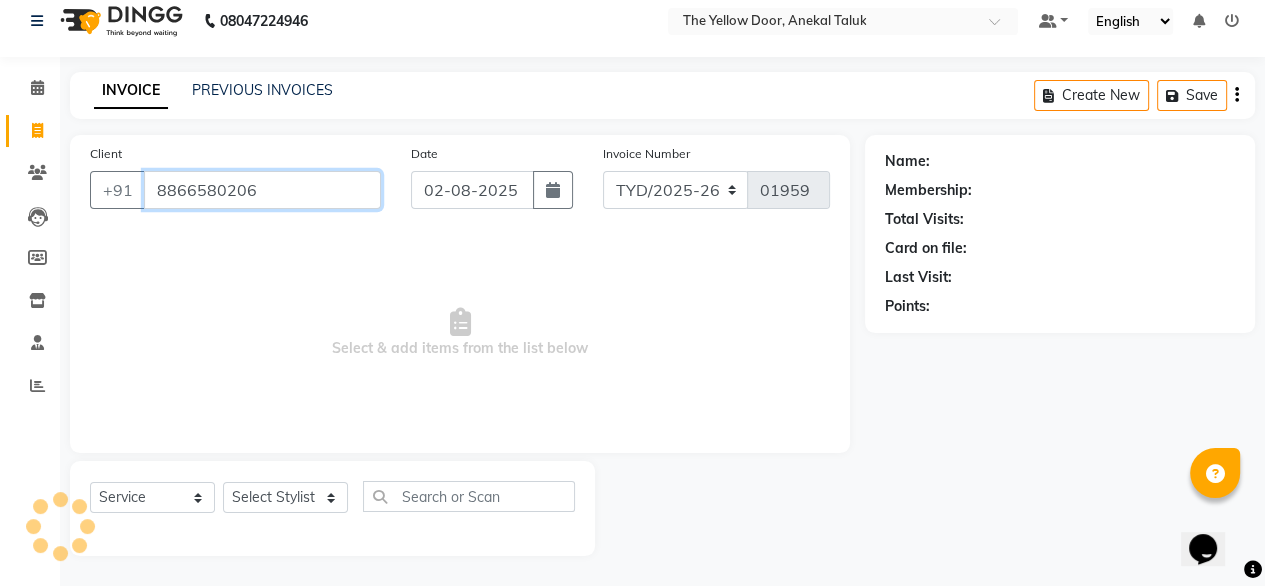 type on "8866580206" 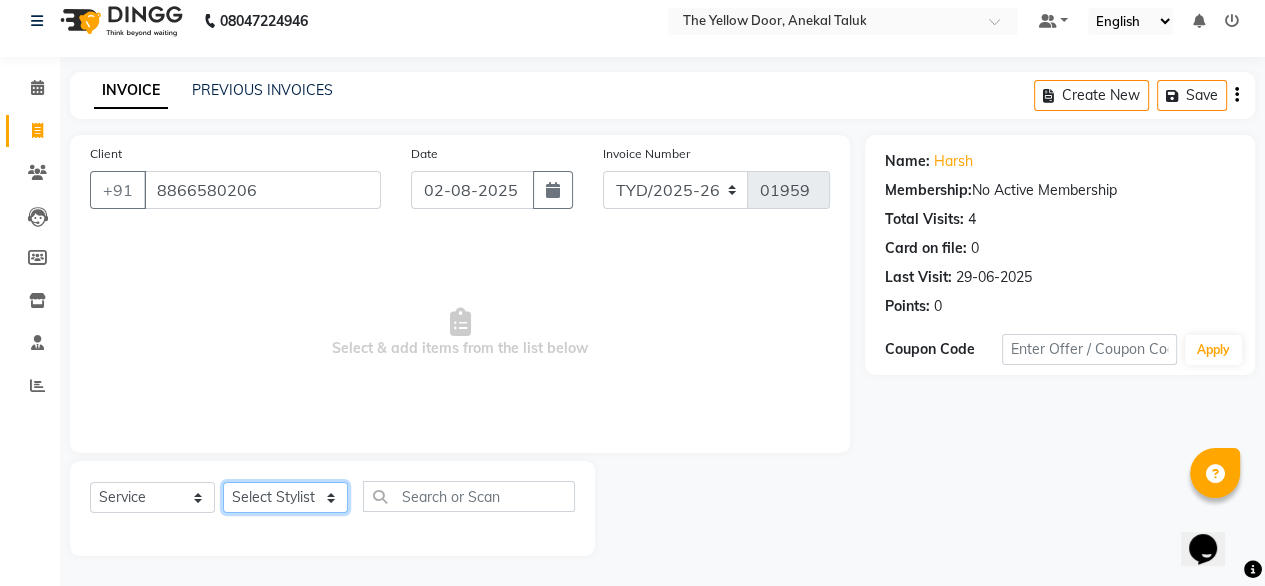 drag, startPoint x: 290, startPoint y: 499, endPoint x: 266, endPoint y: 434, distance: 69.289246 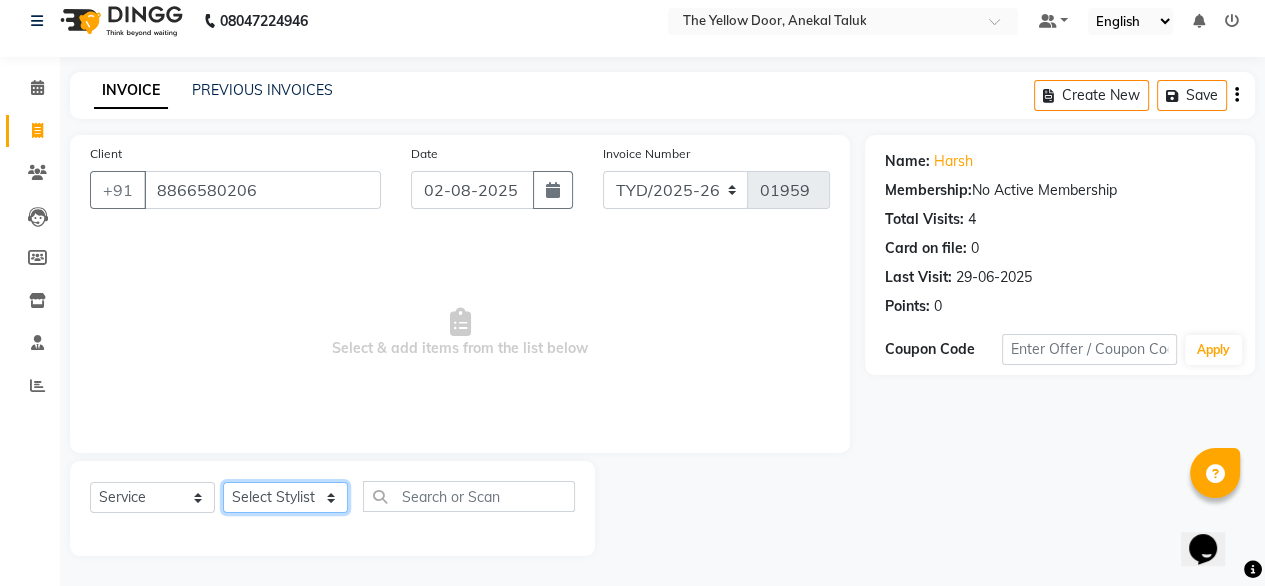 click on "Client +91 8866580206 Date 02-08-2025 Invoice Number TYD/2025-26 V/2025-26 01959  Select & add items from the list below  Select  Service  Product  Membership  Package Voucher Prepaid Gift Card  Select Stylist Amit Roy Bina Deena Jena Housekeeping Manager Sajiya Shefi Shanoor Shri" 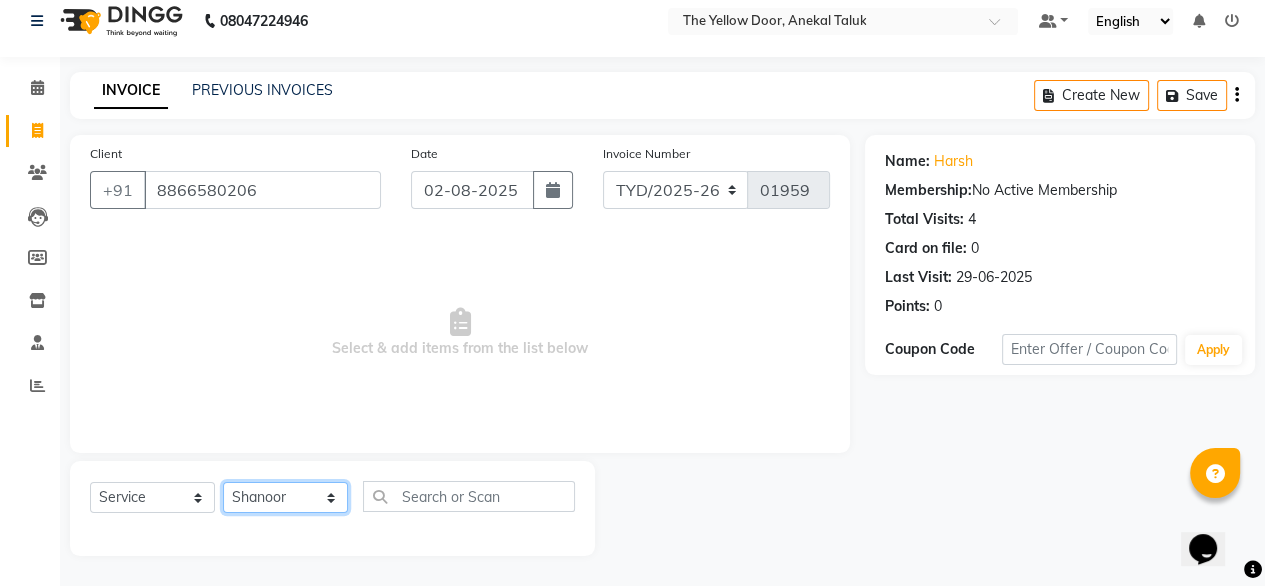 click on "Select Stylist Amit Roy Bina Deena Jena Housekeeping Manager Sajiya Shefi Shanoor Shri" 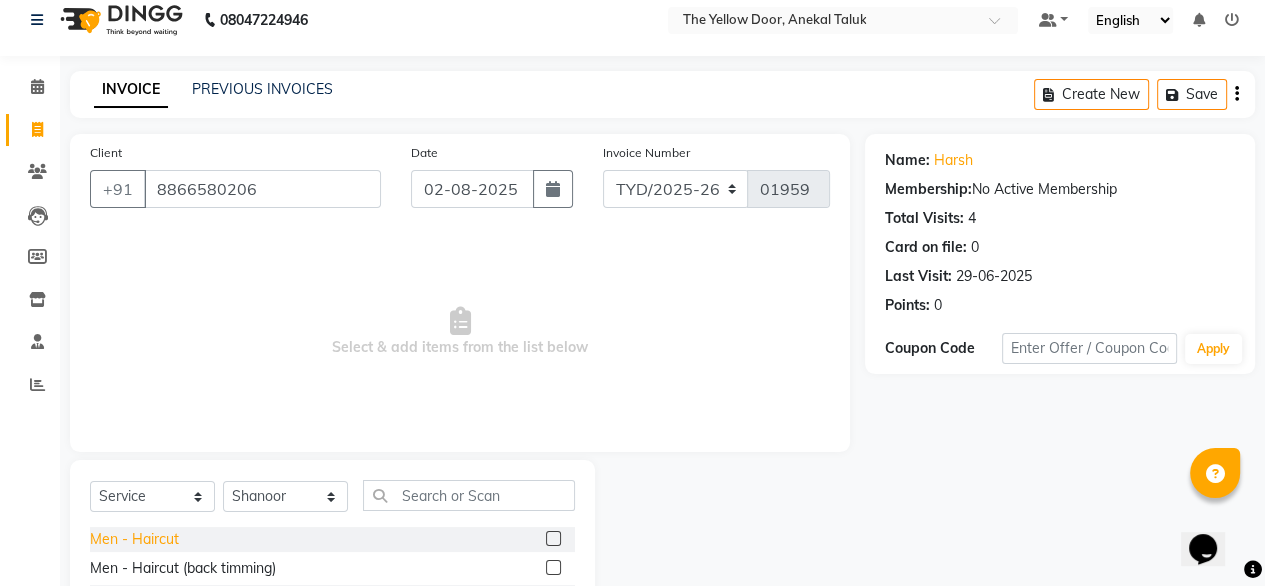 click on "Men - Haircut" 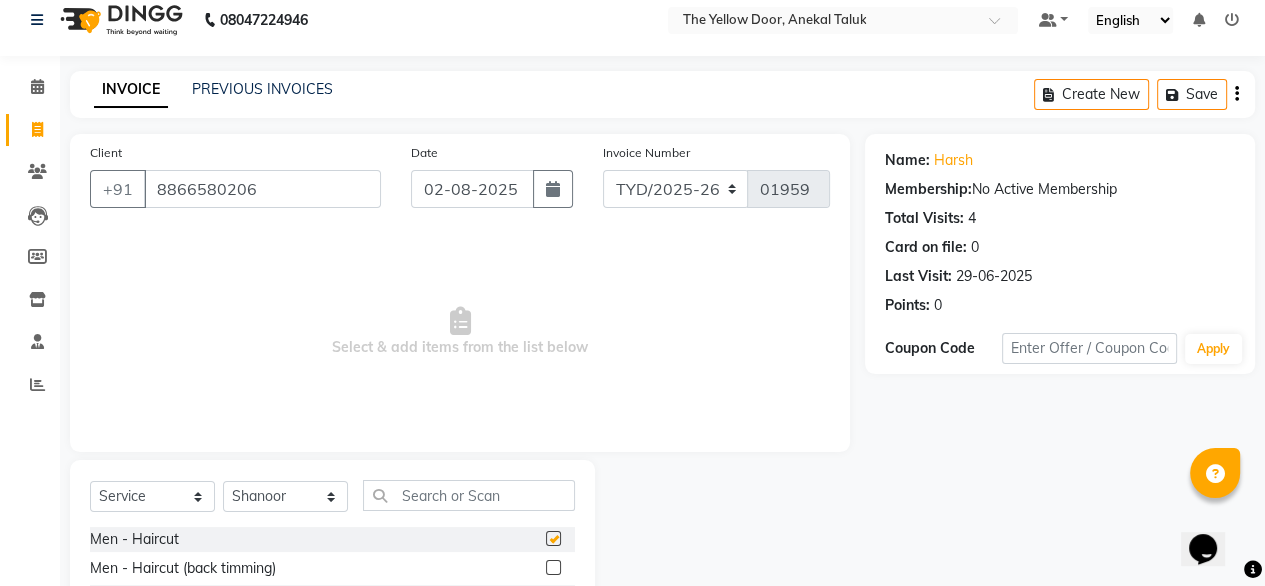 checkbox on "false" 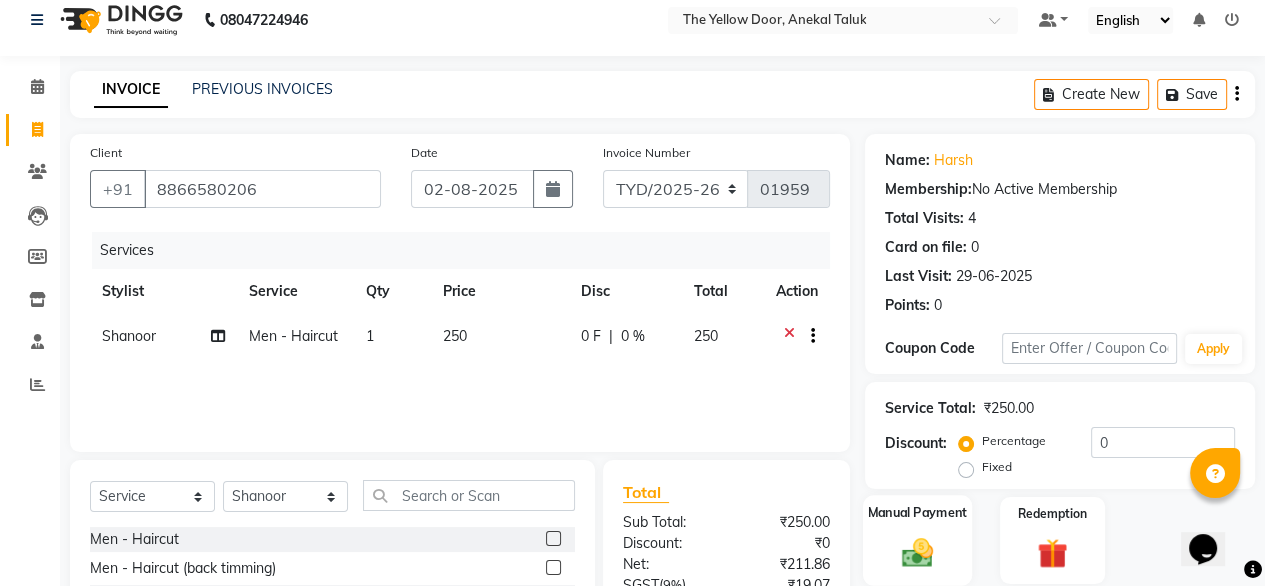 click on "Manual Payment" 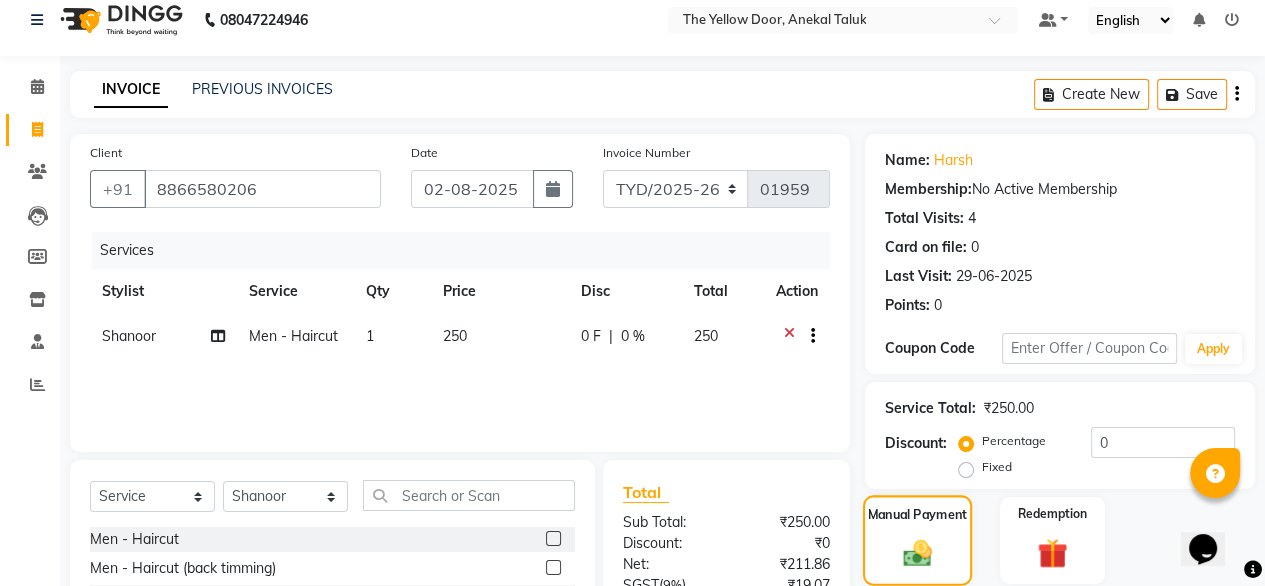 scroll, scrollTop: 216, scrollLeft: 0, axis: vertical 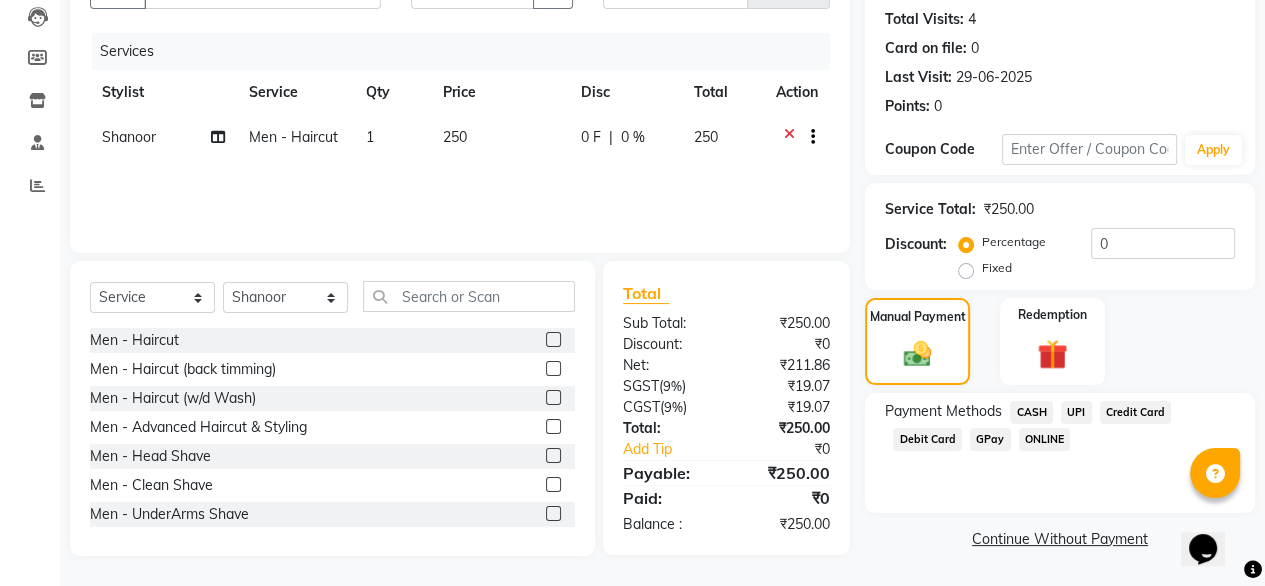 click on "UPI" 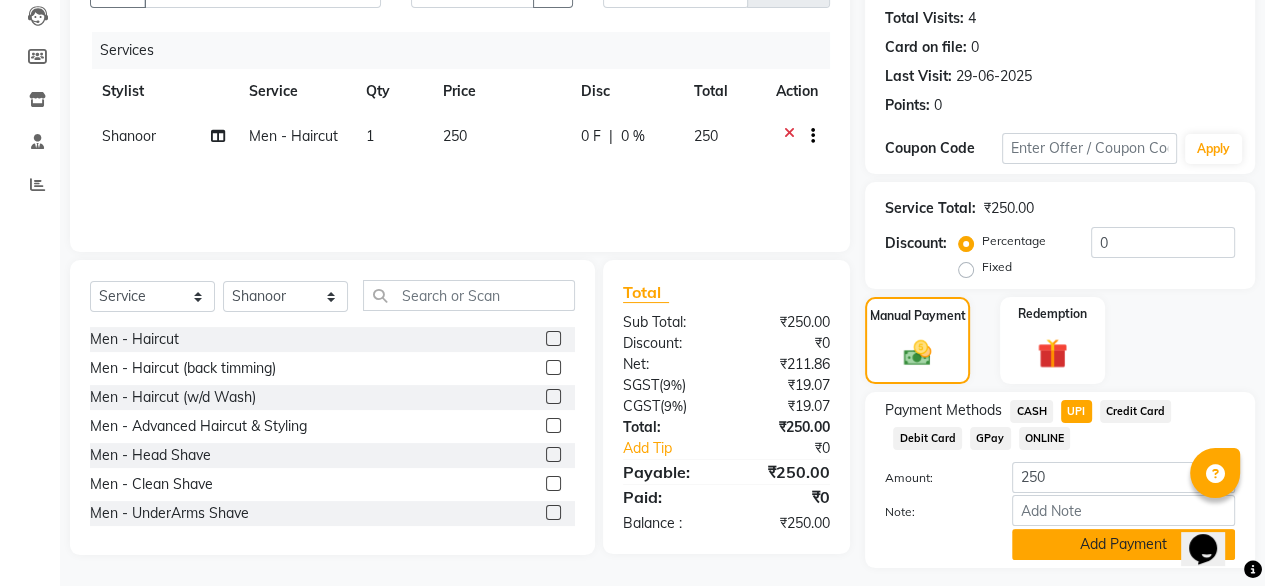 click on "Add Payment" 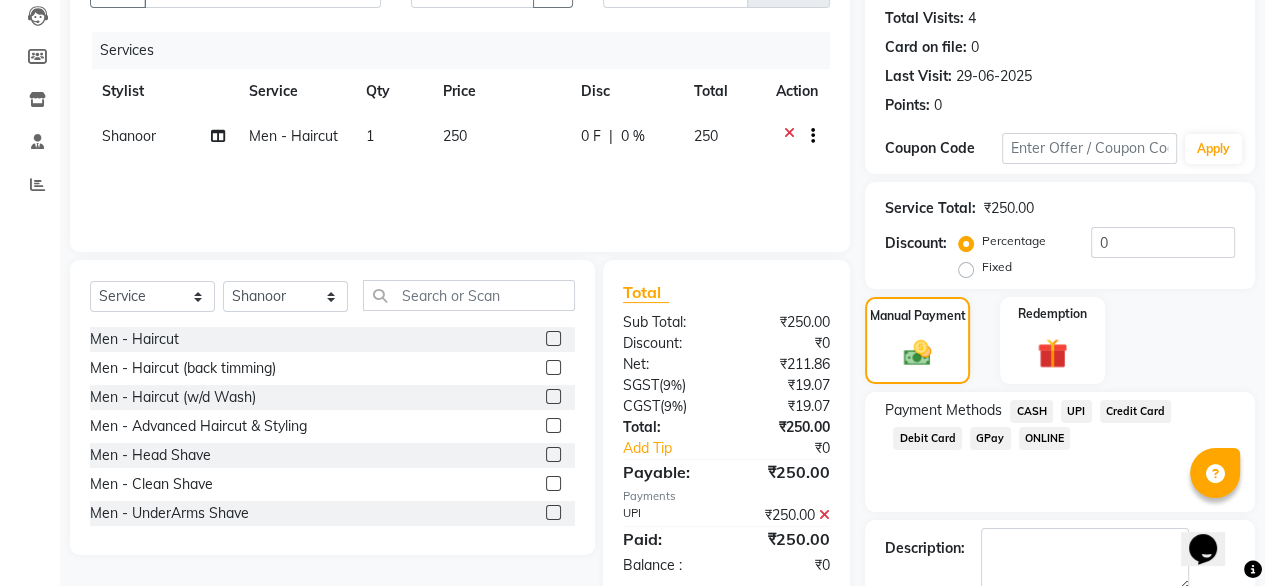 scroll, scrollTop: 325, scrollLeft: 0, axis: vertical 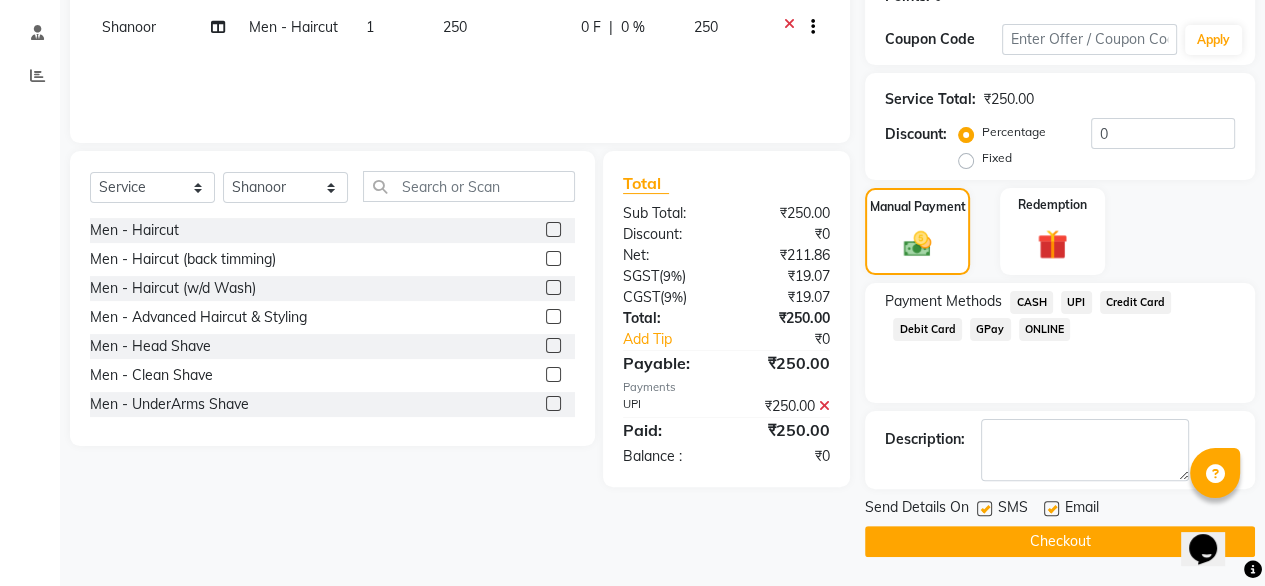 click on "Checkout" 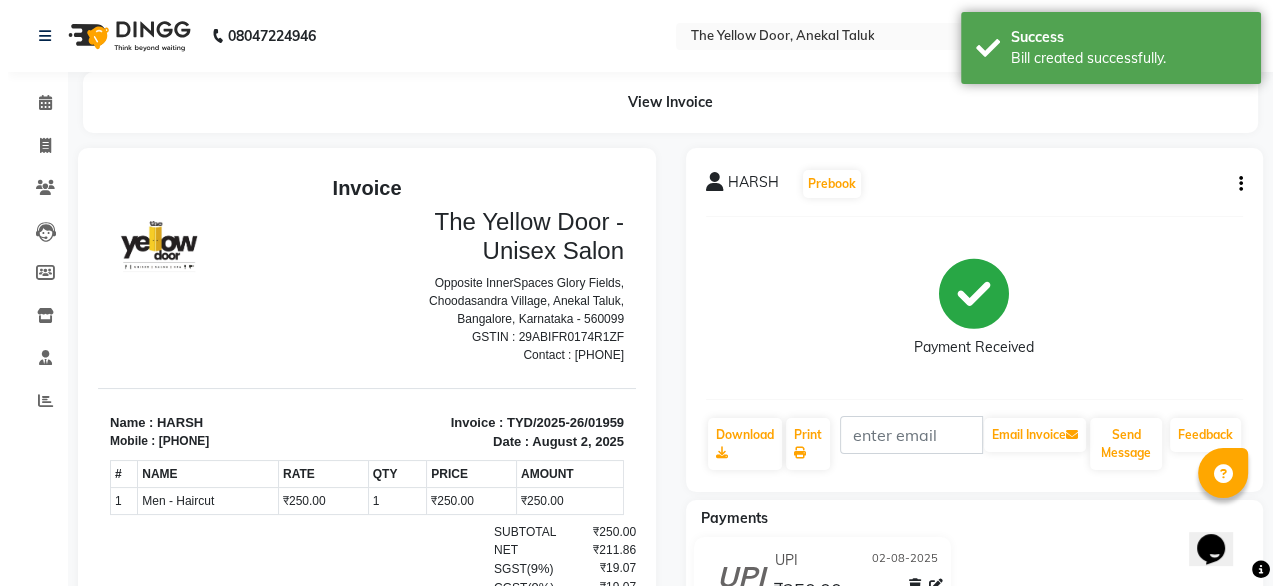 scroll, scrollTop: 0, scrollLeft: 0, axis: both 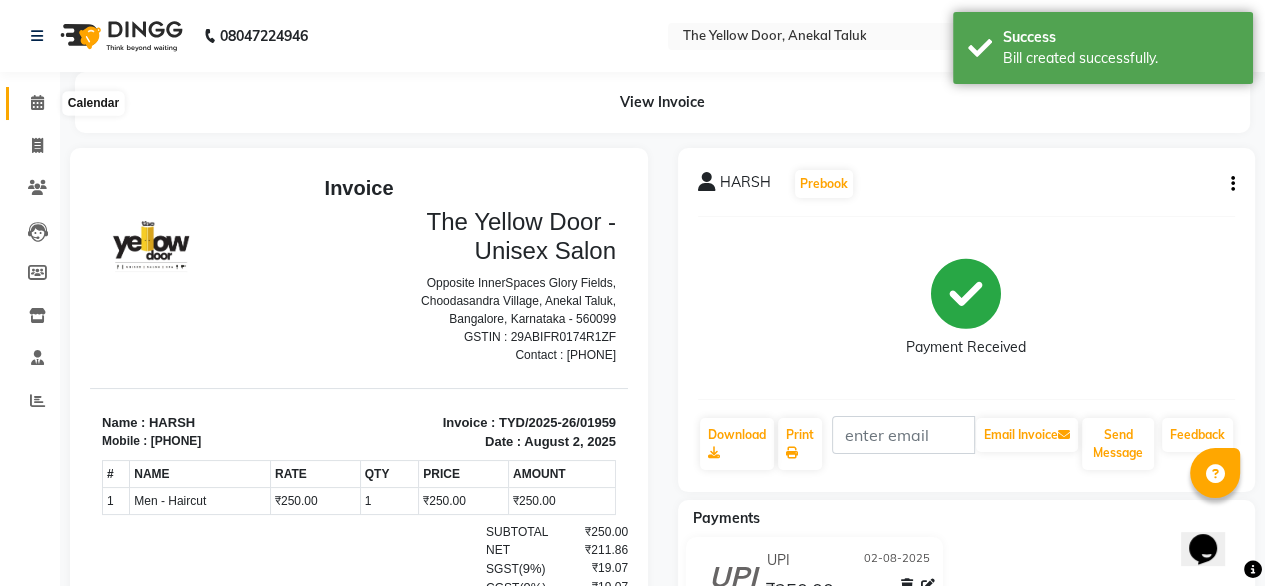 click 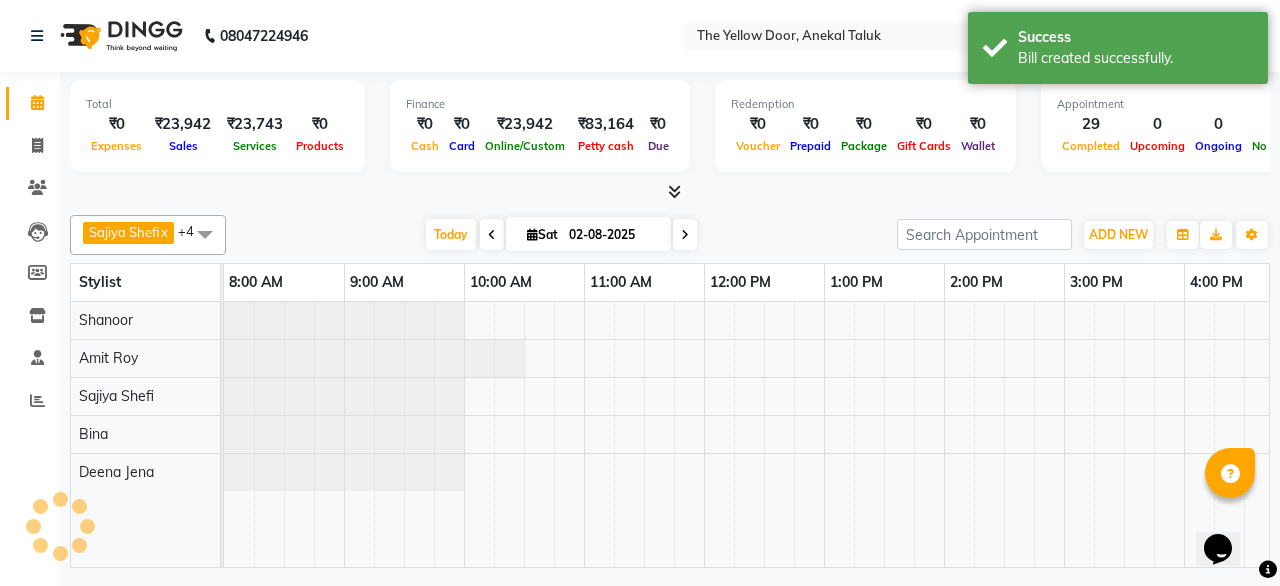 scroll, scrollTop: 0, scrollLeft: 0, axis: both 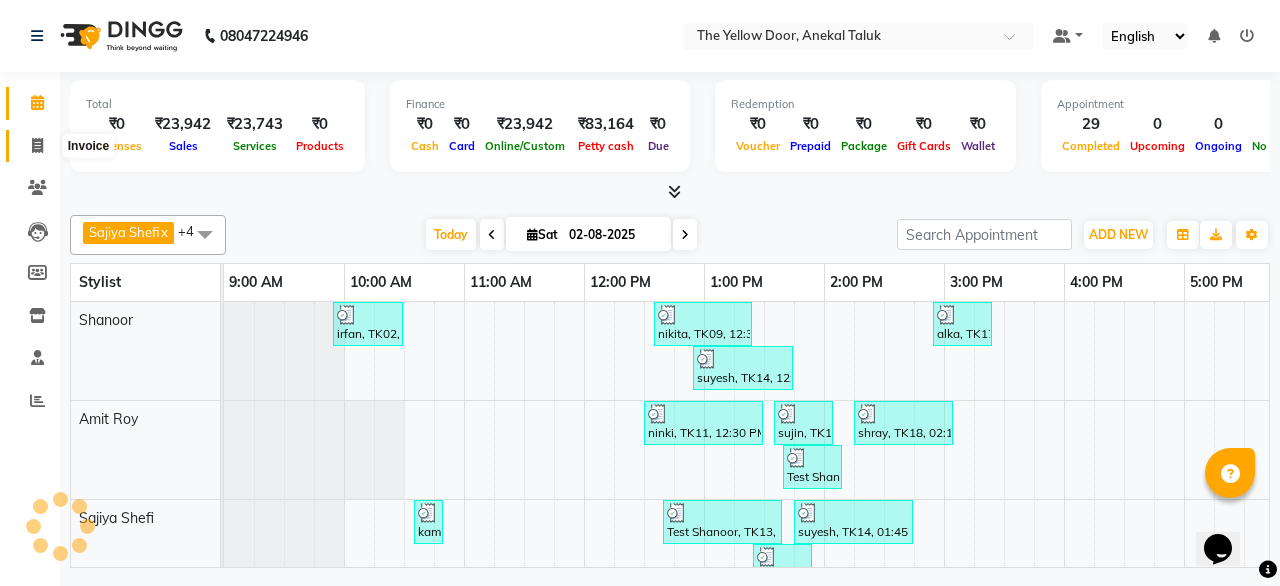 click 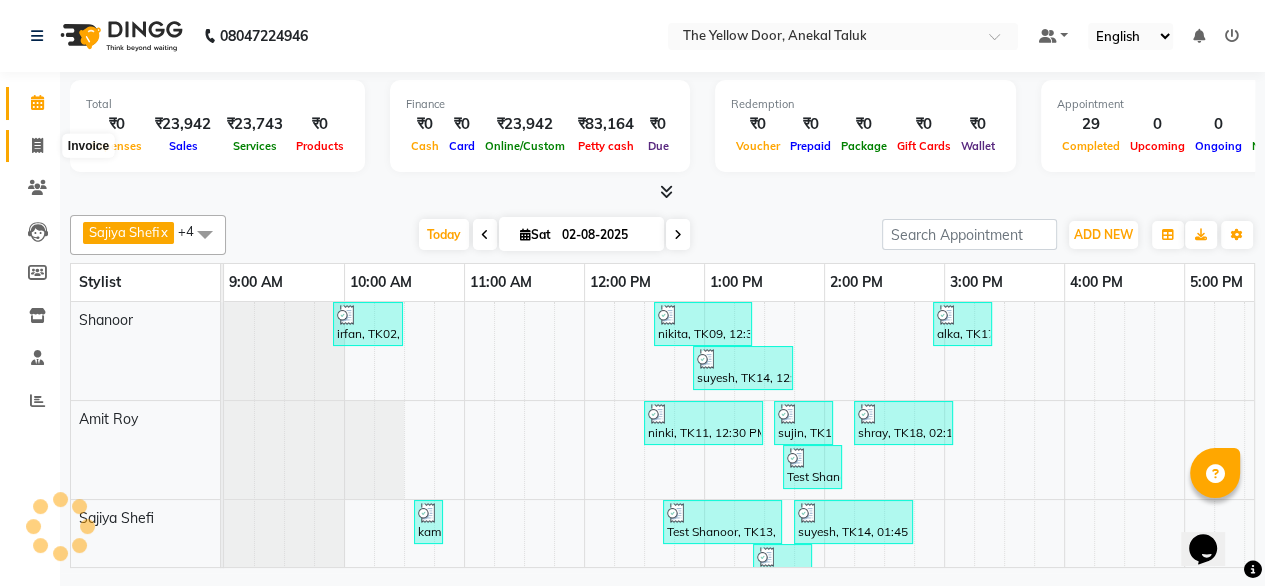 select on "service" 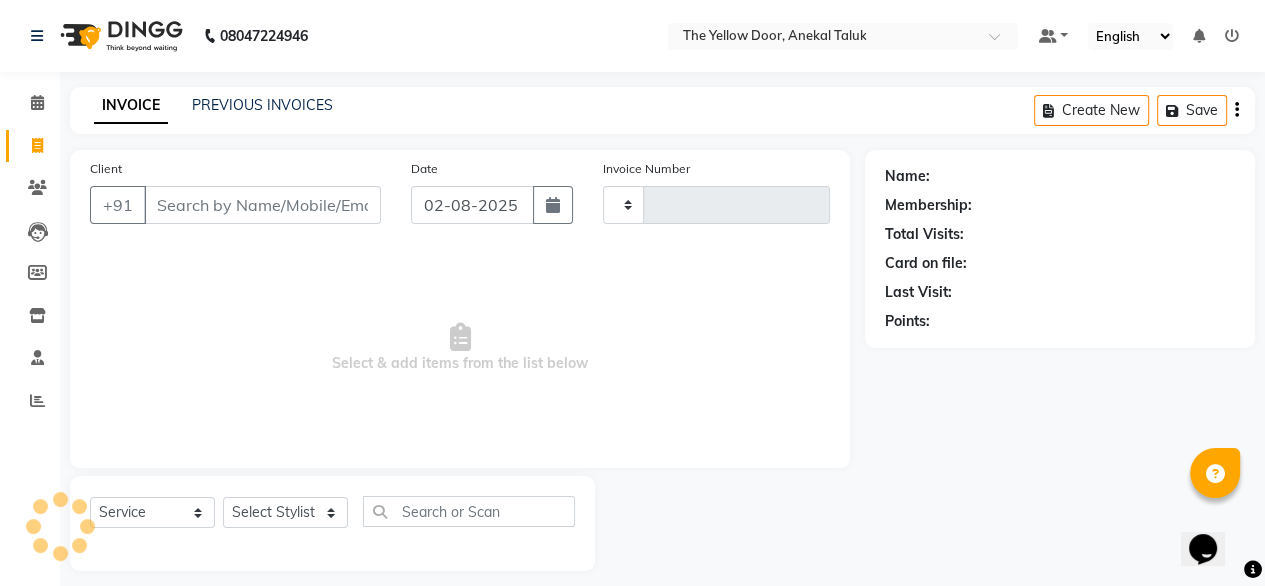 type on "01960" 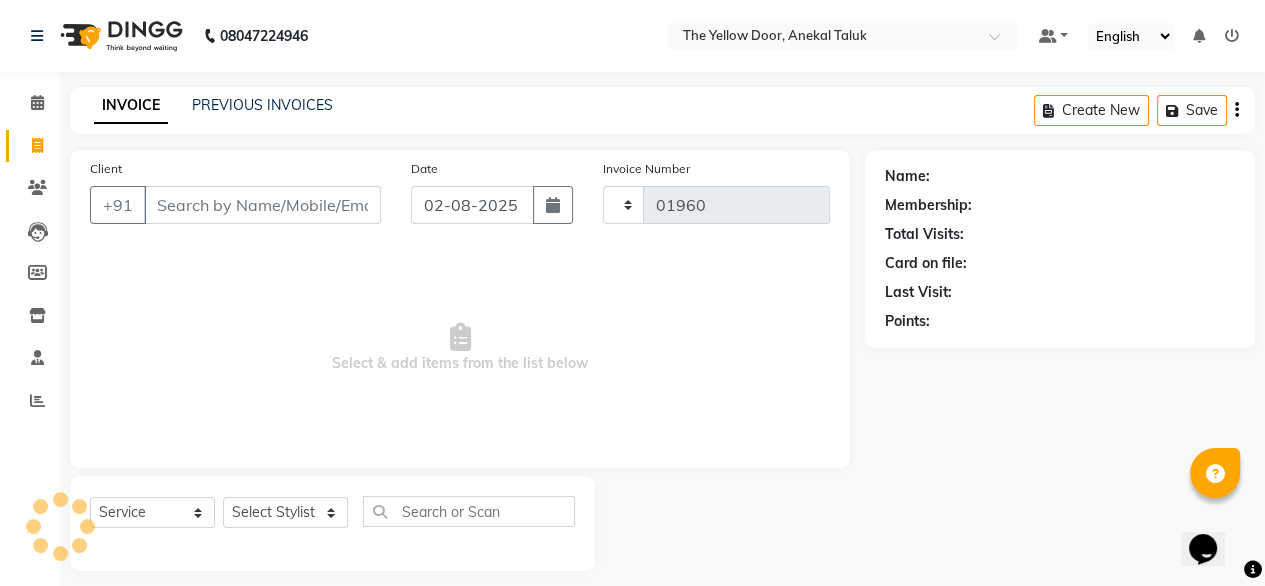 select on "5650" 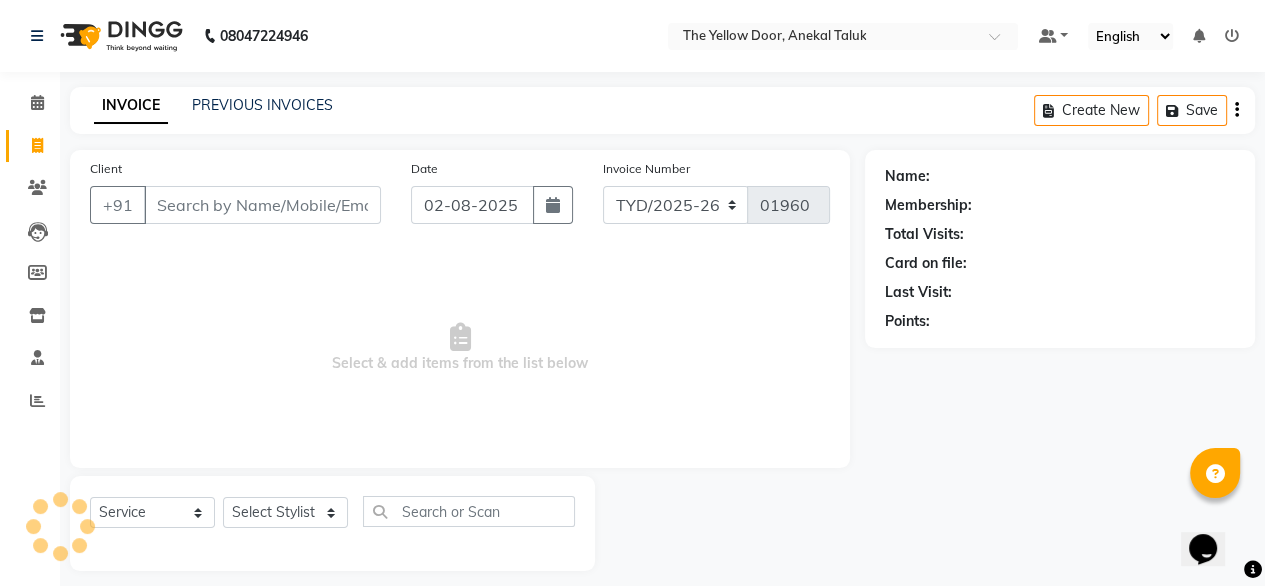 click on "Client" at bounding box center [262, 205] 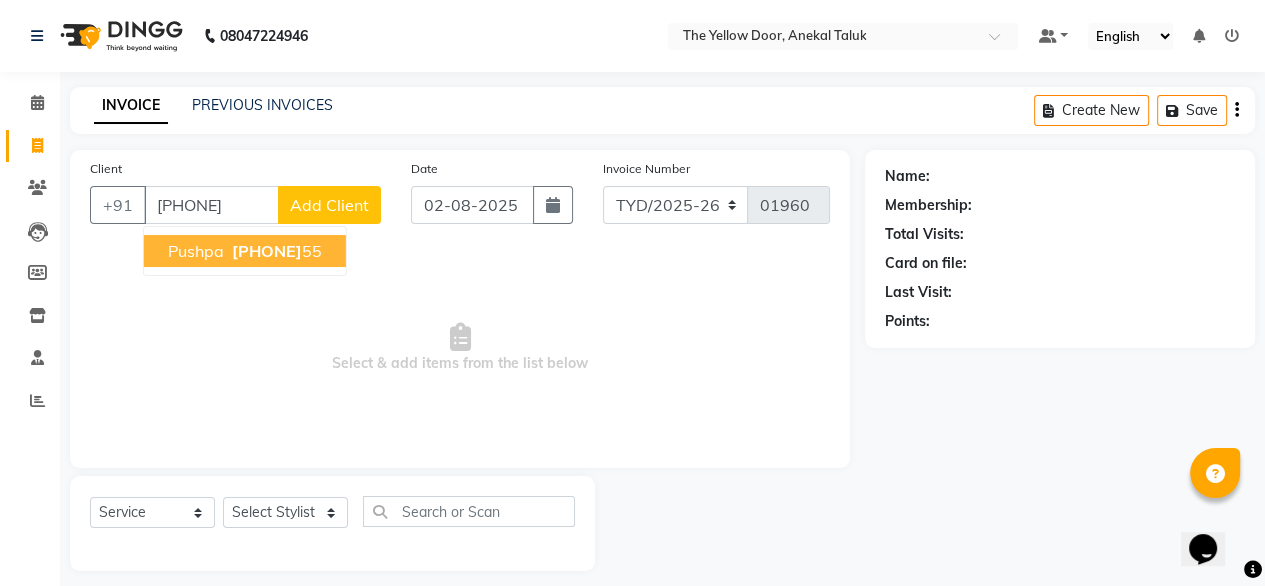click on "78993666" at bounding box center (267, 251) 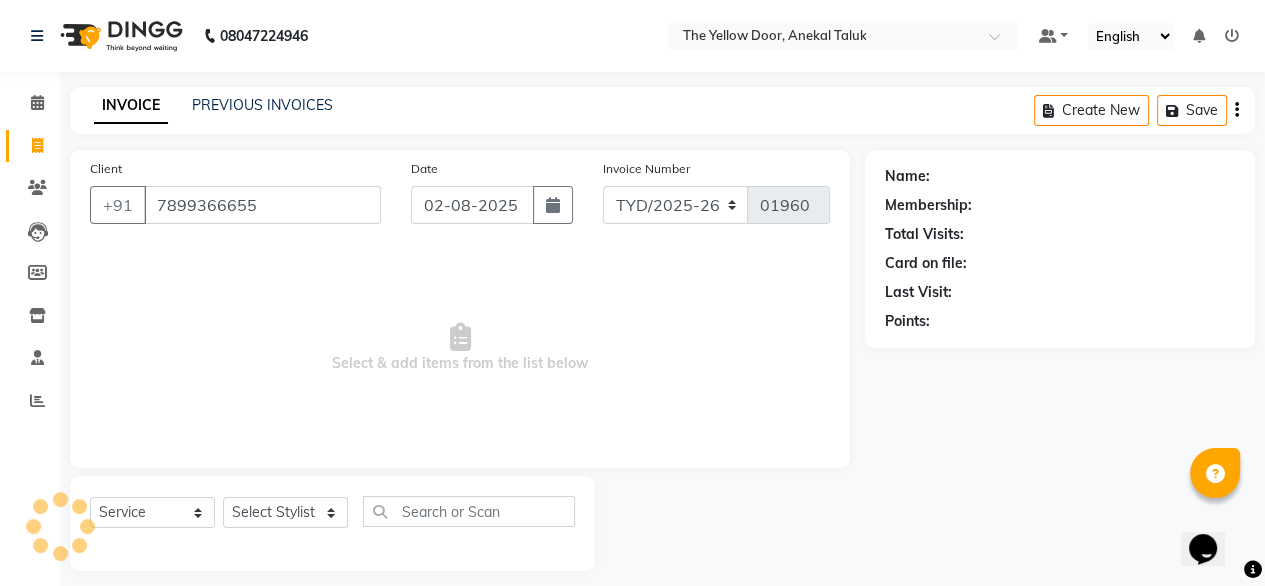 type on "7899366655" 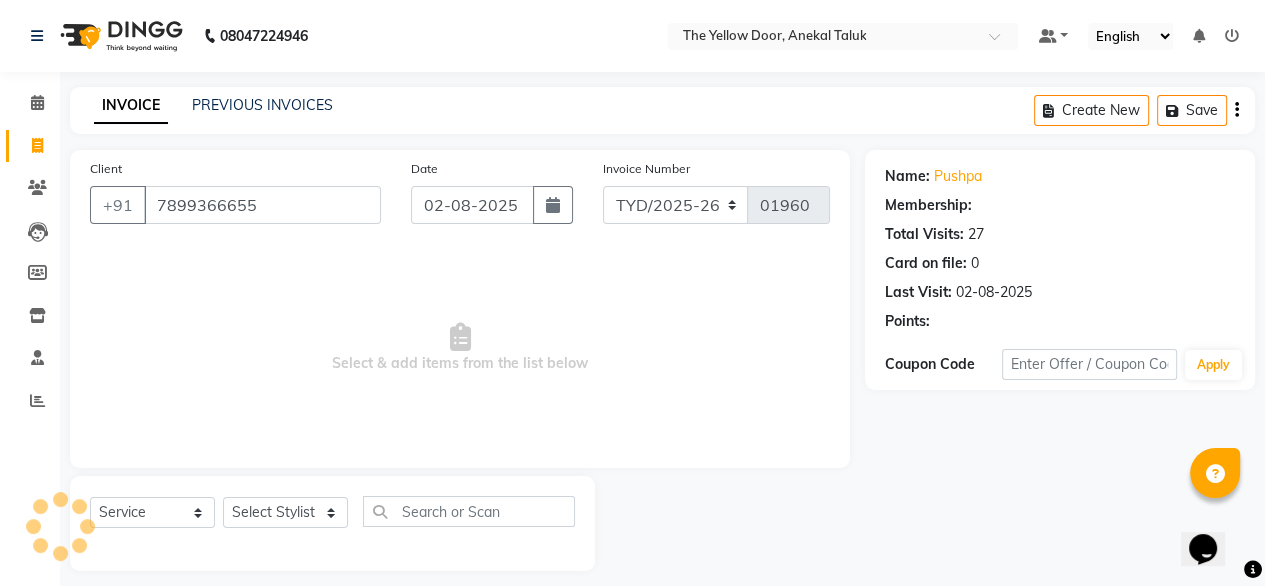 select on "1: Object" 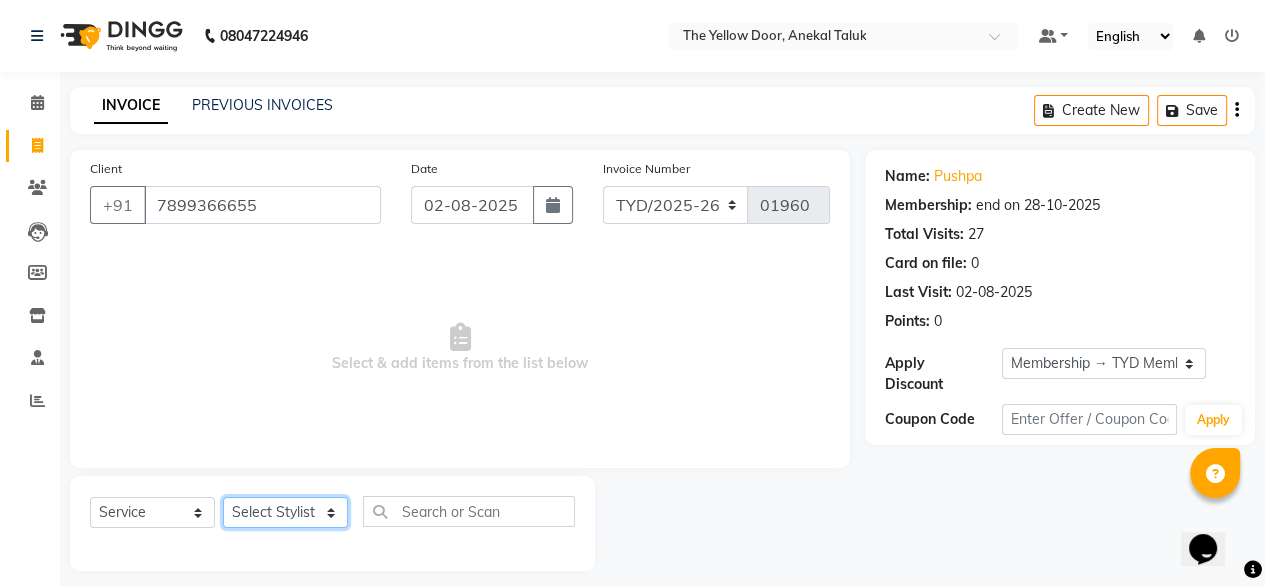 click on "Select Stylist Amit Roy Bina Deena Jena Housekeeping Manager Sajiya Shefi Shanoor Shri" 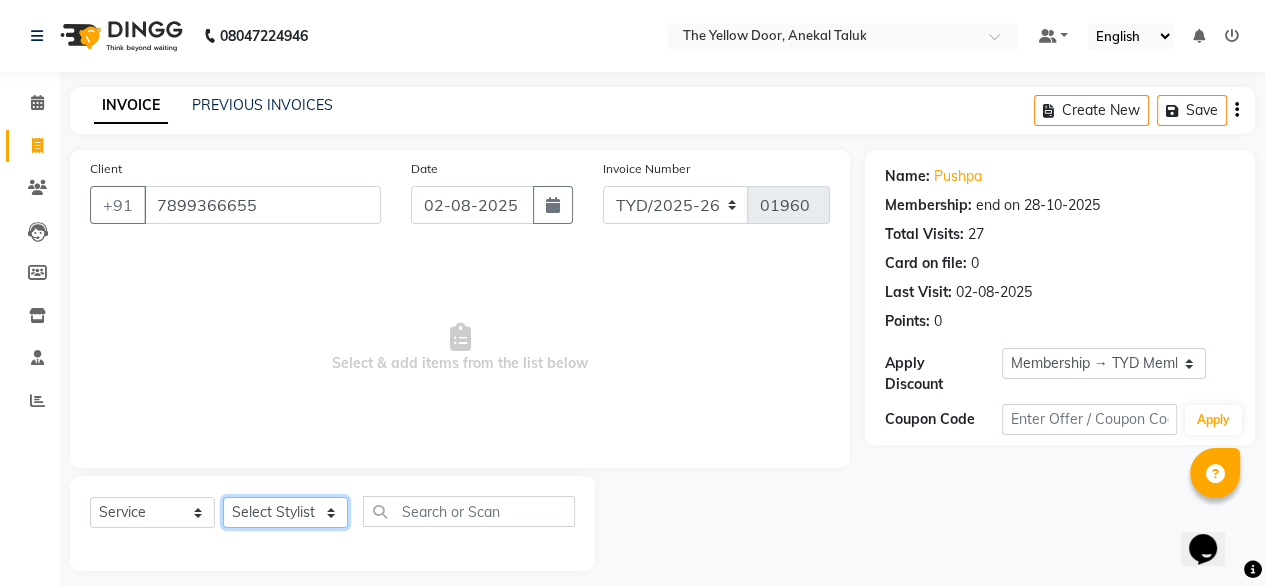 select on "41281" 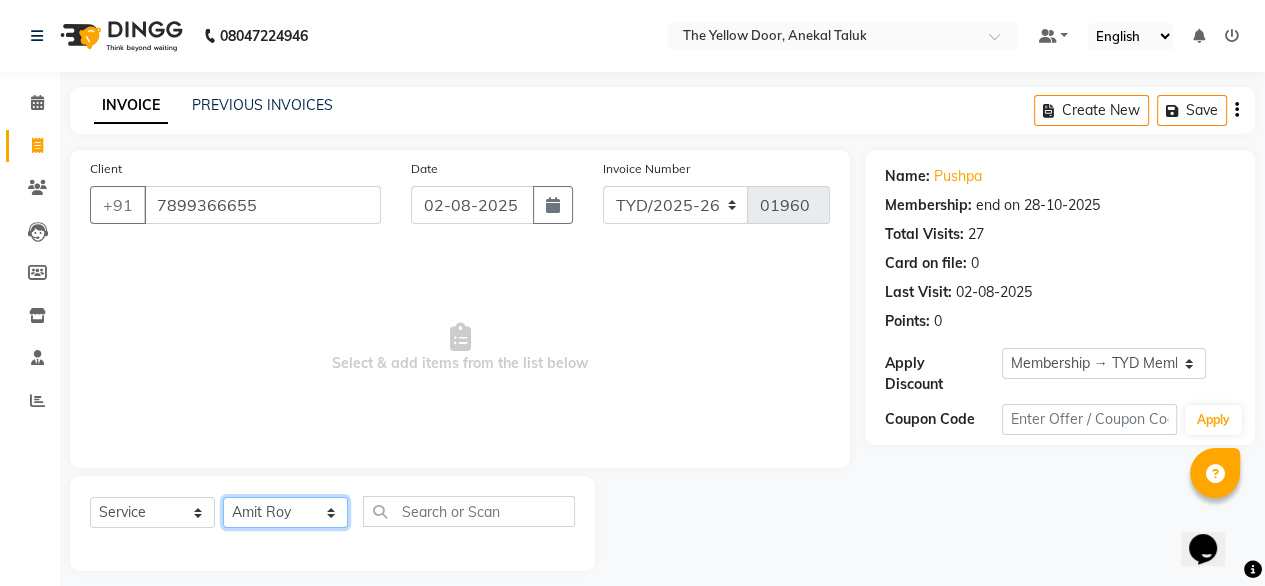 click on "Select Stylist Amit Roy Bina Deena Jena Housekeeping Manager Sajiya Shefi Shanoor Shri" 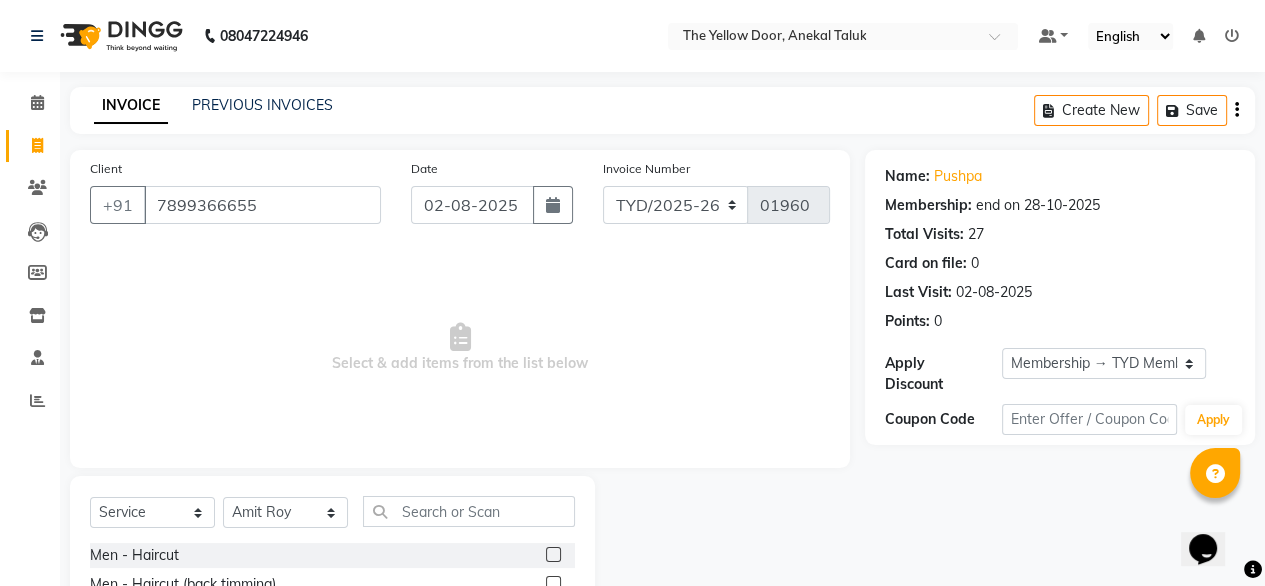 click 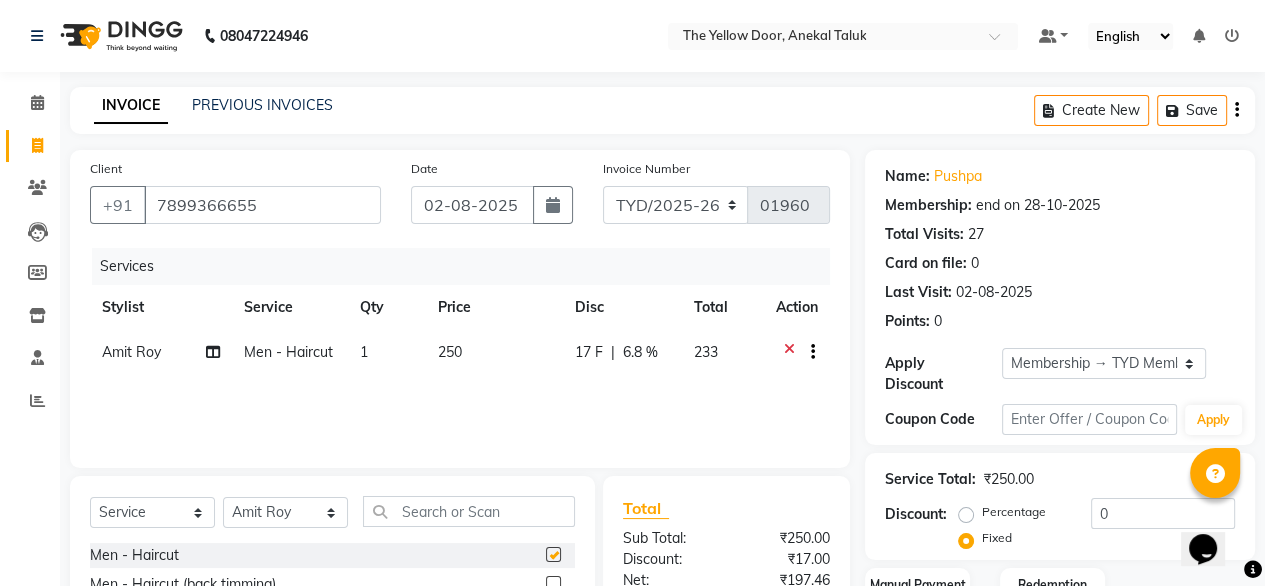 checkbox on "false" 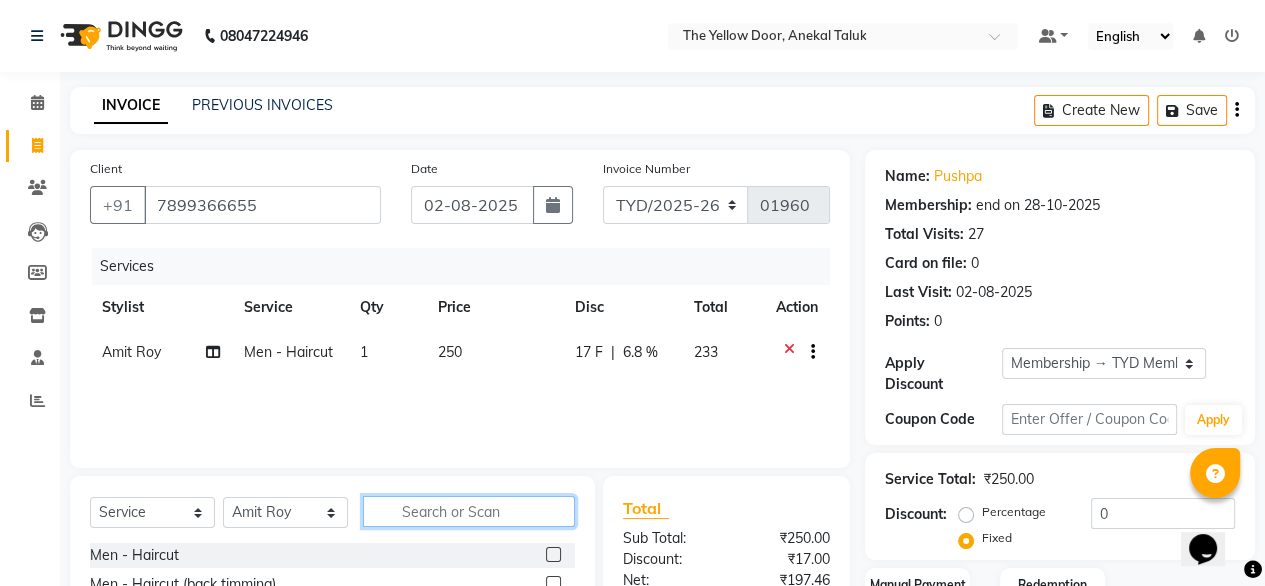 click 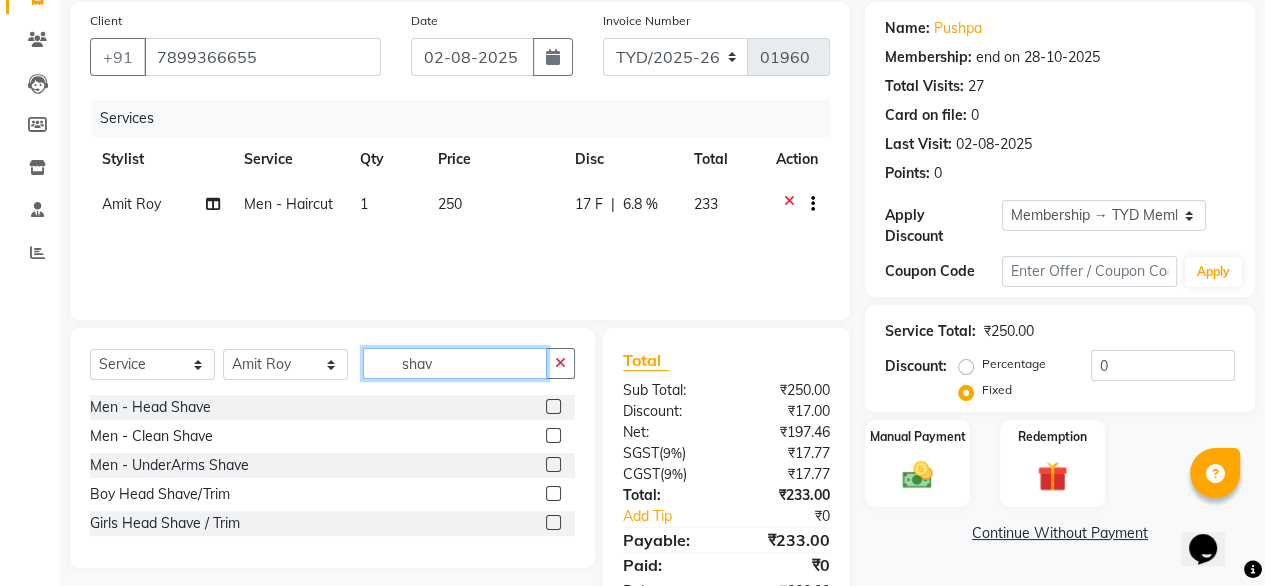 scroll, scrollTop: 160, scrollLeft: 0, axis: vertical 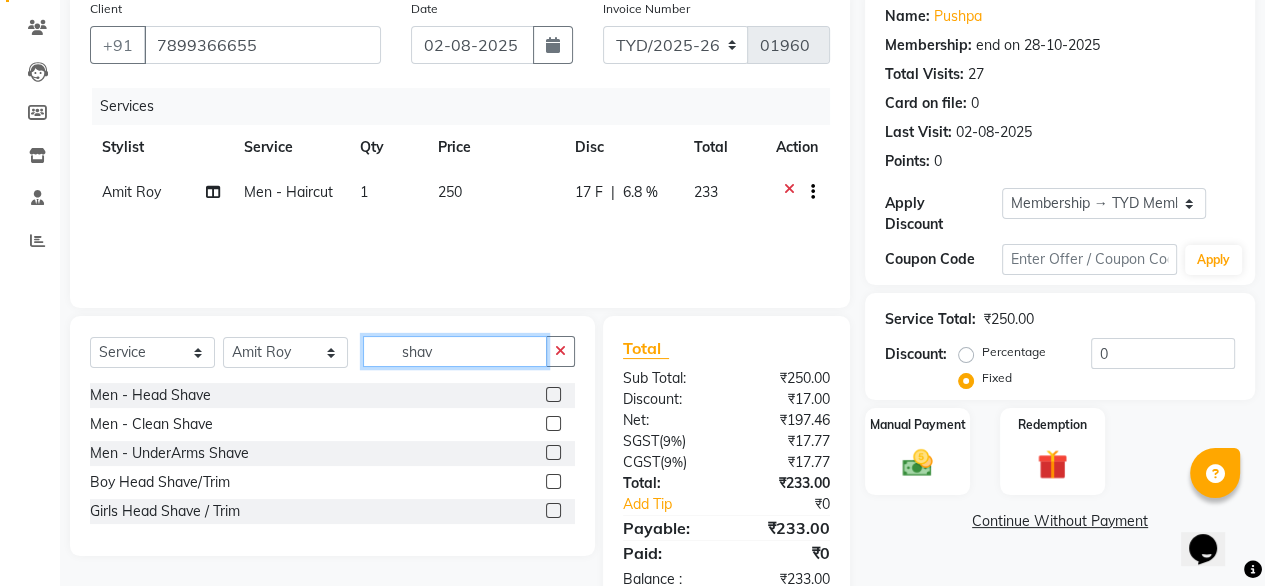 type on "shav" 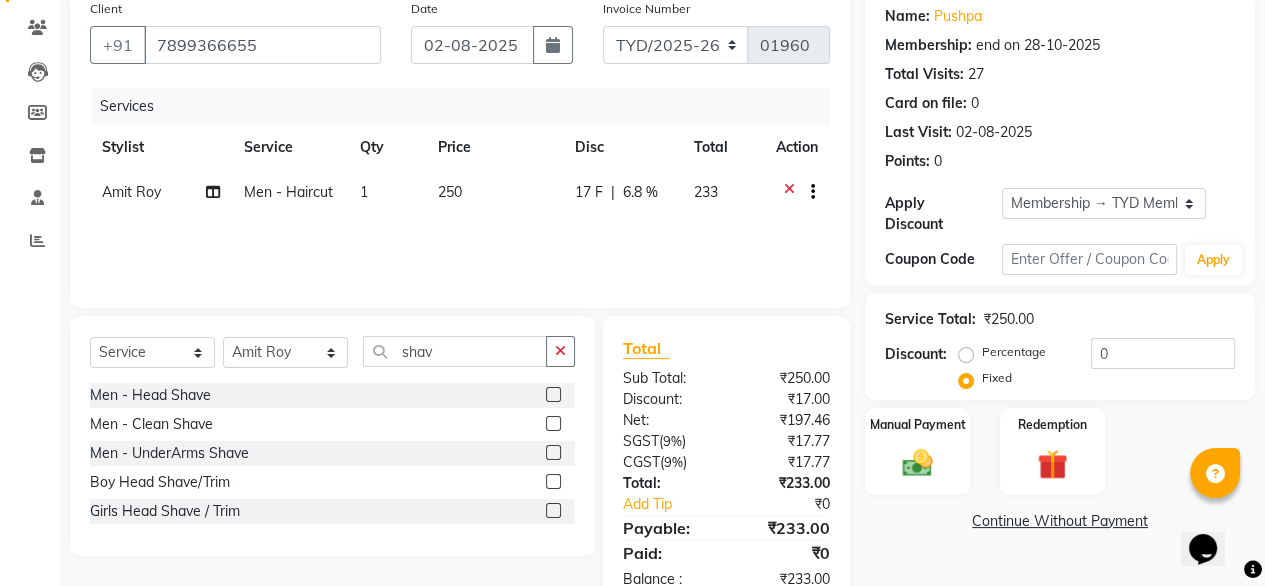 click 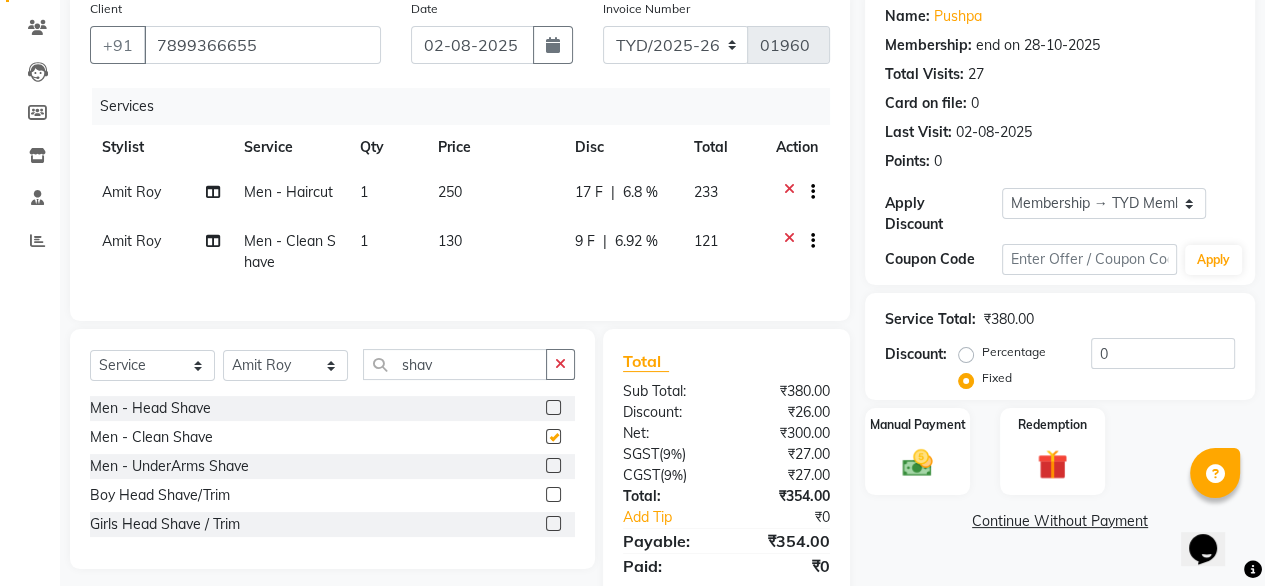 checkbox on "false" 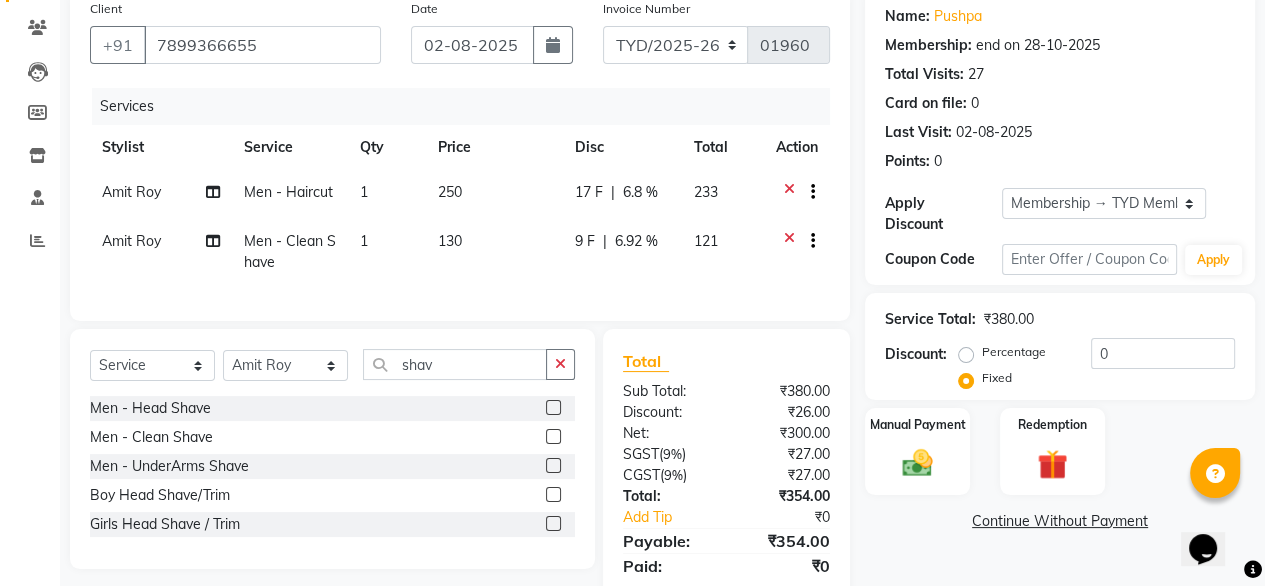 click 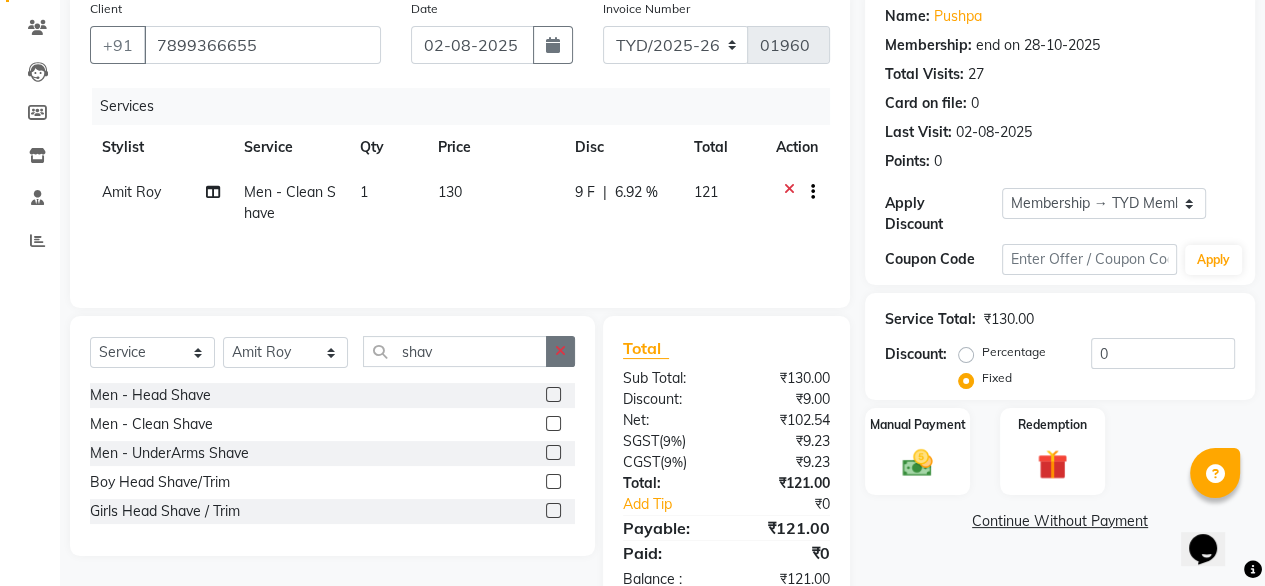 click 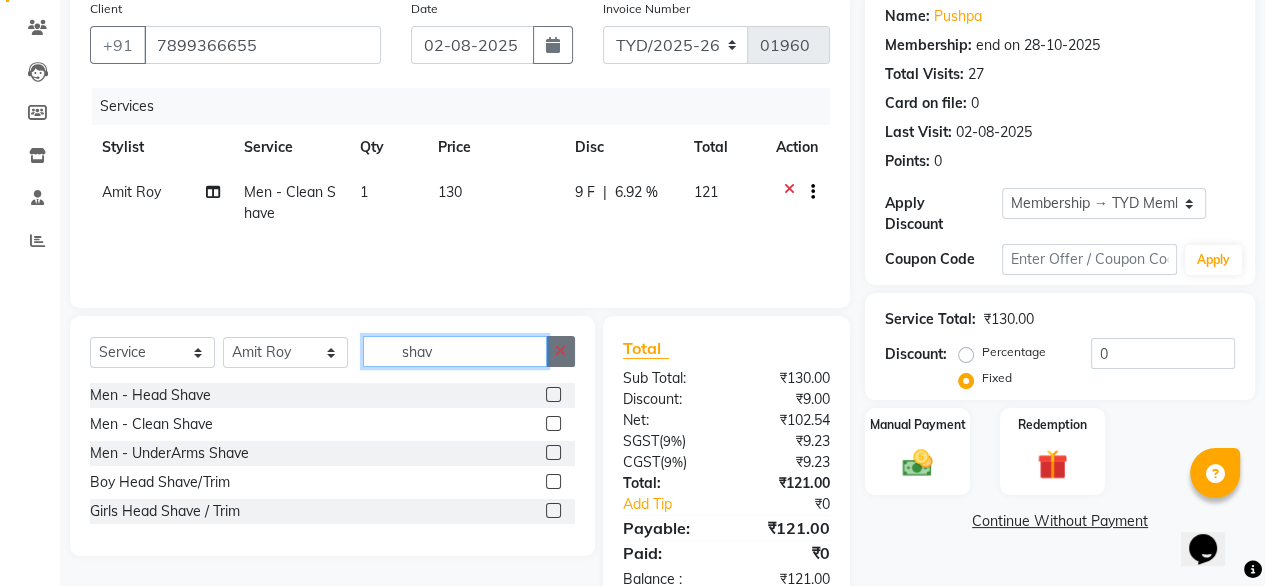 type 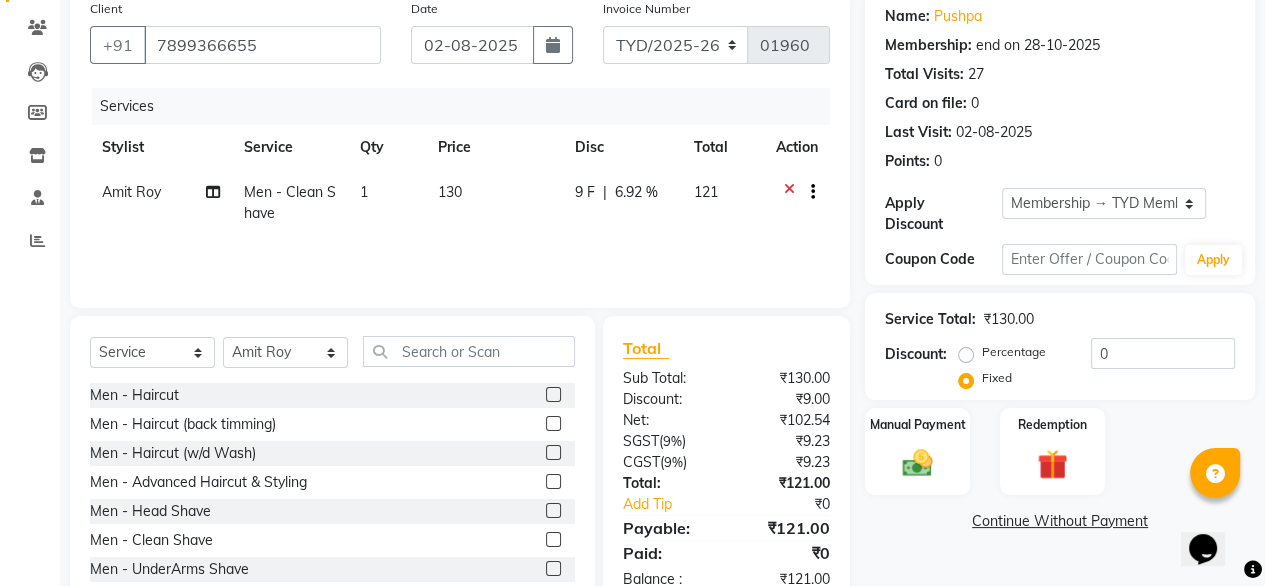 click 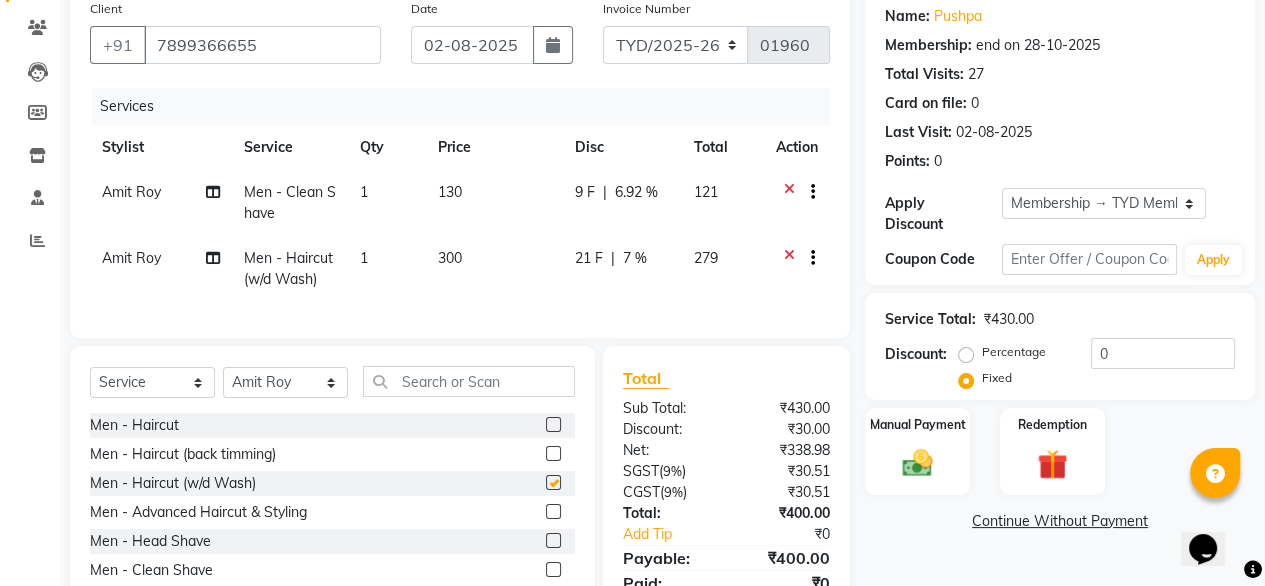 checkbox on "false" 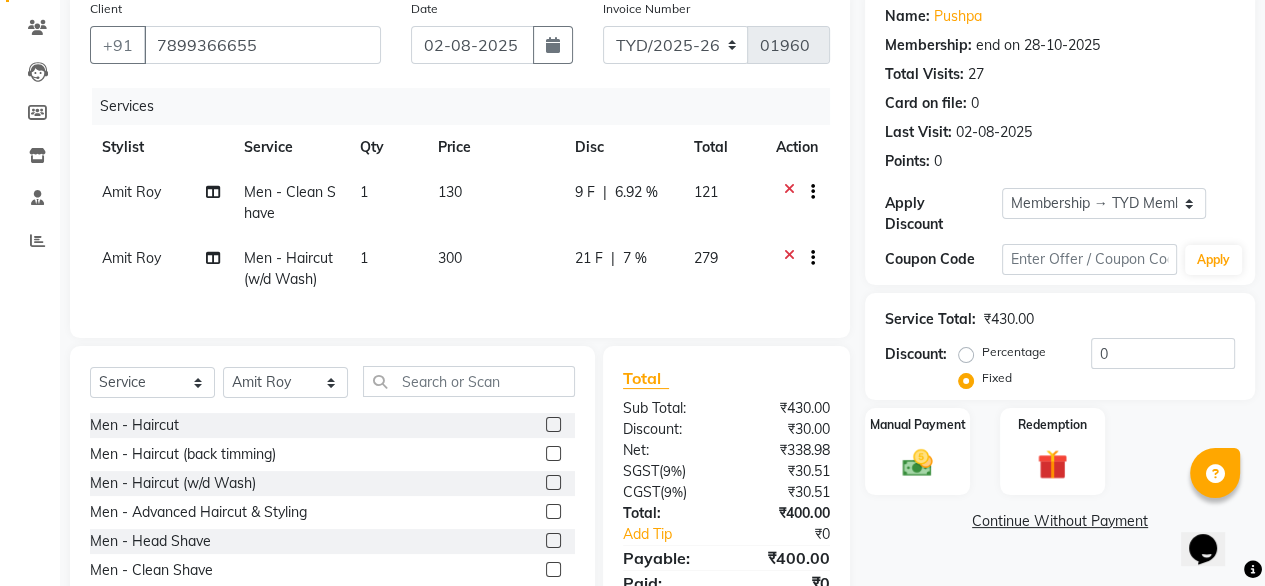 scroll, scrollTop: 261, scrollLeft: 0, axis: vertical 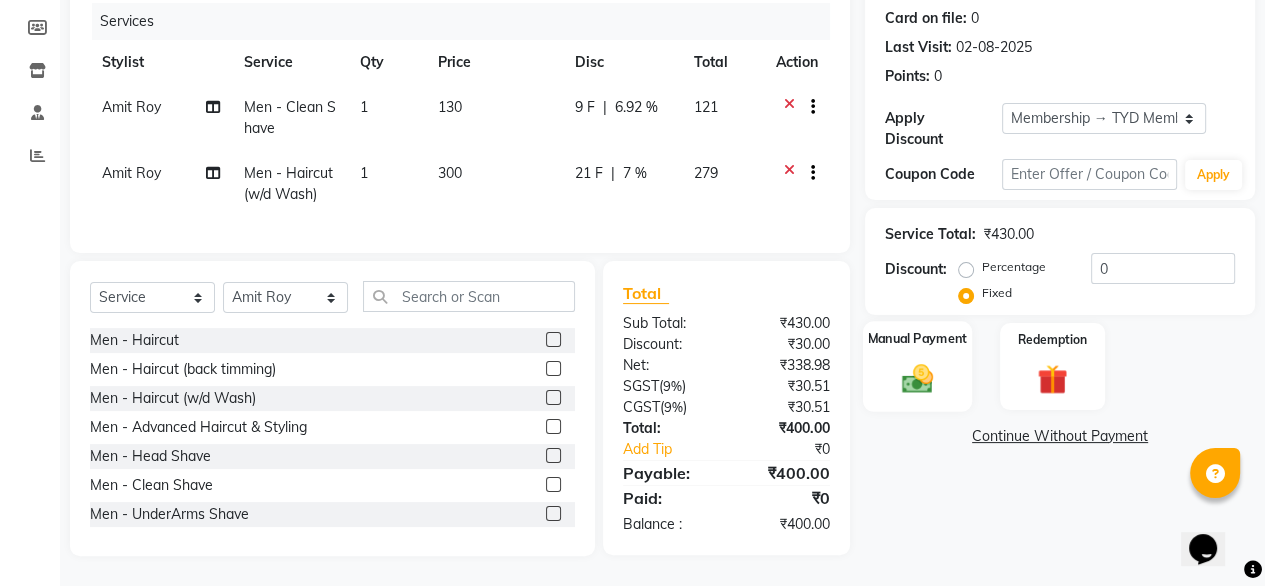 click on "Manual Payment" 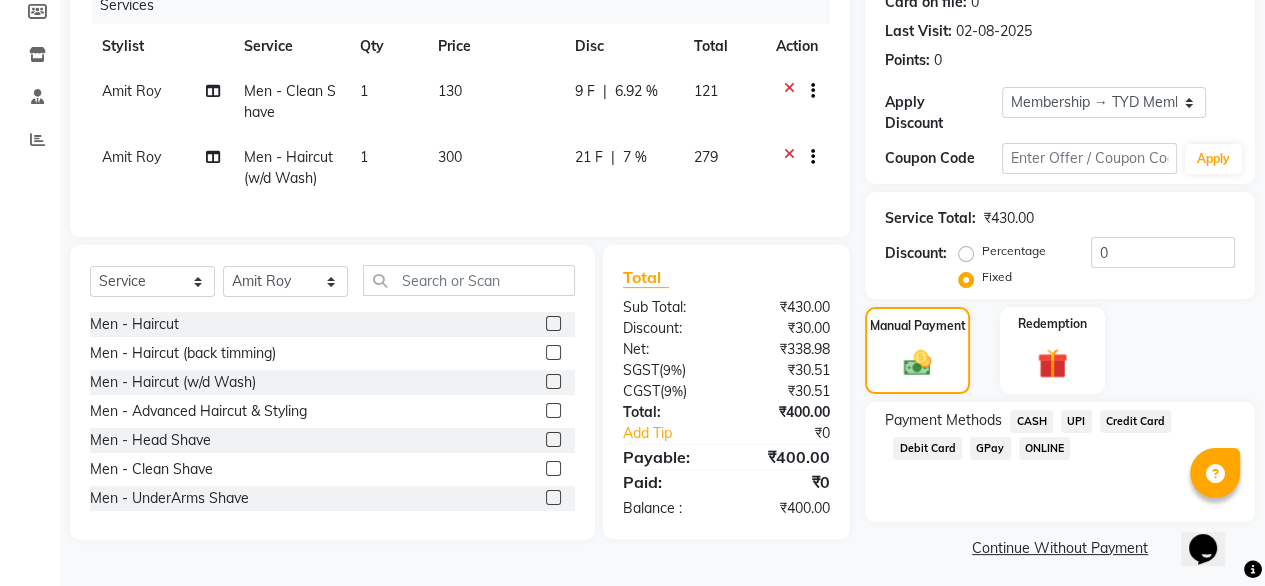 click on "CASH" 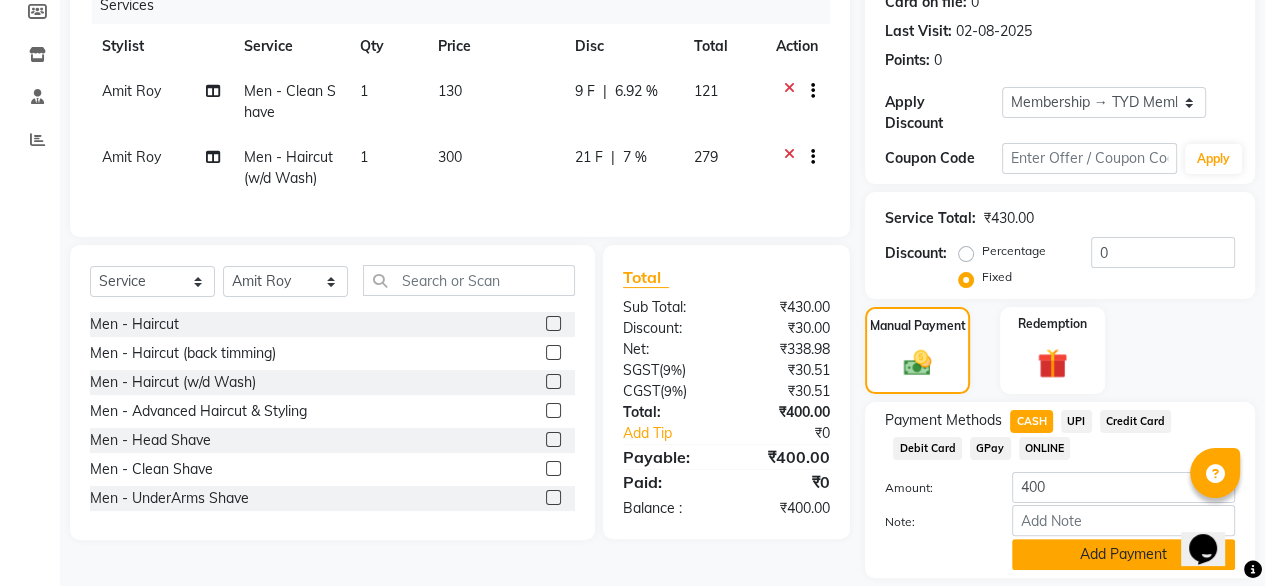 click on "Add Payment" 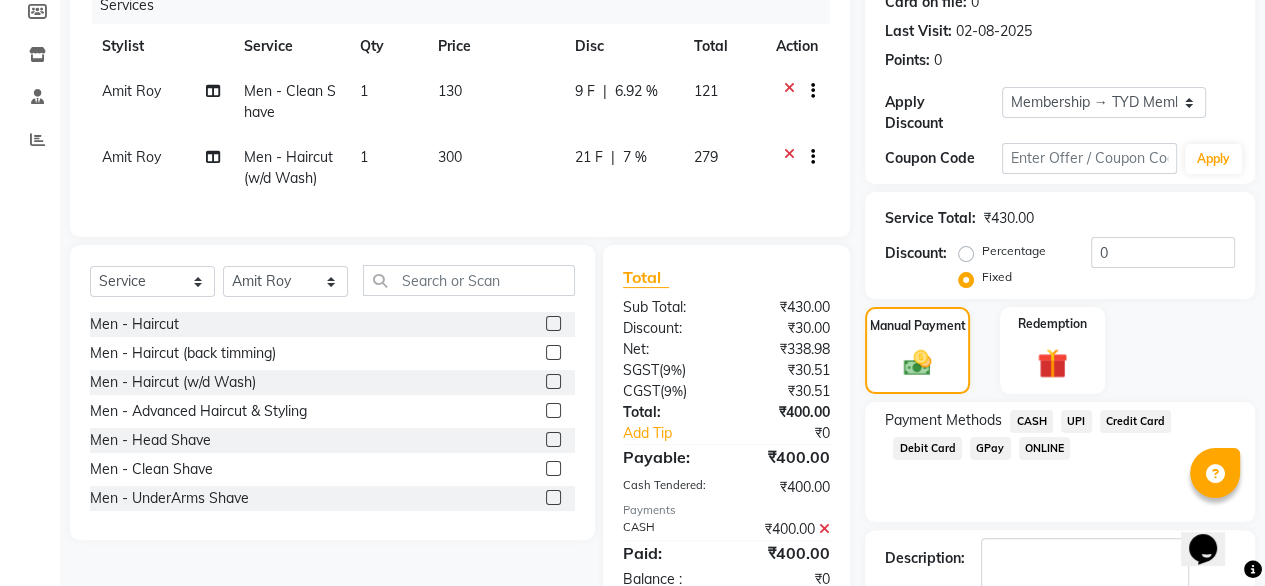 scroll, scrollTop: 364, scrollLeft: 0, axis: vertical 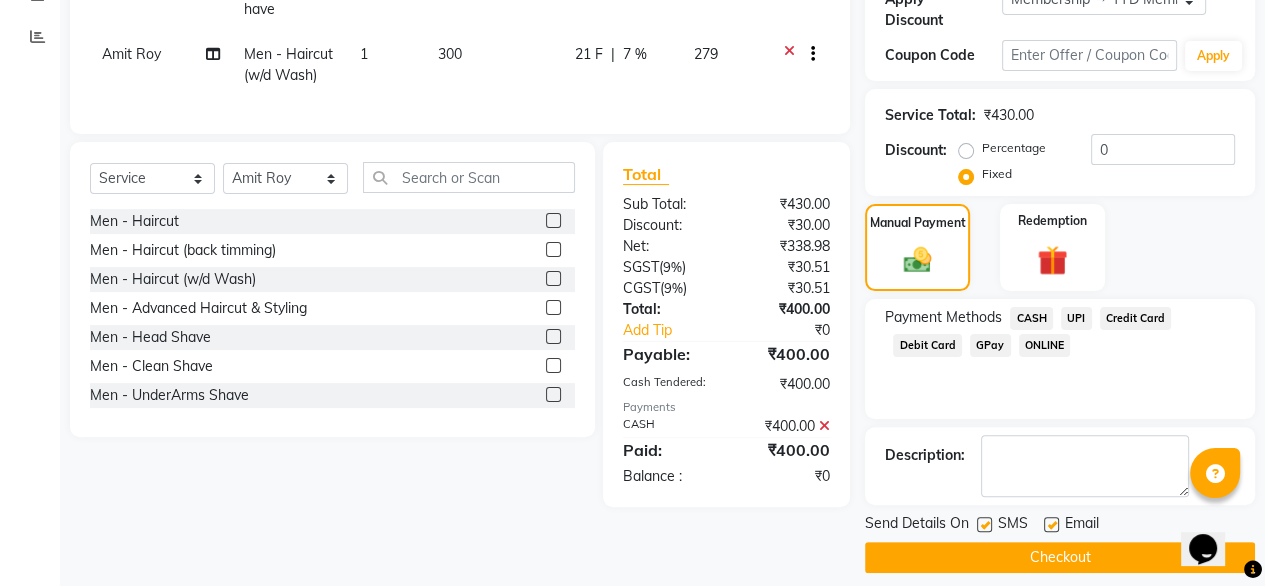 click 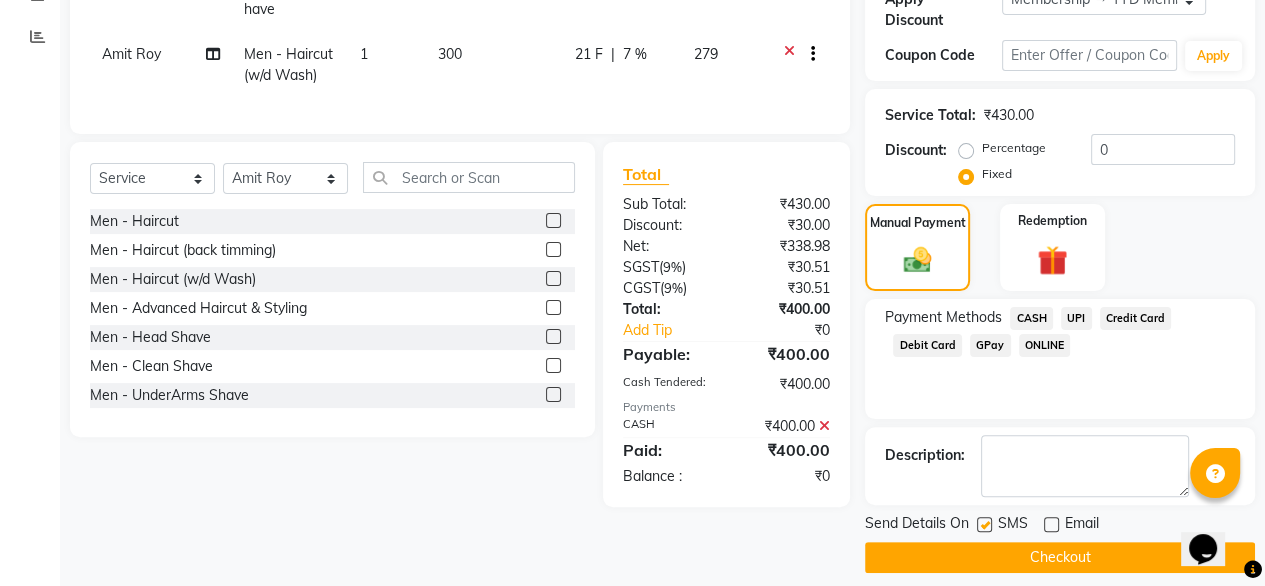 click on "Checkout" 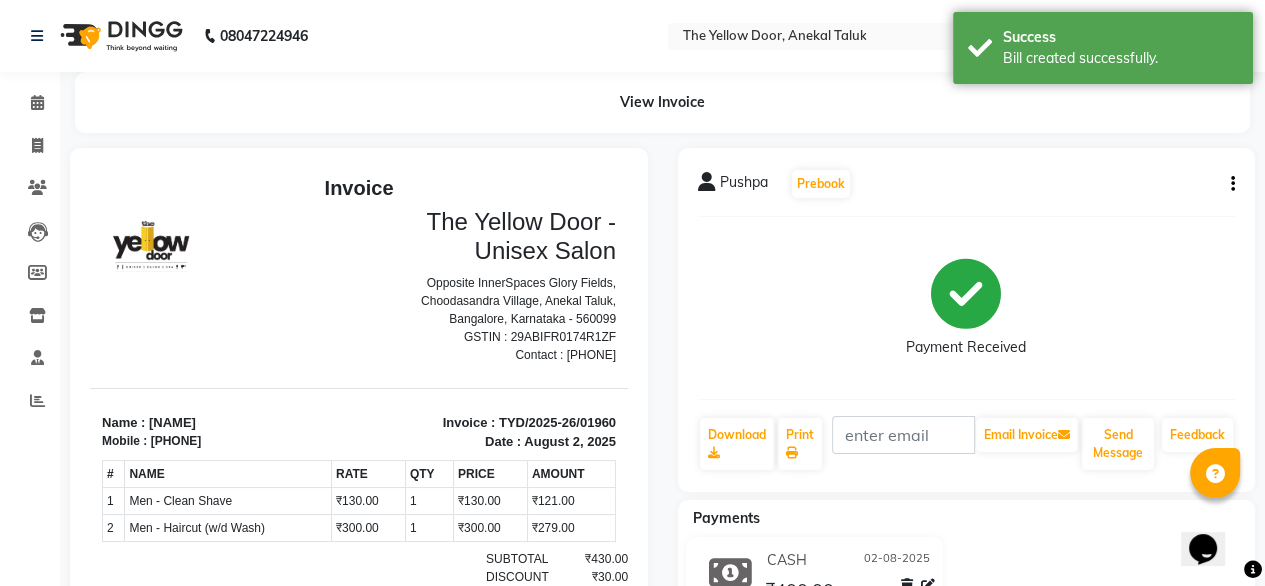 scroll, scrollTop: 0, scrollLeft: 0, axis: both 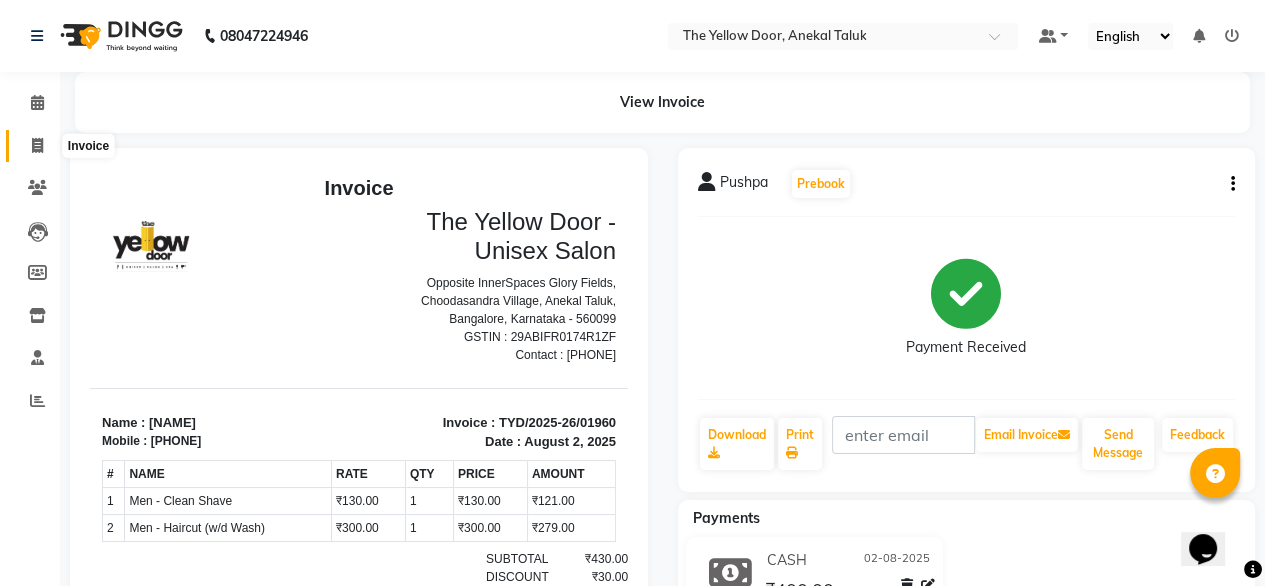 click 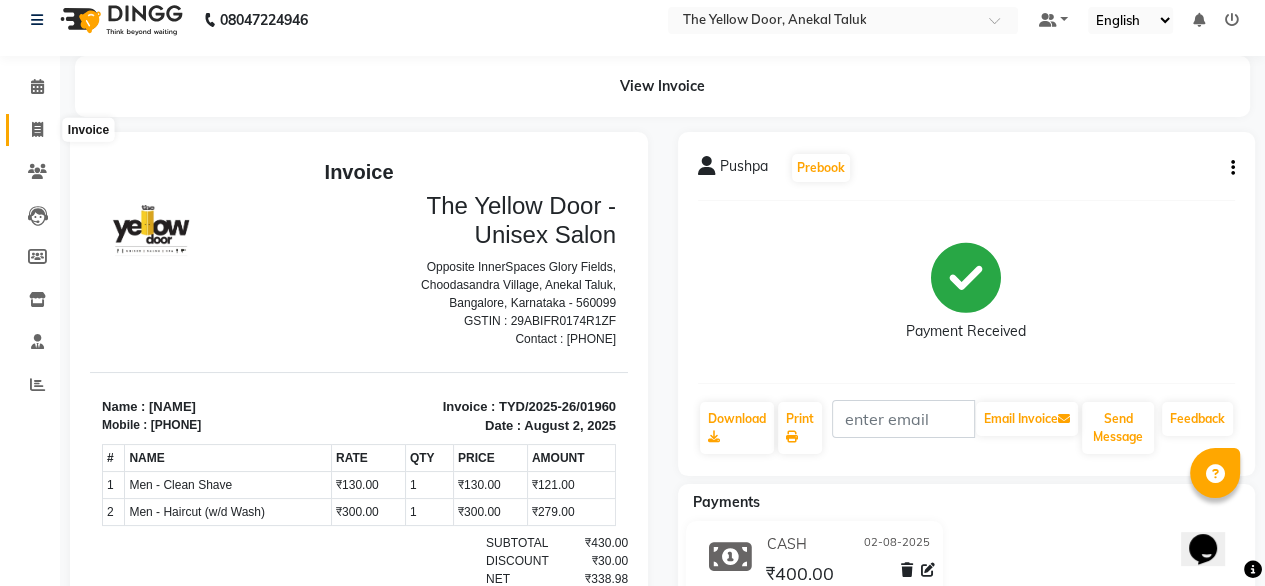 select on "service" 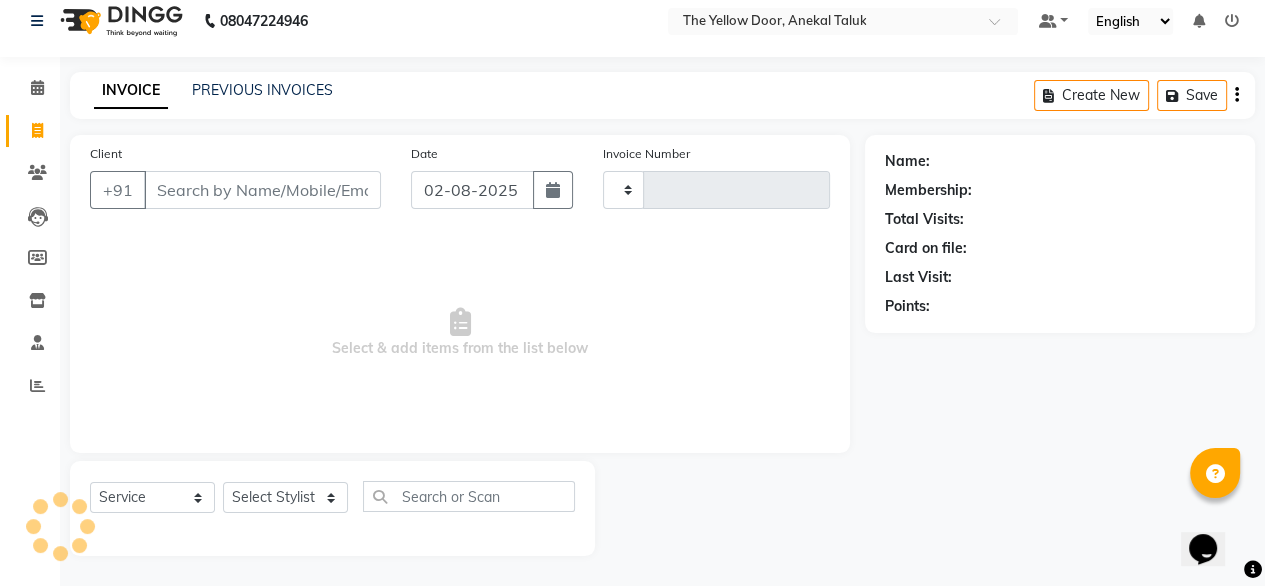 type on "01961" 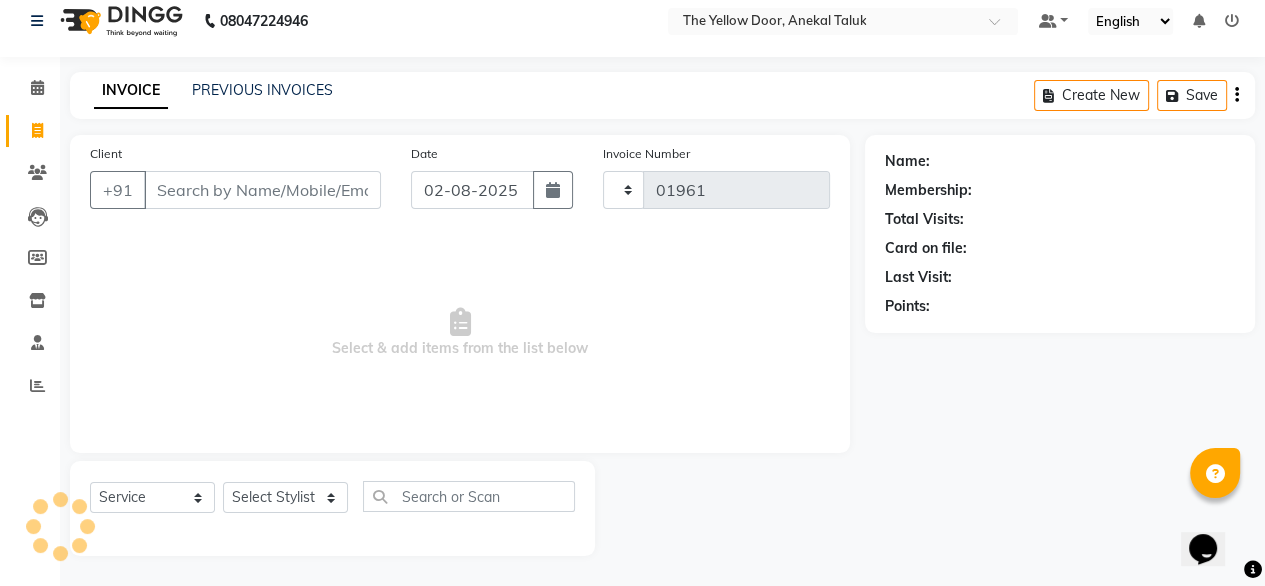 select on "5650" 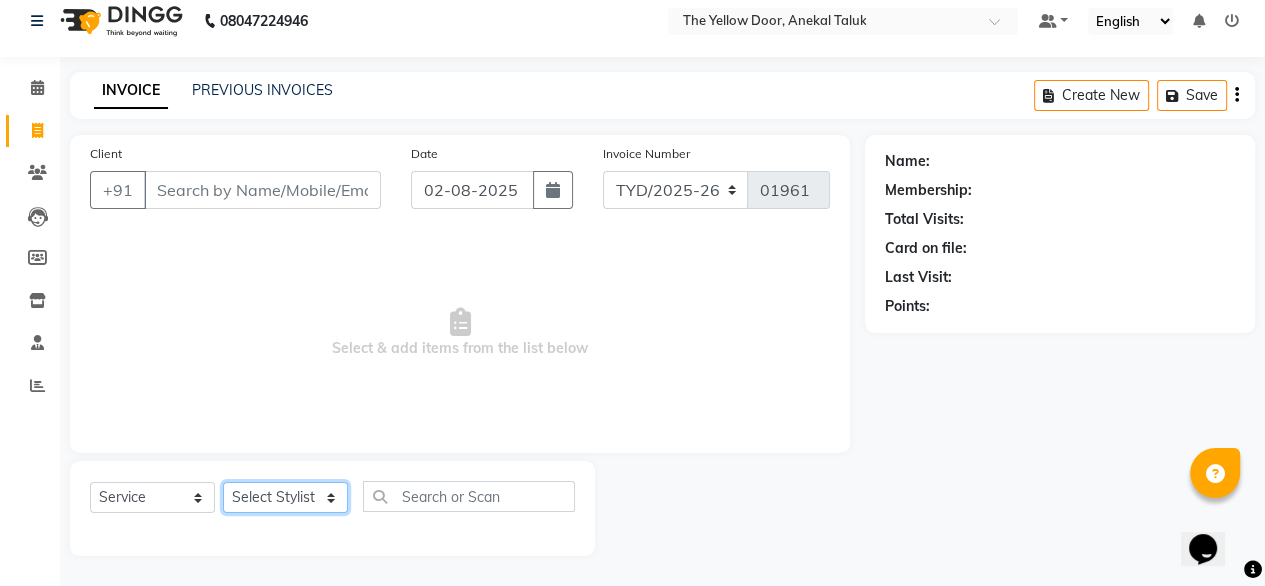 click on "Select Stylist Amit Roy Bina Deena Jena Housekeeping Manager Sajiya Shefi Shanoor Shri" 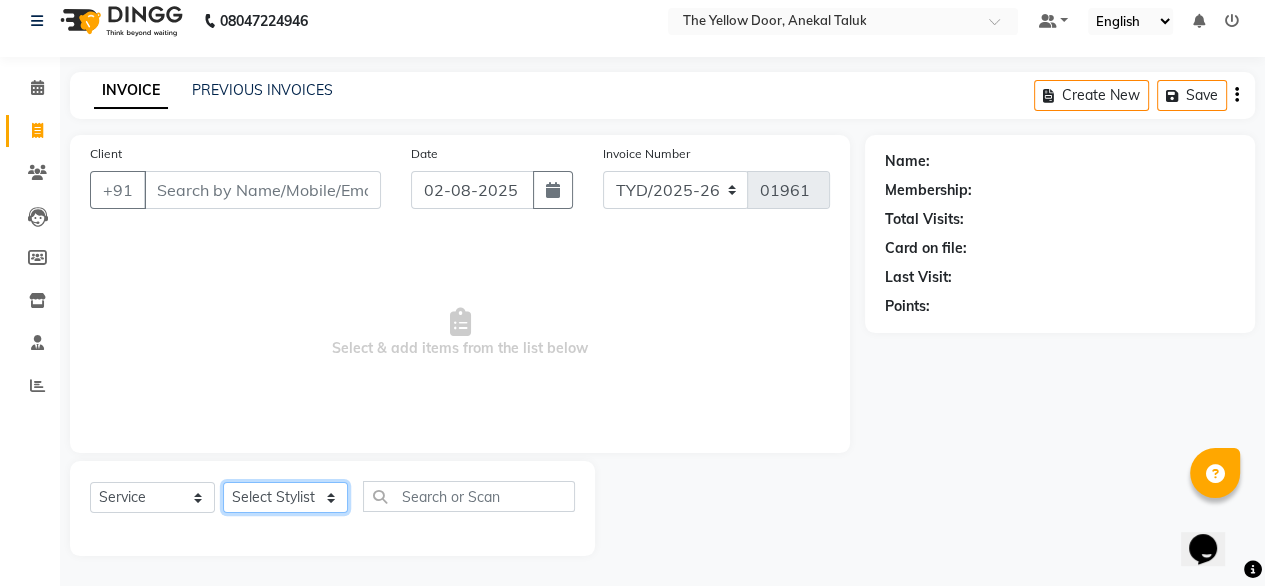 select on "67915" 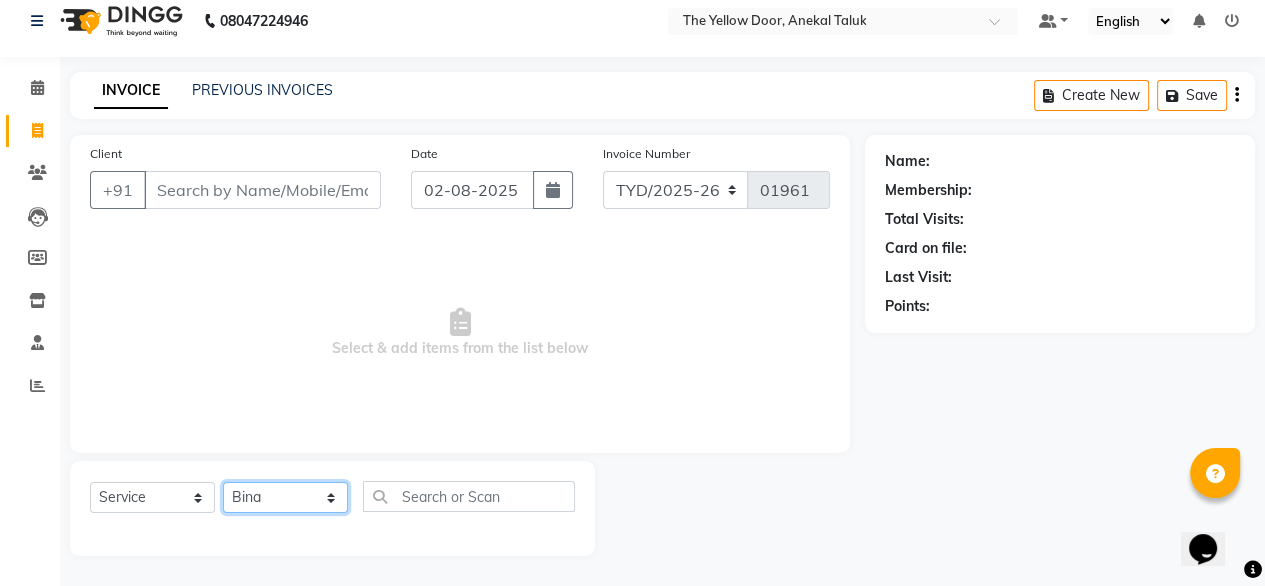 click on "Select Stylist Amit Roy Bina Deena Jena Housekeeping Manager Sajiya Shefi Shanoor Shri" 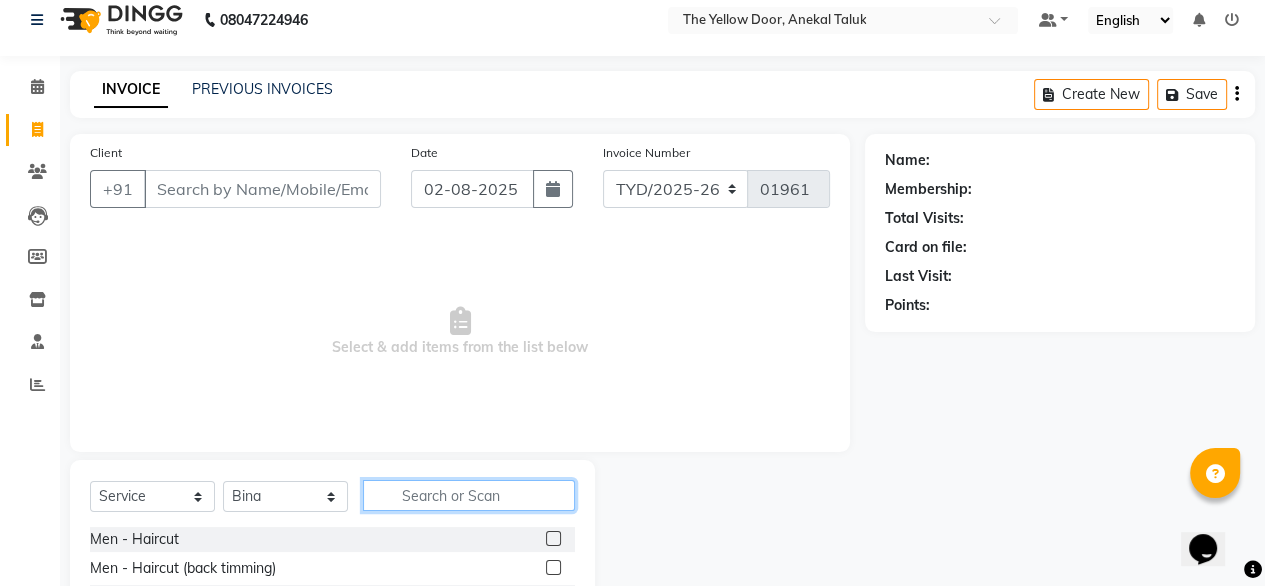 click 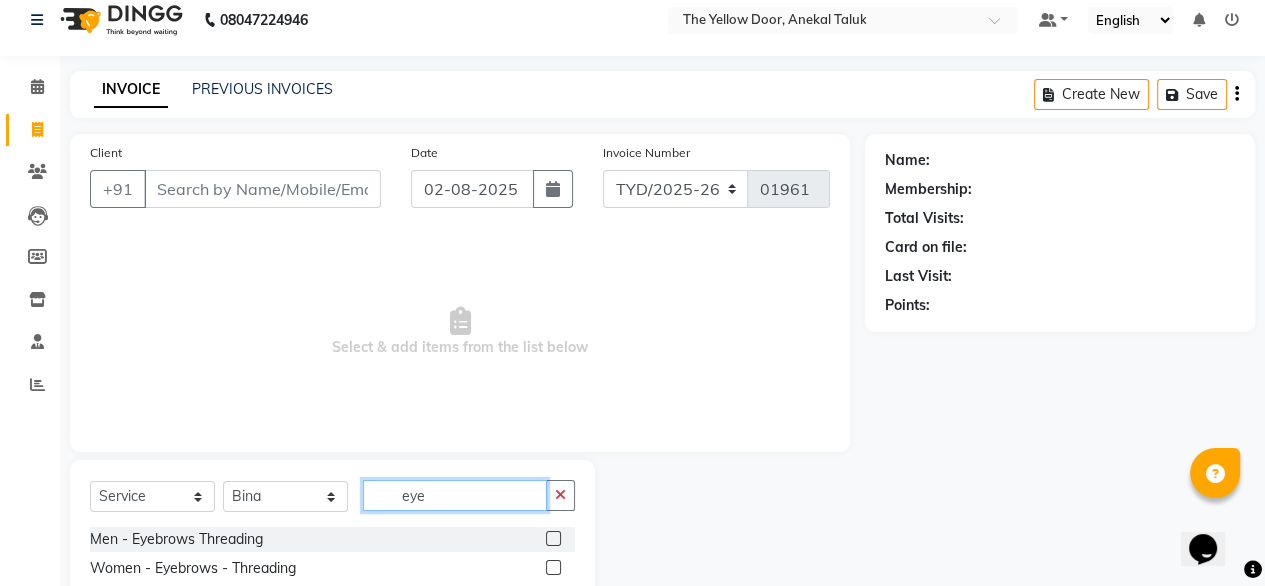 type on "eye" 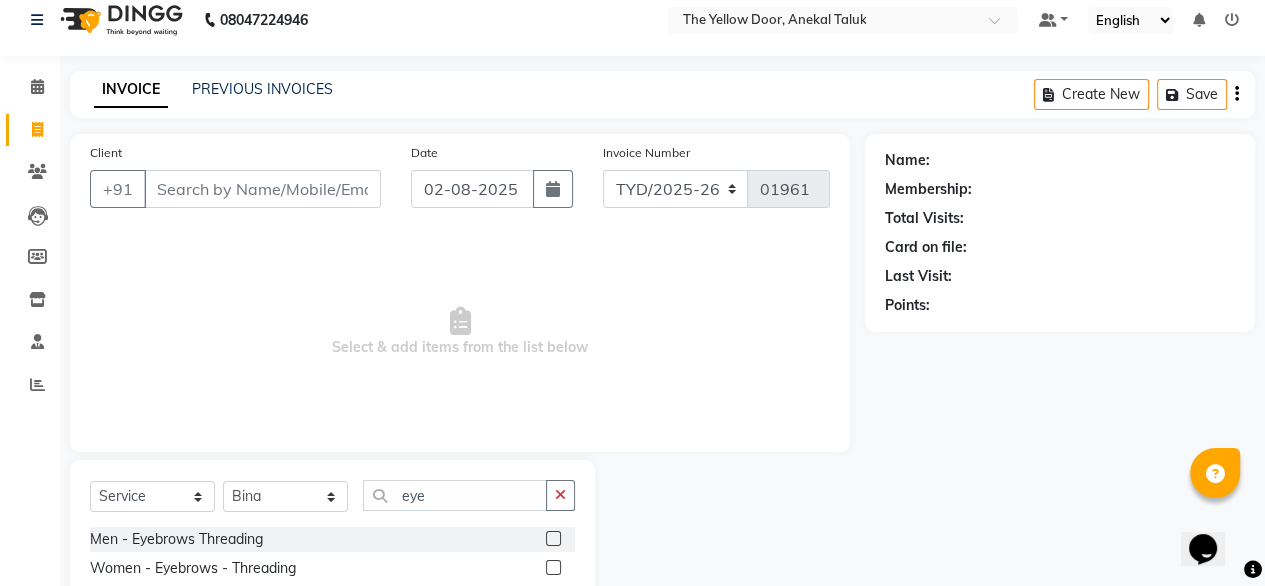 click 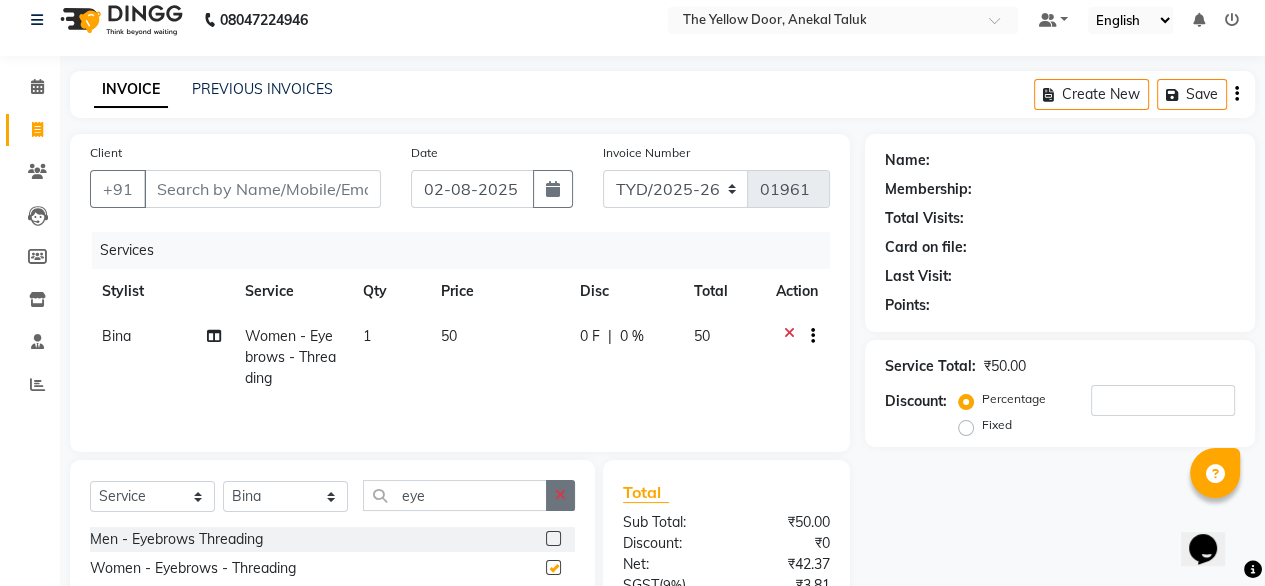 checkbox on "false" 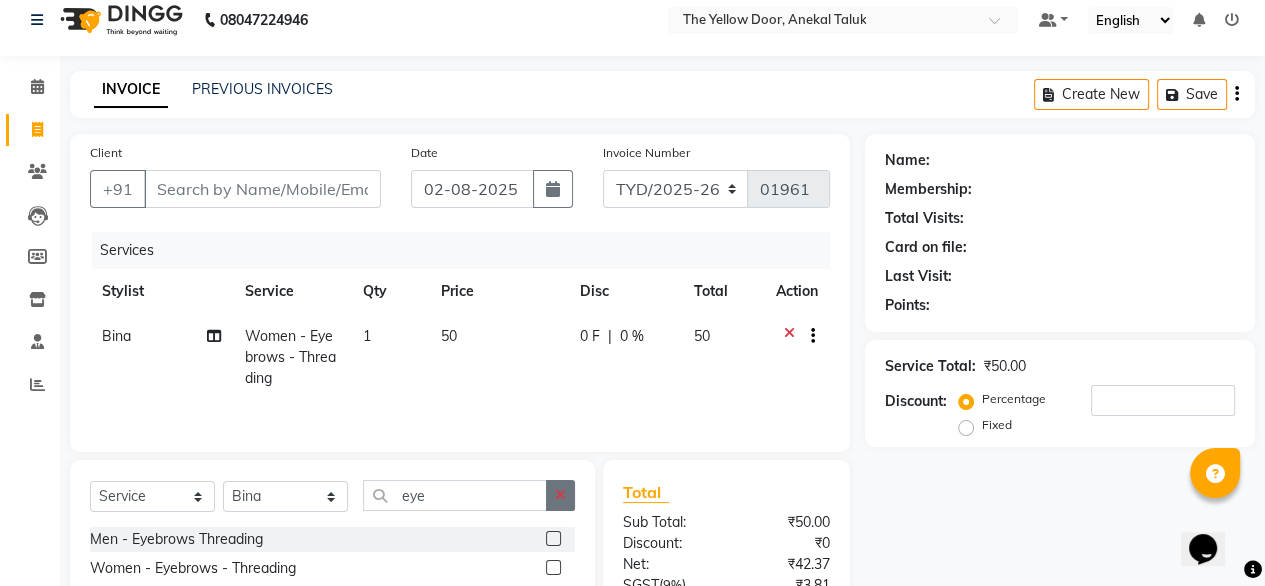 click 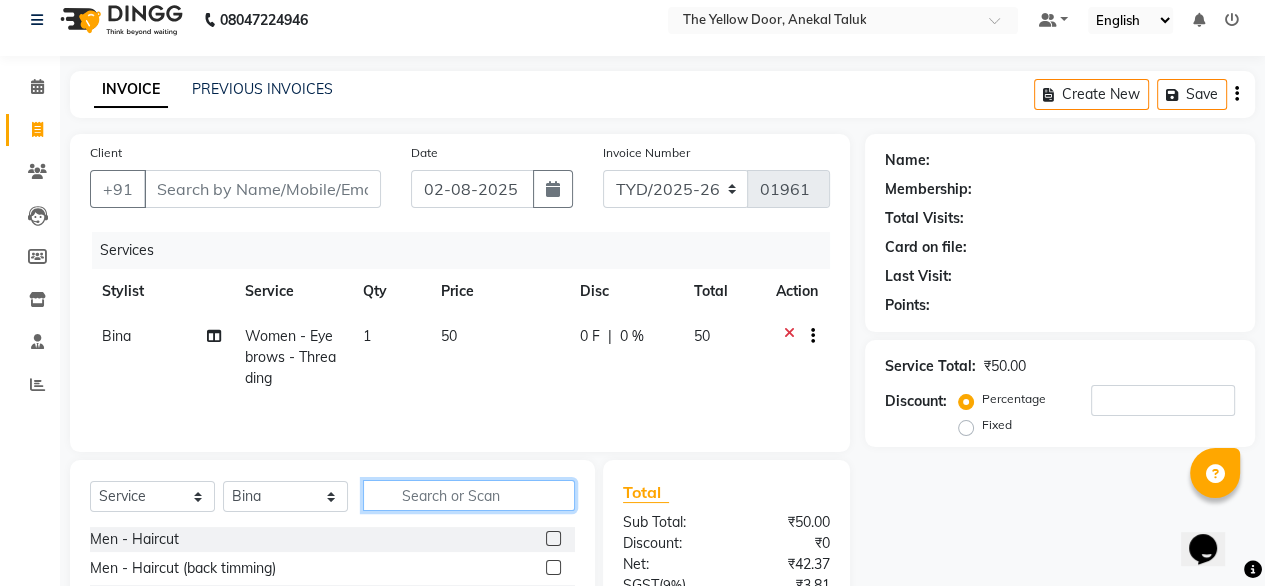 click 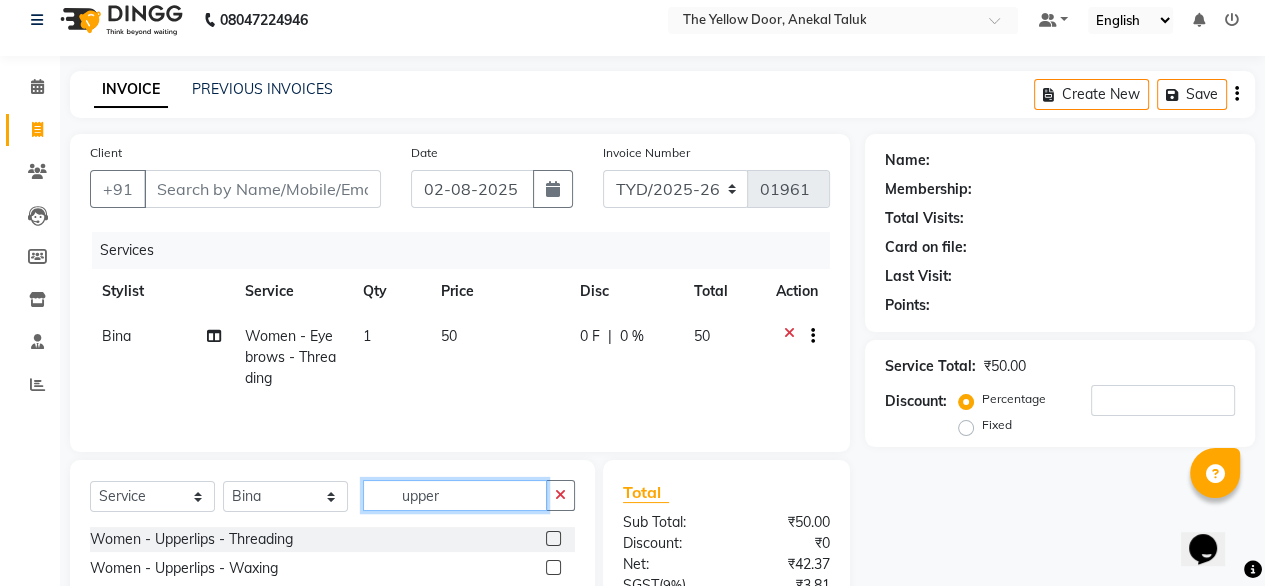 type on "upper" 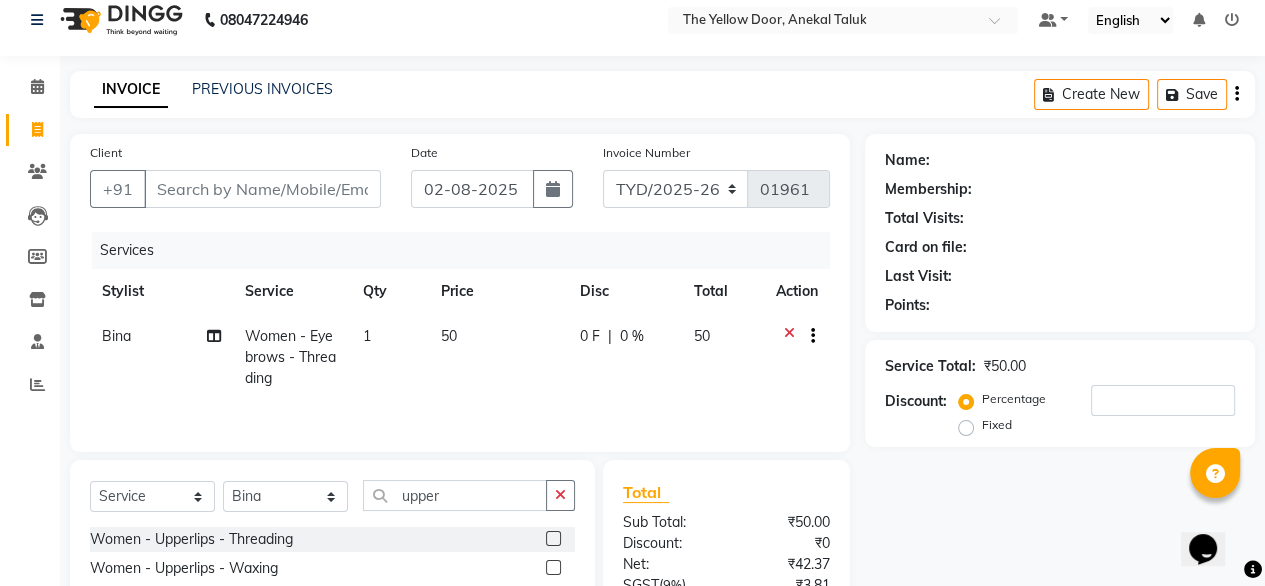 click 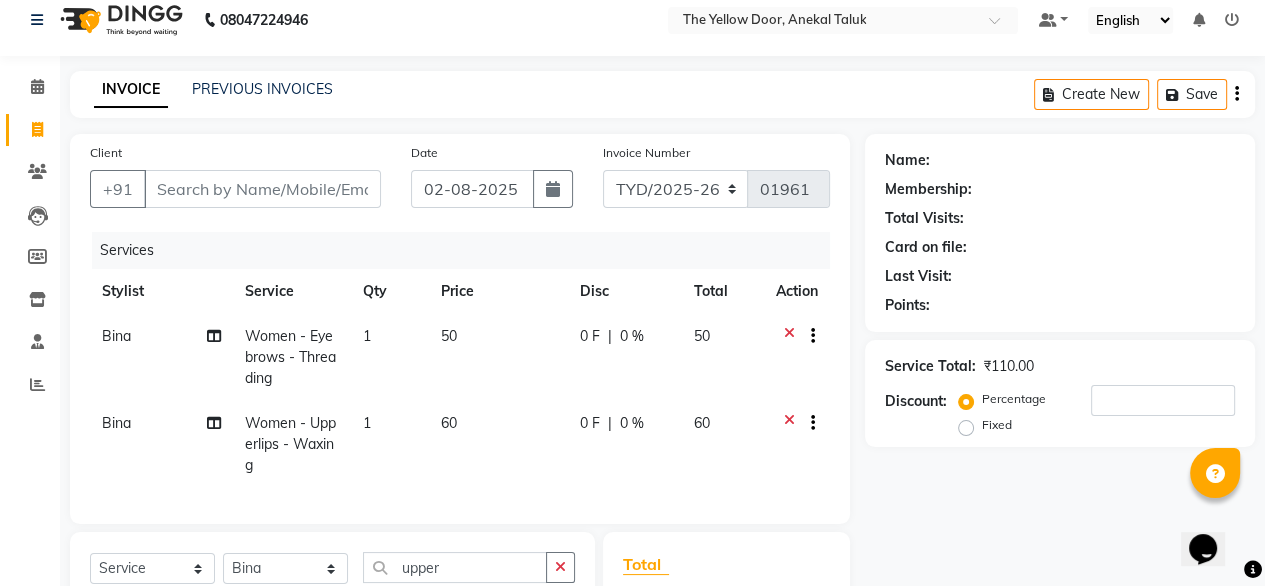 checkbox on "false" 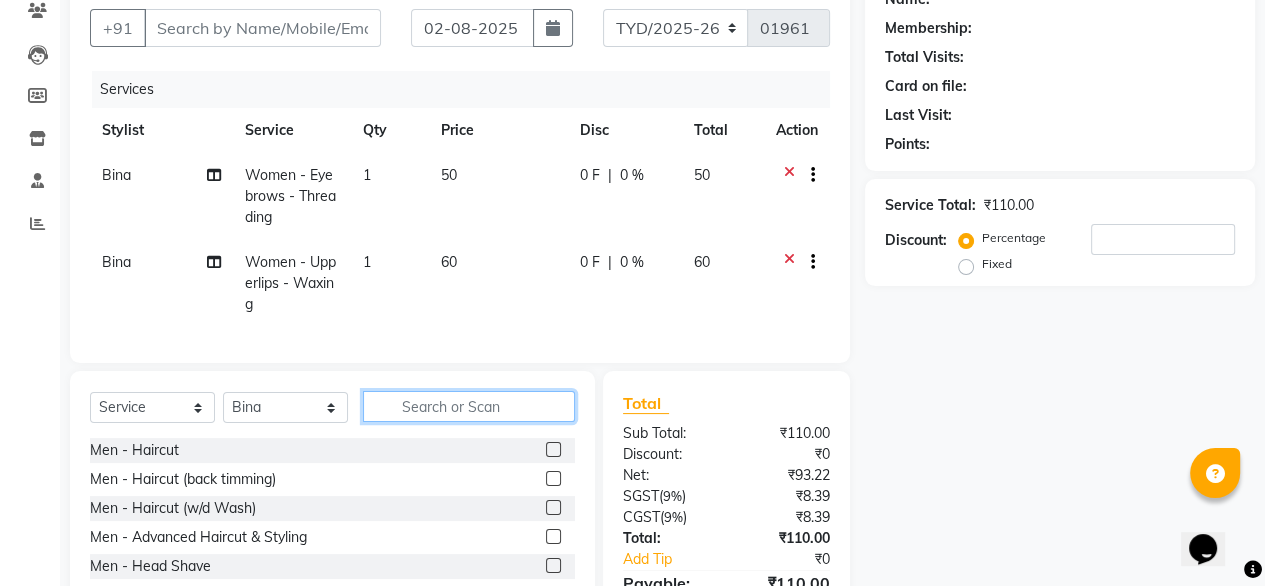 scroll, scrollTop: 303, scrollLeft: 0, axis: vertical 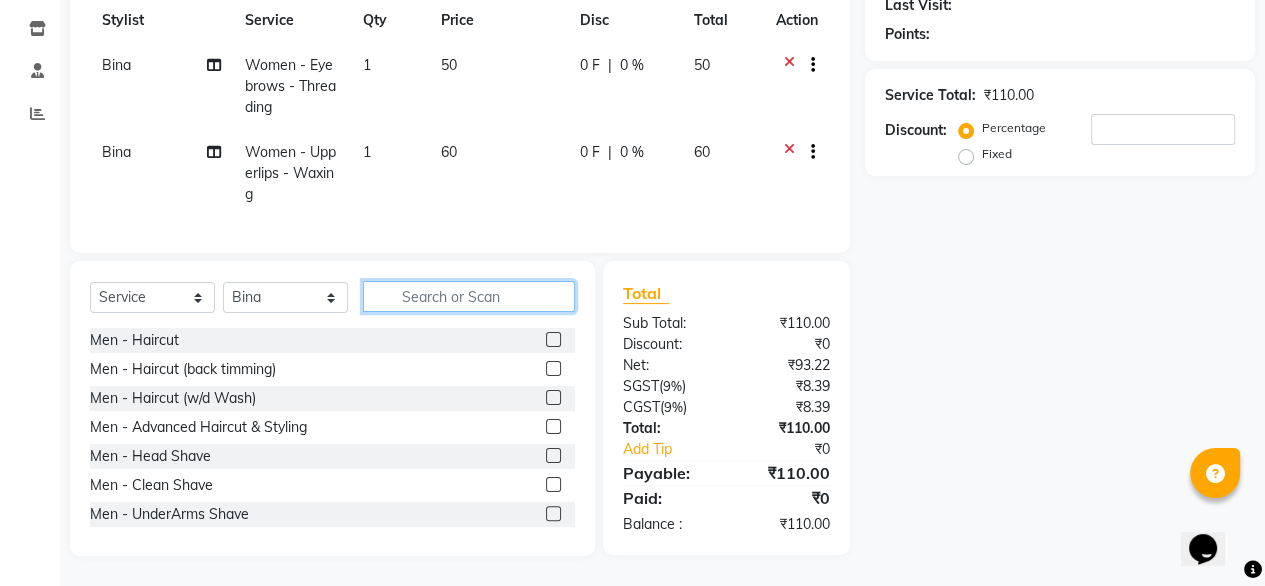 click 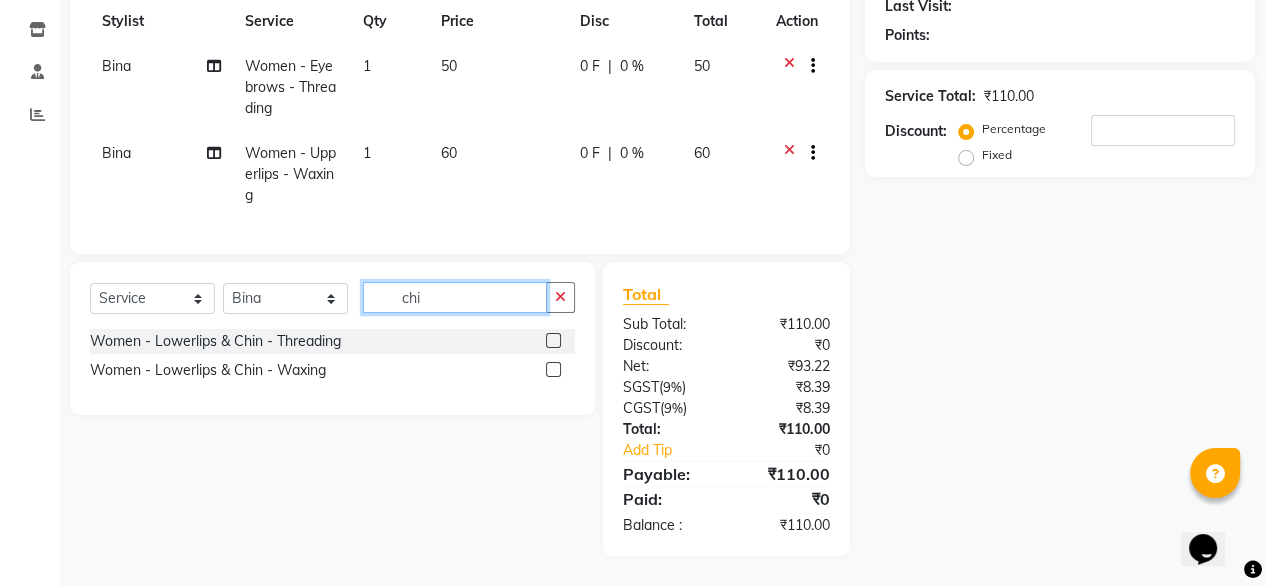 scroll, scrollTop: 302, scrollLeft: 0, axis: vertical 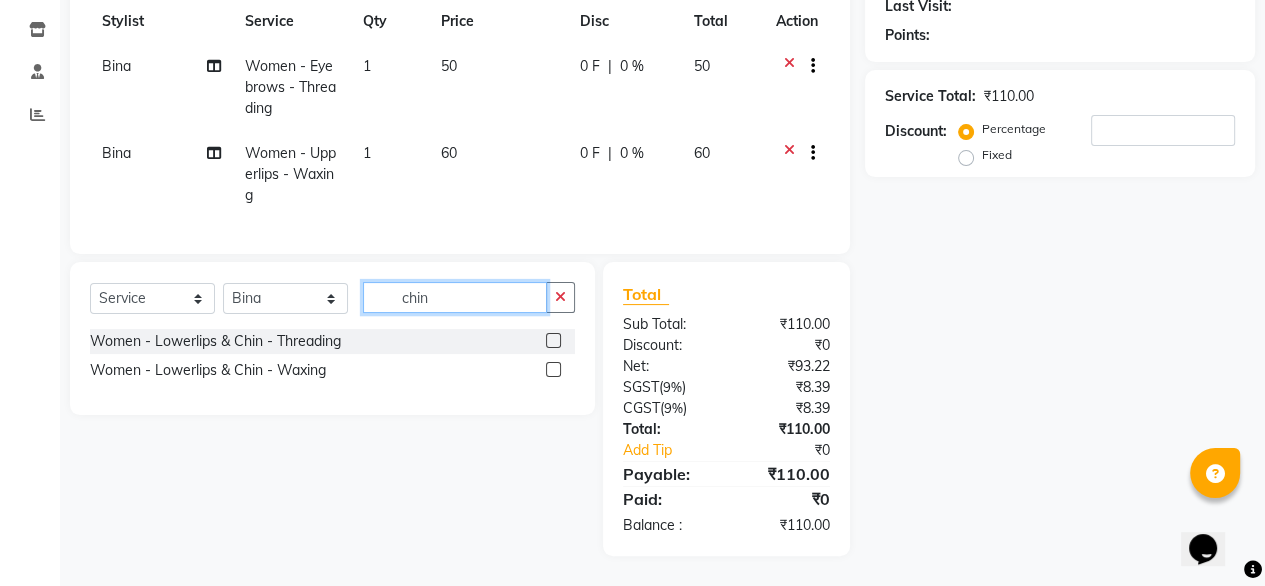 type on "chin" 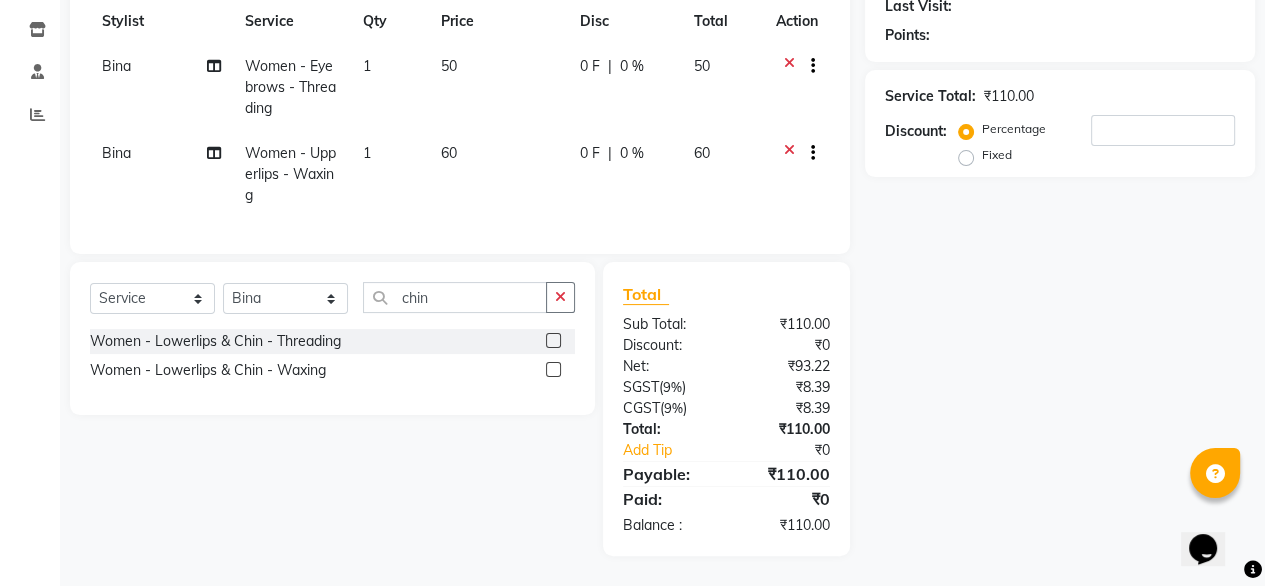 click 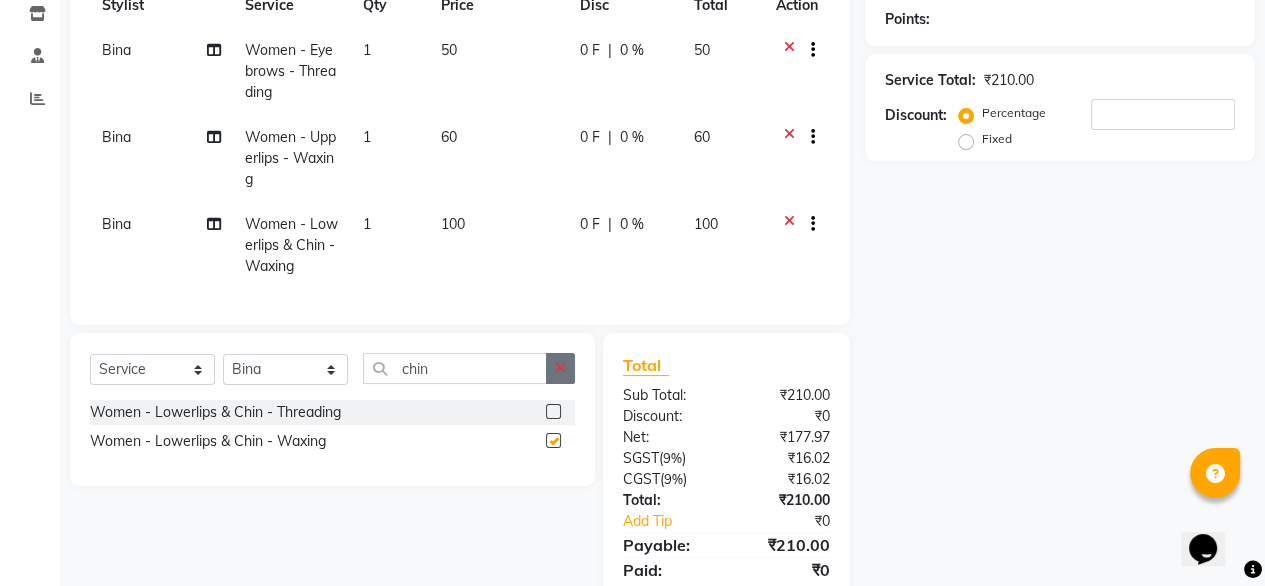 checkbox on "false" 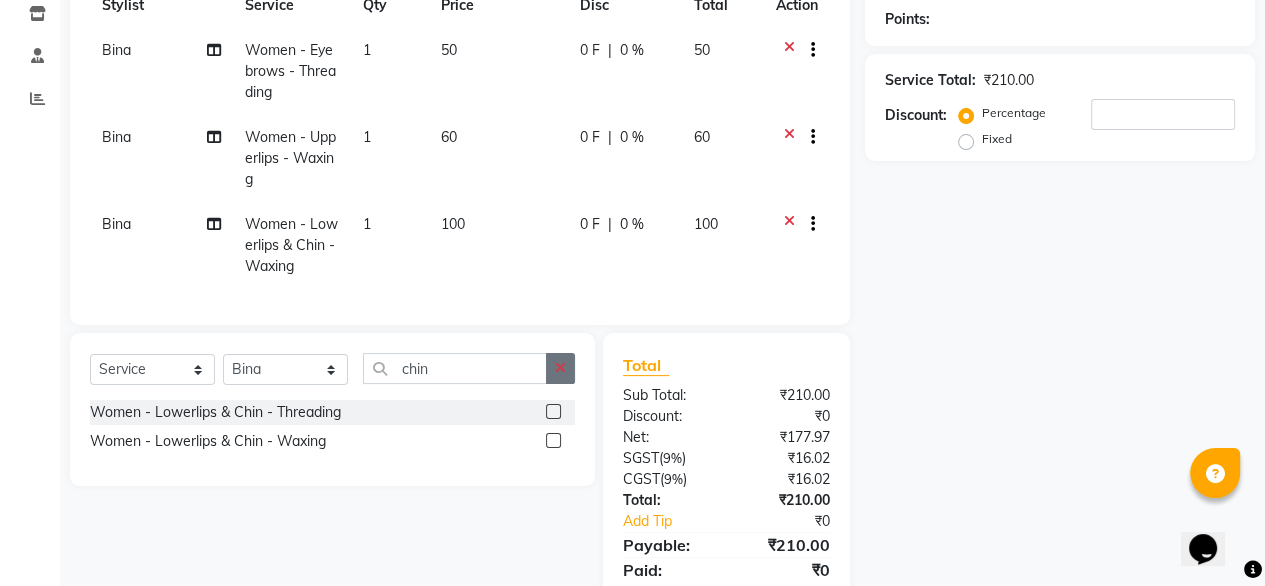 click 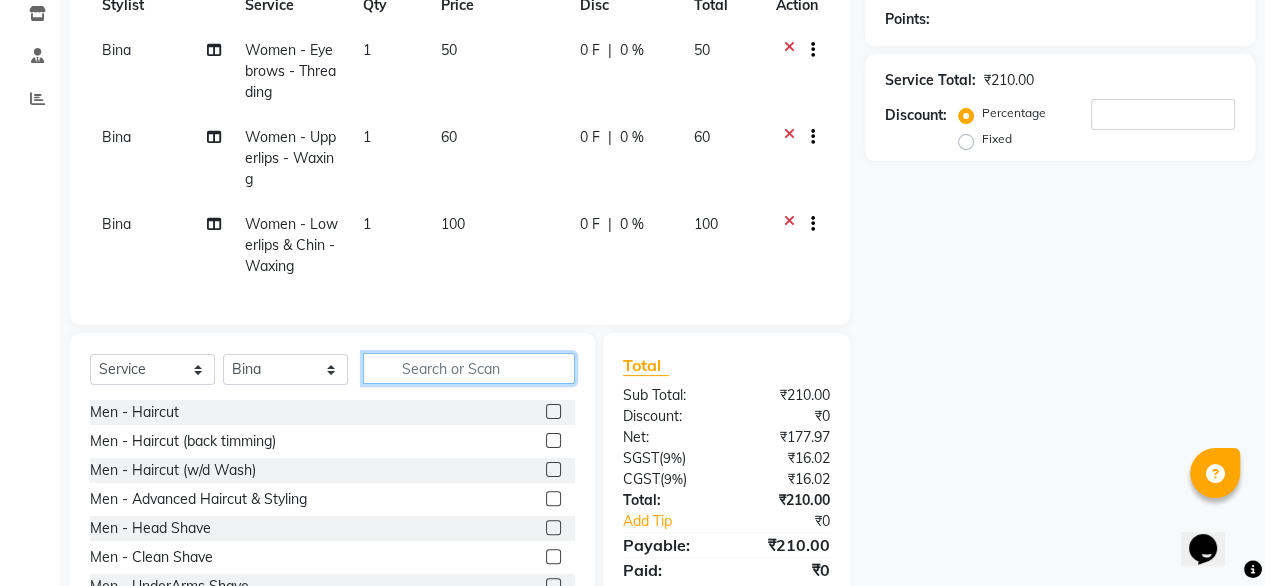 click 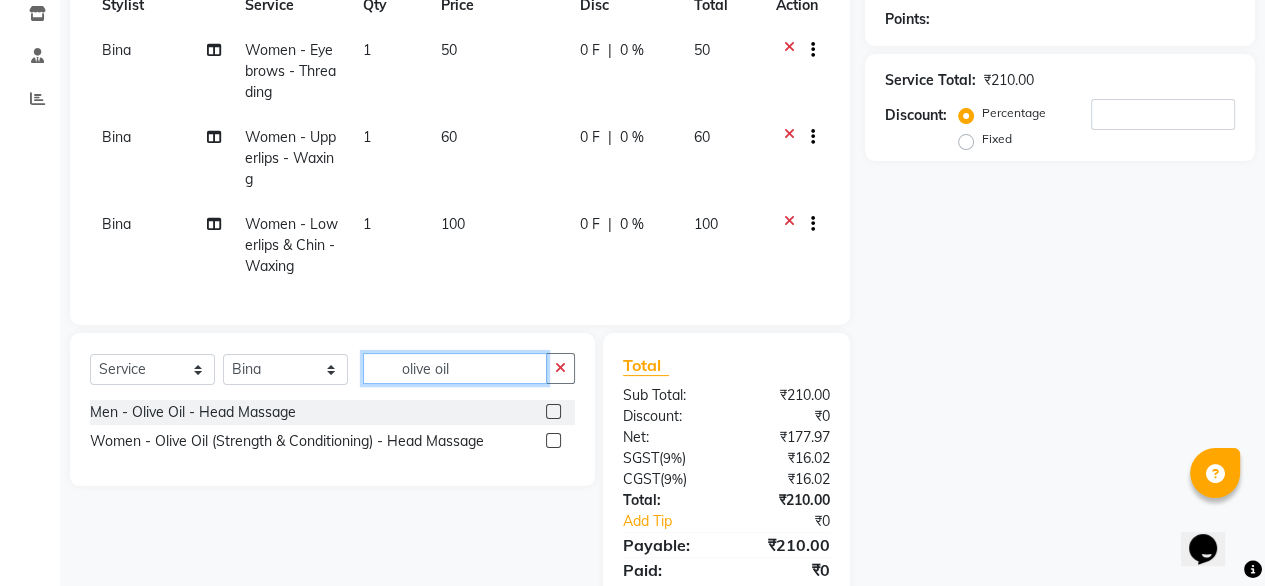 type on "olive oil" 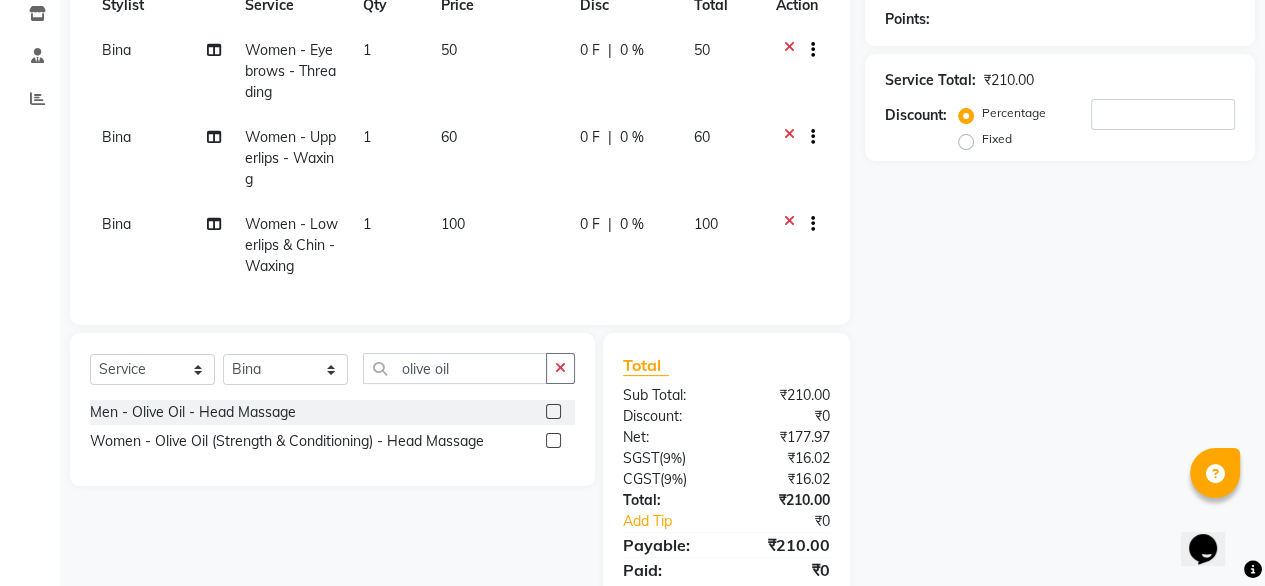 click 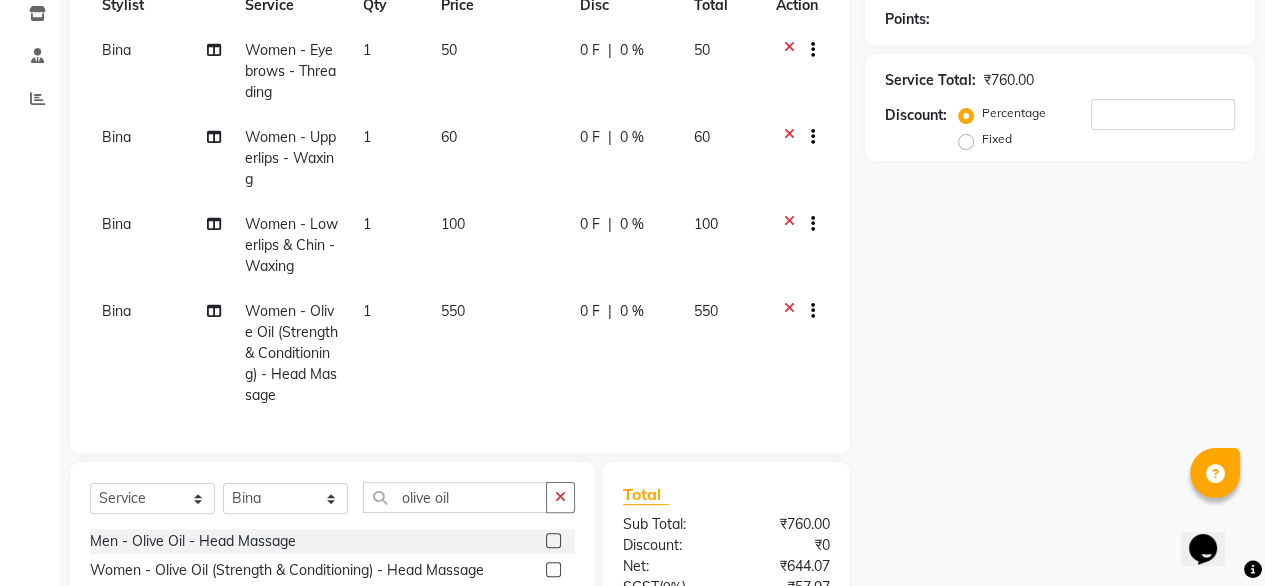 click 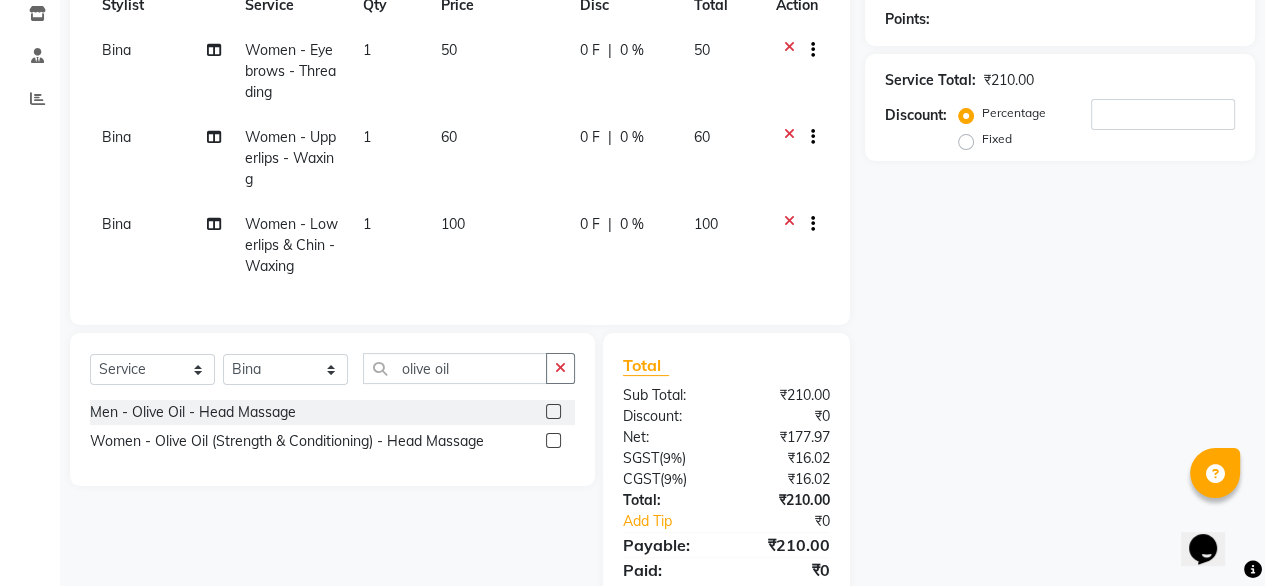 click 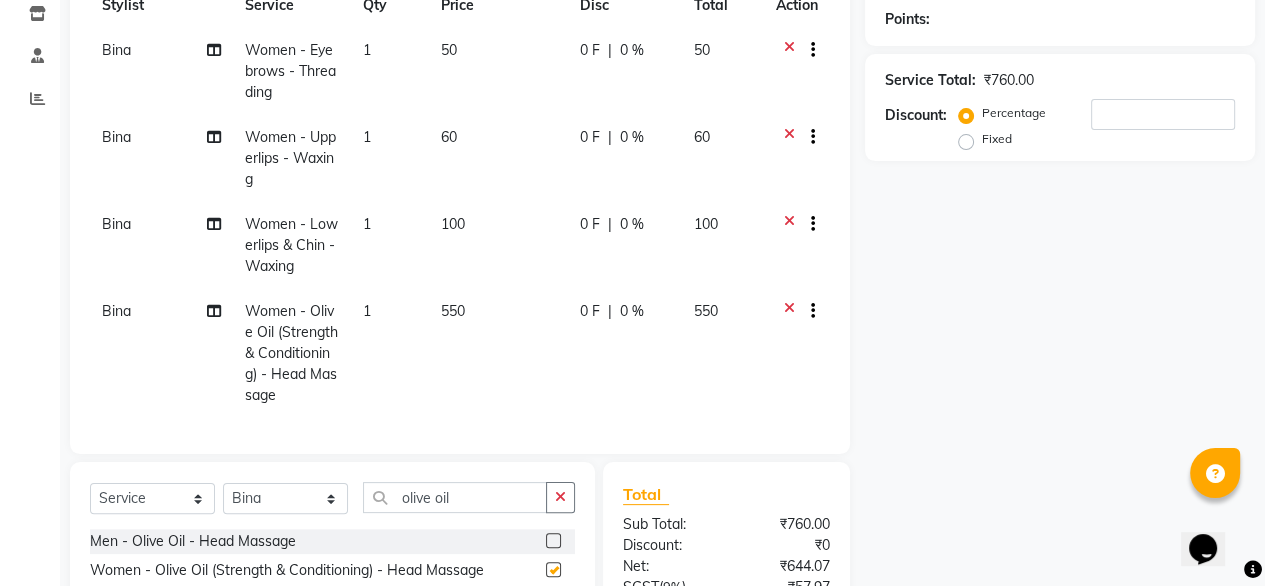 checkbox on "false" 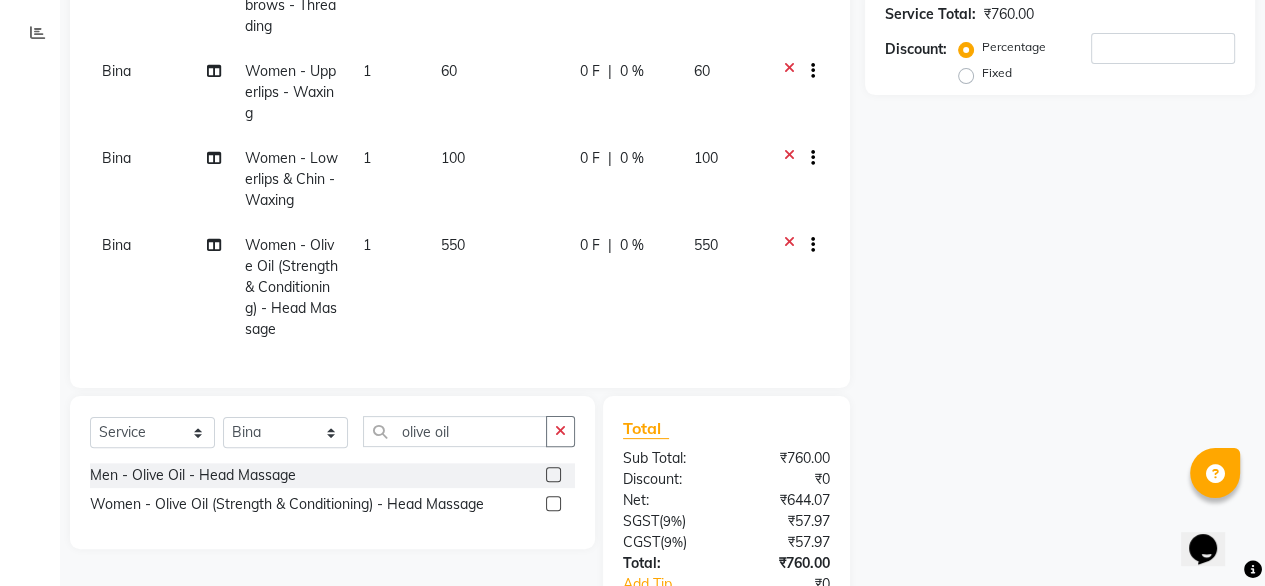 scroll, scrollTop: 370, scrollLeft: 0, axis: vertical 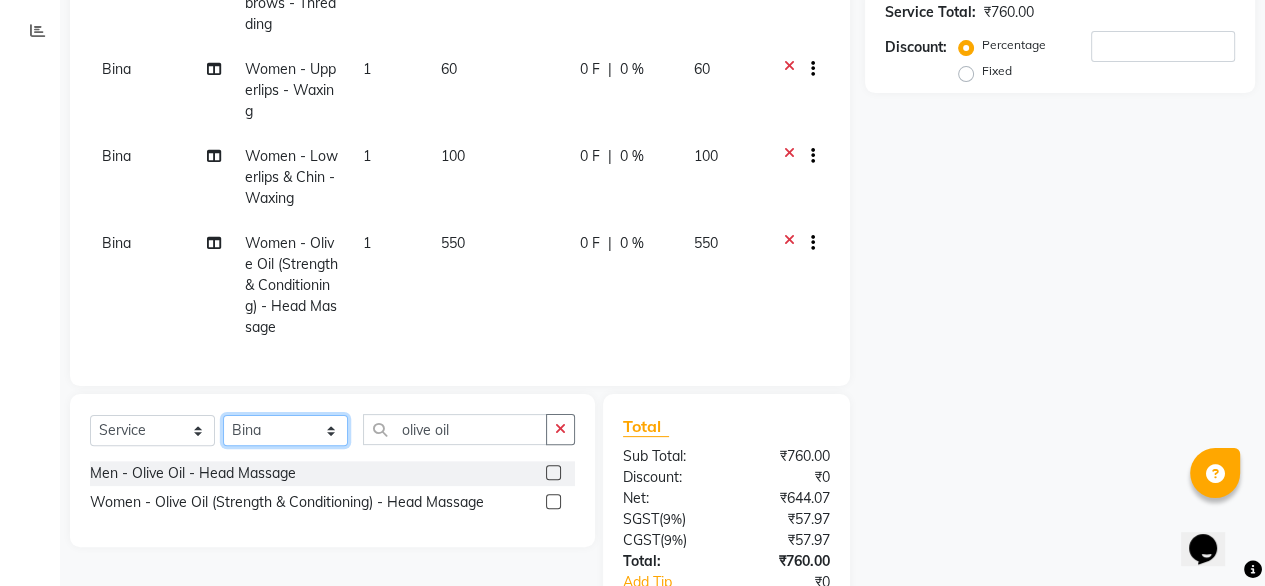 click on "Select Stylist Amit Roy Bina Deena Jena Housekeeping Manager Sajiya Shefi Shanoor Shri" 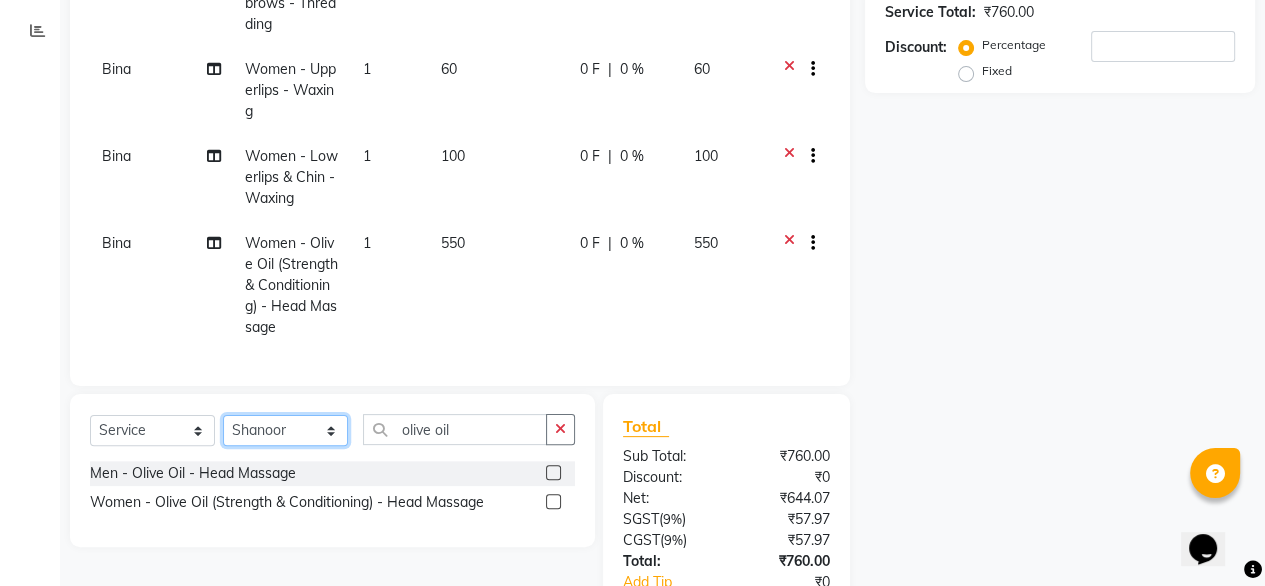 click on "Select Stylist Amit Roy Bina Deena Jena Housekeeping Manager Sajiya Shefi Shanoor Shri" 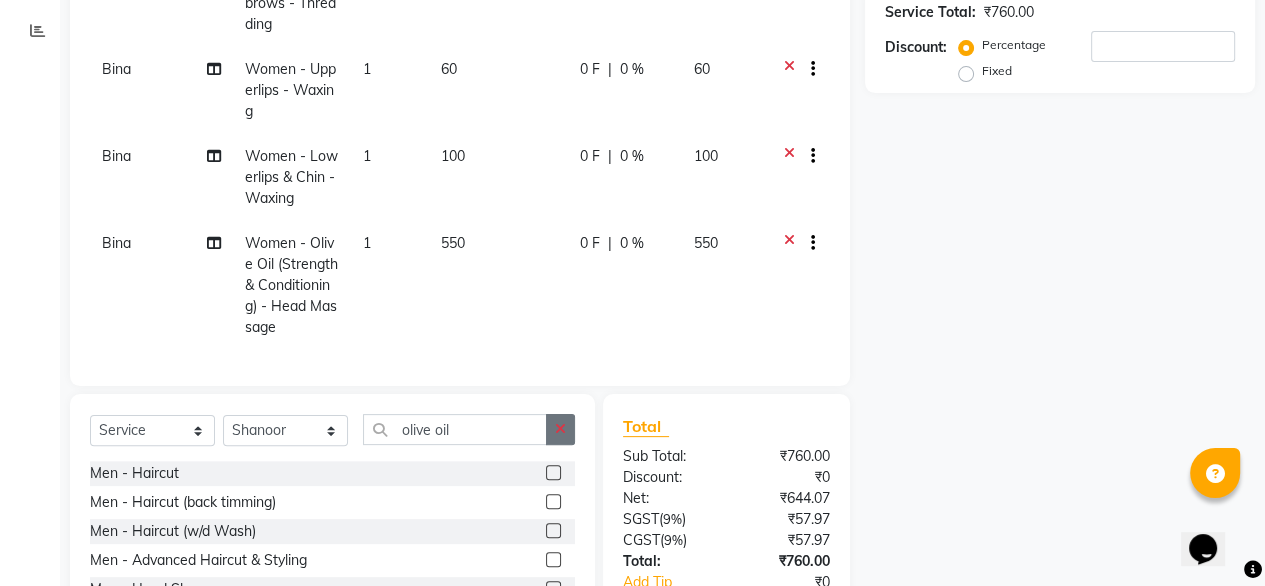 click 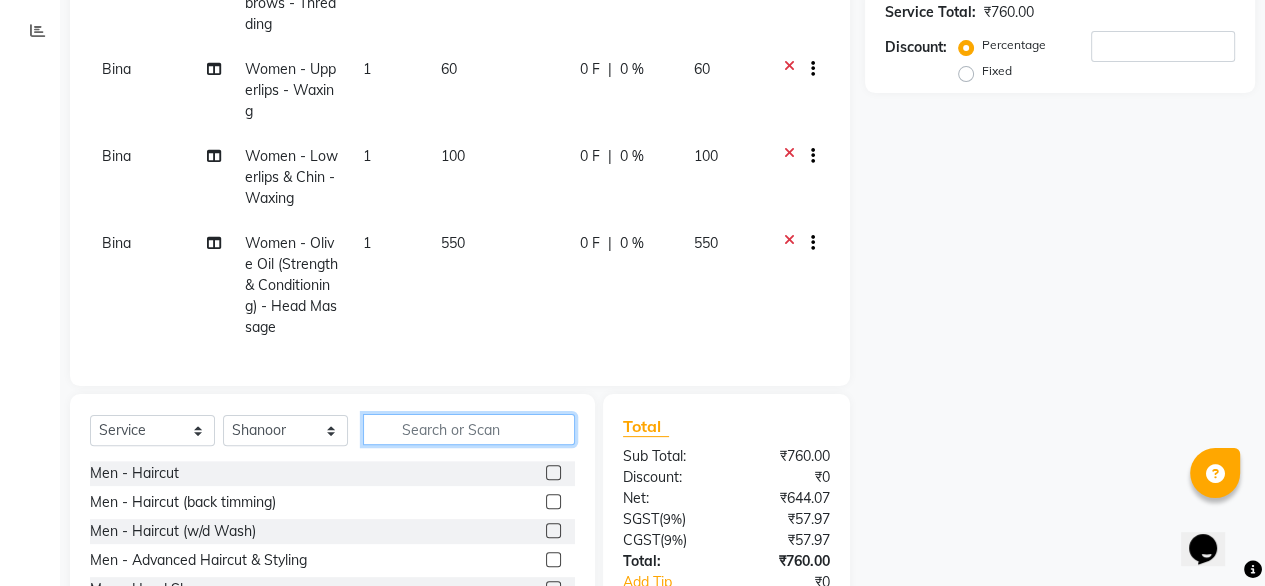 click 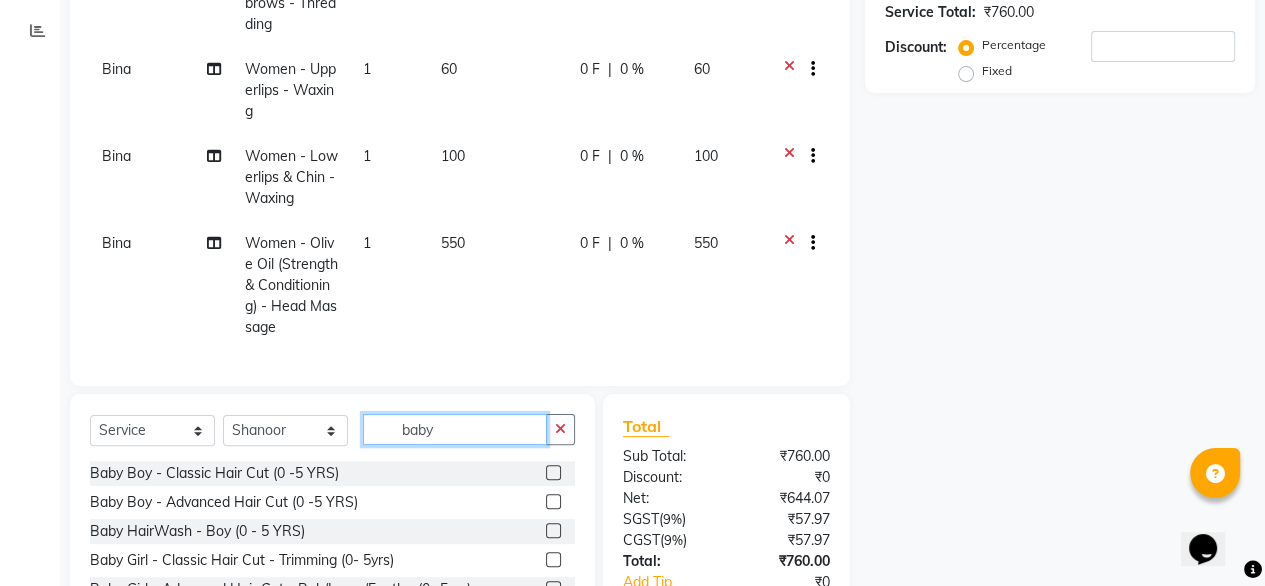 type on "baby" 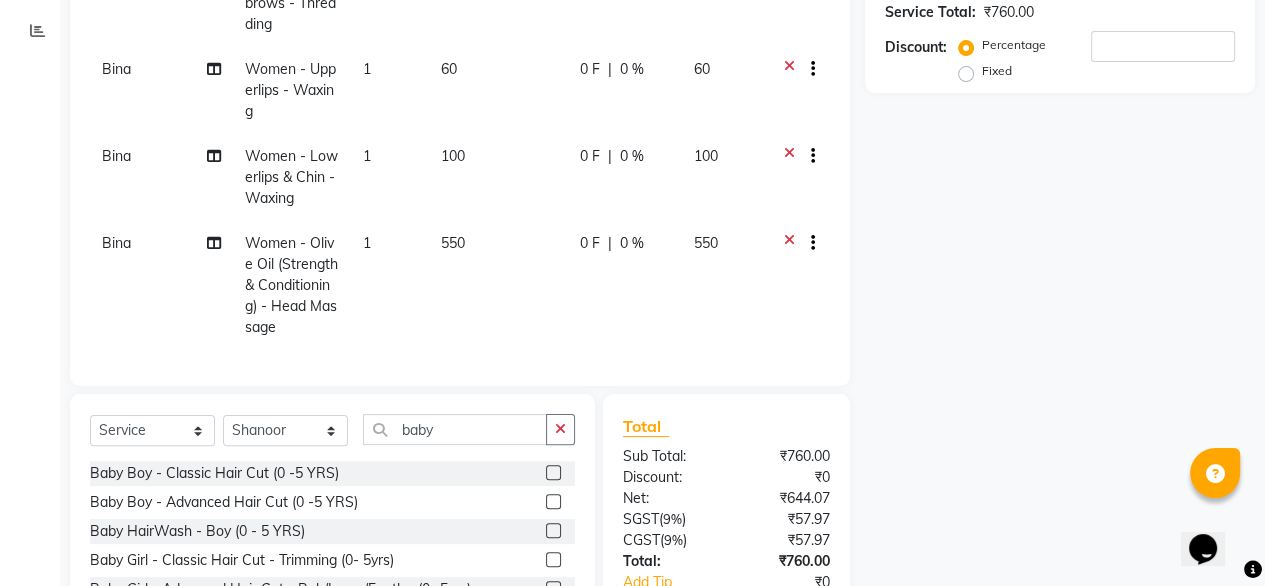 click 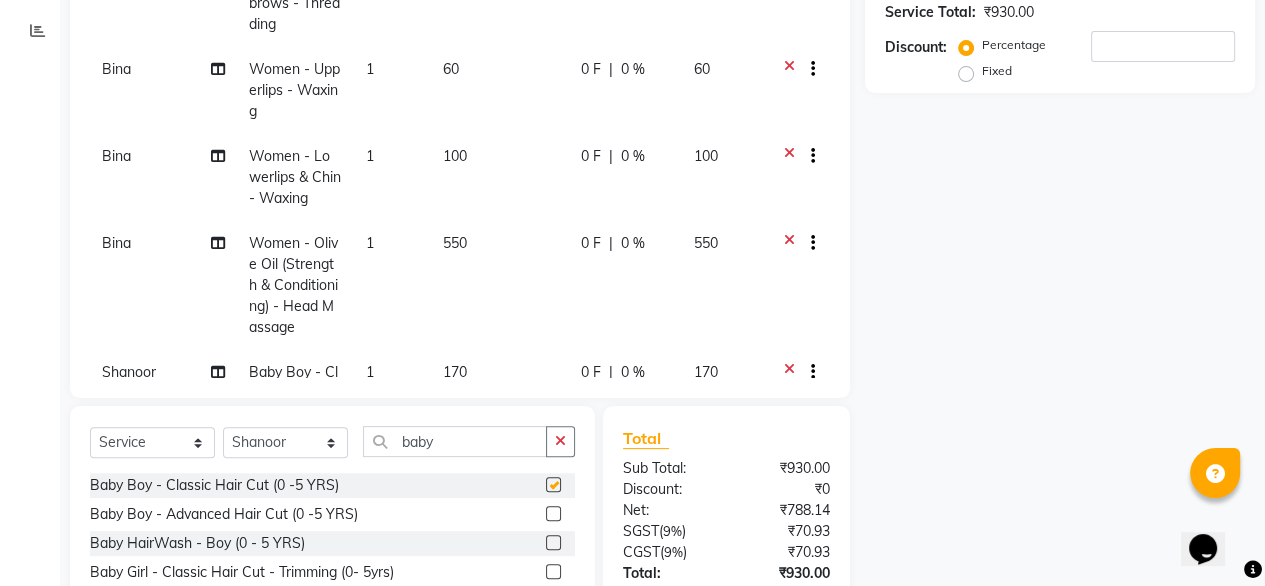 checkbox on "false" 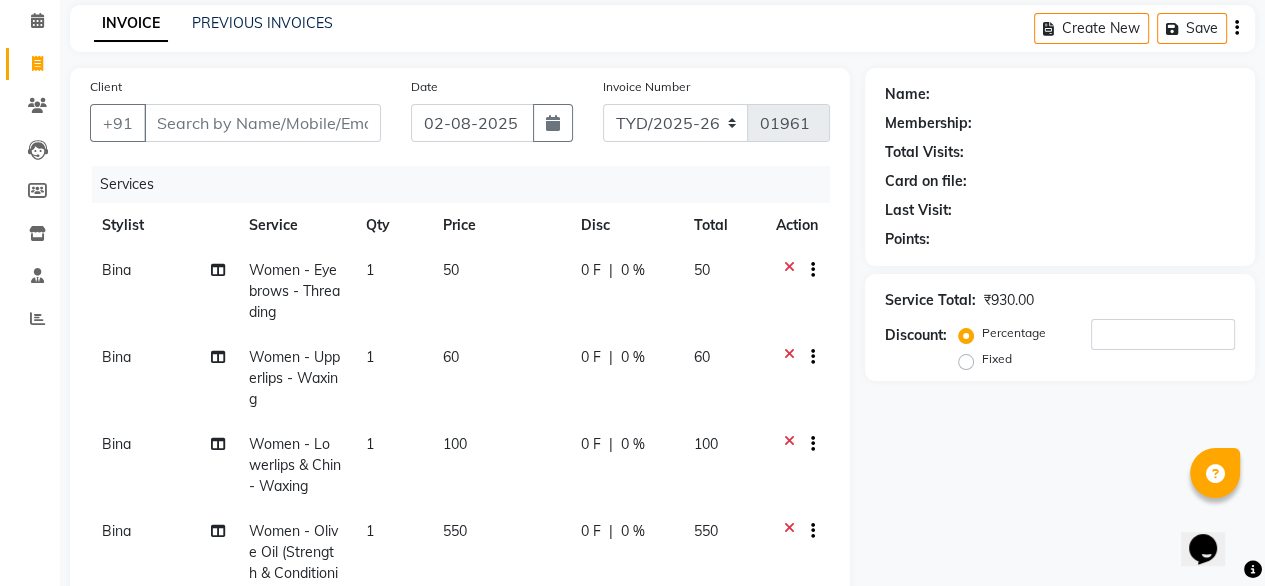 scroll, scrollTop: 0, scrollLeft: 0, axis: both 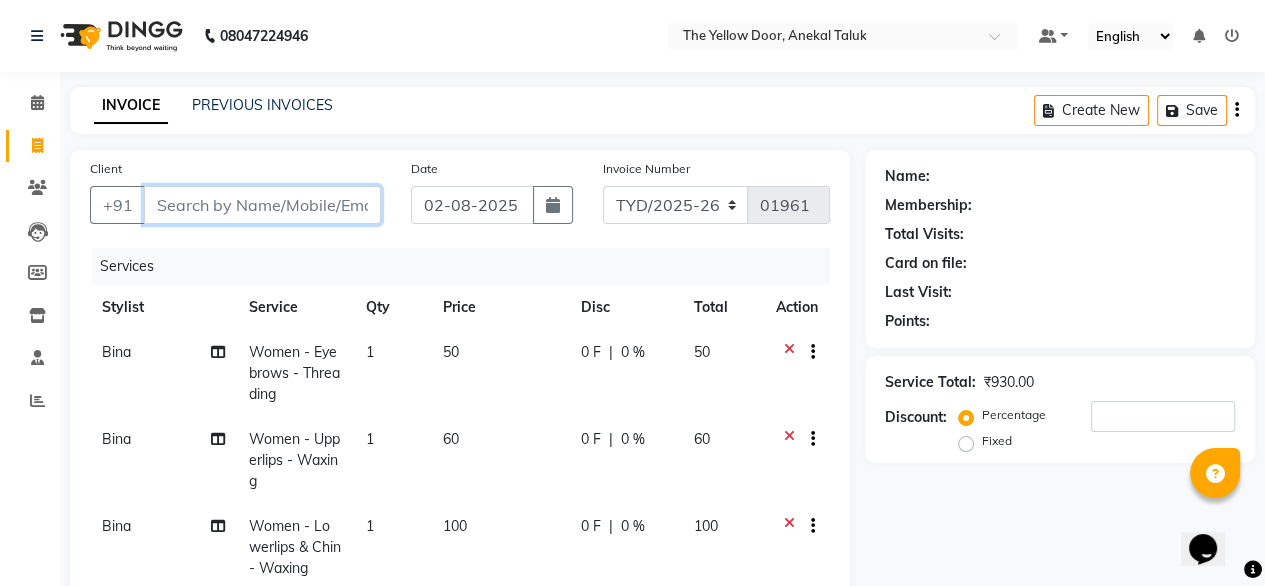 click on "Client" at bounding box center (262, 205) 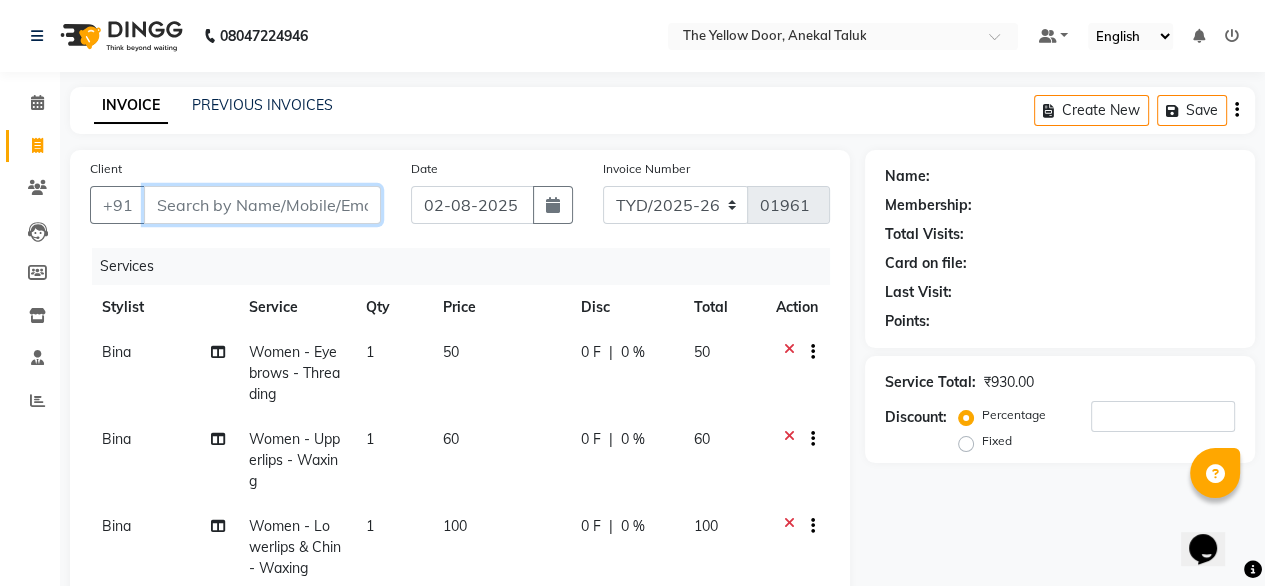 type on "9" 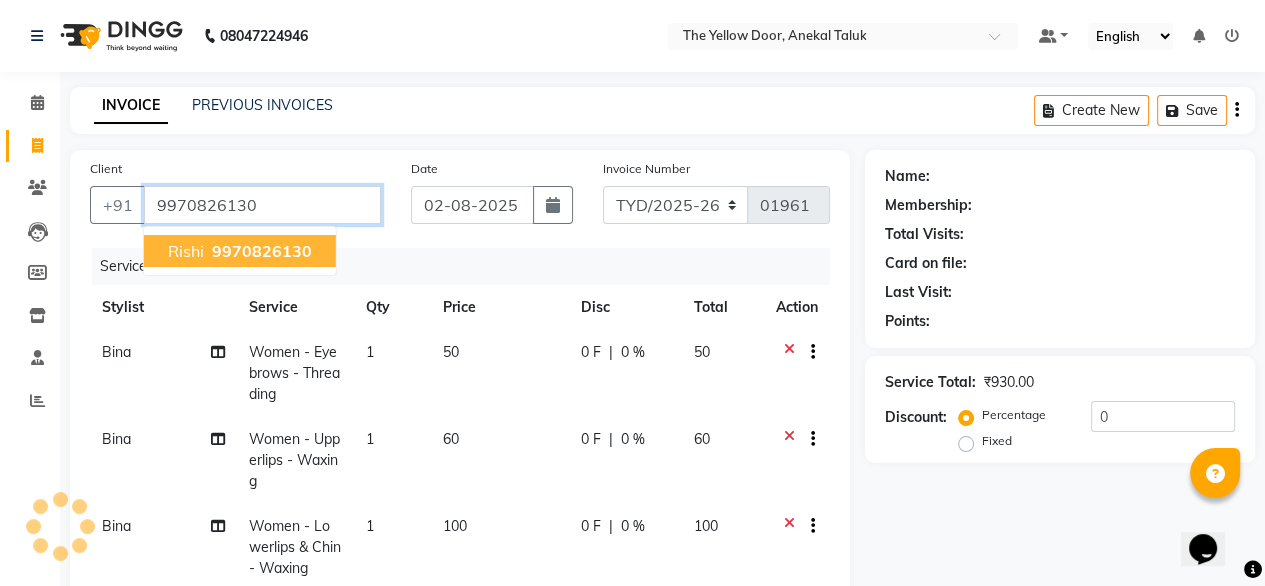 type on "9970826130" 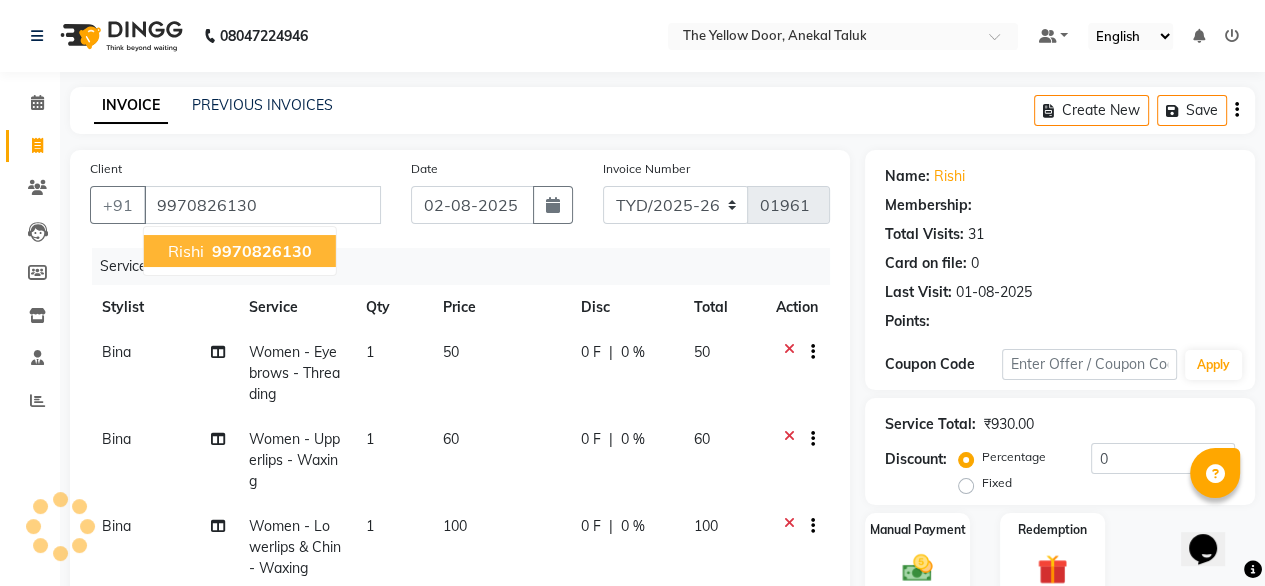 select on "1: Object" 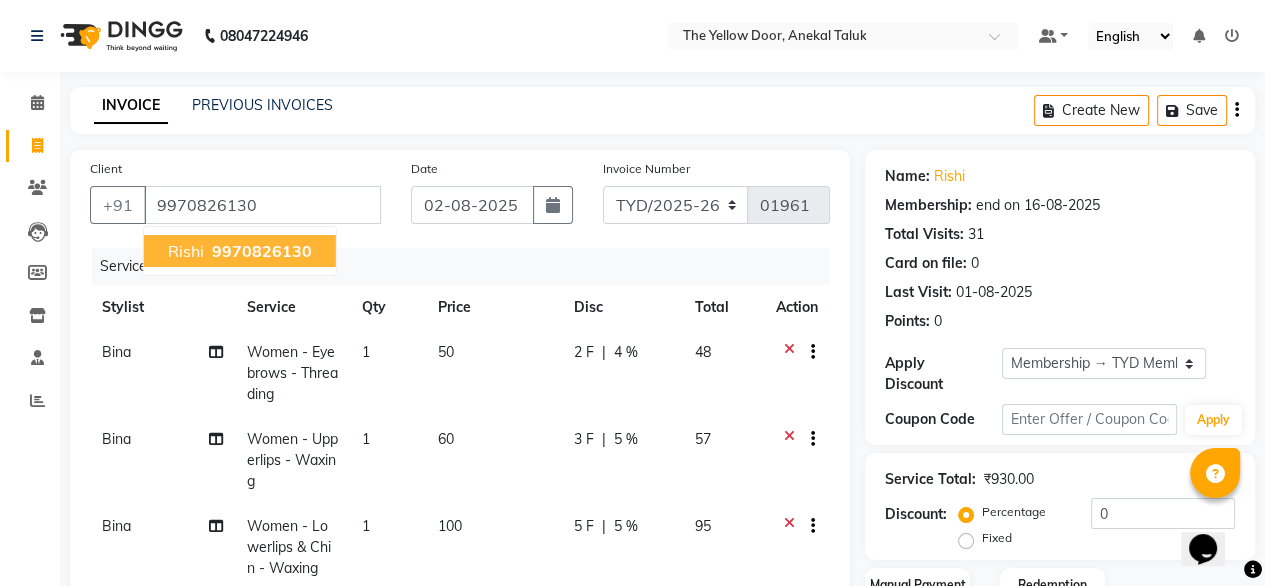radio on "false" 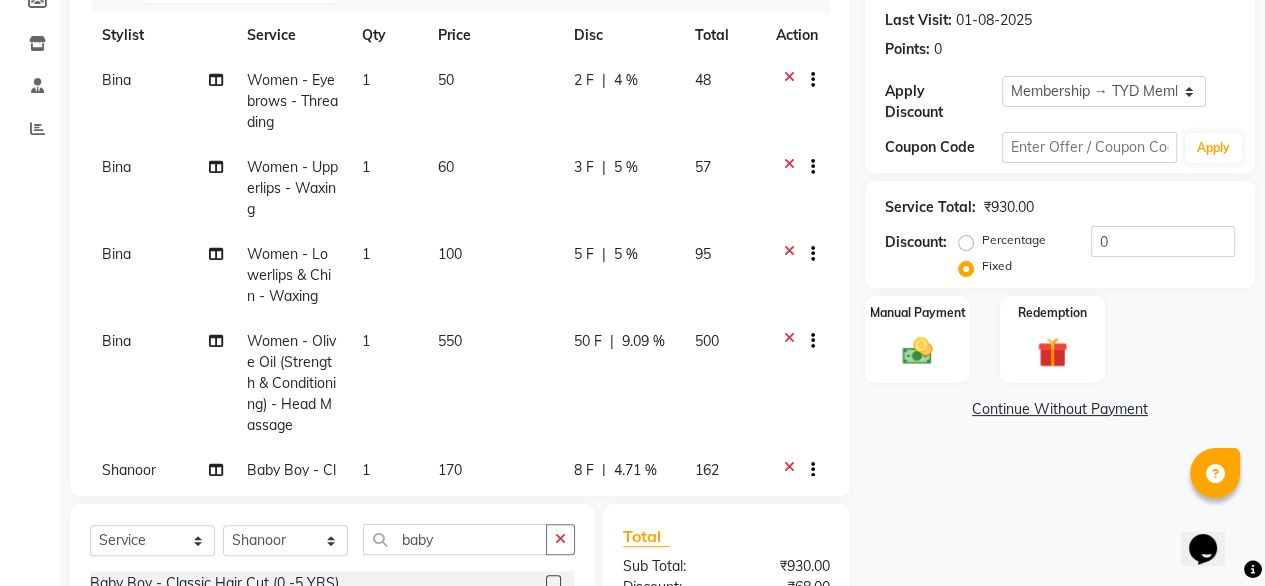 scroll, scrollTop: 274, scrollLeft: 0, axis: vertical 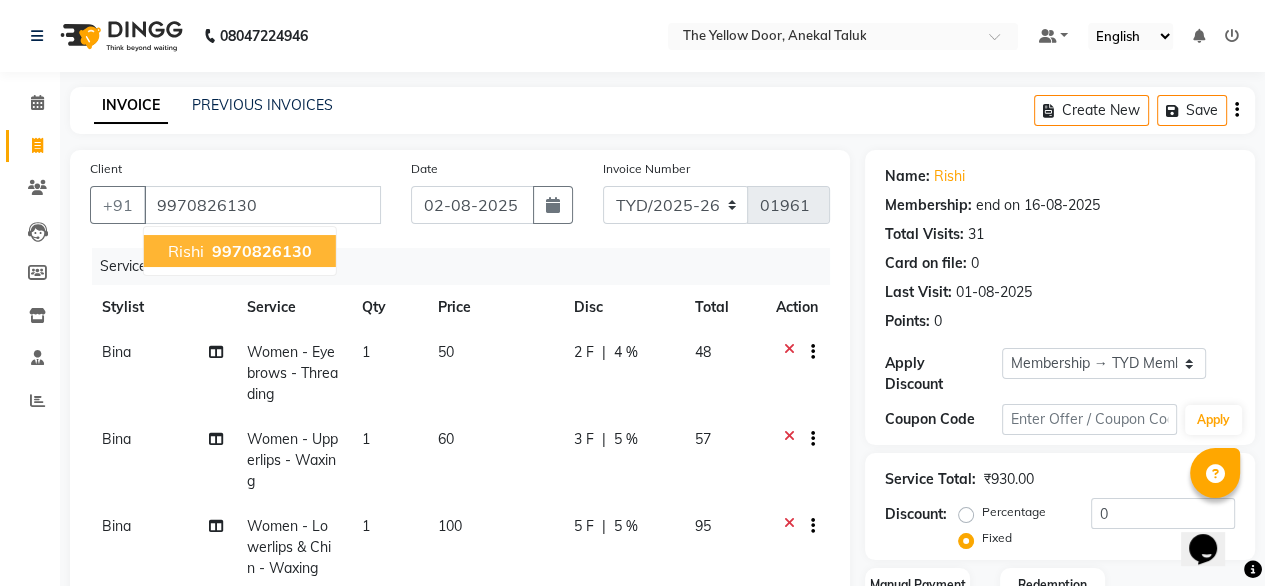 click on "9970826130" at bounding box center (262, 251) 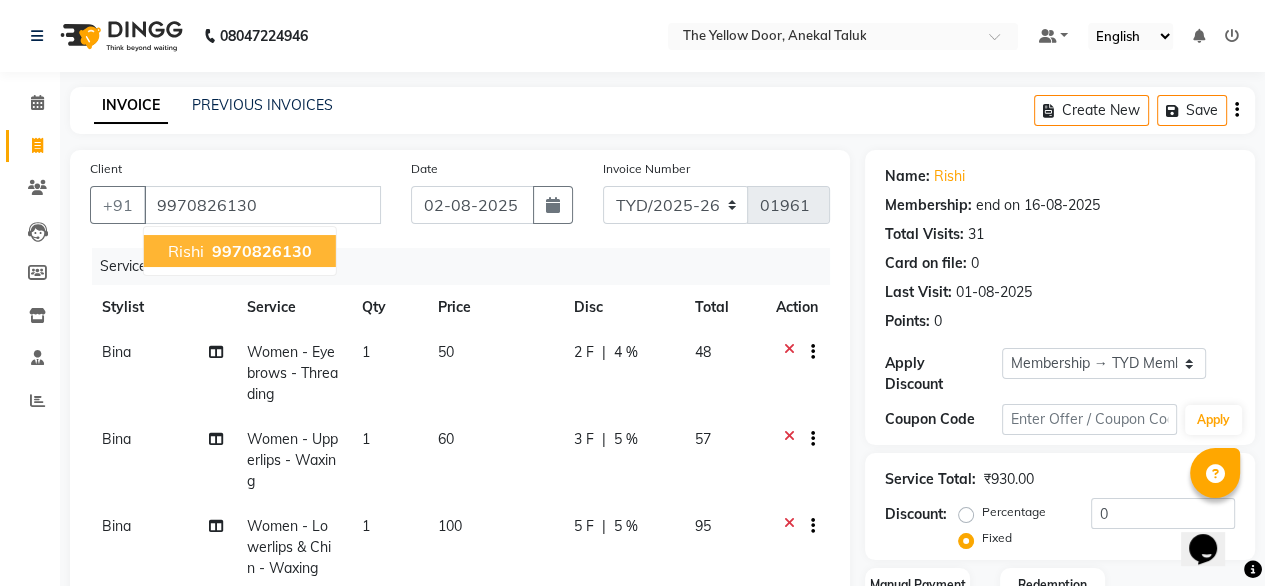 radio on "true" 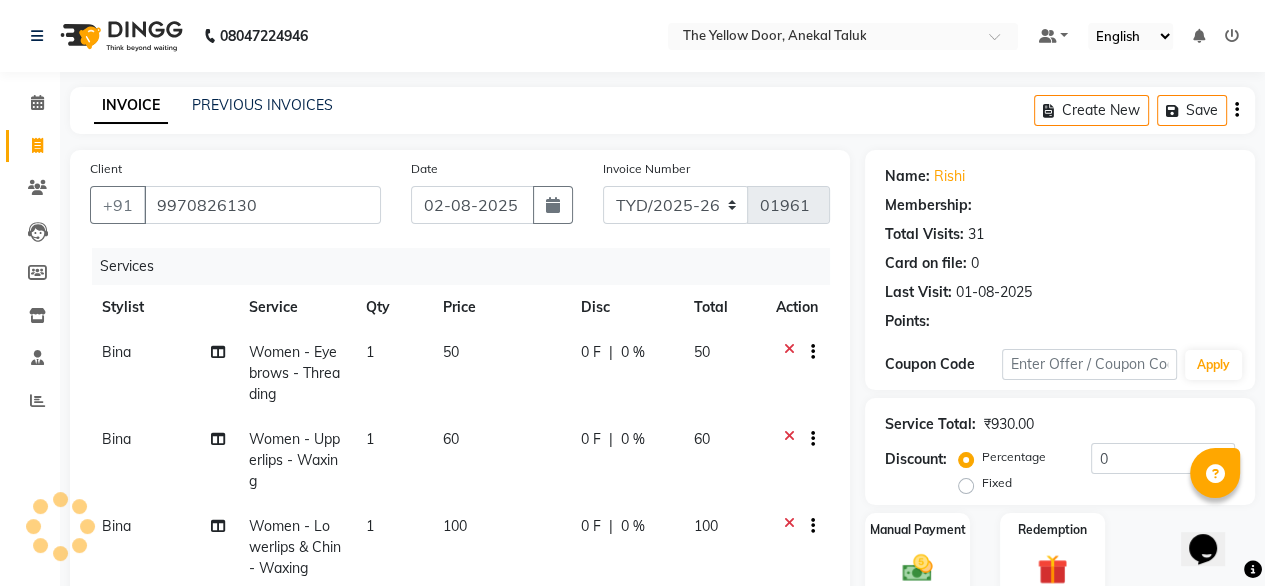 select on "1: Object" 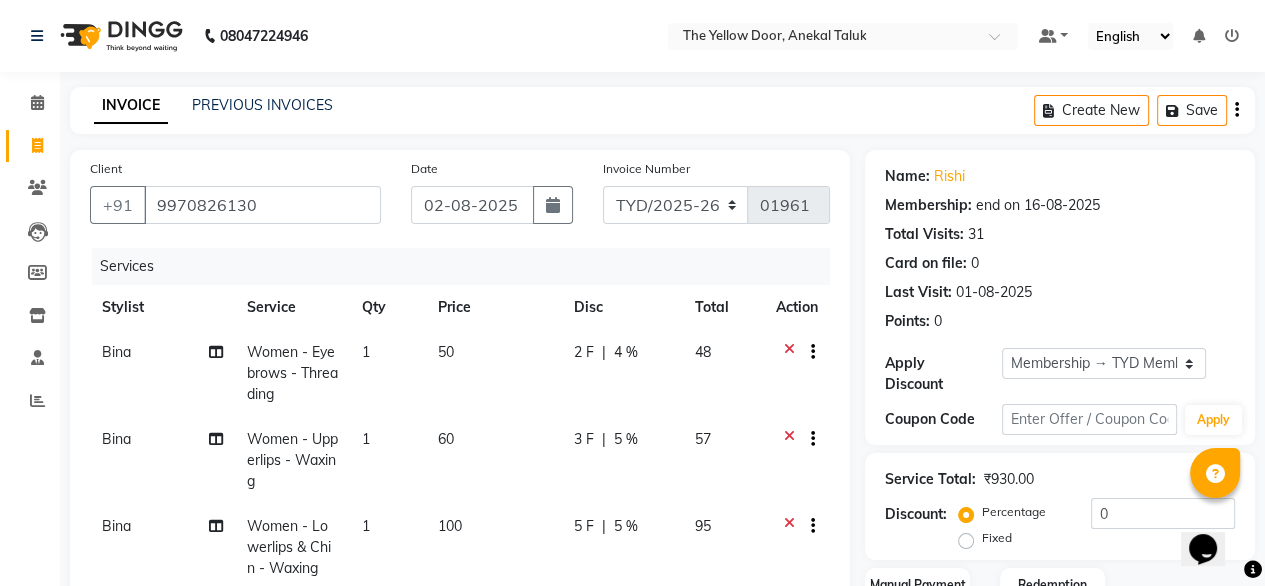 radio on "false" 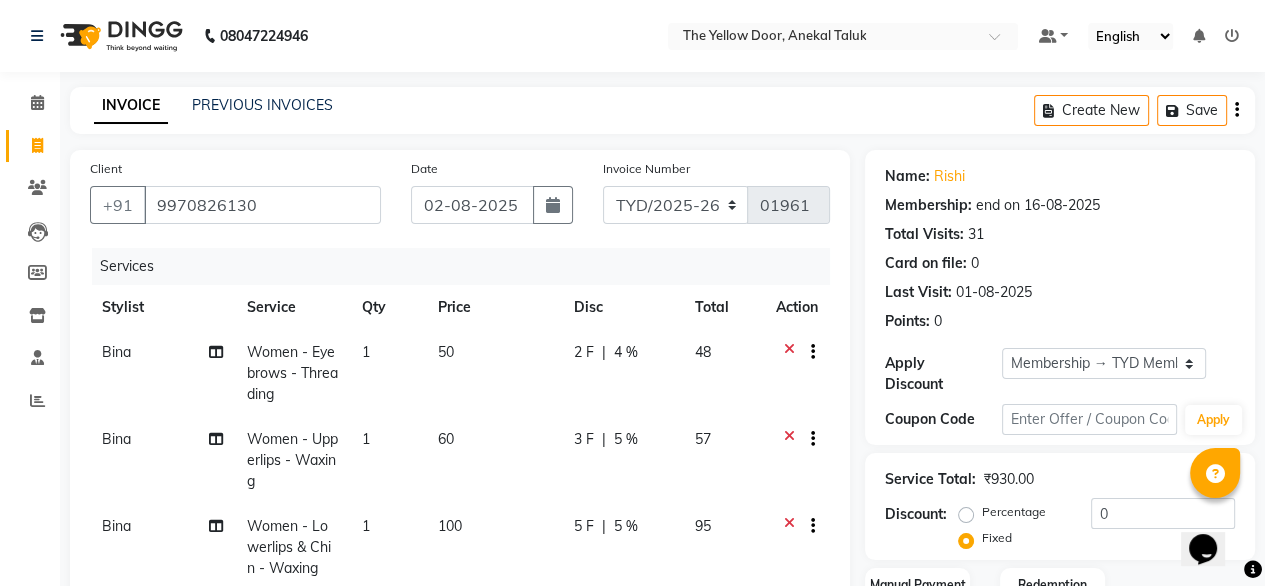 scroll, scrollTop: 90, scrollLeft: 0, axis: vertical 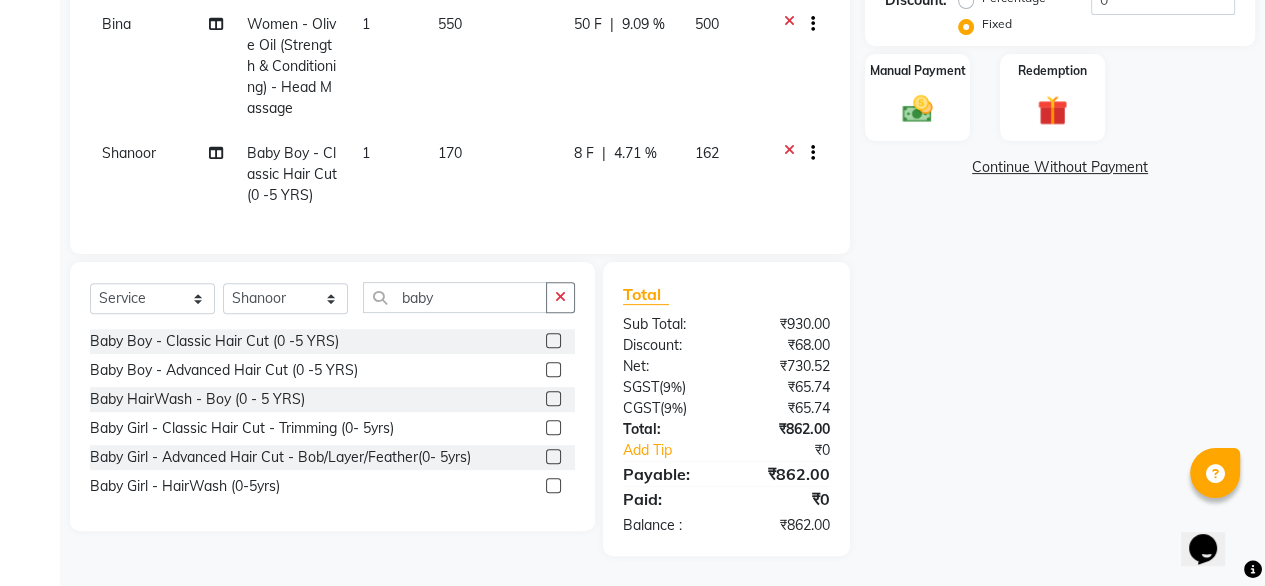 click 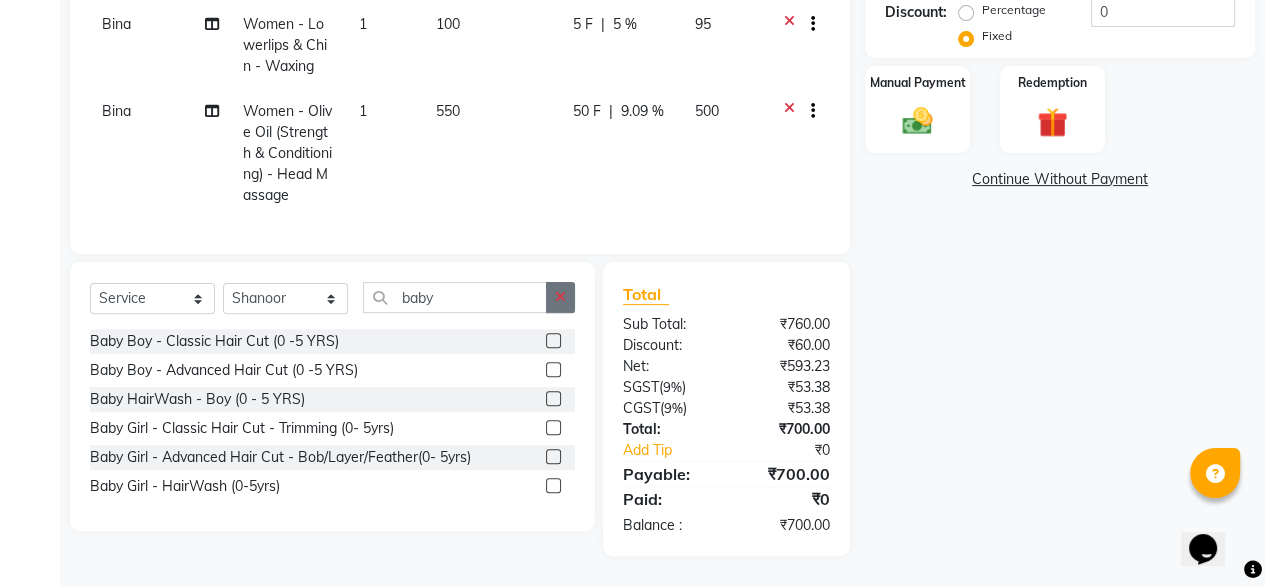 click 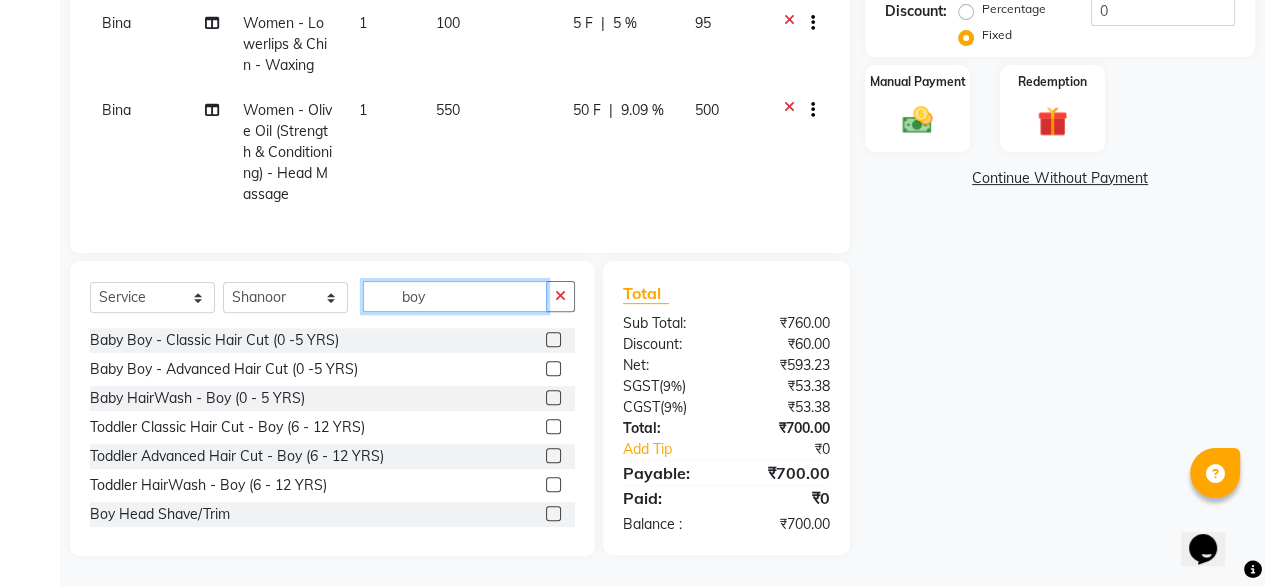scroll, scrollTop: 60, scrollLeft: 0, axis: vertical 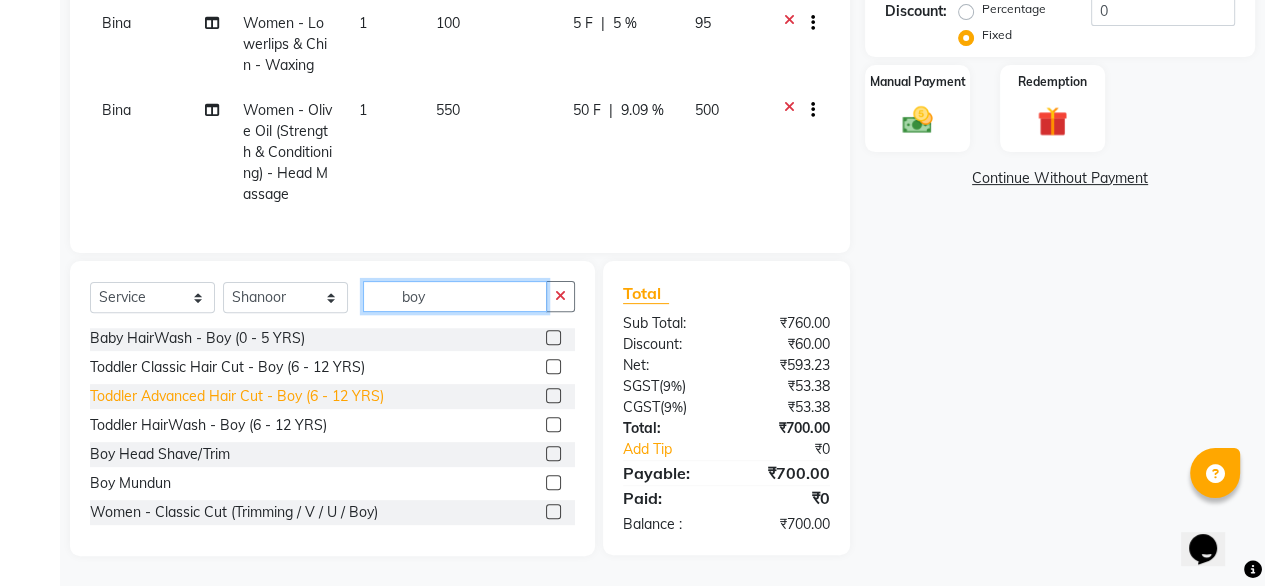 type on "boy" 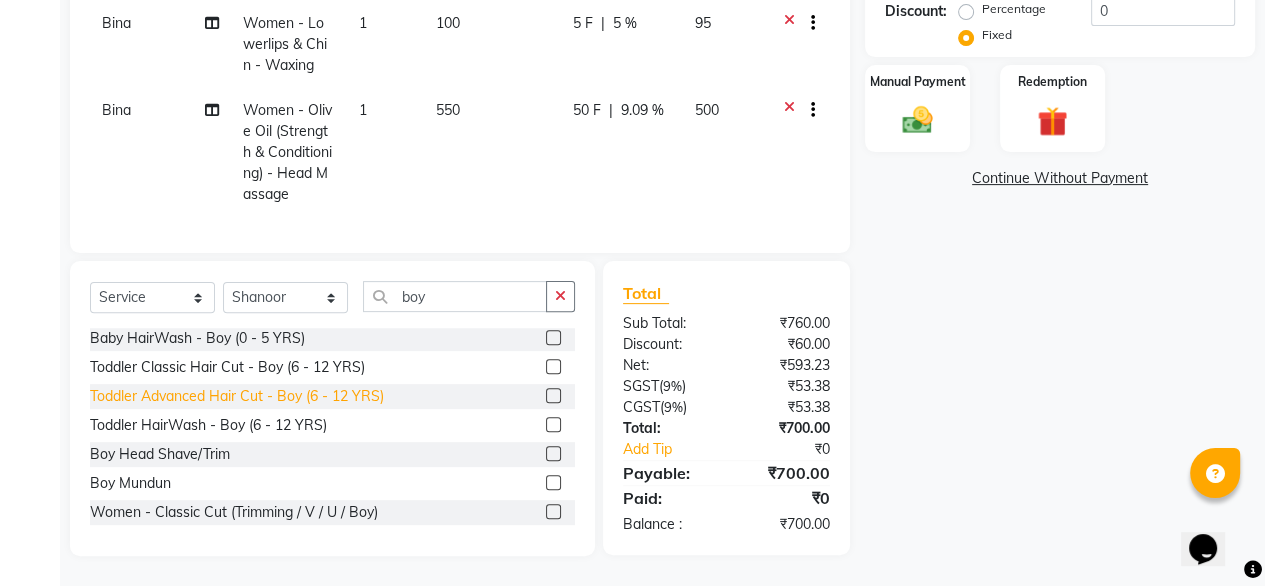 click on "Toddler Advanced Hair Cut - Boy (6 - 12 YRS)" 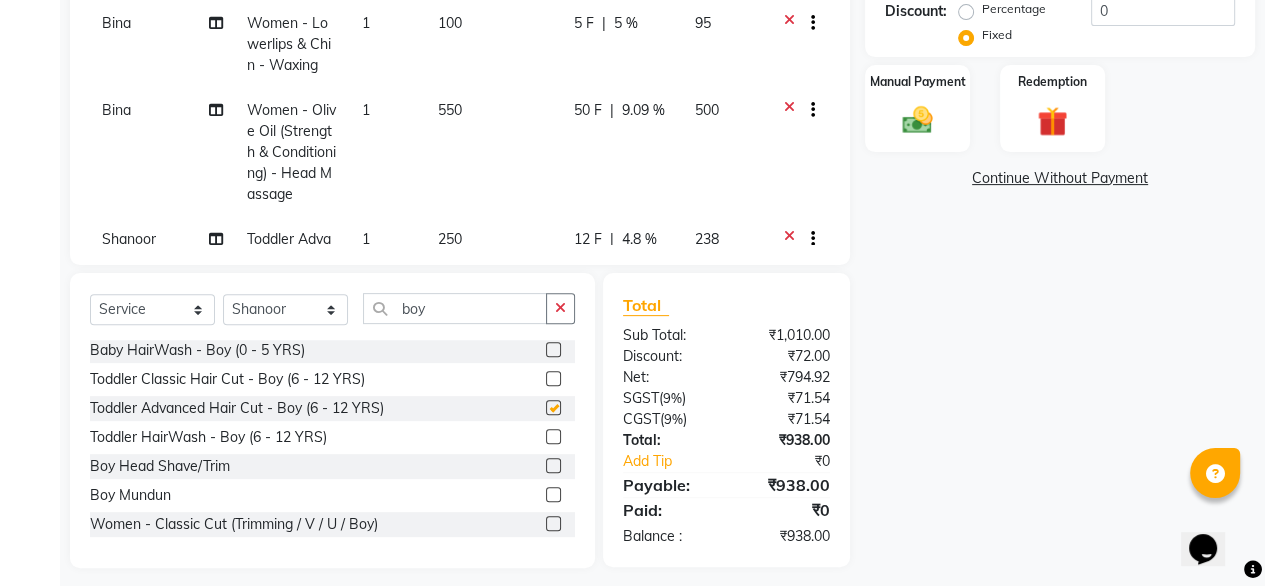 checkbox on "false" 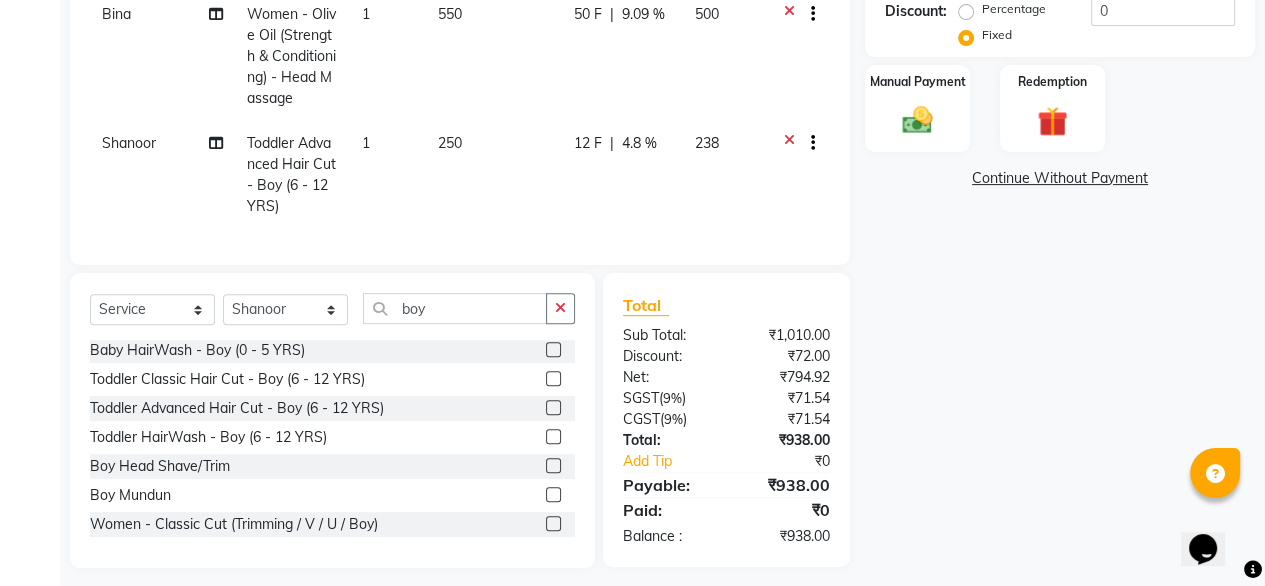 scroll, scrollTop: 0, scrollLeft: 0, axis: both 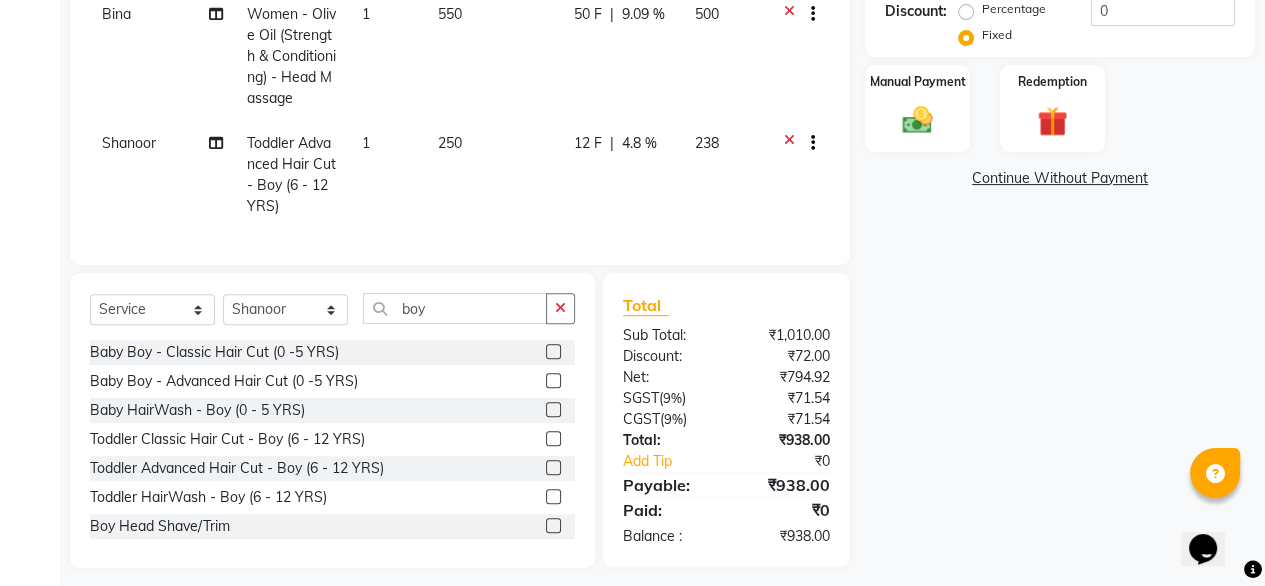 click 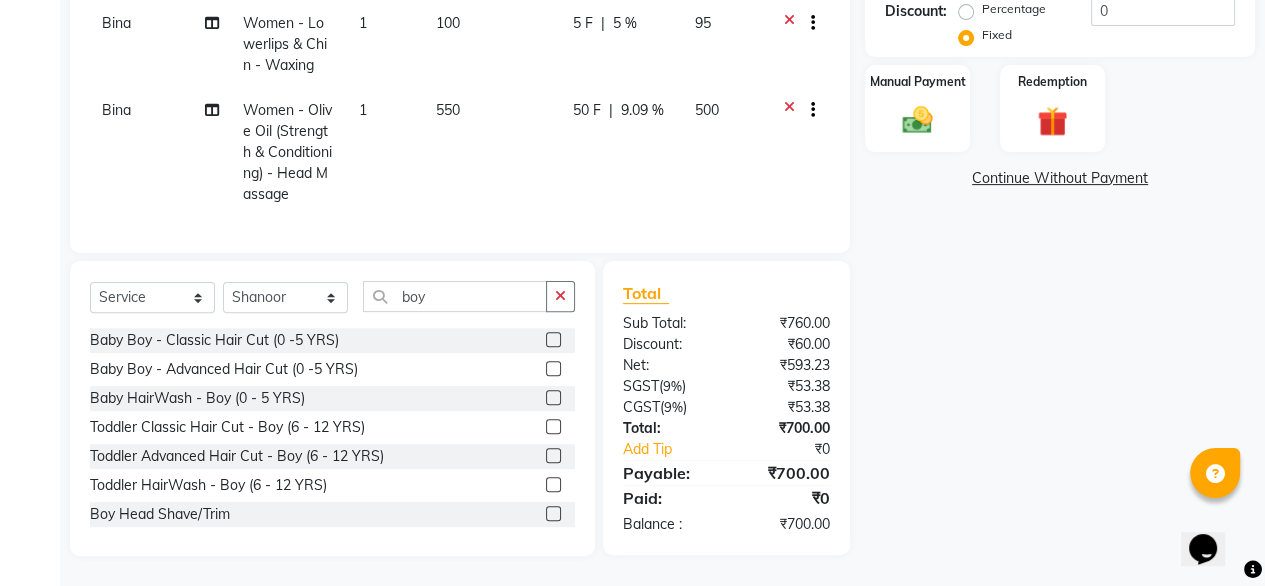 scroll, scrollTop: 0, scrollLeft: 0, axis: both 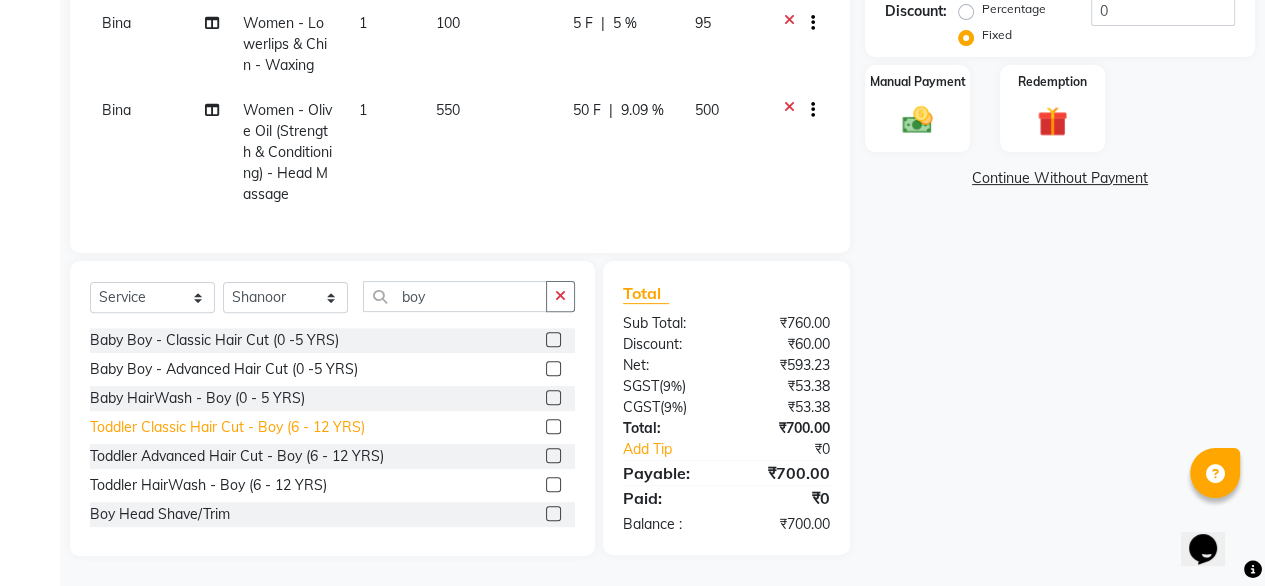click on "Toddler Classic Hair Cut - Boy (6 - 12 YRS)" 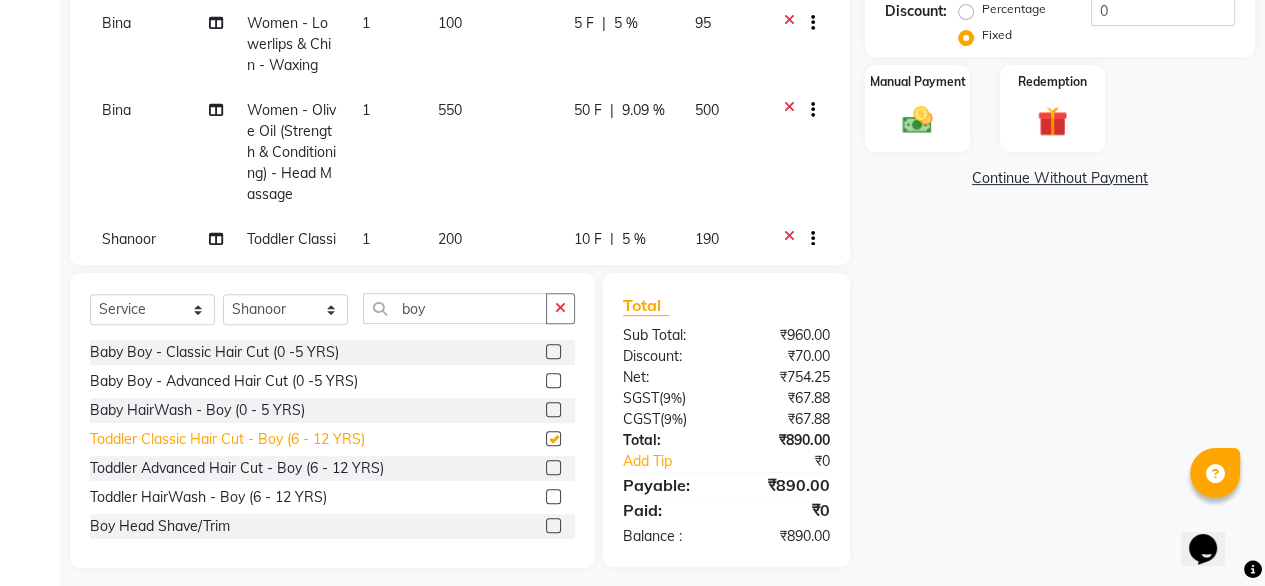 checkbox on "false" 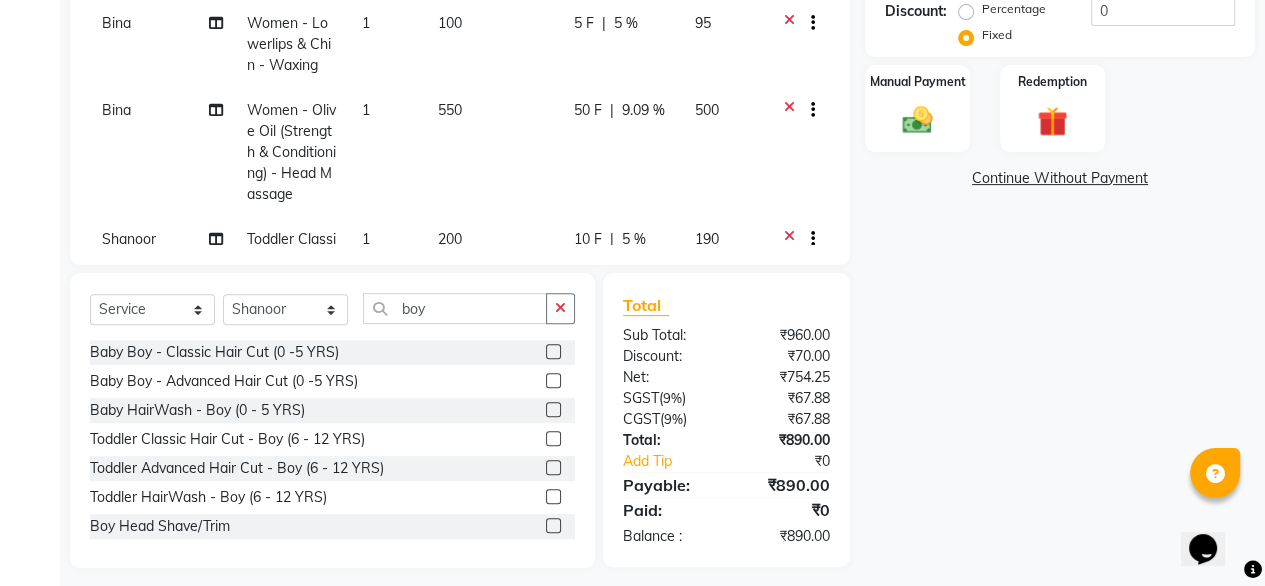 scroll, scrollTop: 111, scrollLeft: 0, axis: vertical 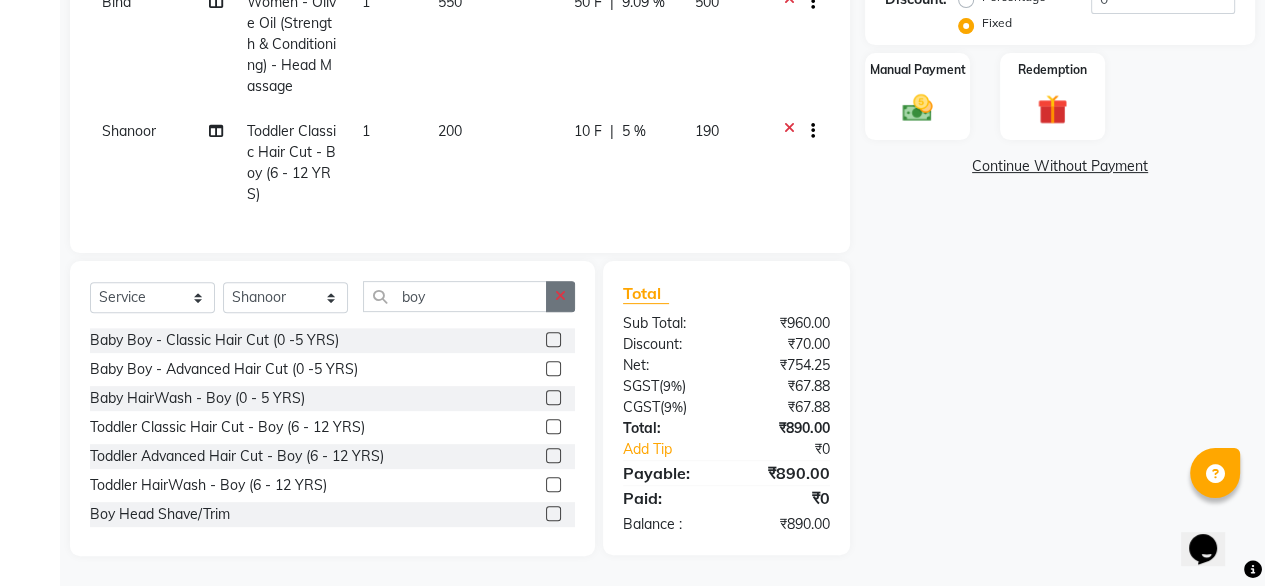 click 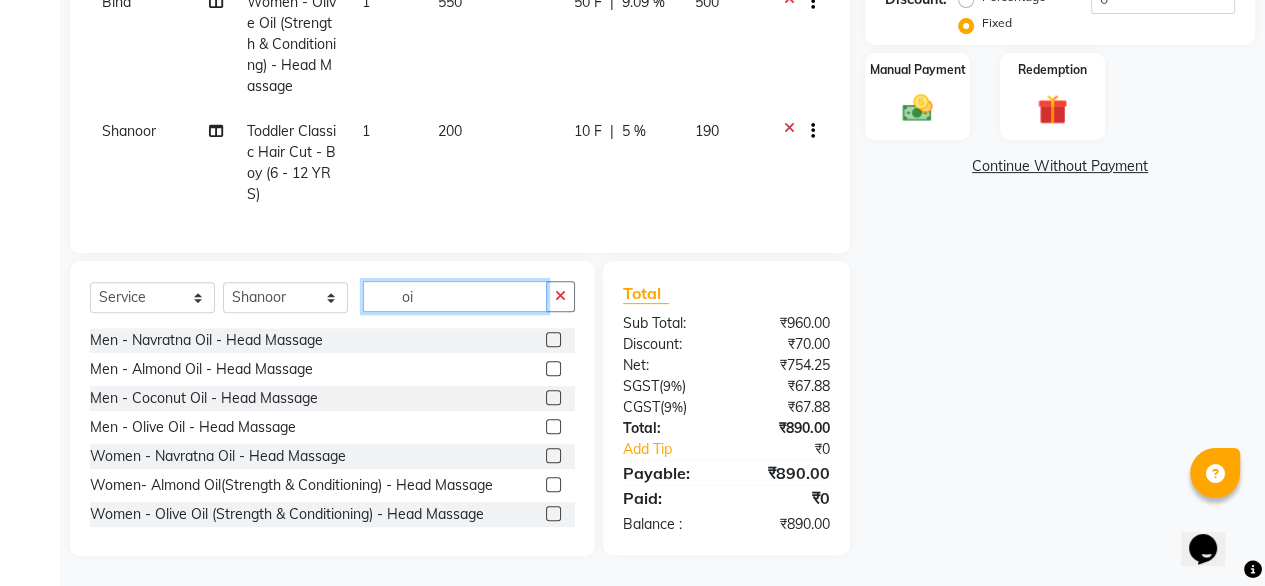 type on "o" 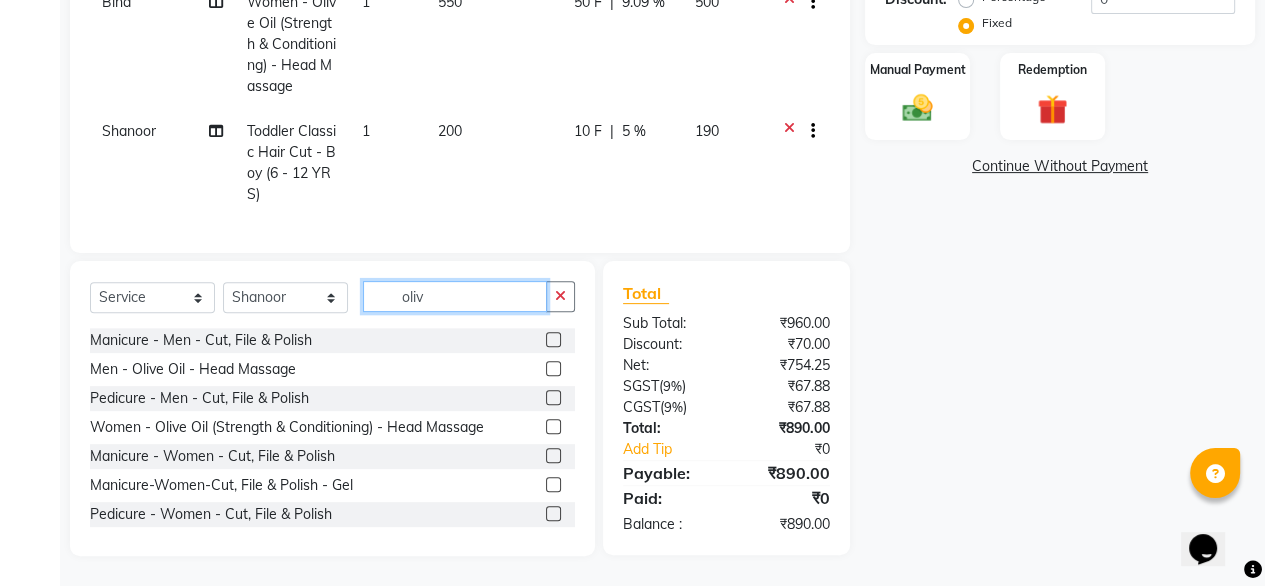 scroll, scrollTop: 515, scrollLeft: 0, axis: vertical 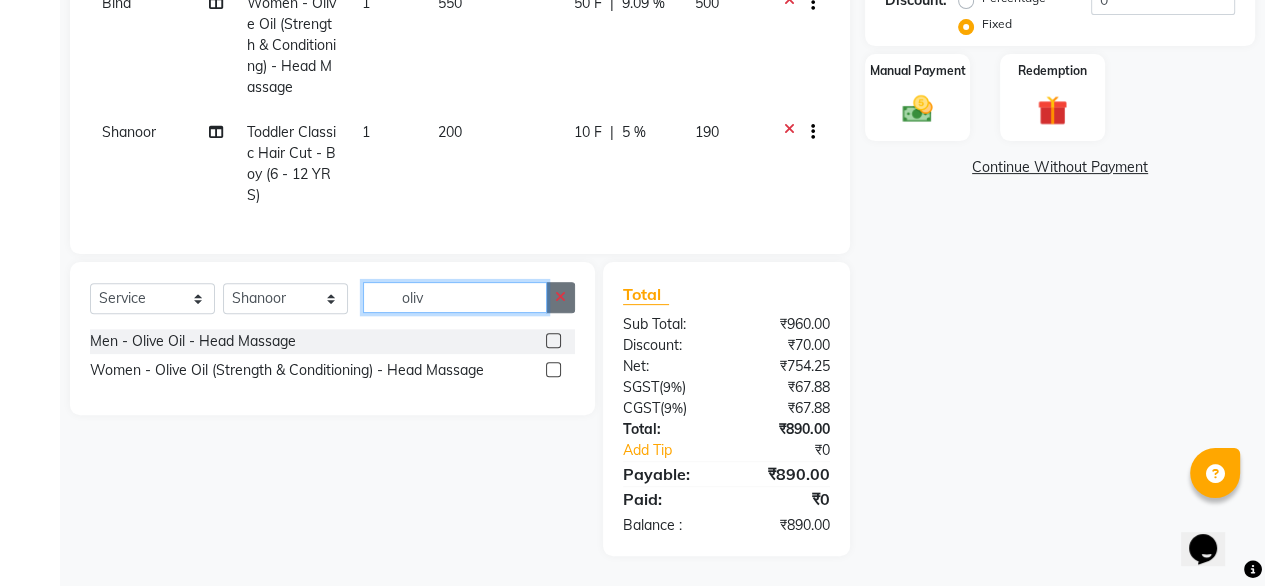 type on "oliv" 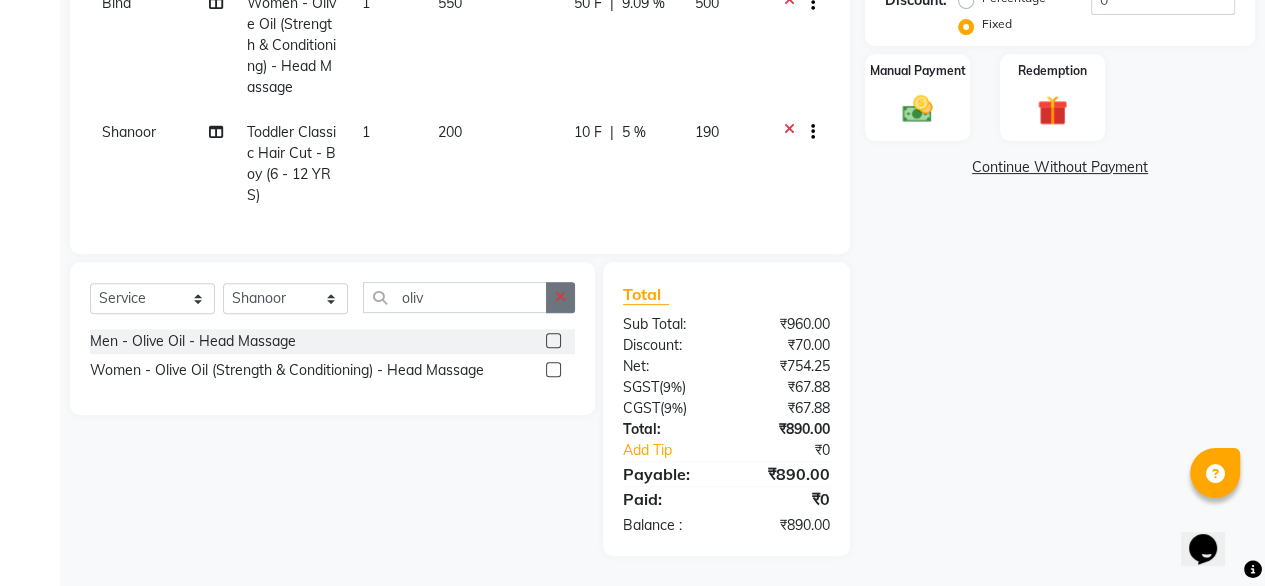 click 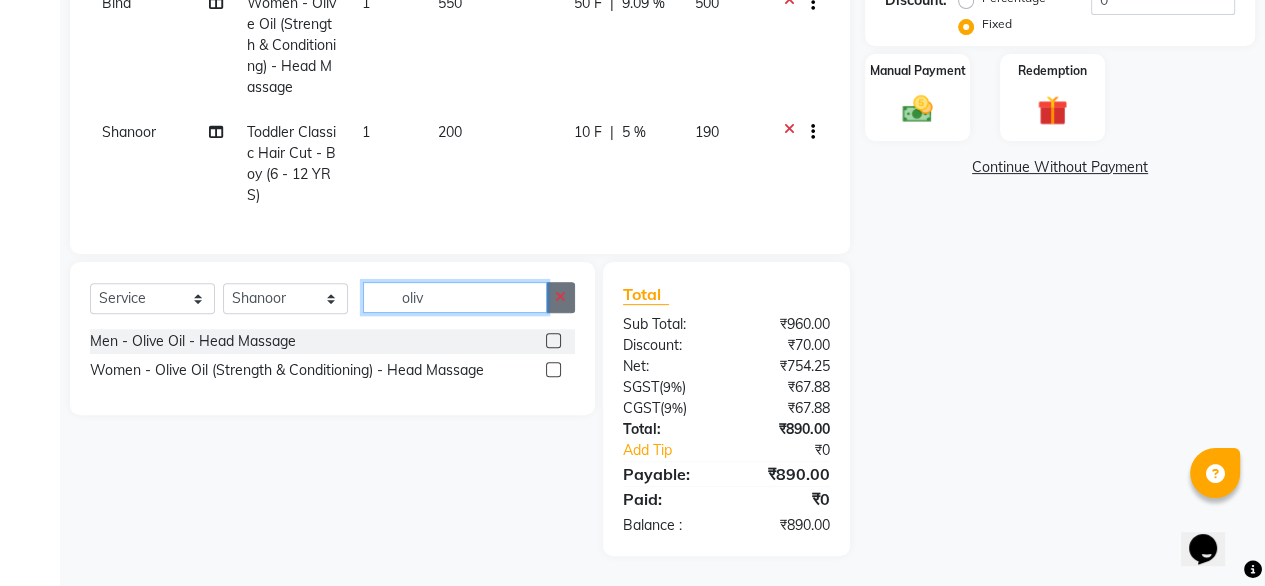 type 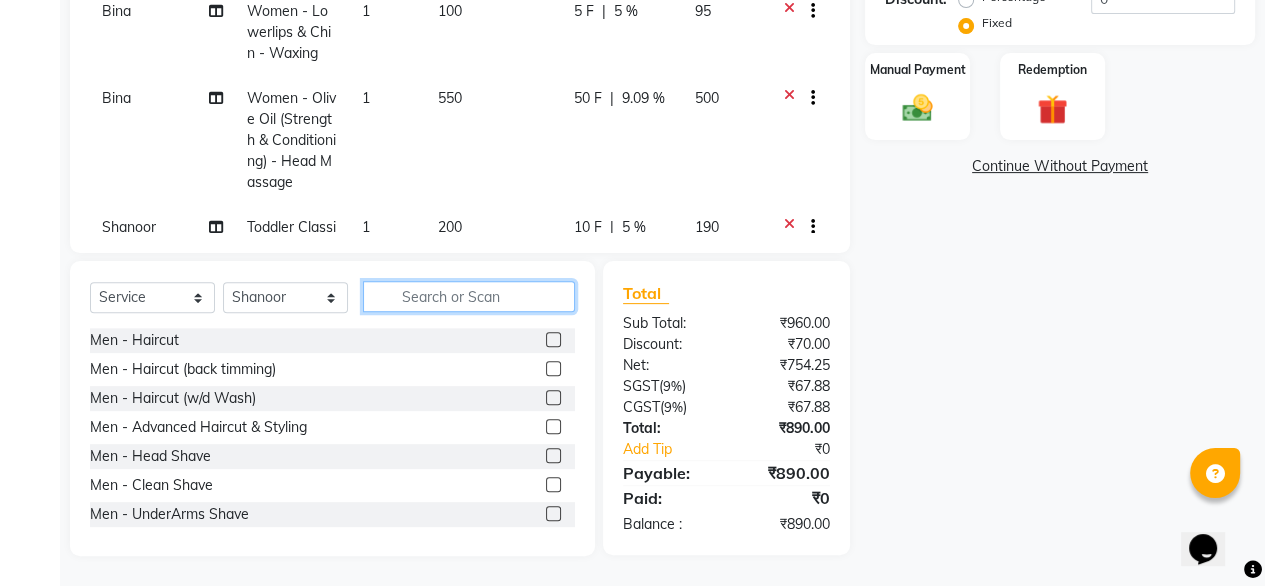scroll, scrollTop: 111, scrollLeft: 0, axis: vertical 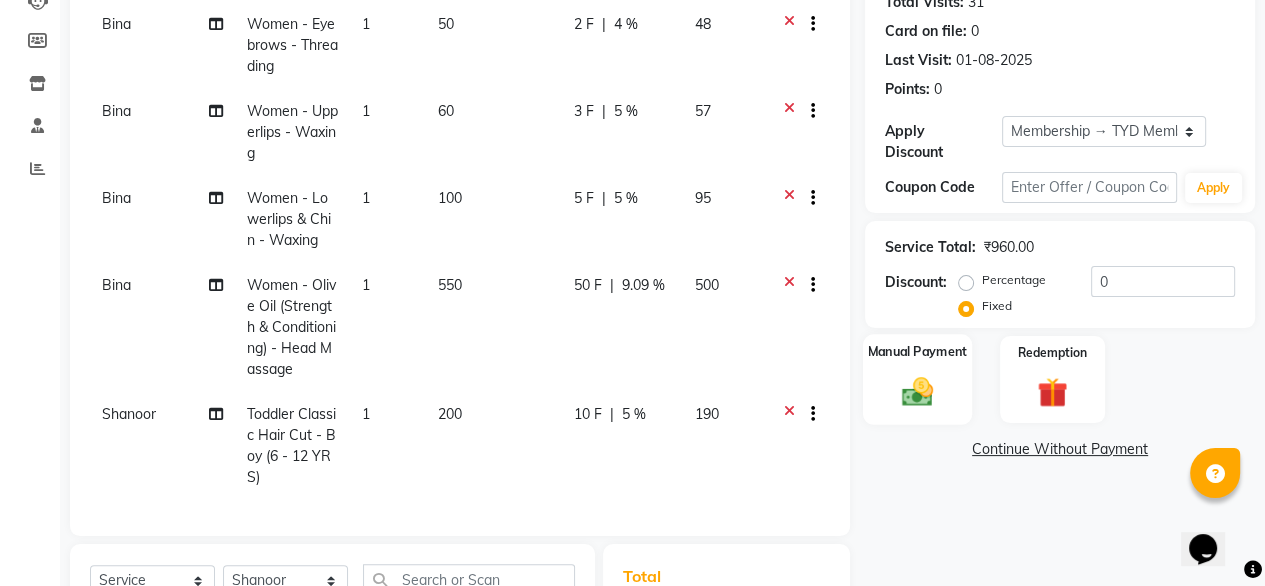 click 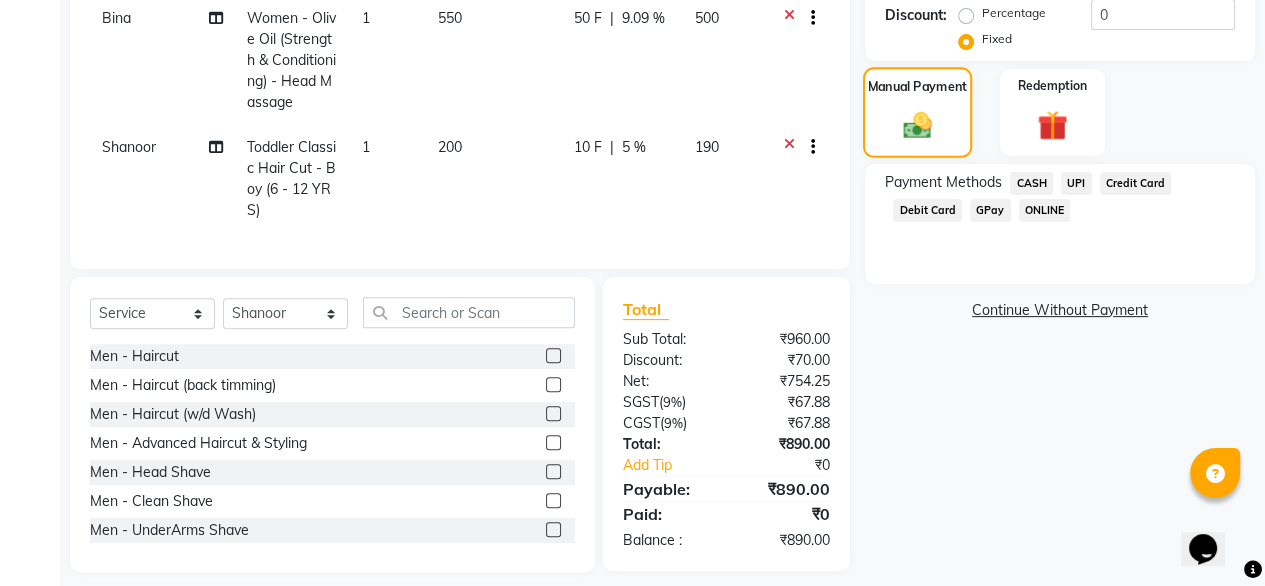 scroll, scrollTop: 516, scrollLeft: 0, axis: vertical 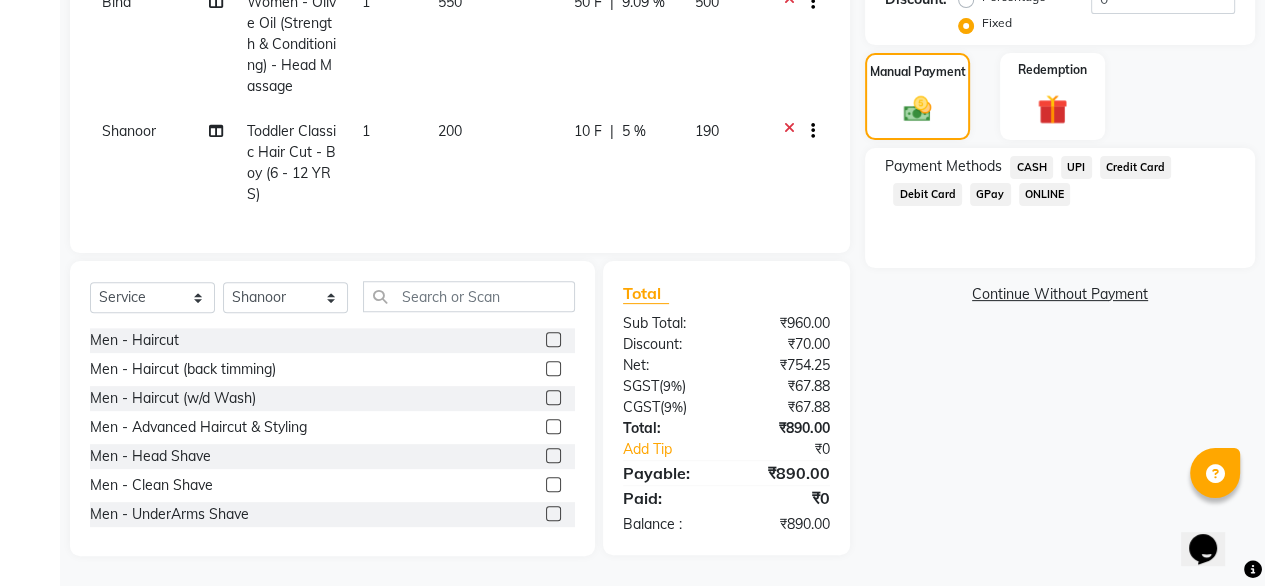 click on "UPI" 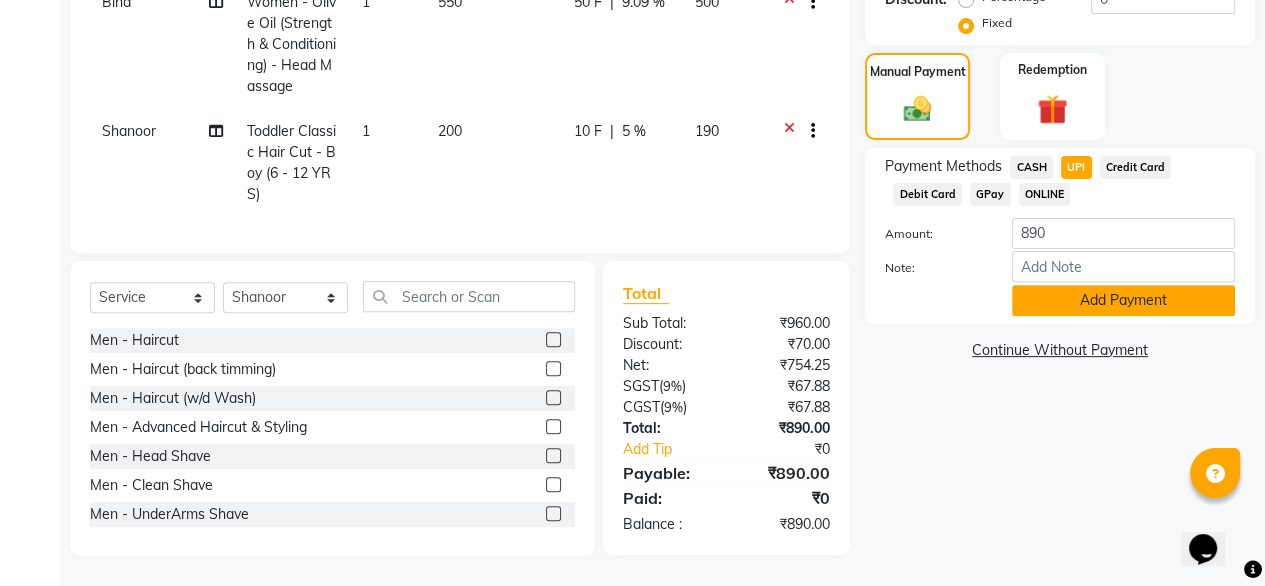 click on "Add Payment" 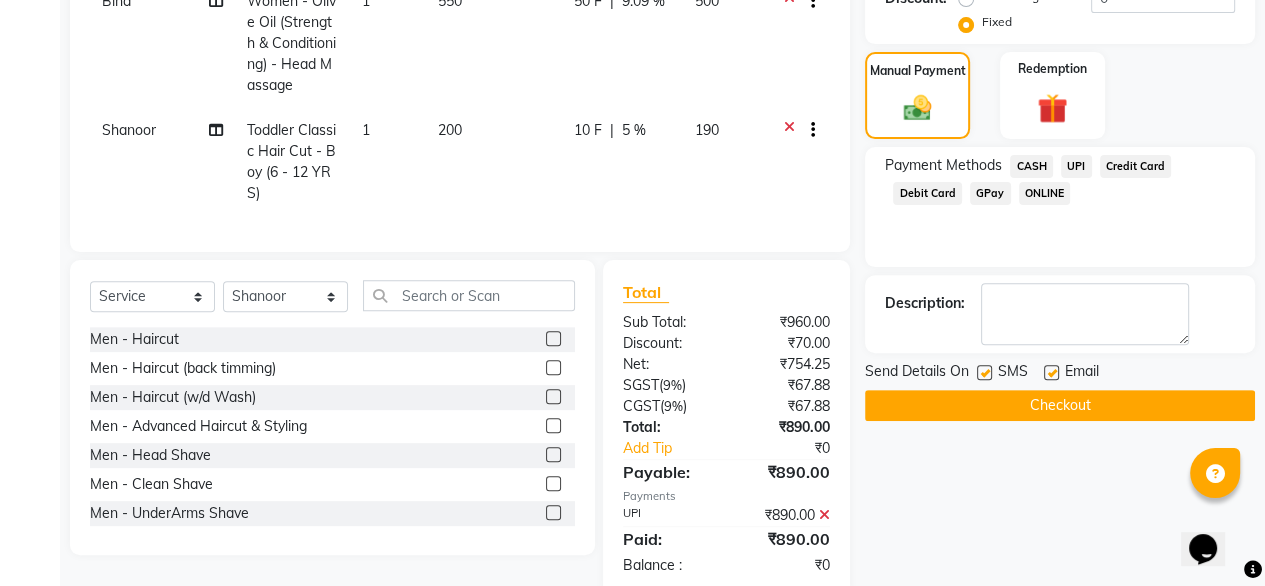 click on "Checkout" 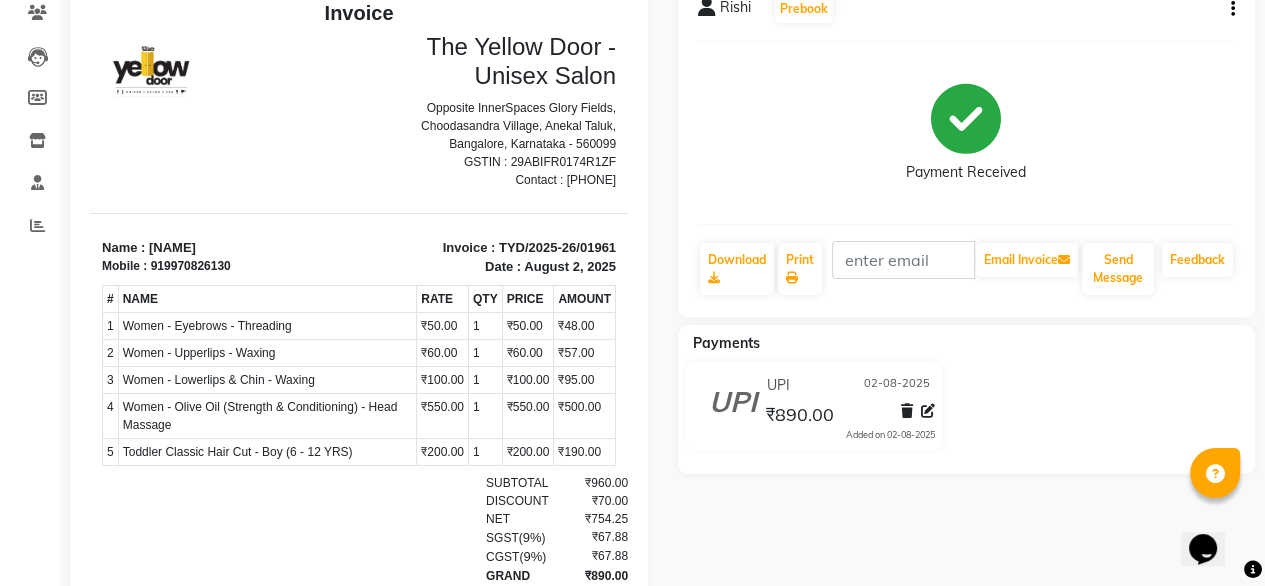 scroll, scrollTop: 0, scrollLeft: 0, axis: both 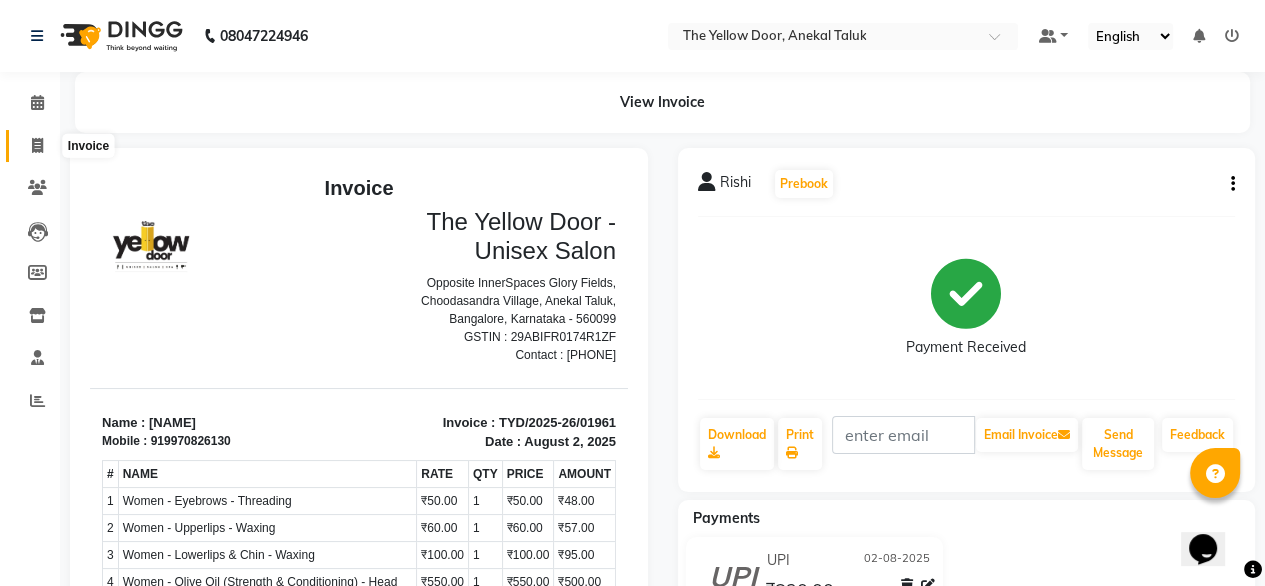click 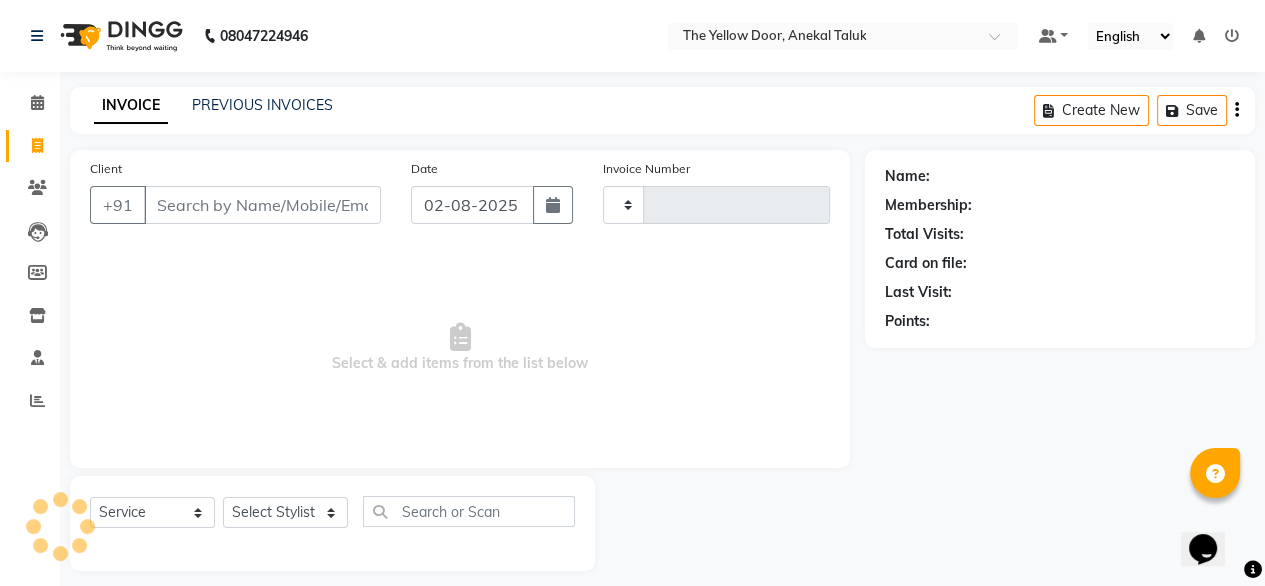 scroll, scrollTop: 16, scrollLeft: 0, axis: vertical 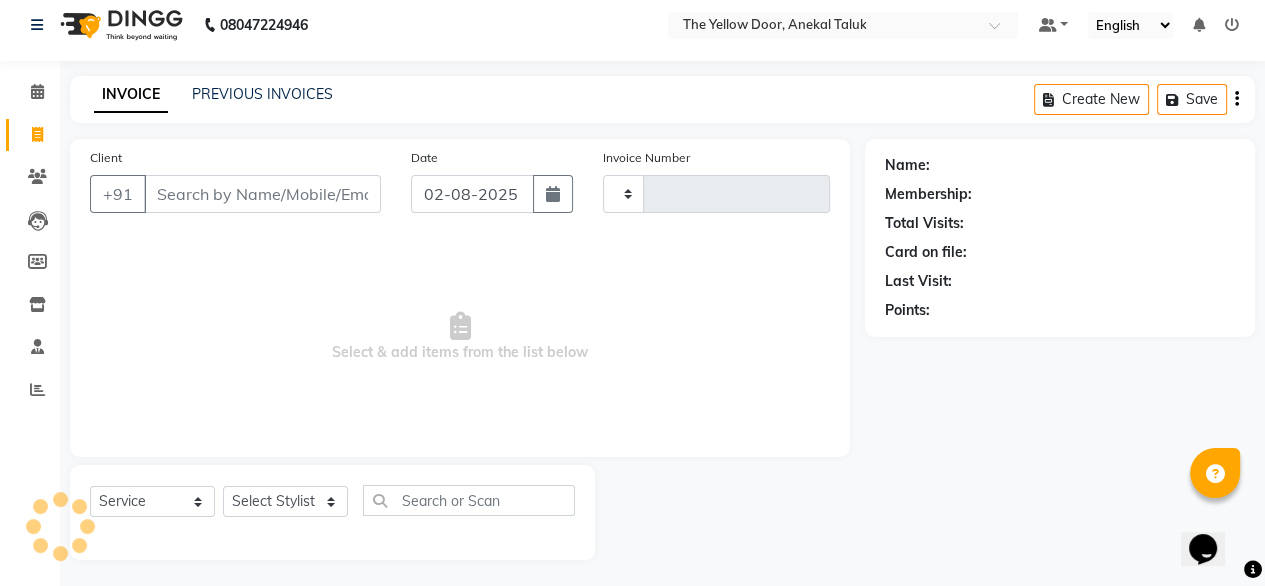 type on "01962" 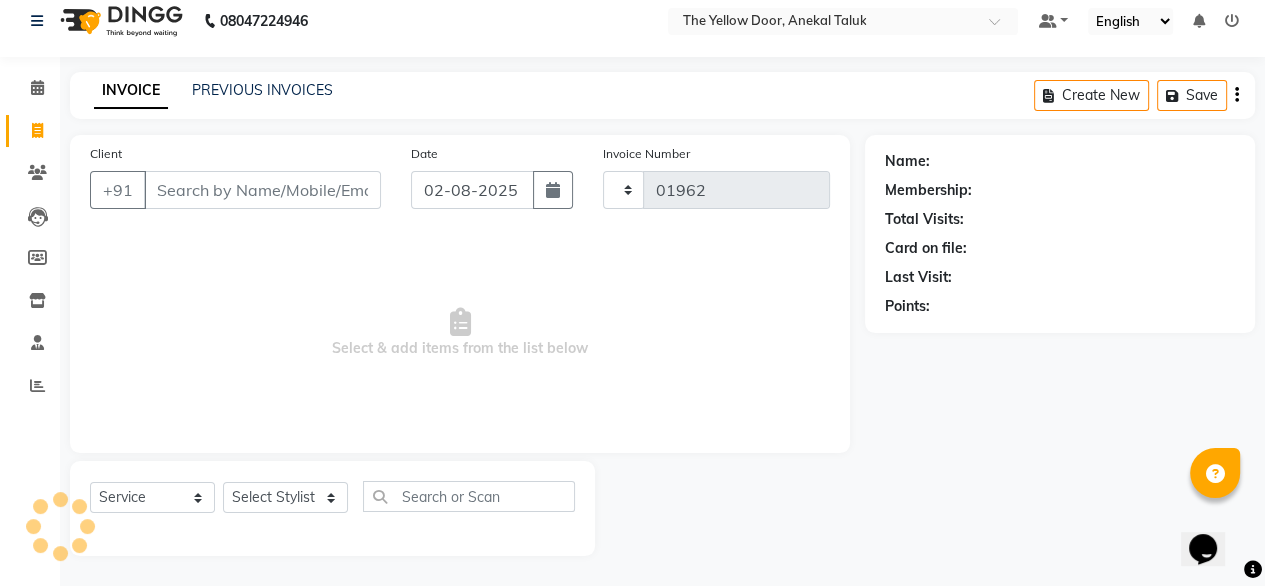 select on "5650" 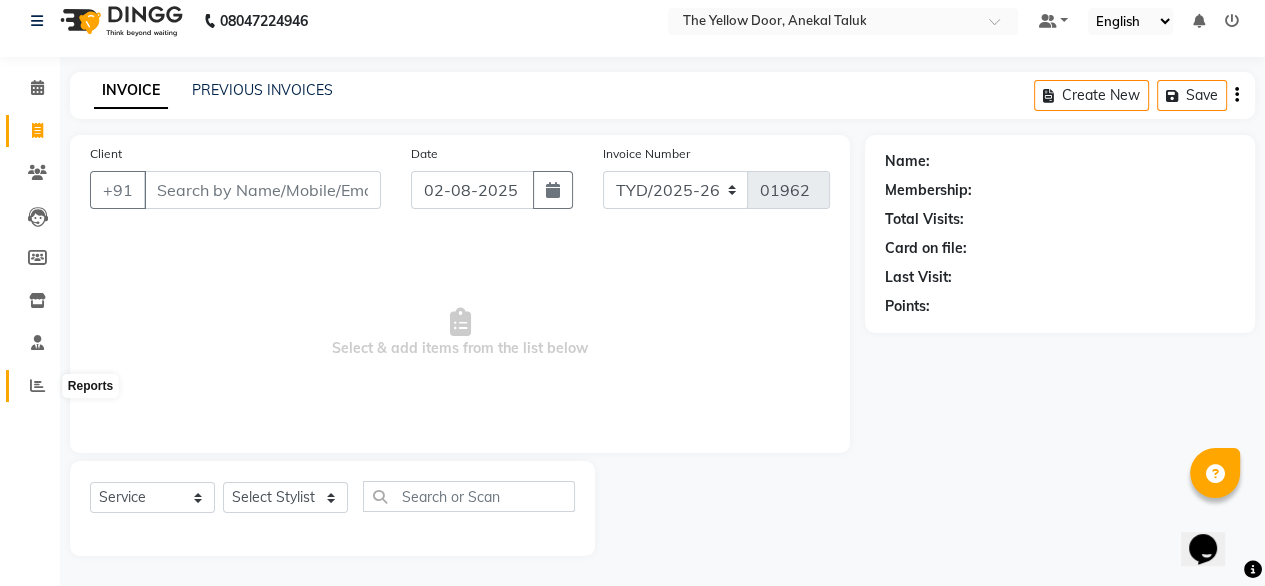 click 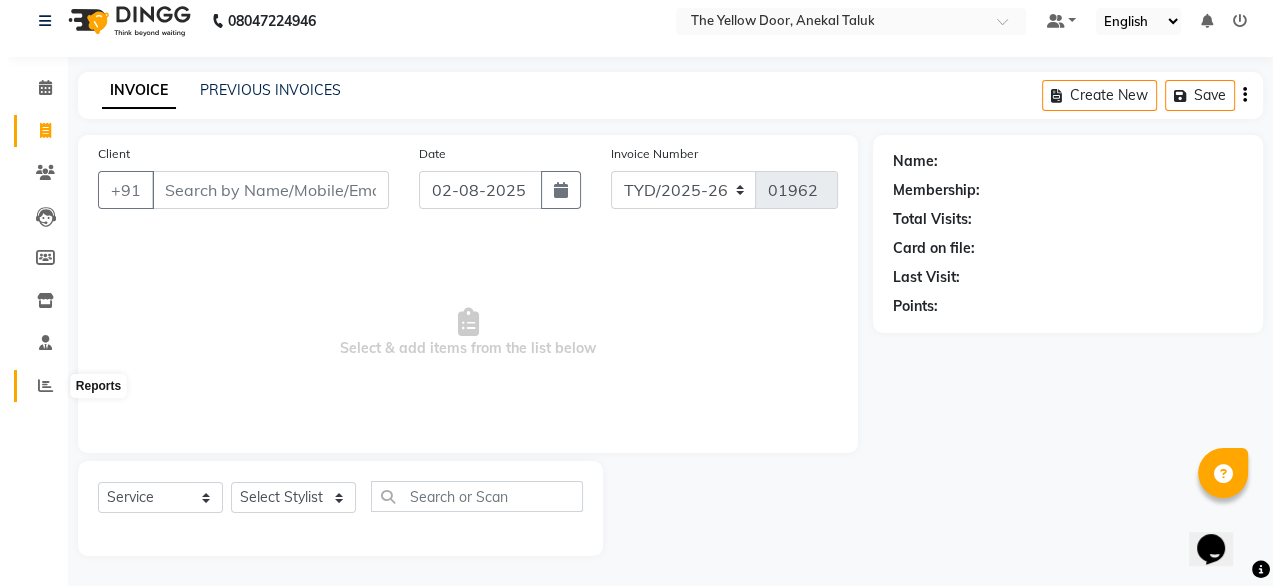 scroll, scrollTop: 0, scrollLeft: 0, axis: both 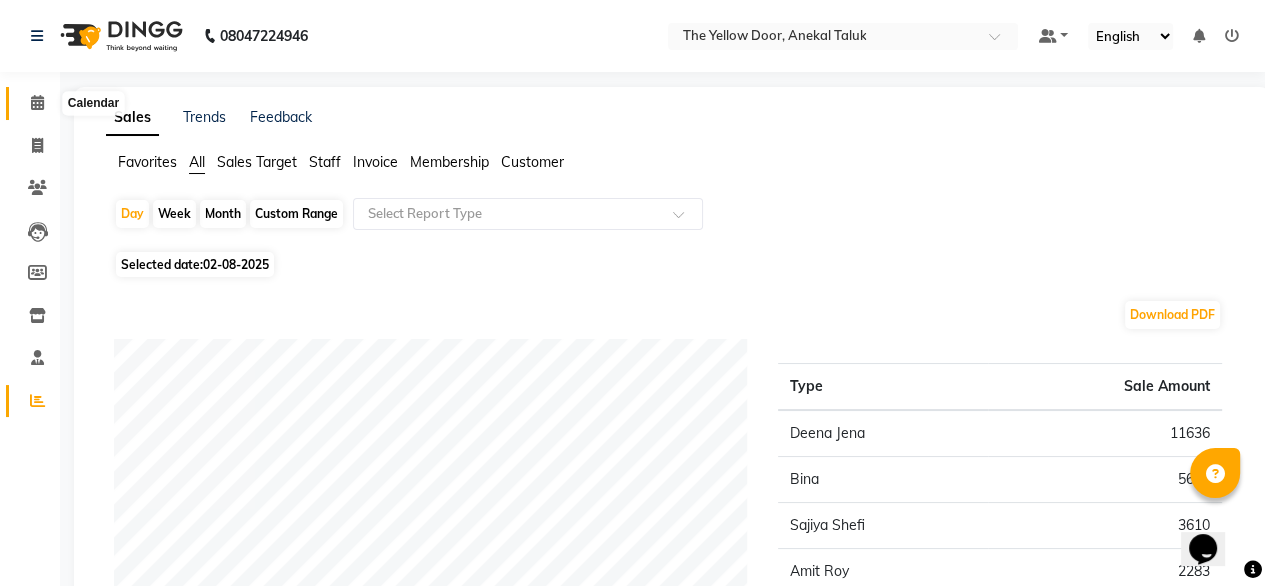 click 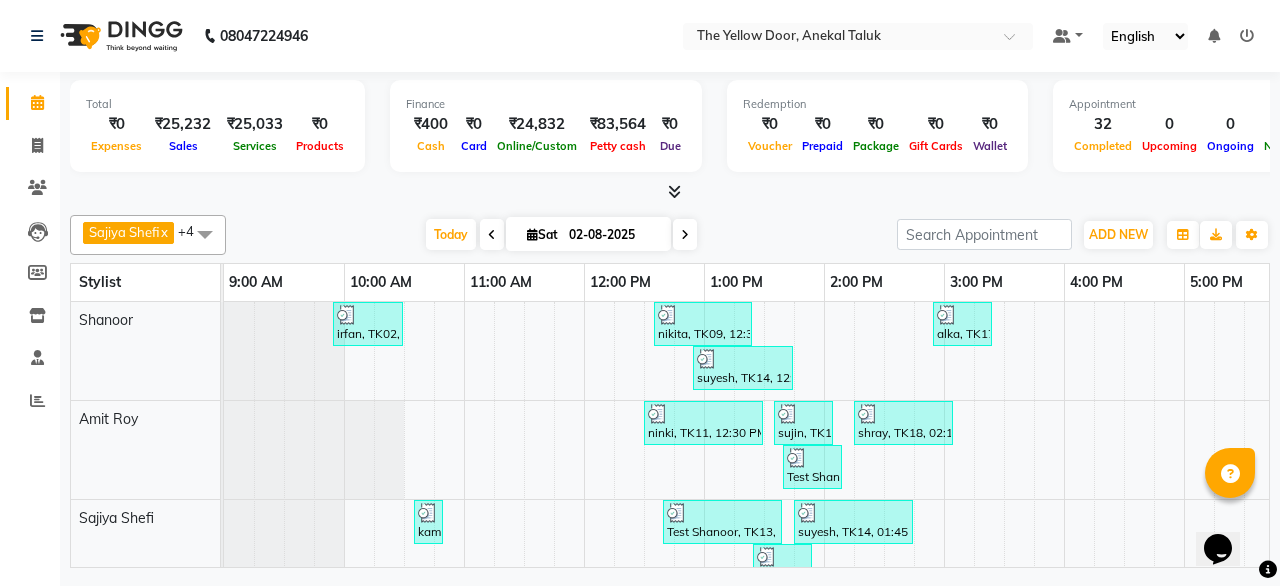 scroll, scrollTop: 140, scrollLeft: 0, axis: vertical 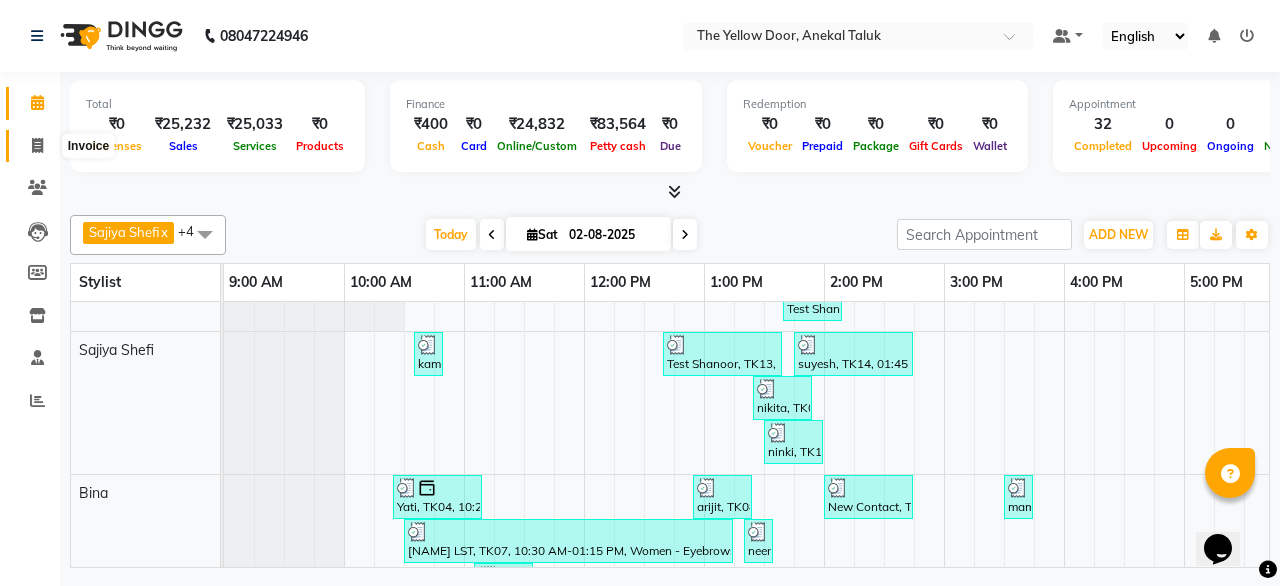 click 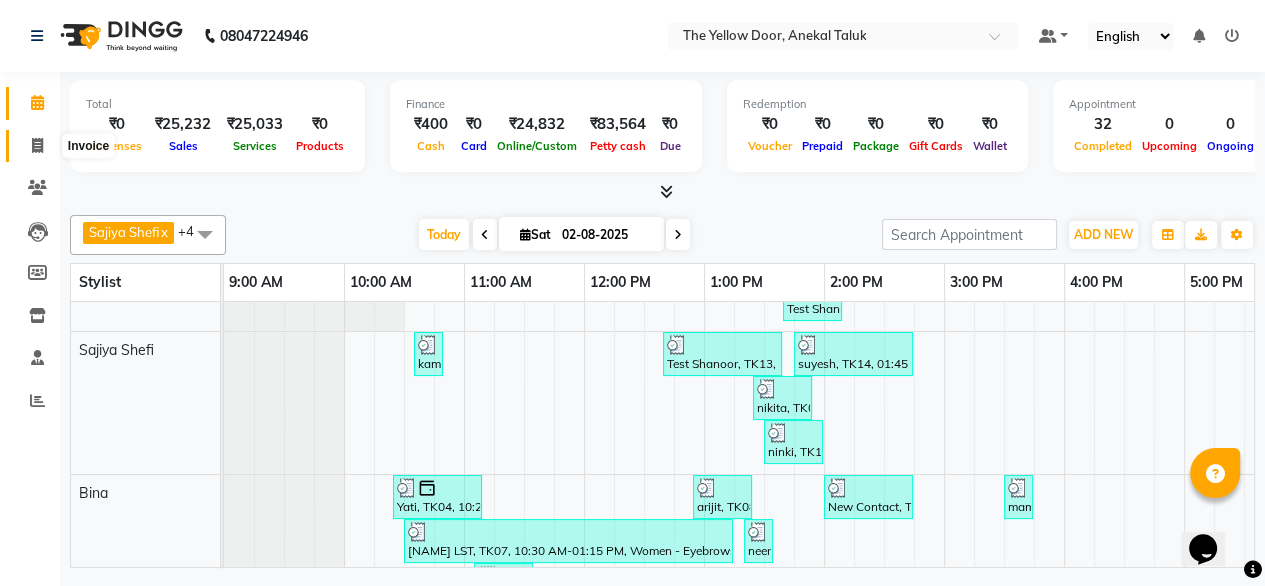 select on "service" 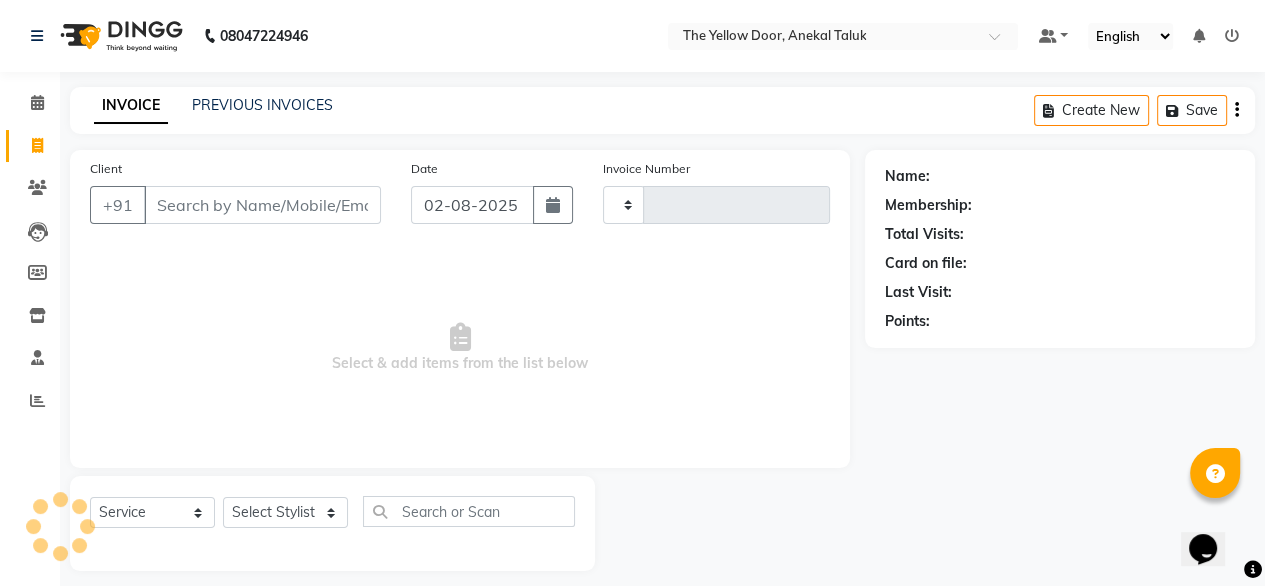 type on "01962" 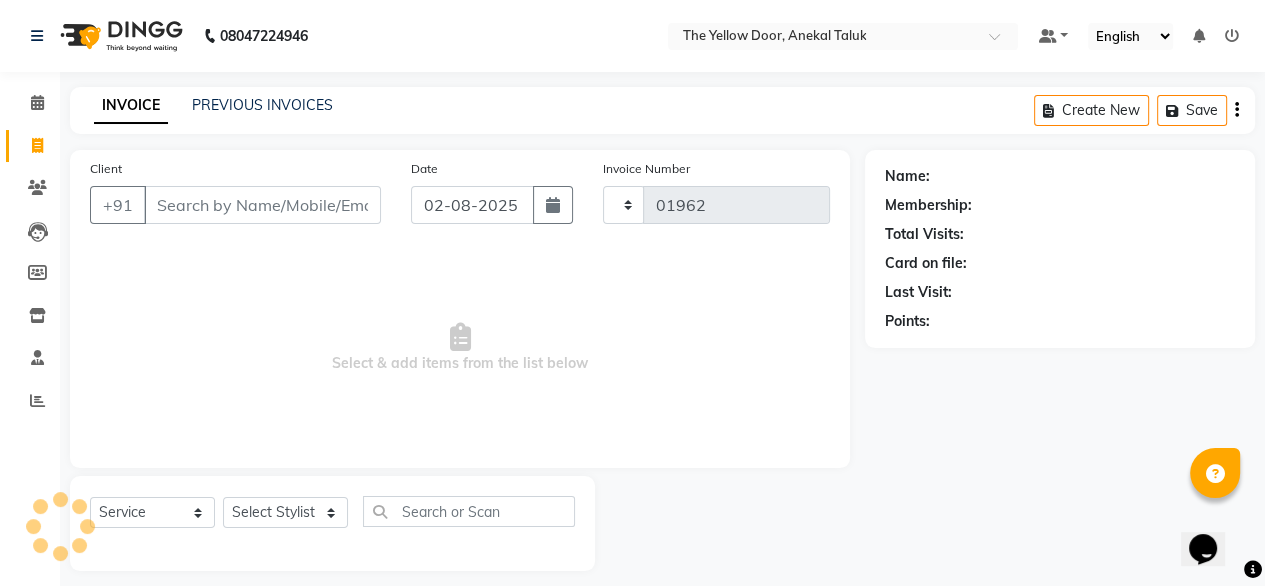select on "5650" 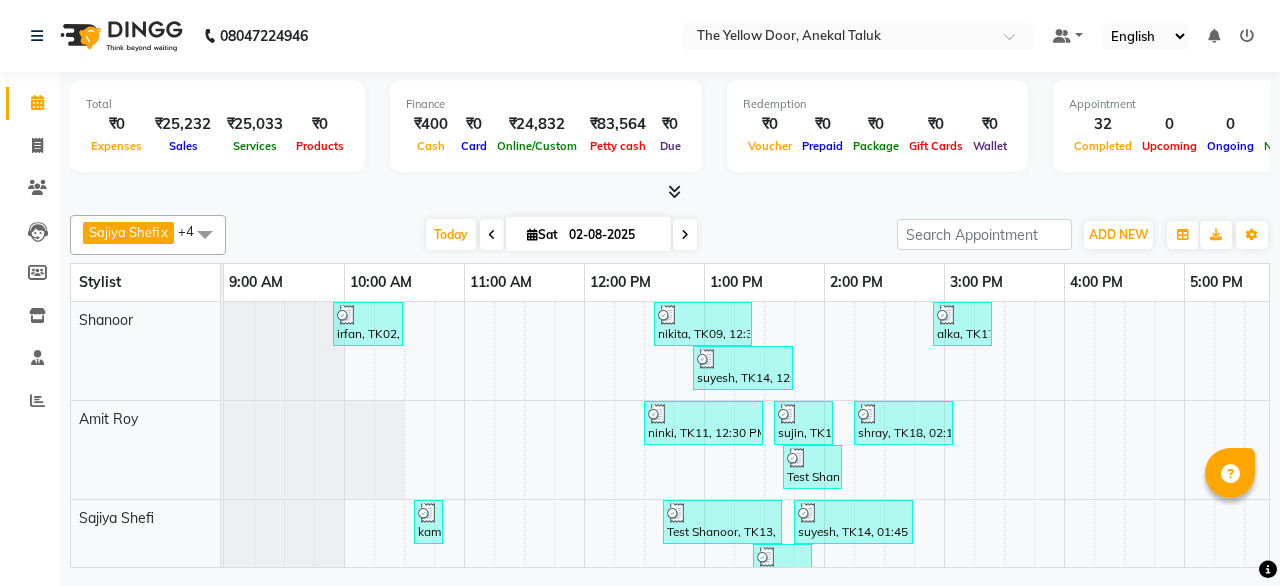 scroll, scrollTop: 0, scrollLeft: 0, axis: both 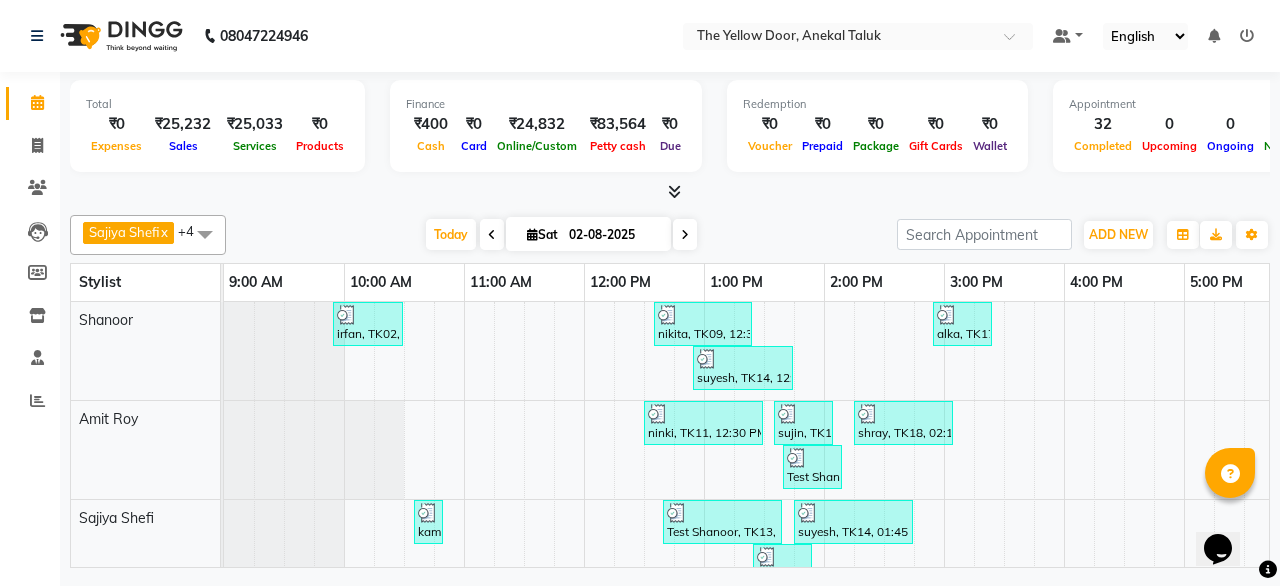 click on "Invoice" 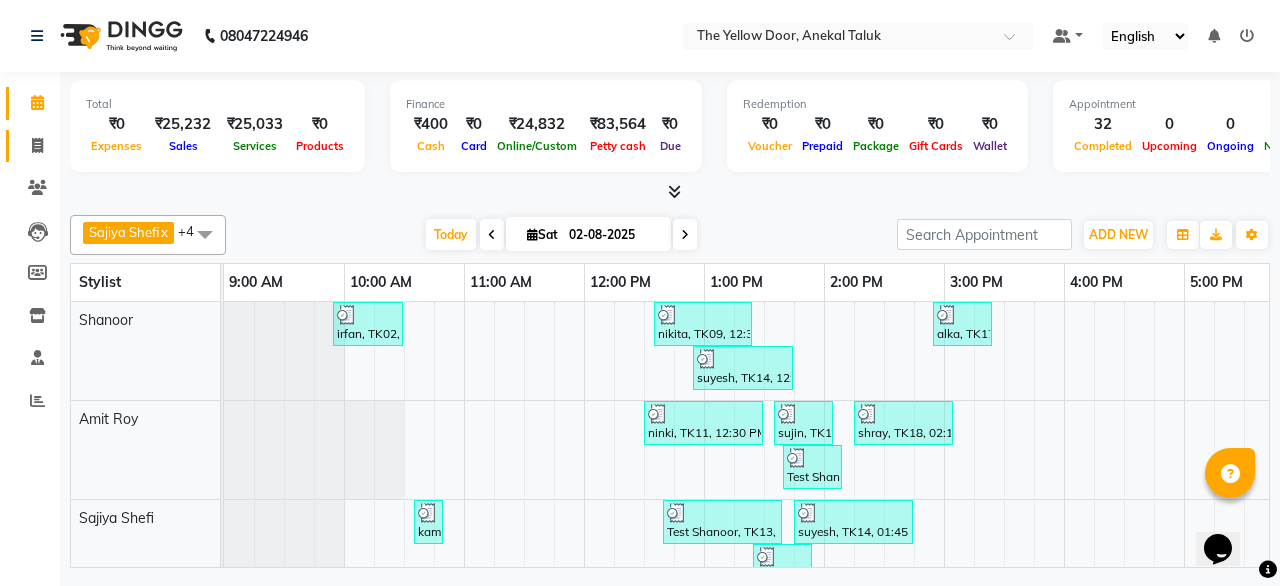 click on "Invoice" 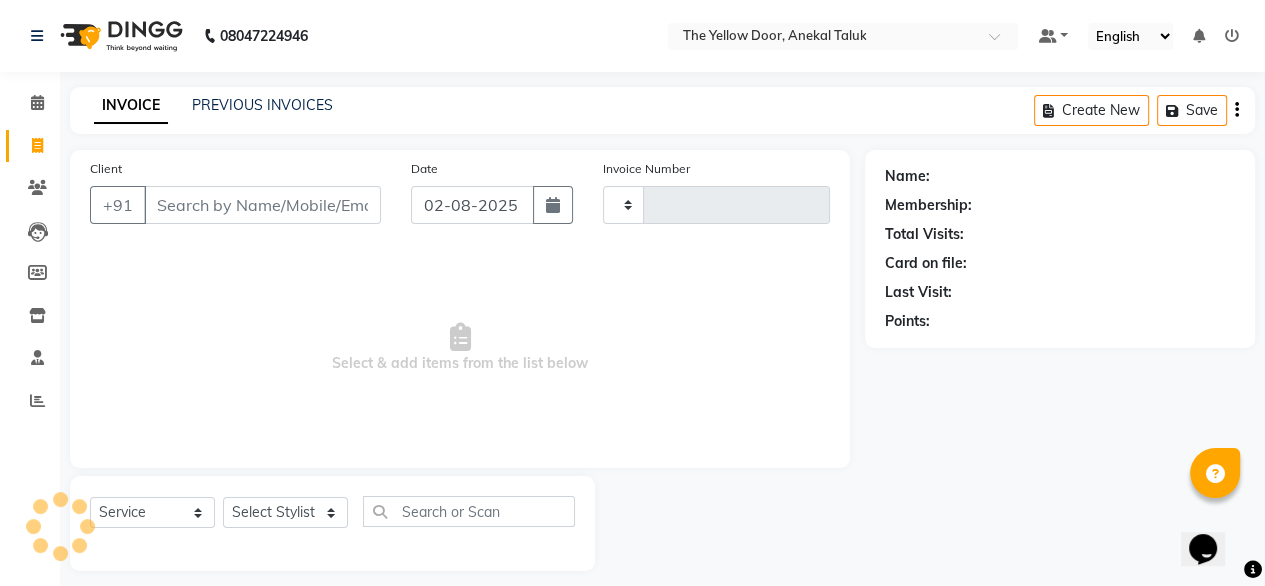type on "01962" 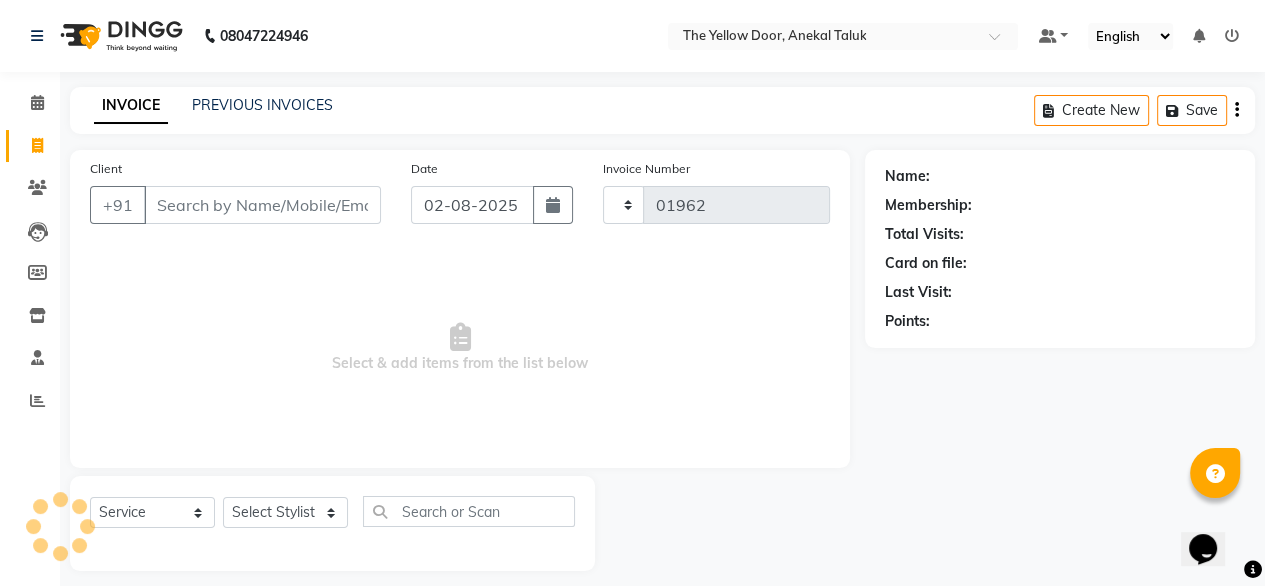 select on "5650" 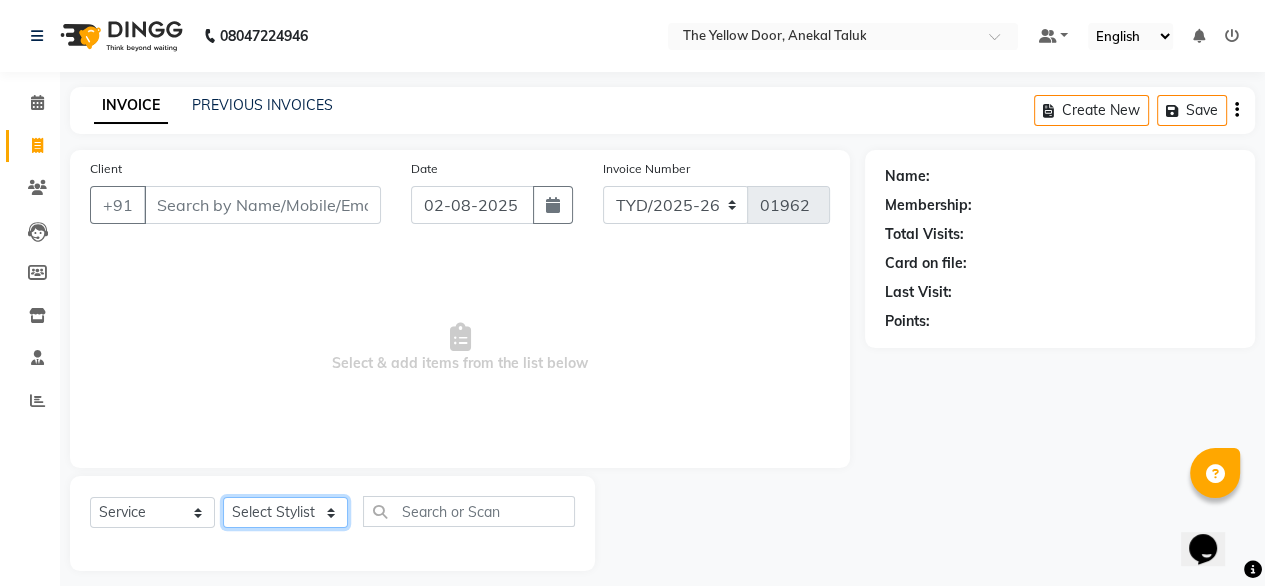 click on "Select Stylist Amit Roy Bina Deena Jena Housekeeping Manager Sajiya Shefi Shanoor Shri" 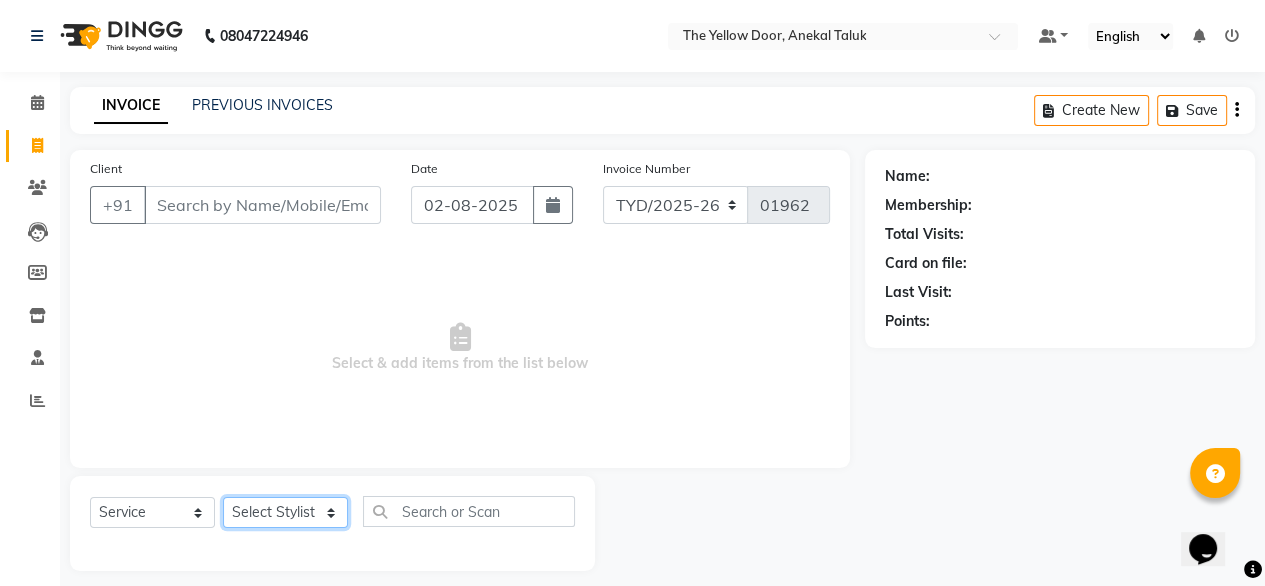 select on "71545" 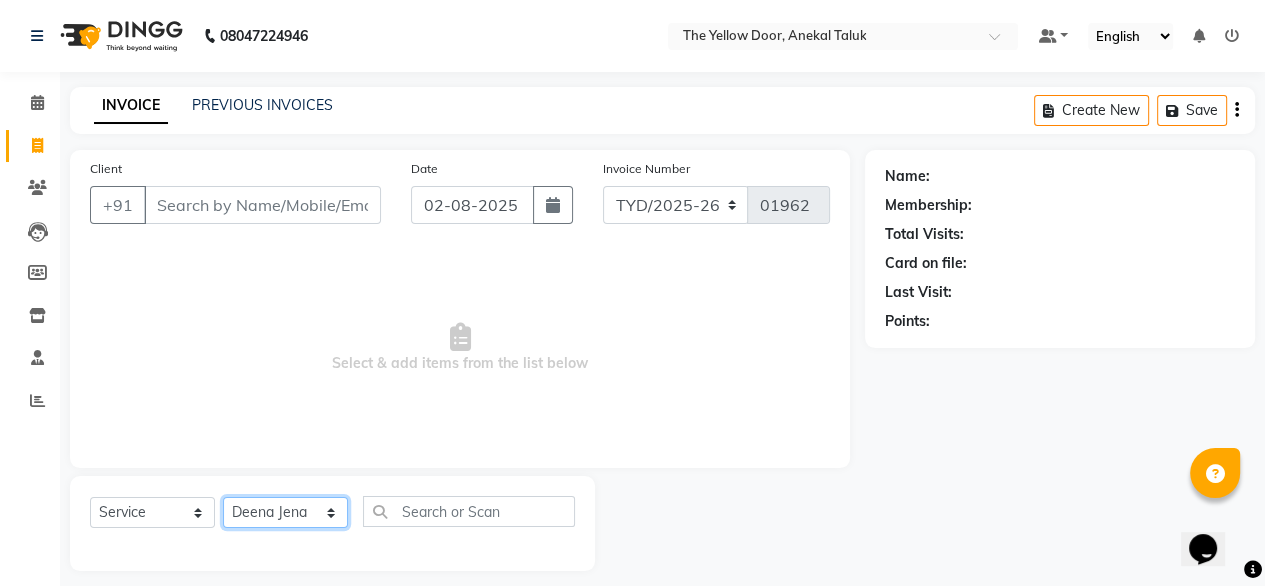 click on "Select Stylist Amit Roy Bina Deena Jena Housekeeping Manager Sajiya Shefi Shanoor Shri" 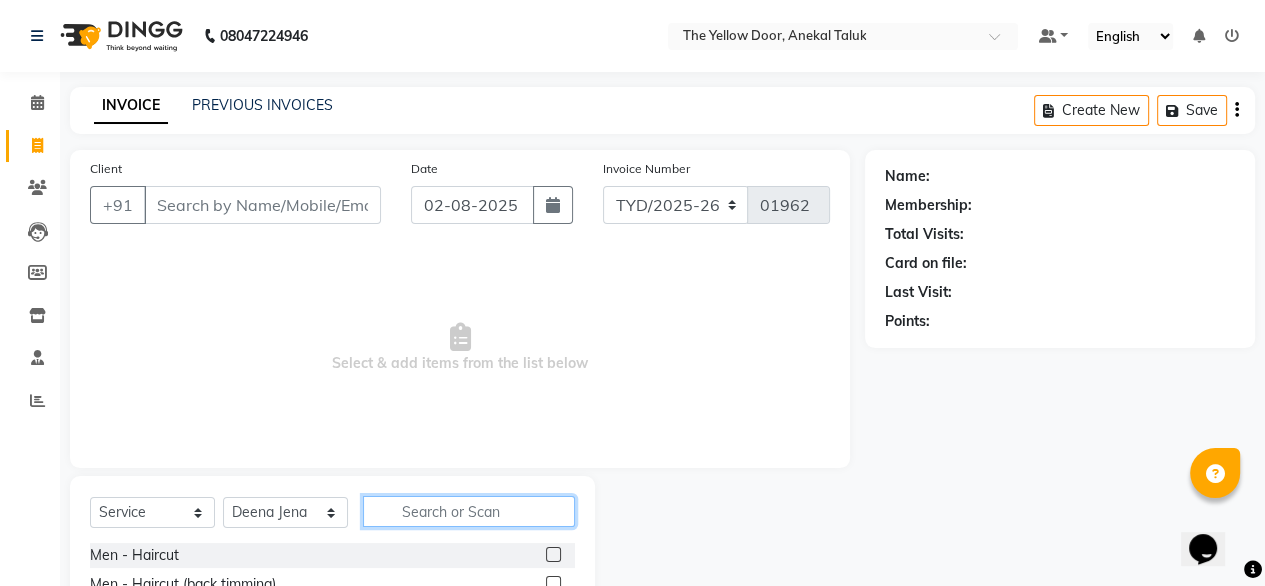 click 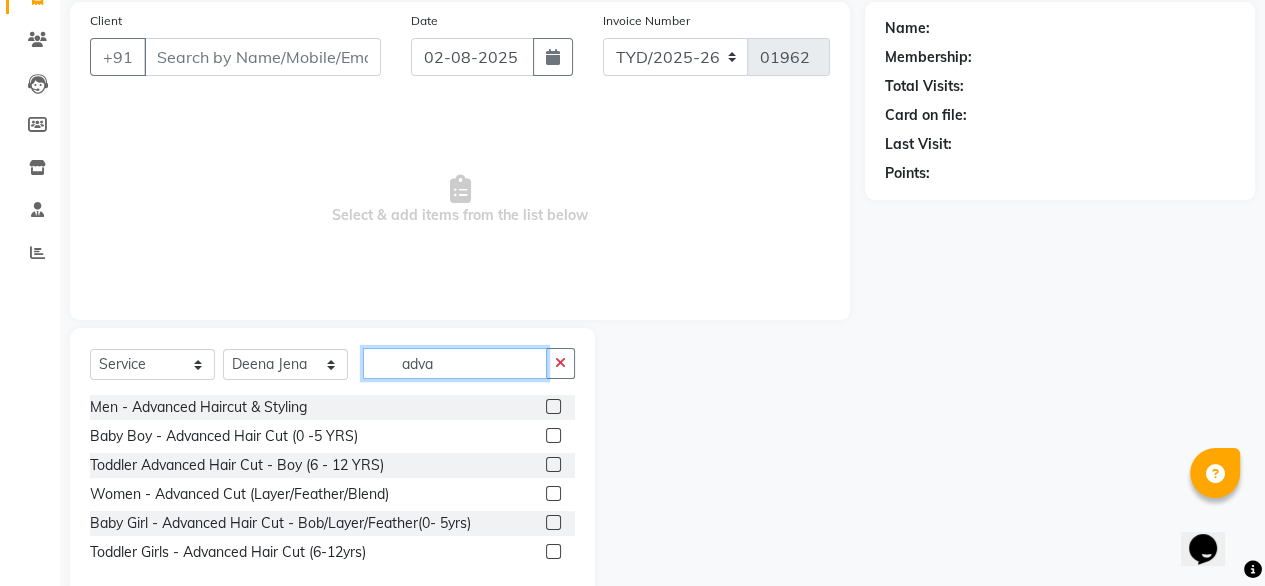 scroll, scrollTop: 150, scrollLeft: 0, axis: vertical 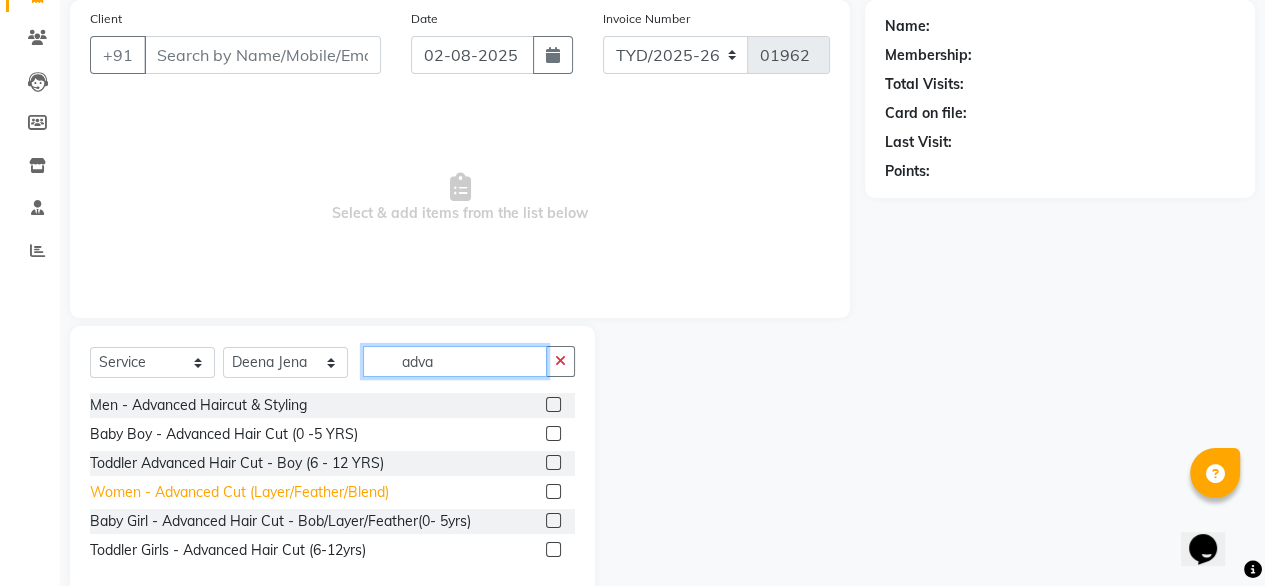 type on "adva" 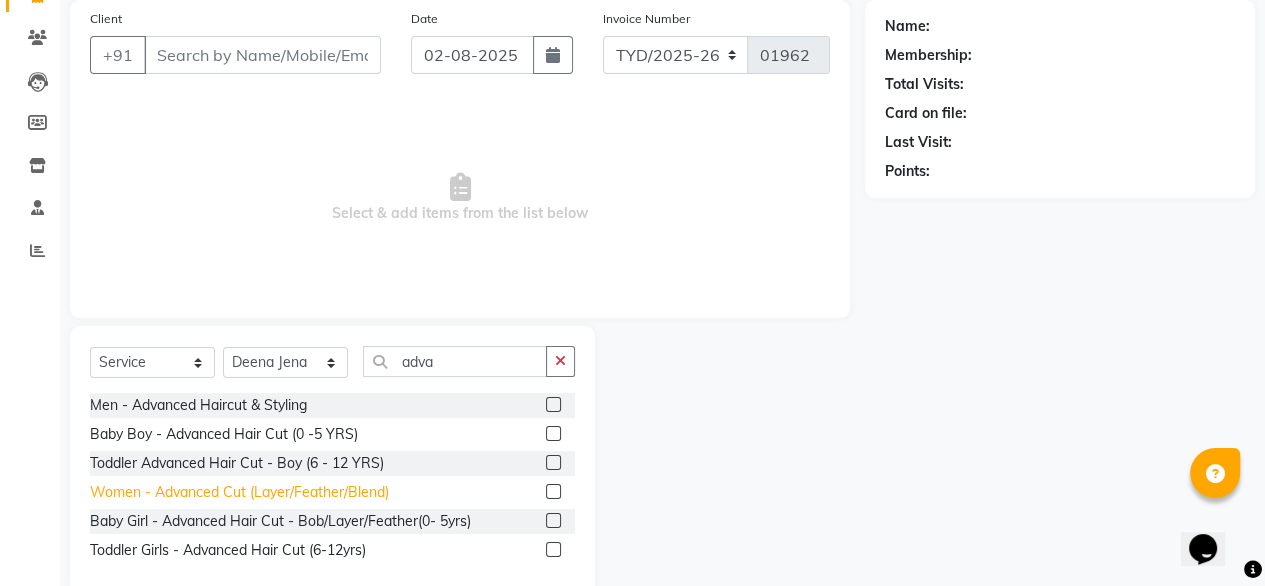 click on "Women - Advanced Cut (Layer/Feather/Blend)" 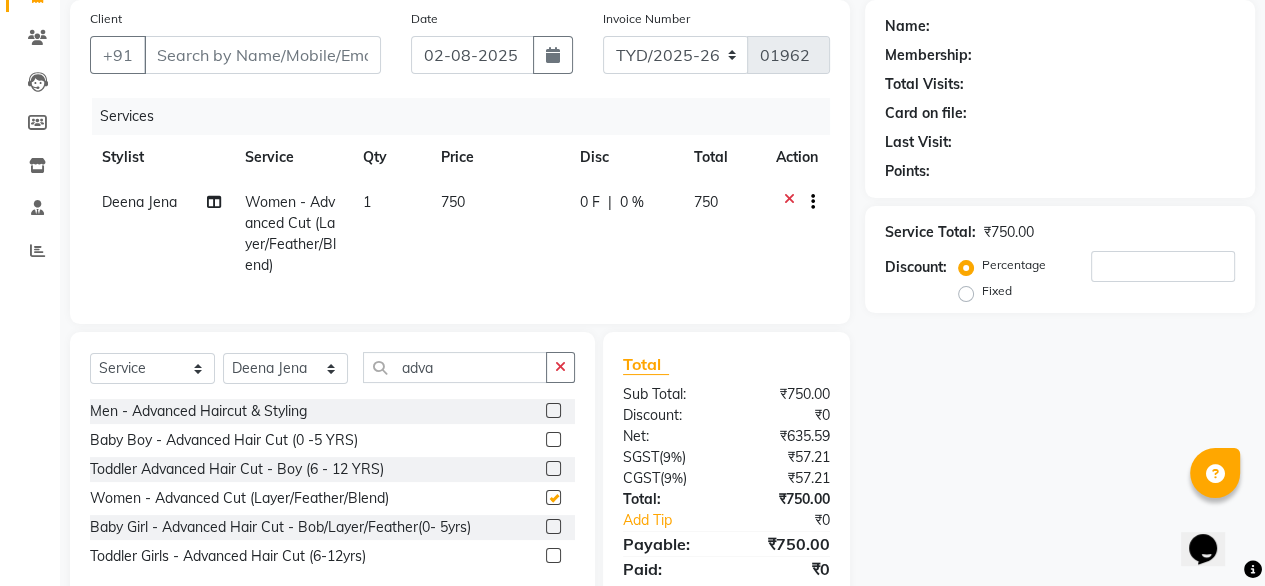 checkbox on "false" 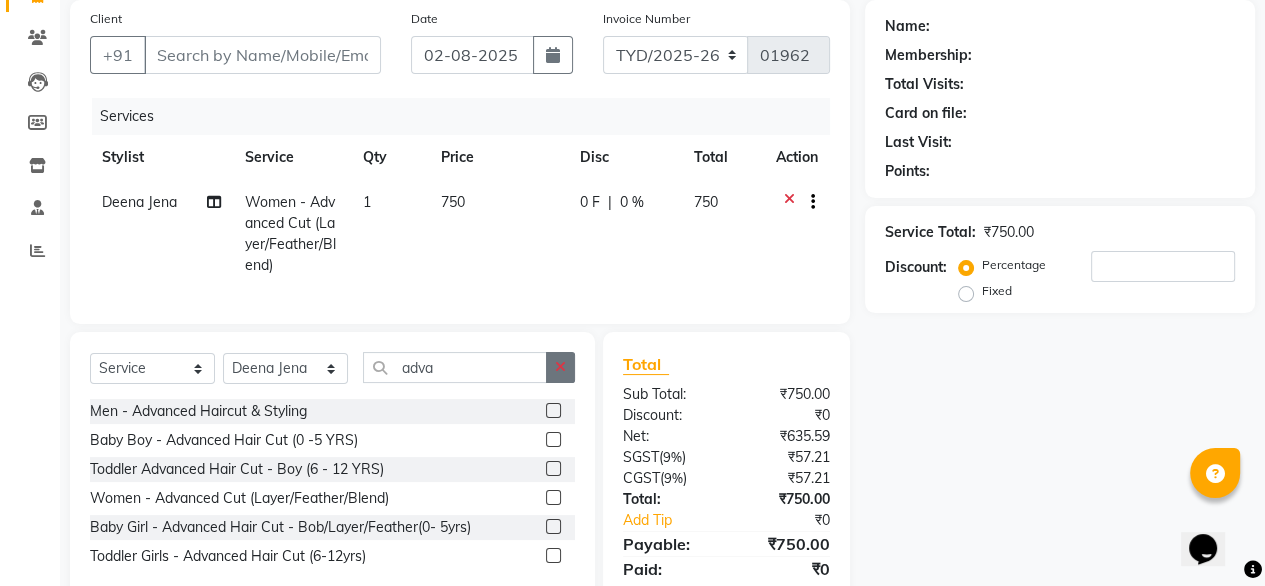 click 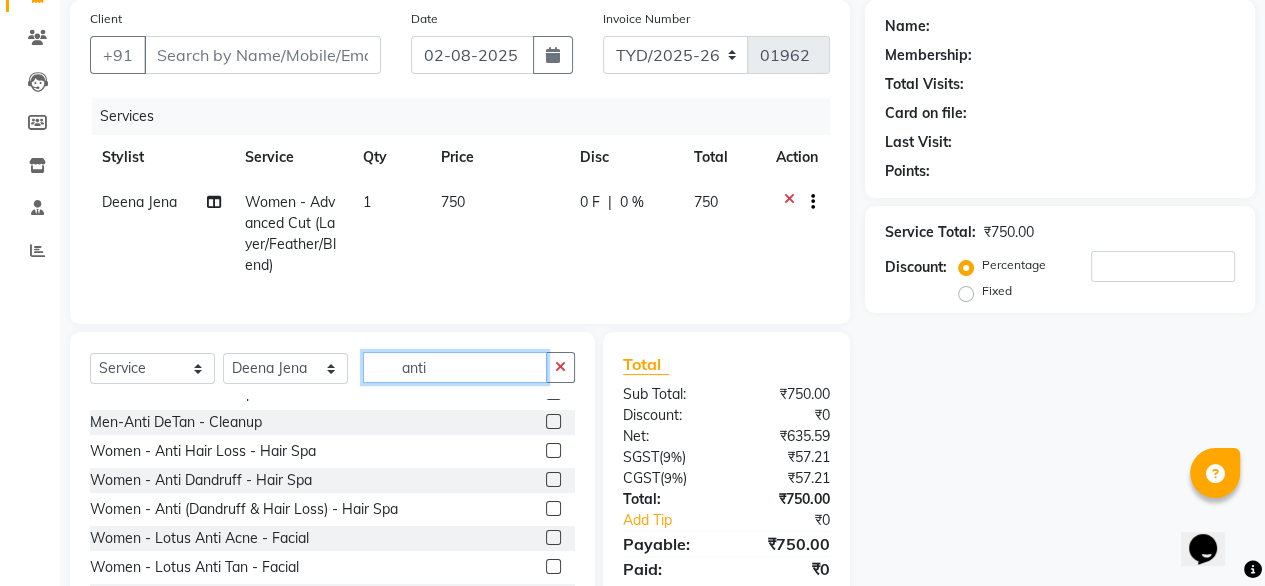 scroll, scrollTop: 162, scrollLeft: 0, axis: vertical 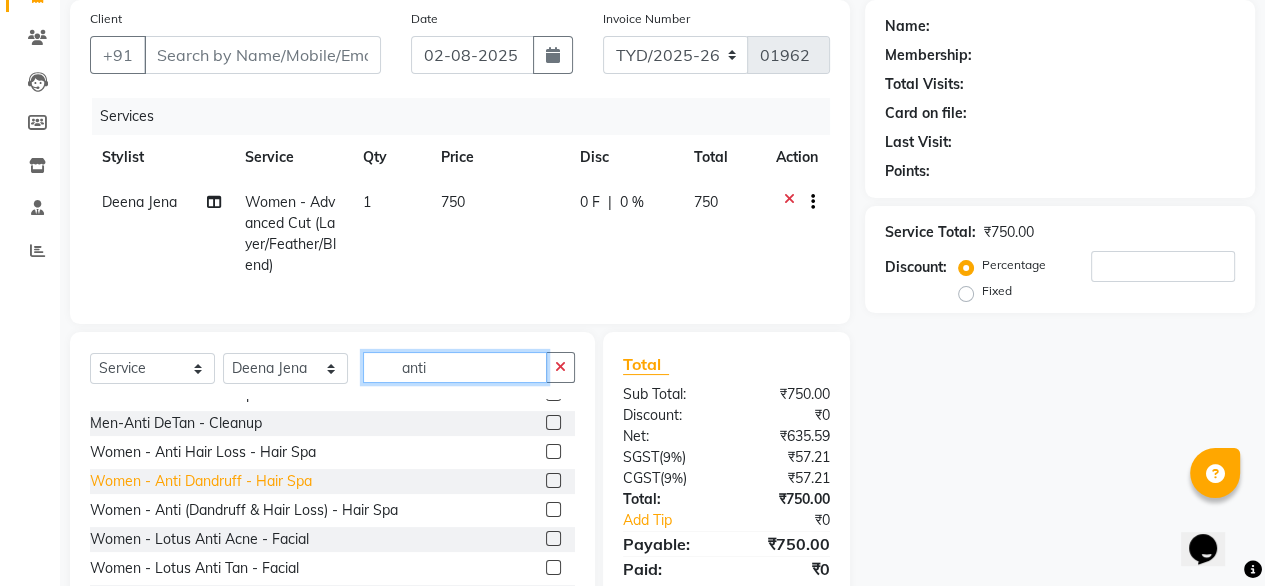 type on "anti" 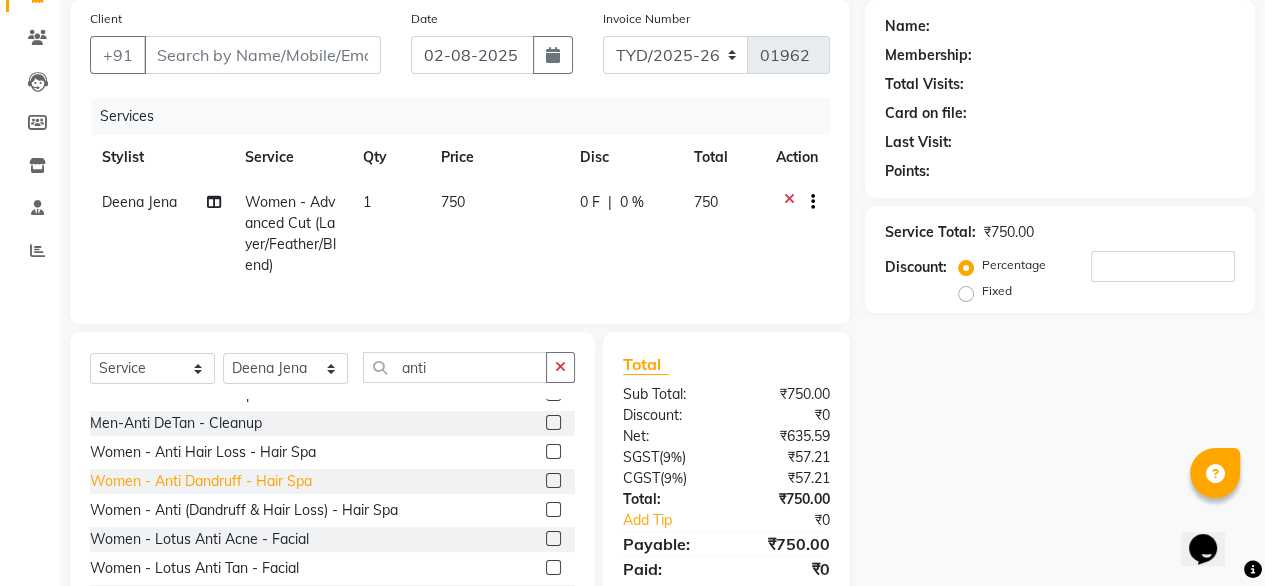 click on "Women - Anti Dandruff - Hair Spa" 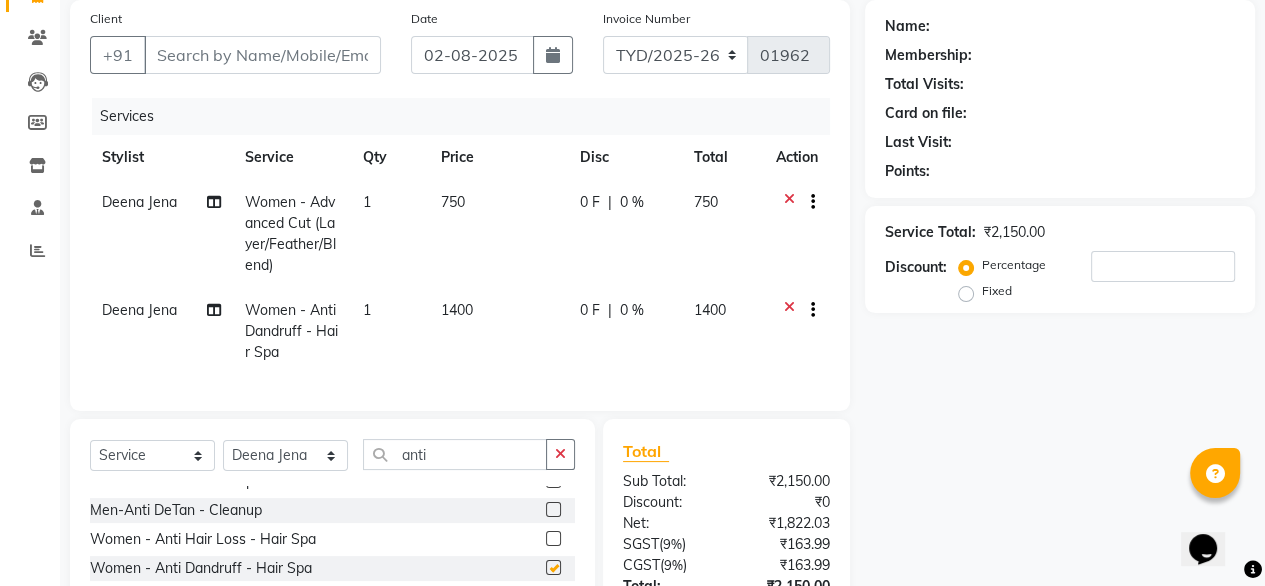 checkbox on "false" 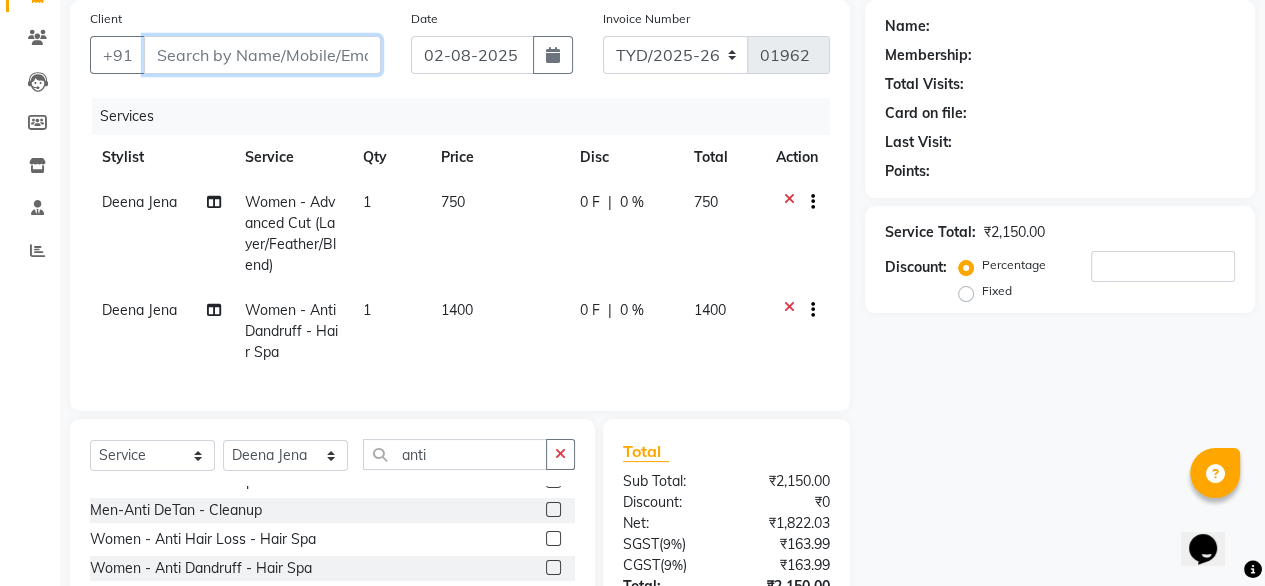 click on "Client" at bounding box center [262, 55] 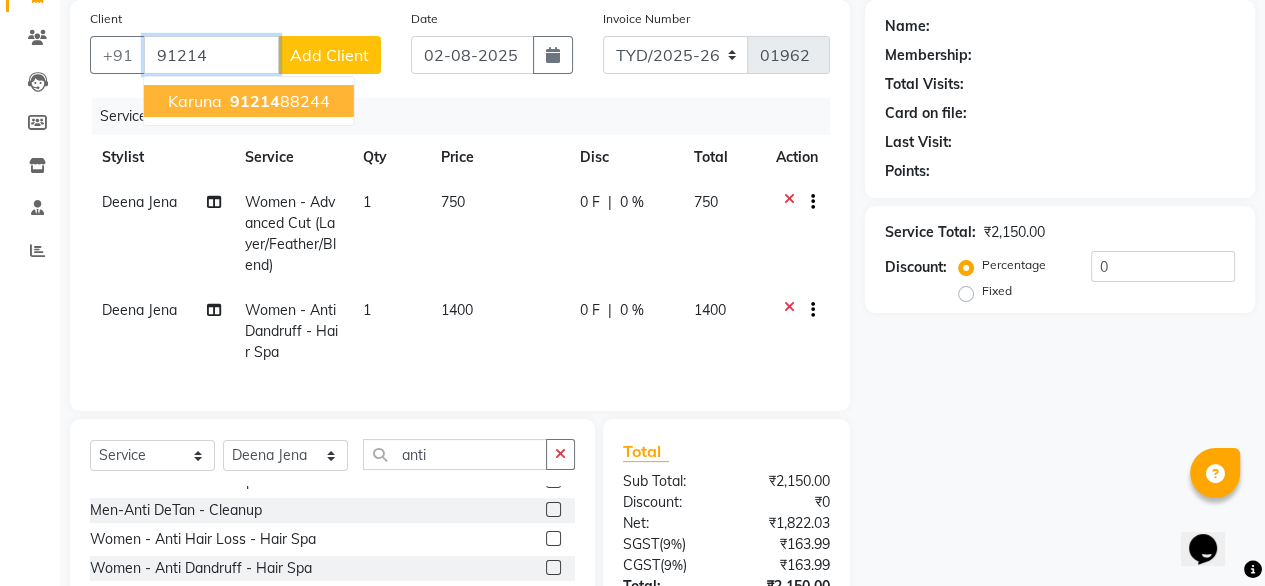 click on "91214" at bounding box center (255, 101) 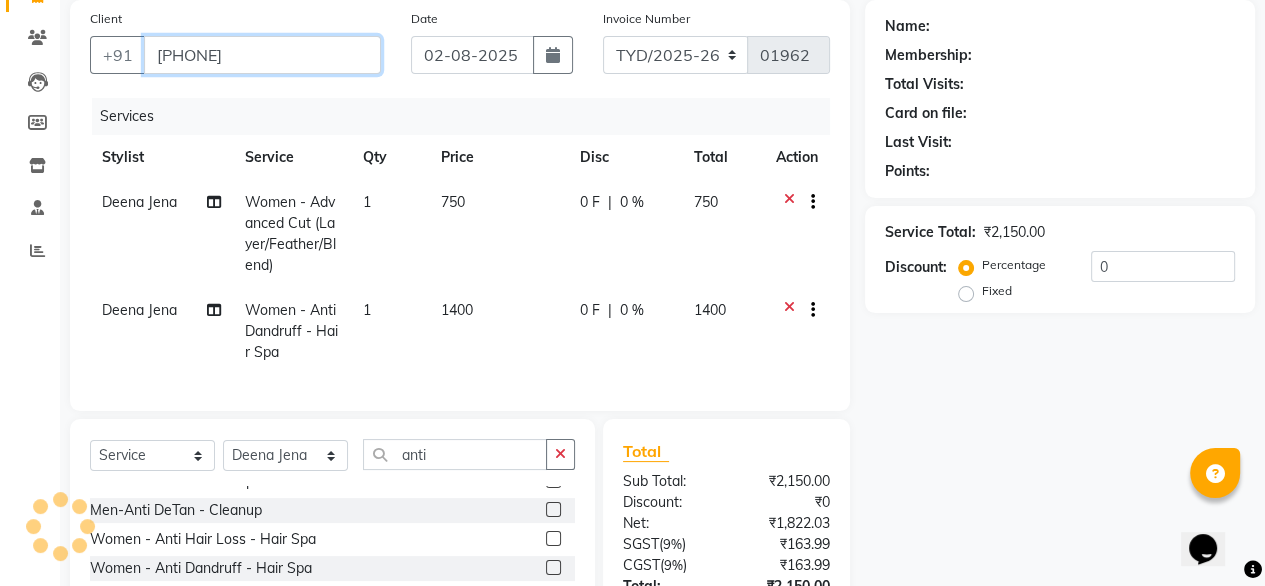 type on "9121488244" 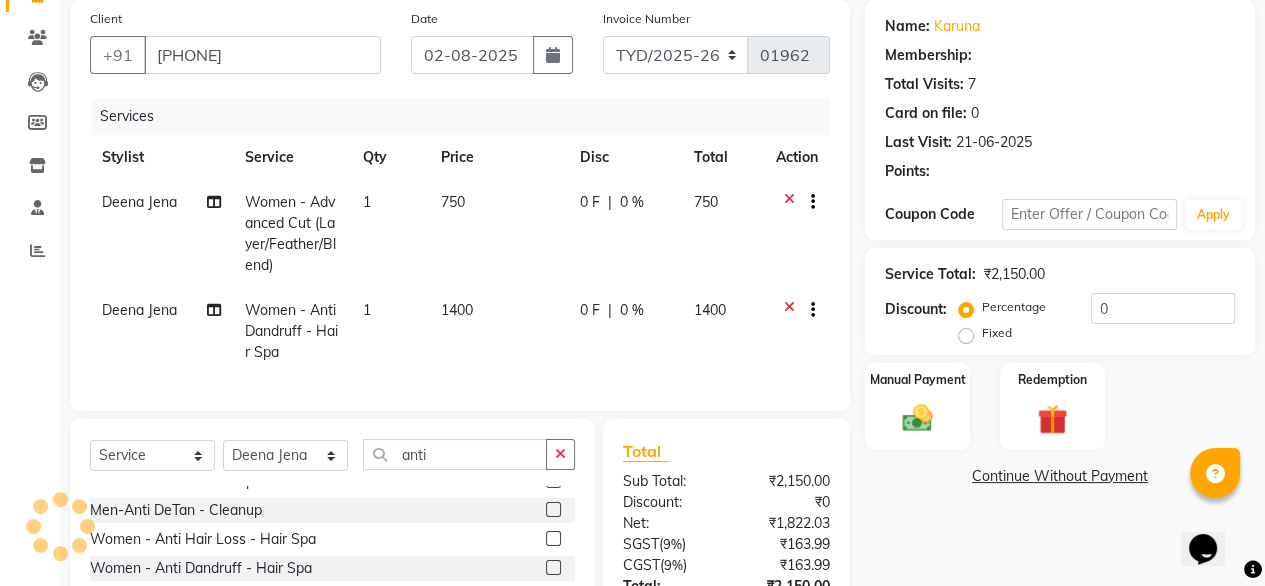 select on "1: Object" 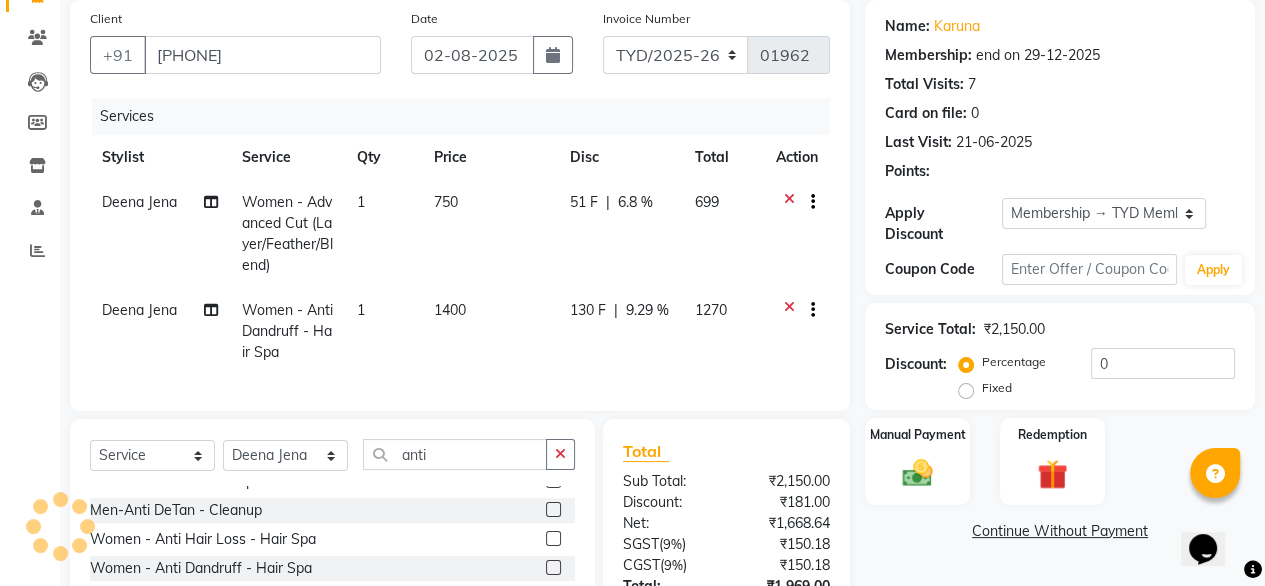 radio on "false" 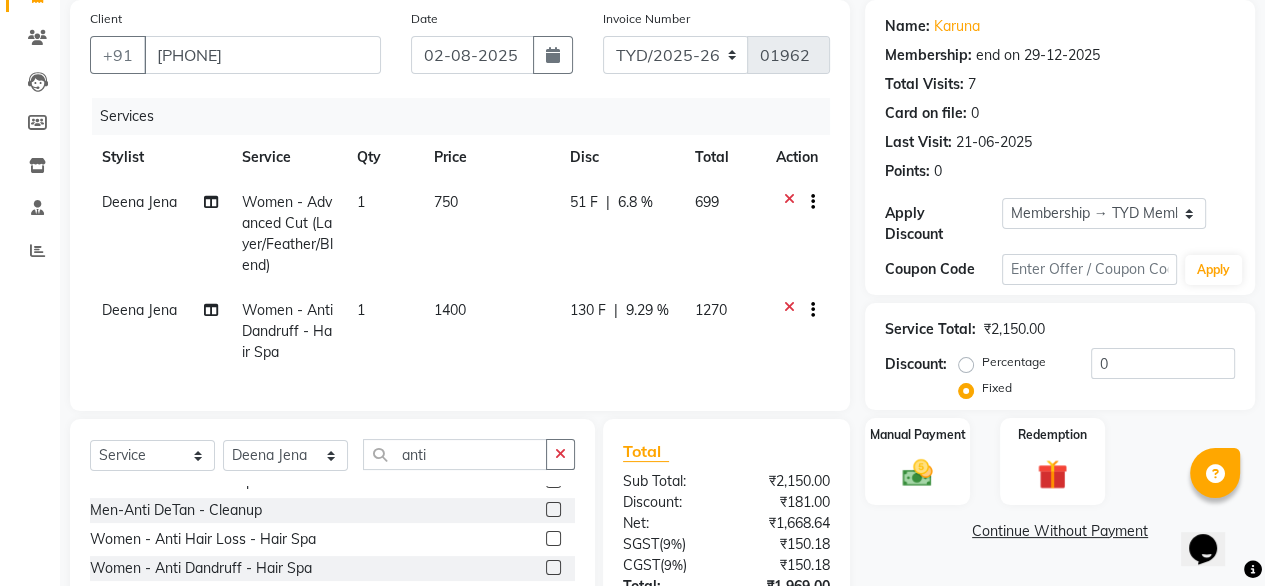 scroll, scrollTop: 324, scrollLeft: 0, axis: vertical 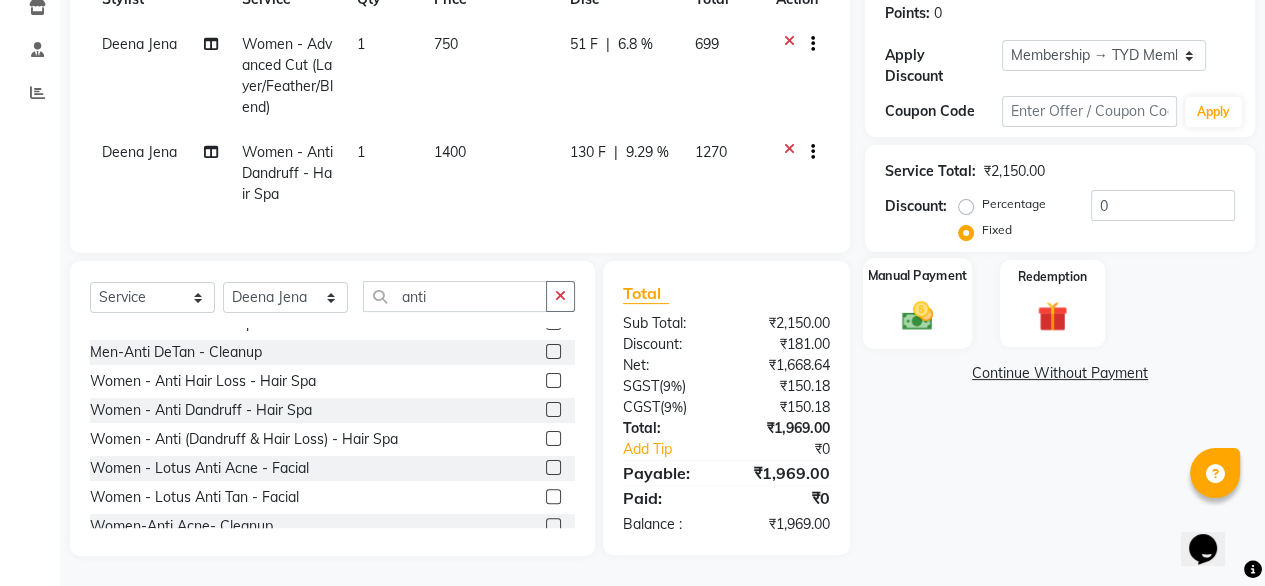 click on "Manual Payment" 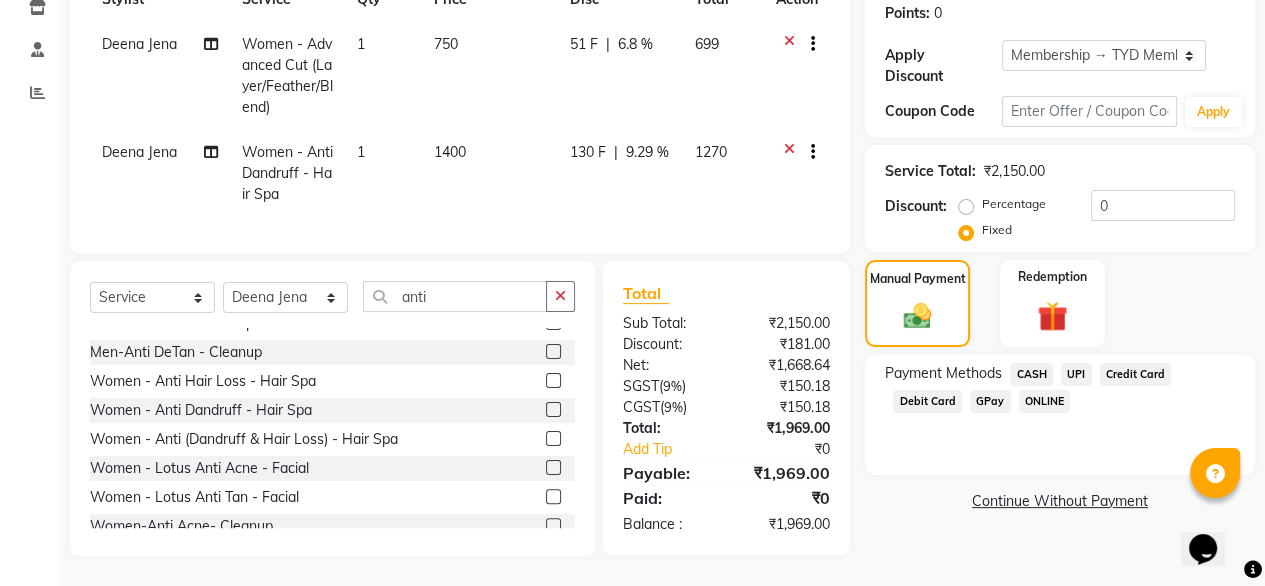click on "UPI" 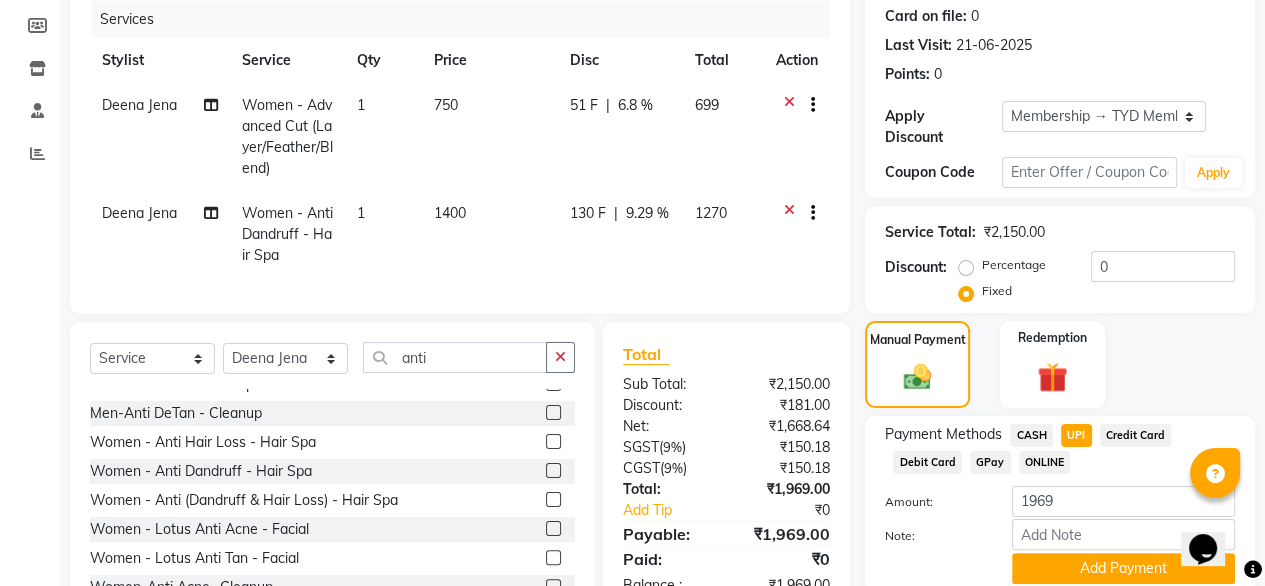 scroll, scrollTop: 324, scrollLeft: 0, axis: vertical 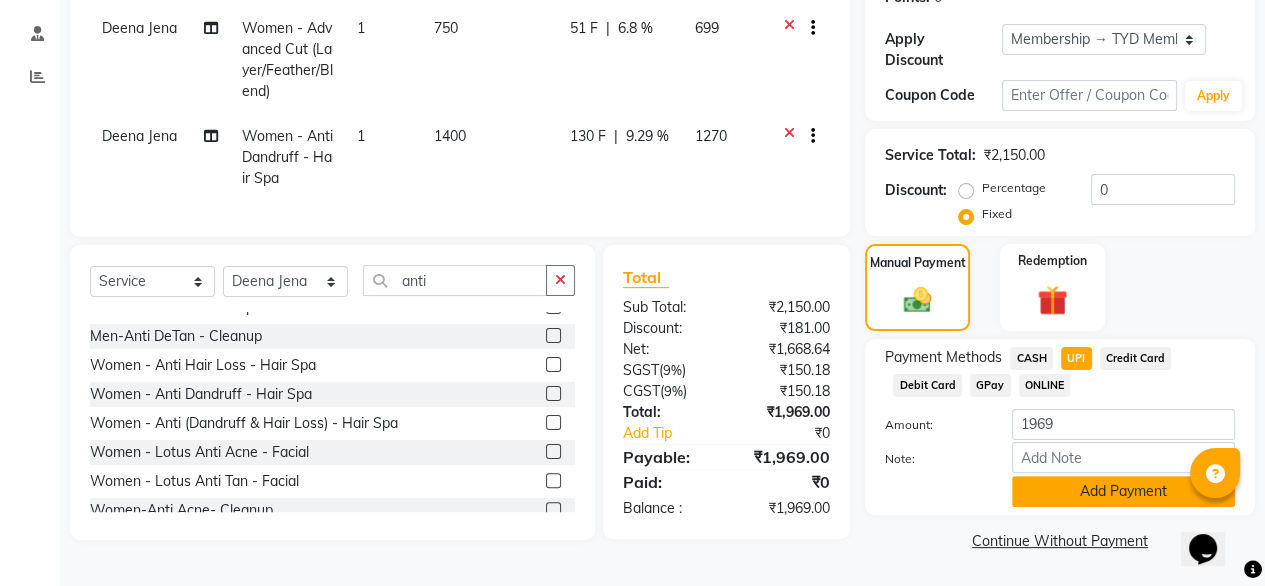 click on "Add Payment" 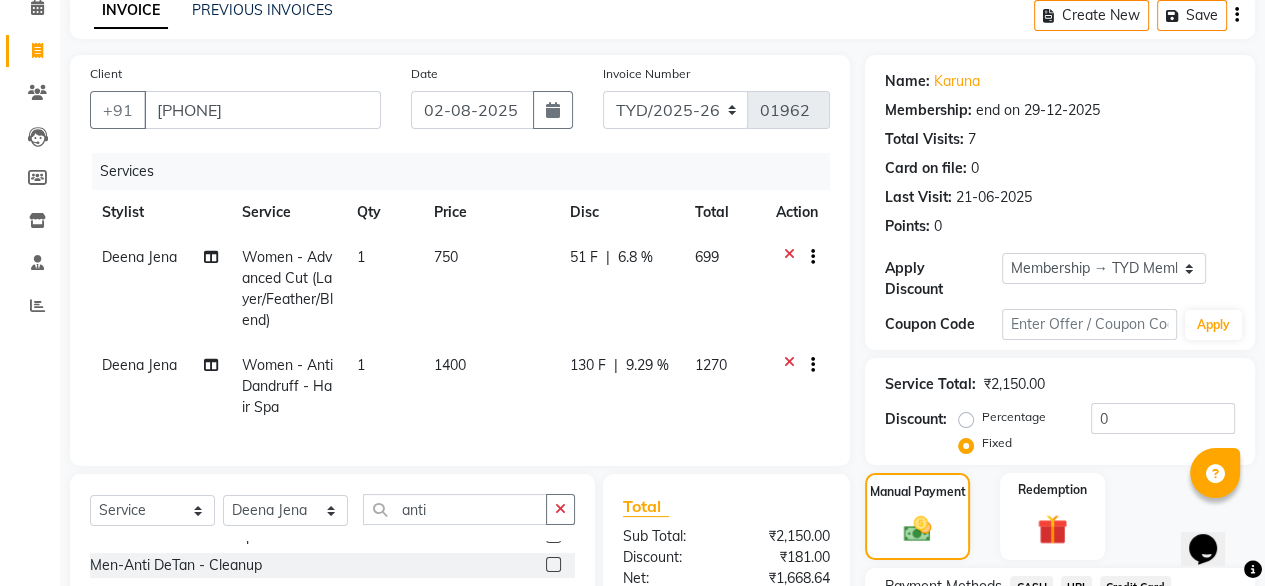 scroll, scrollTop: 364, scrollLeft: 0, axis: vertical 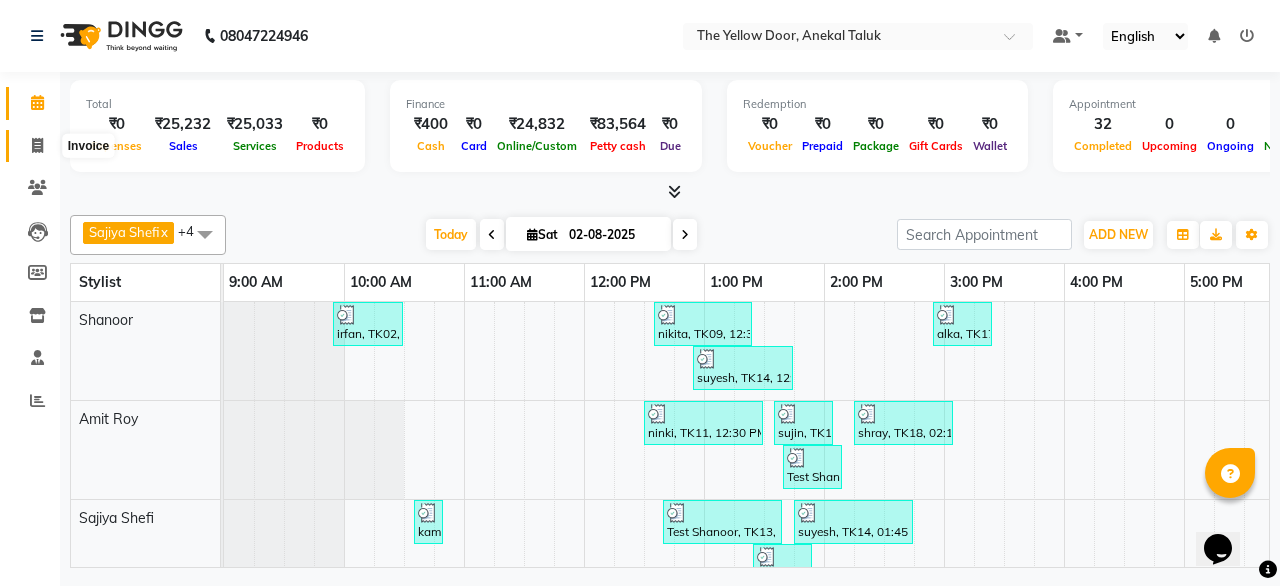 click 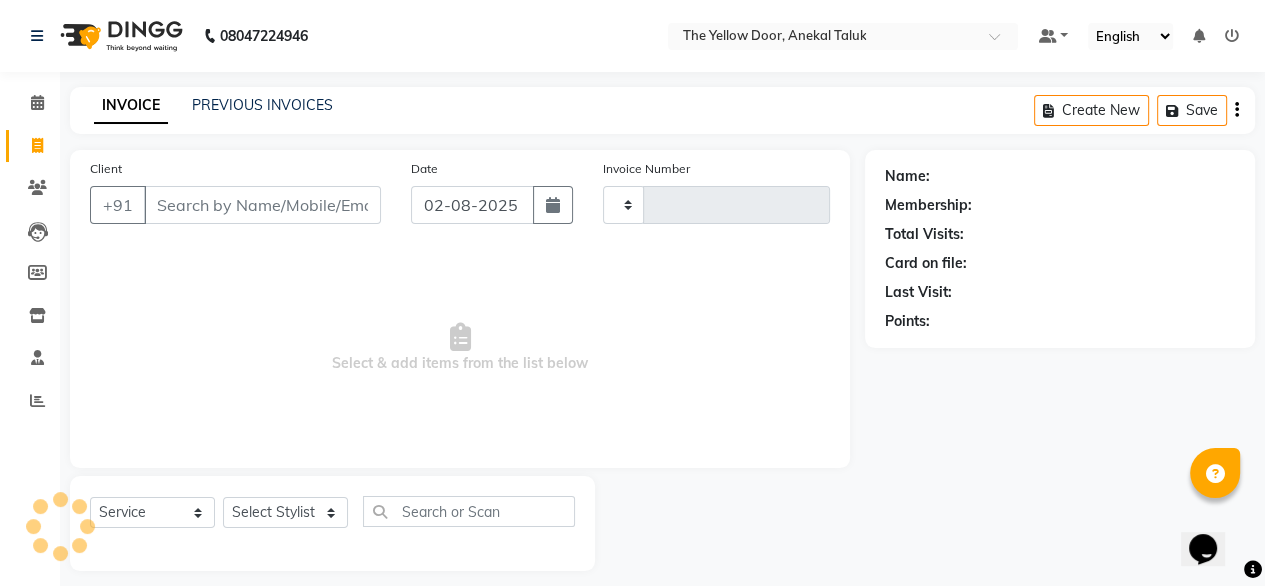 type on "01962" 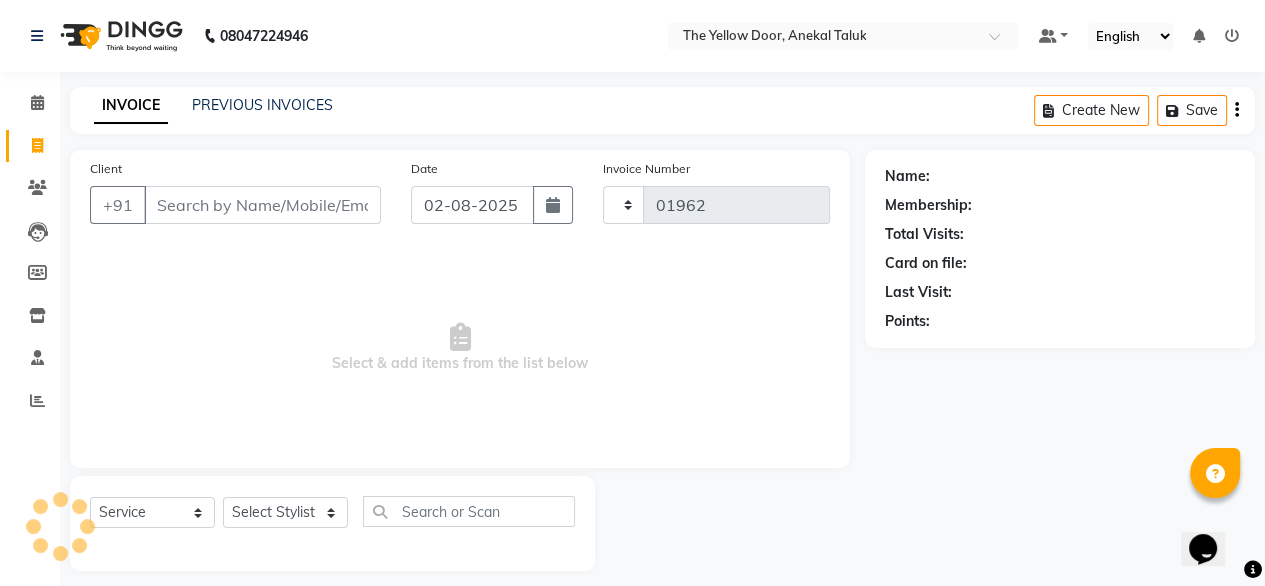 select on "5650" 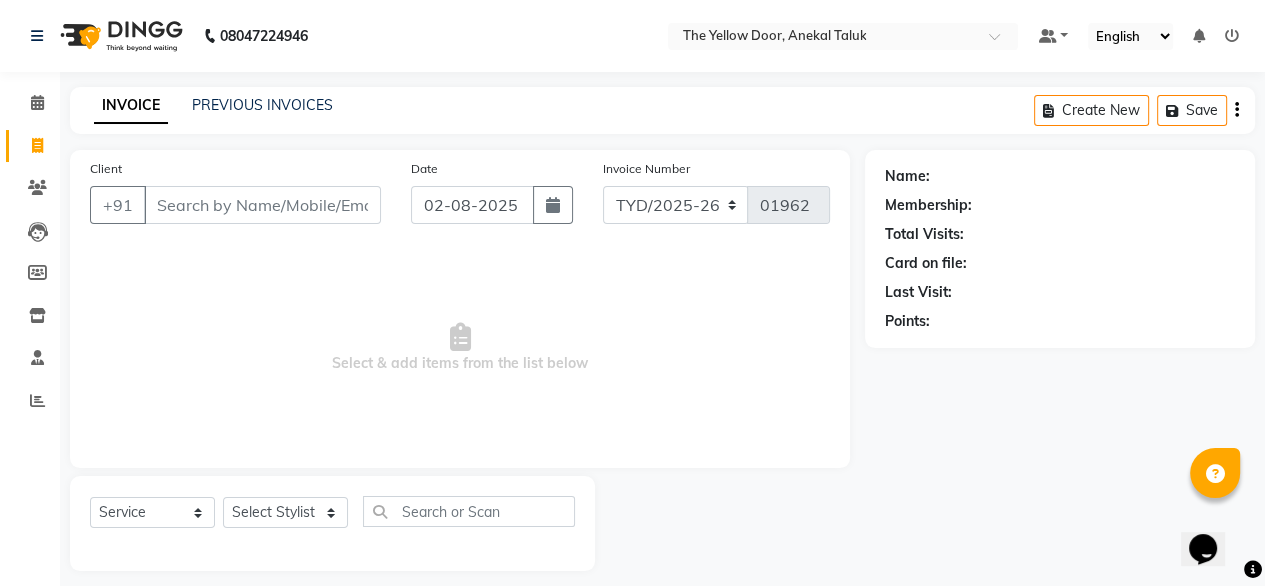 click on "Client" at bounding box center [262, 205] 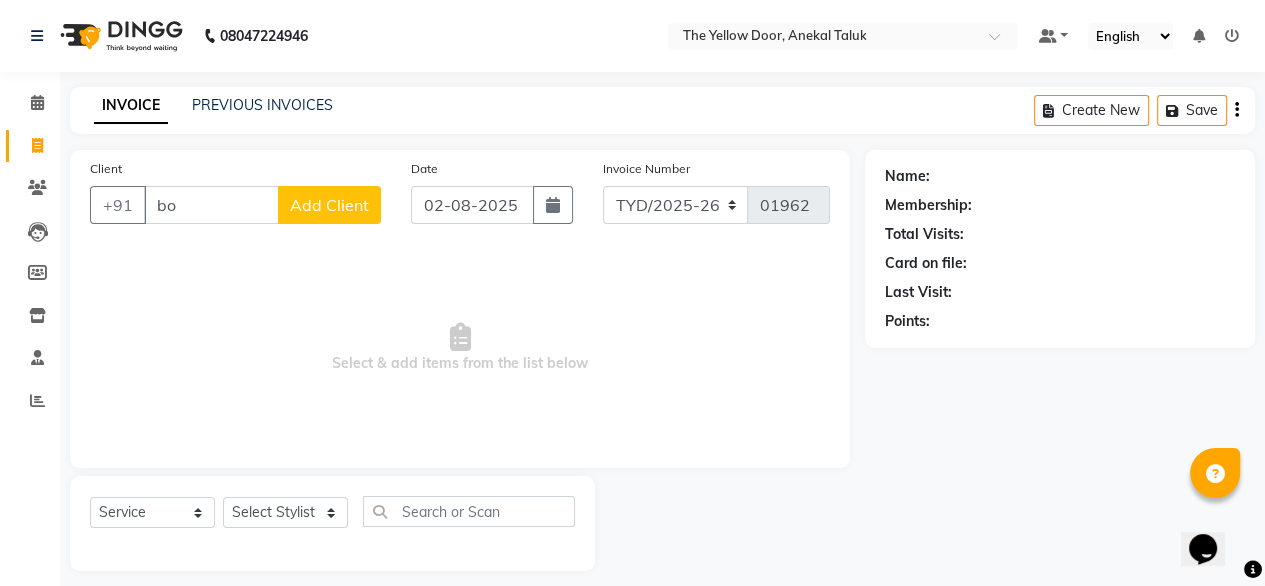 type on "b" 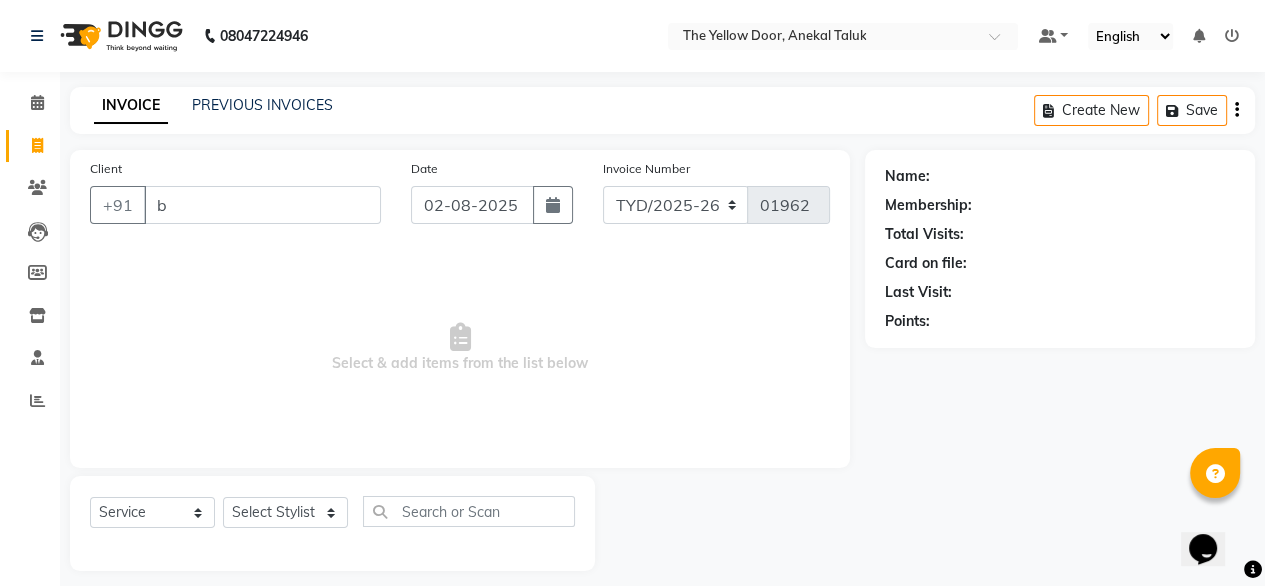 type 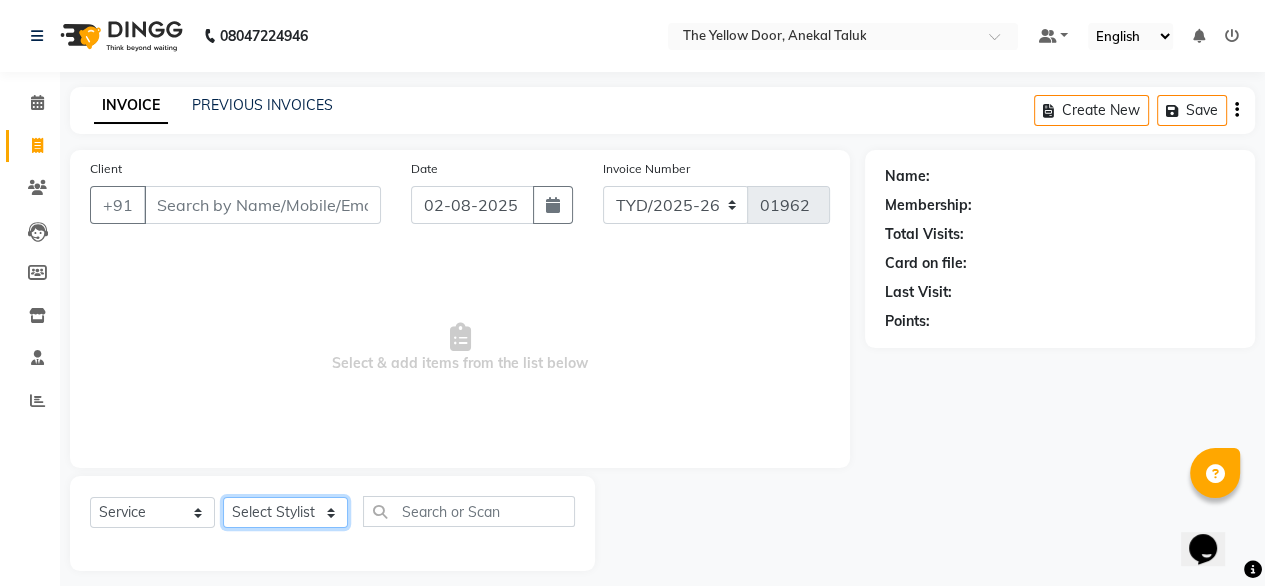 drag, startPoint x: 280, startPoint y: 510, endPoint x: 263, endPoint y: 435, distance: 76.902534 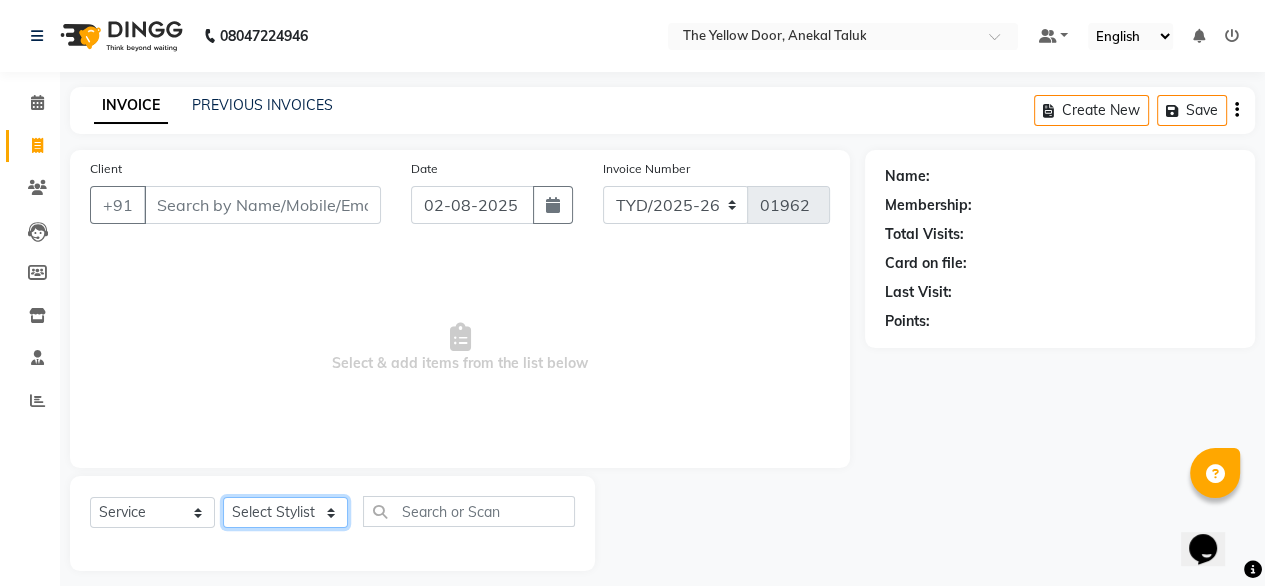 click on "Client +91 Date 02-08-2025 Invoice Number TYD/2025-26 V/2025-26 01962  Select & add items from the list below  Select  Service  Product  Membership  Package Voucher Prepaid Gift Card  Select Stylist Amit Roy Bina Deena Jena Housekeeping Manager Sajiya Shefi Shanoor Shri" 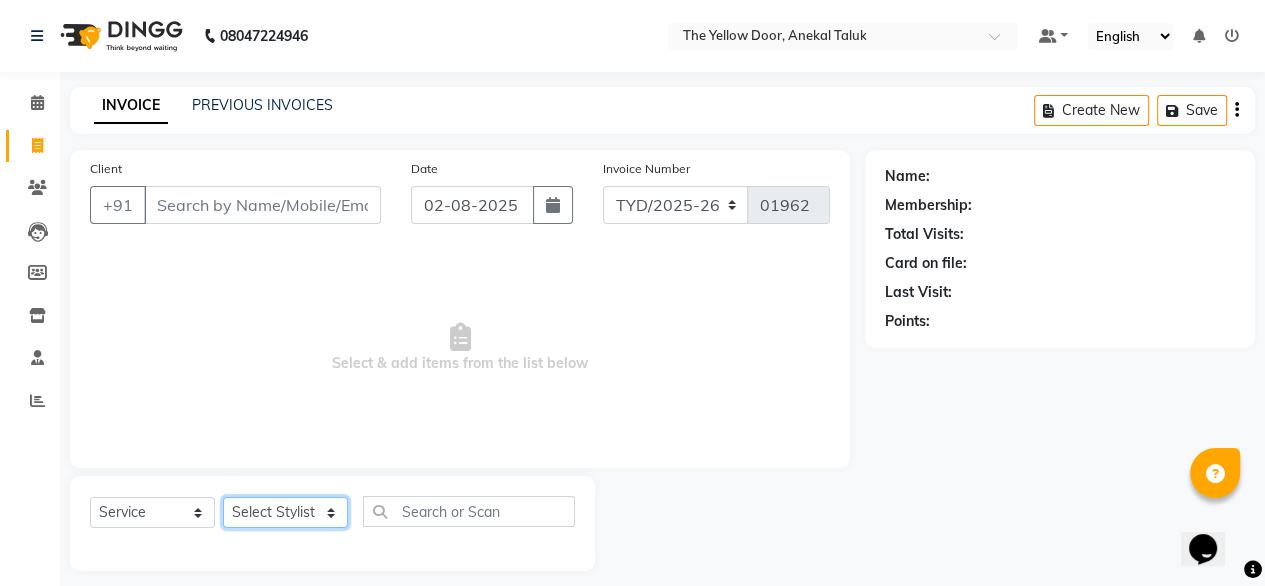select on "51707" 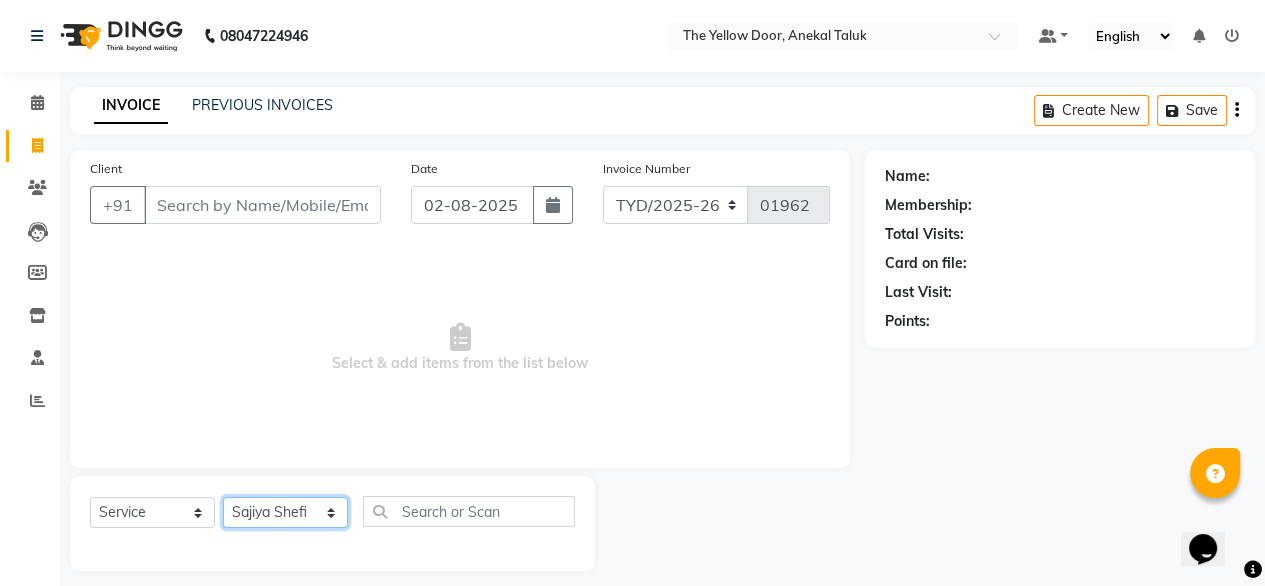 click on "Select Stylist Amit Roy Bina Deena Jena Housekeeping Manager Sajiya Shefi Shanoor Shri" 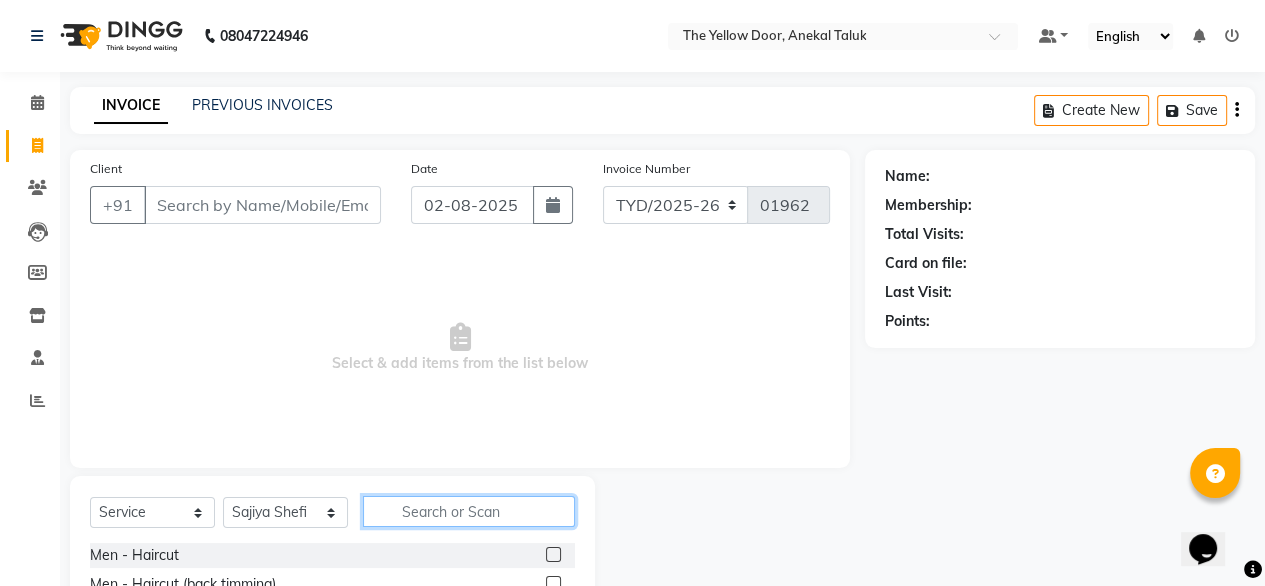 click 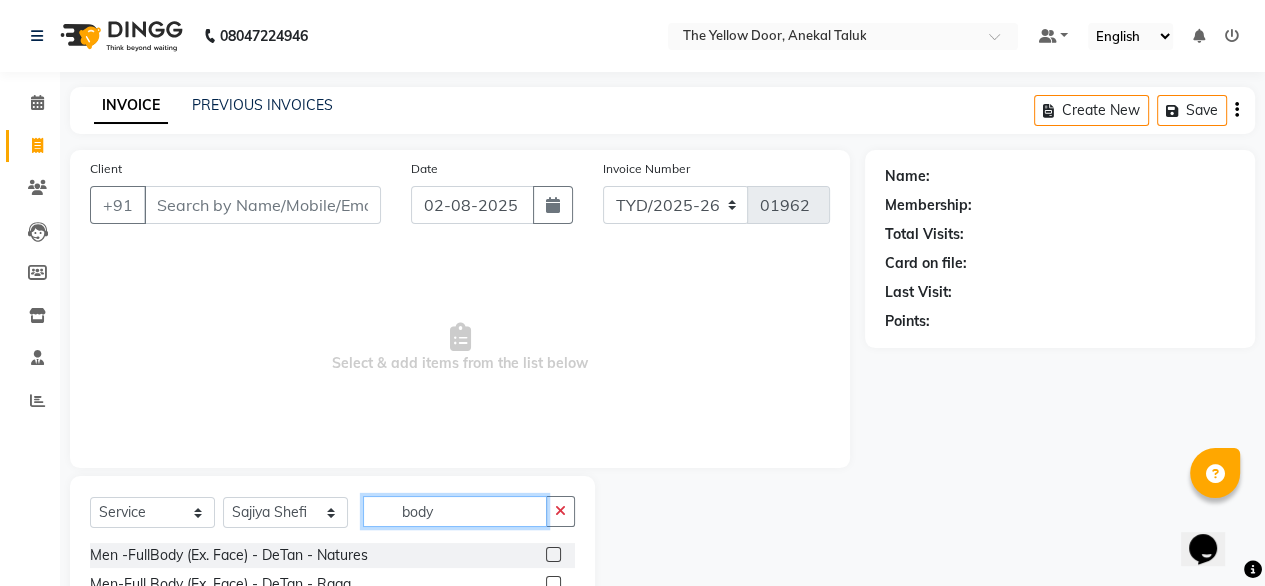 scroll, scrollTop: 216, scrollLeft: 0, axis: vertical 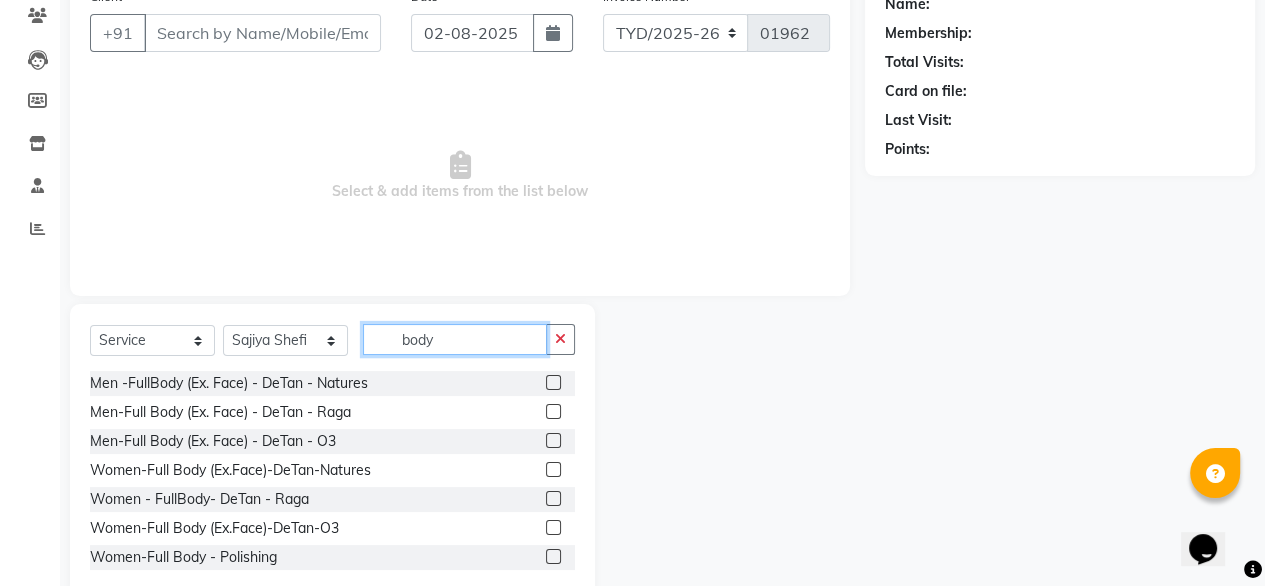 type on "body" 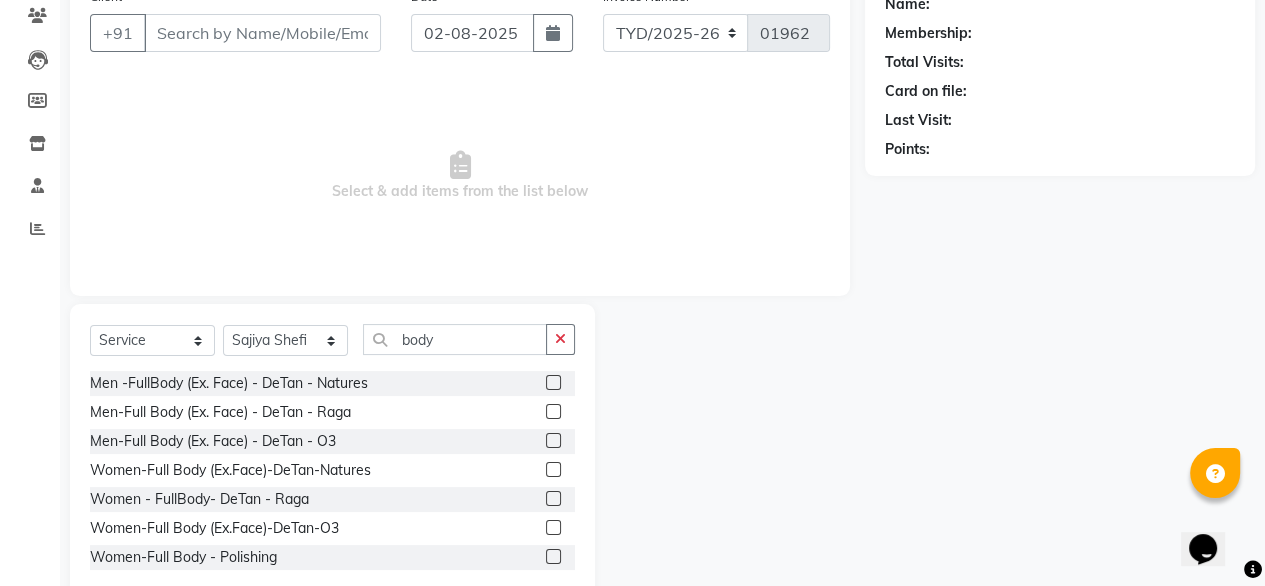 click on "Select  Service  Product  Membership  Package Voucher Prepaid Gift Card  Select Stylist Amit Roy Bina Deena Jena Housekeeping Manager Sajiya Shefi Shanoor Shri body Men -FullBody (Ex. Face) - DeTan - Natures  Men-Full Body (Ex. Face) - DeTan - Raga  Men-Full Body (Ex. Face) - DeTan - O3  Women-Full Body (Ex.Face)-DeTan-Natures  Women - FullBody- DeTan - Raga  Women-Full Body (Ex.Face)-DeTan-O3  Women-Full Body - Polishing  Women-Waxing-FullBody-Honey  Women-Waxing-FullBody-Chocolate  Women-Waxing-FullBody-Rica" 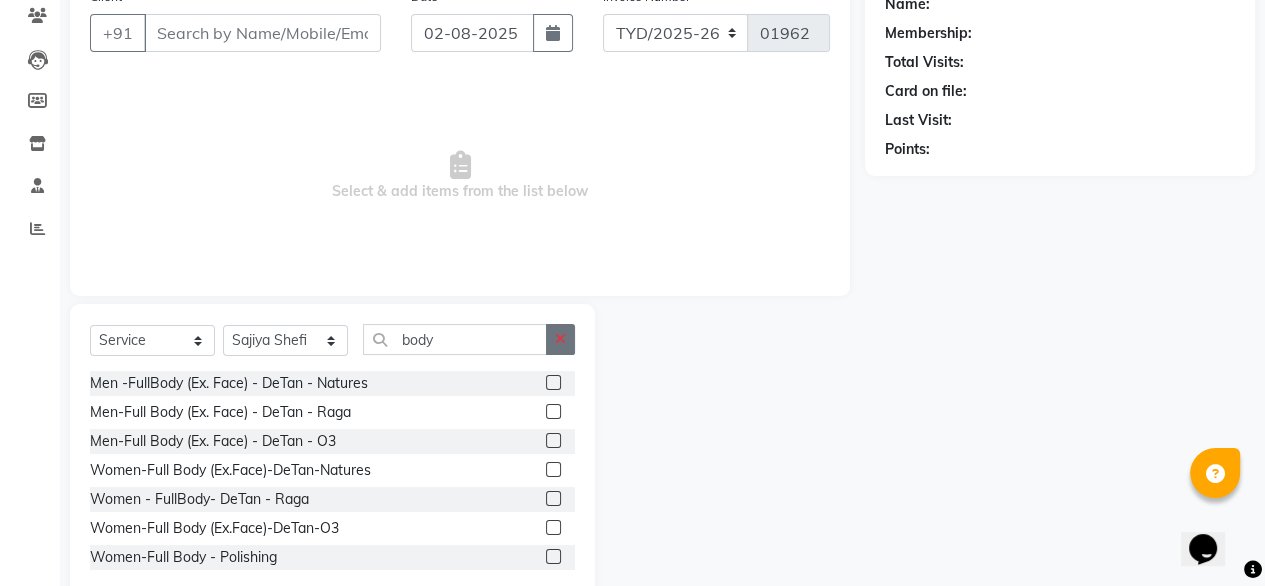 click 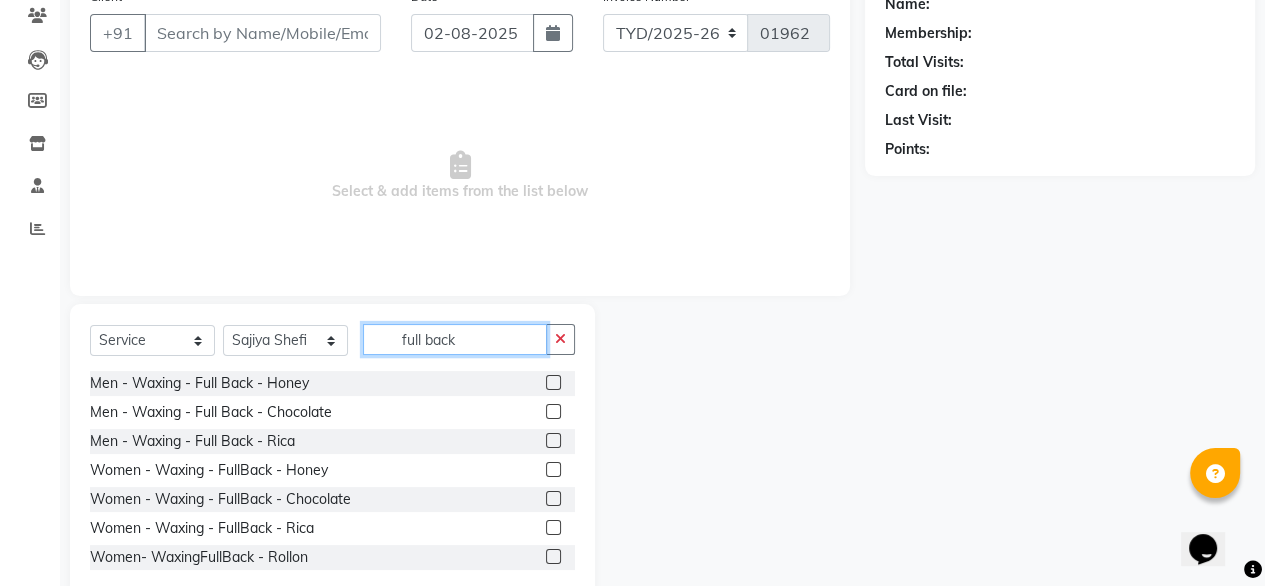 scroll, scrollTop: 3, scrollLeft: 0, axis: vertical 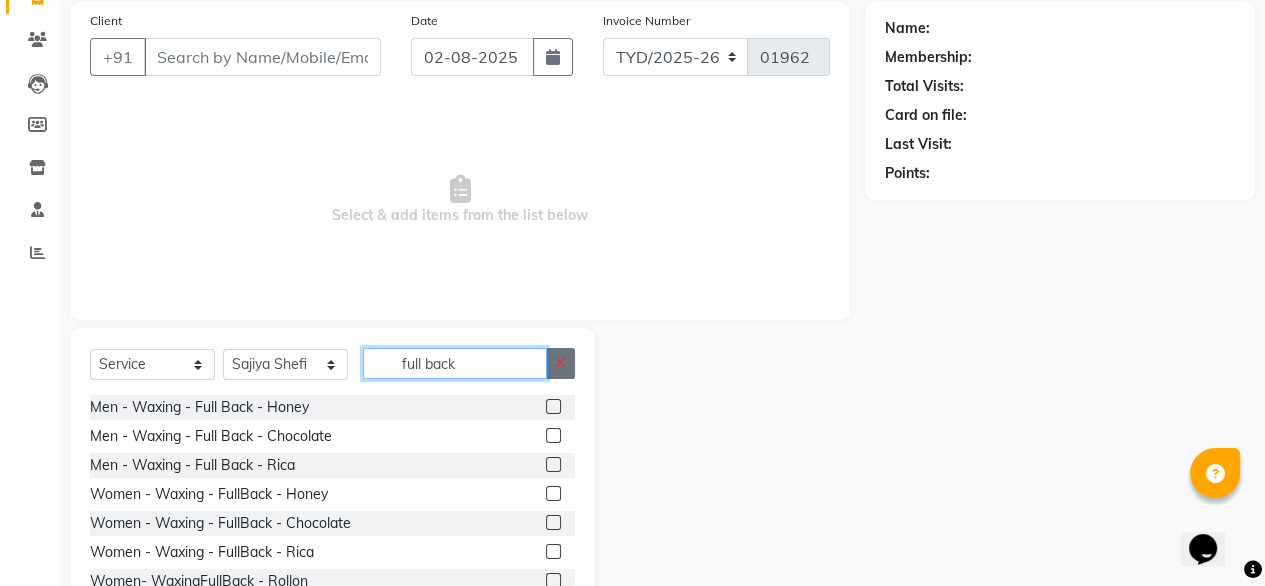 type on "full back" 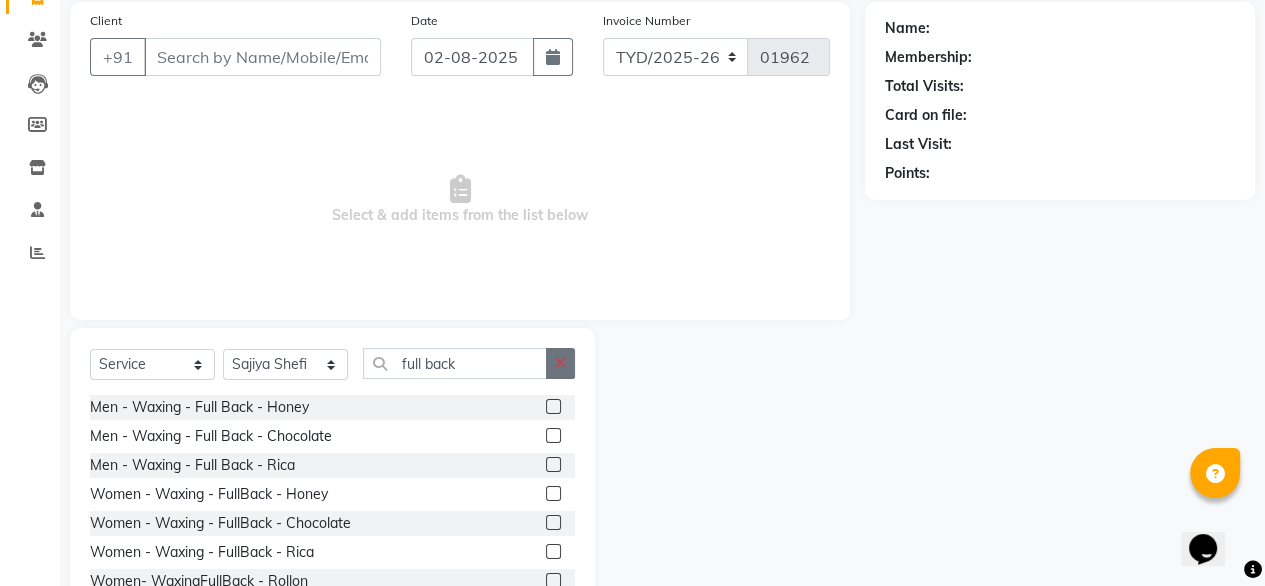 click 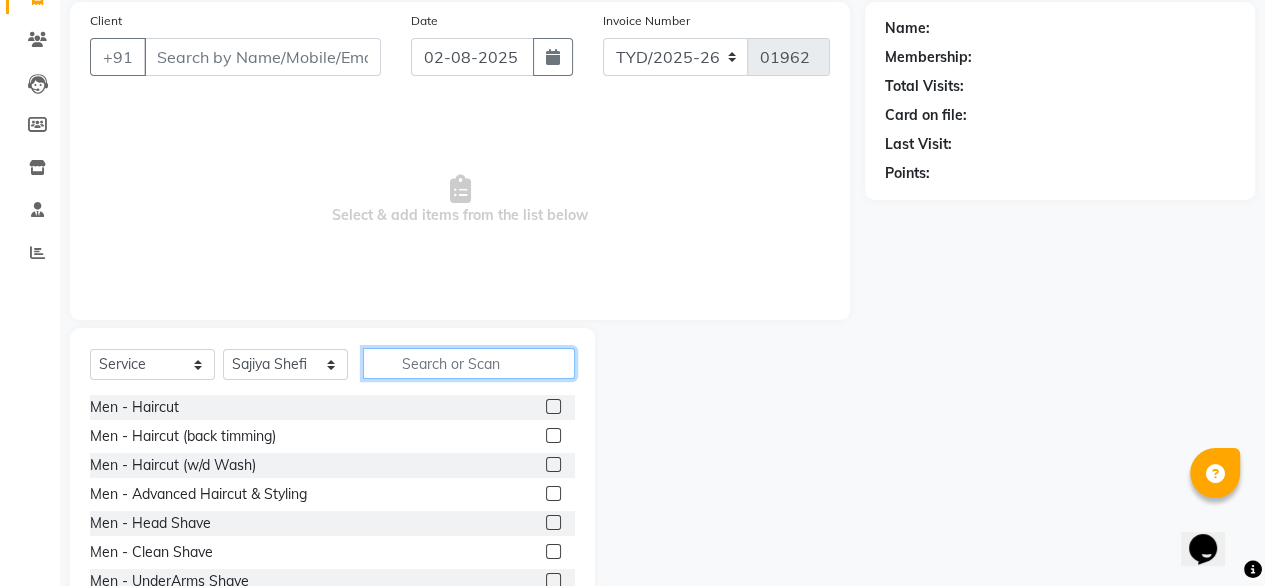 click 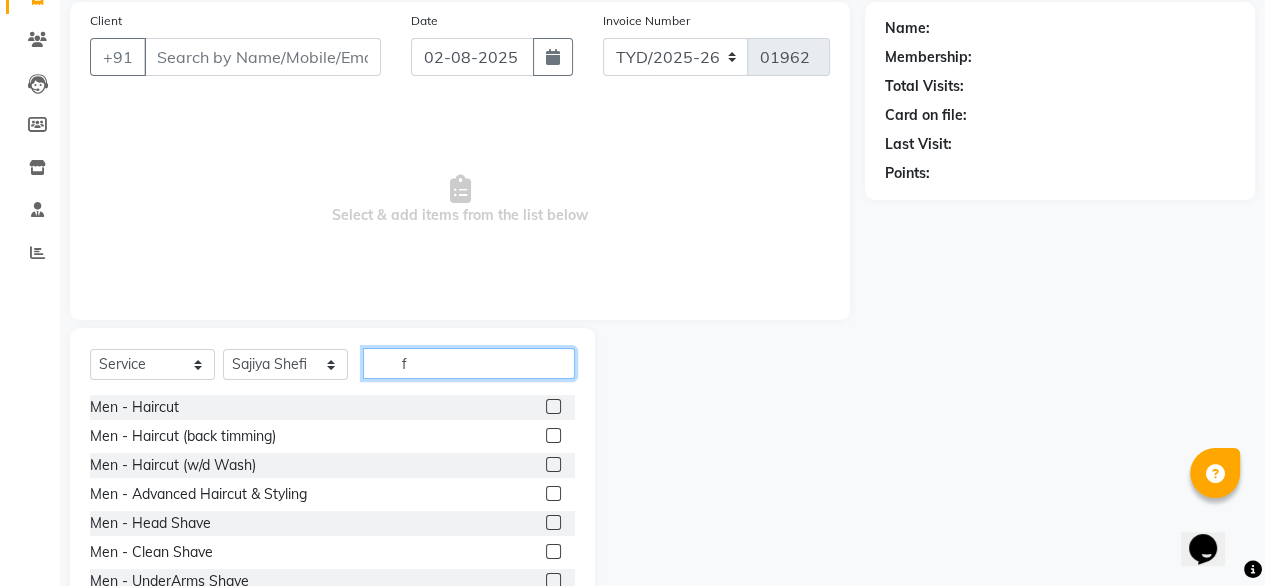 click on "f" 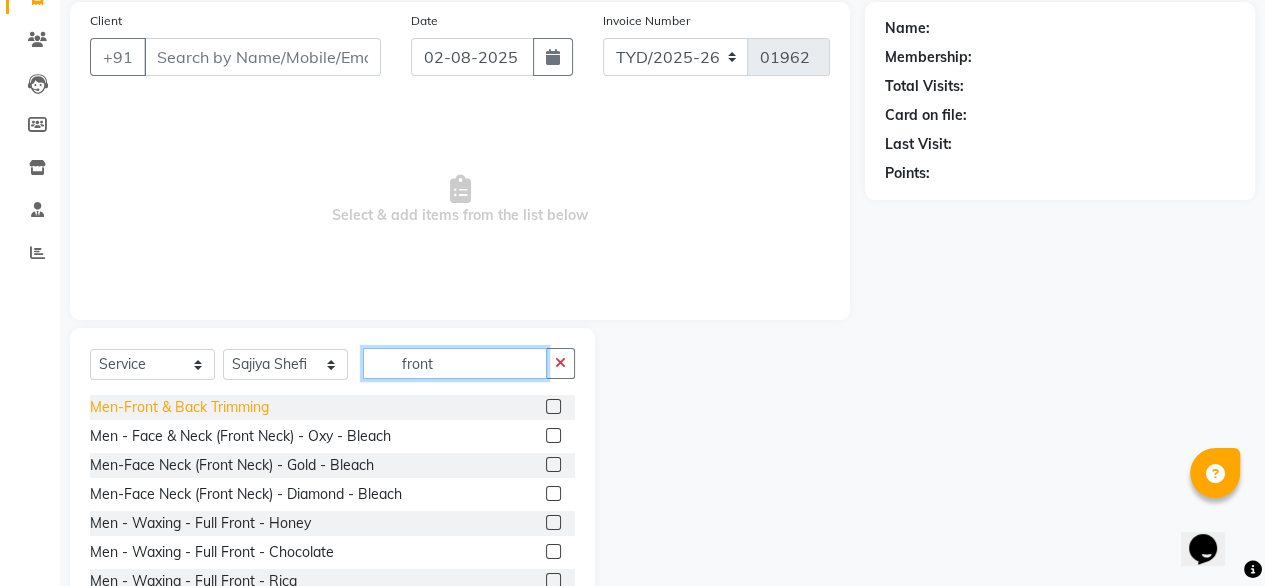 type on "front" 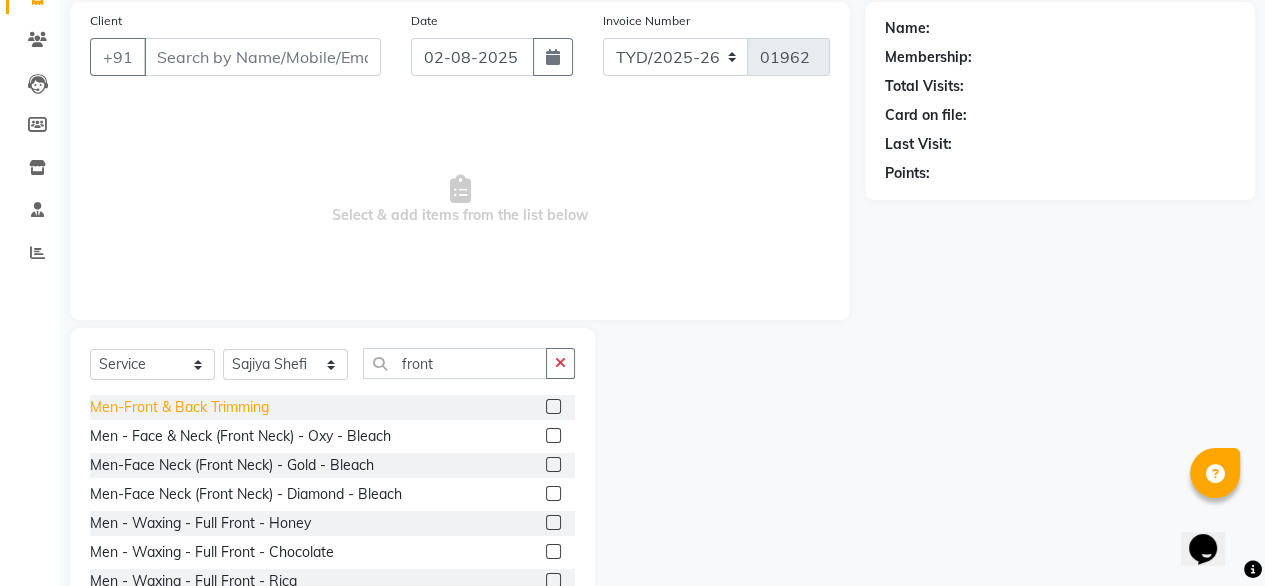 click on "Men-Front & Back Trimming" 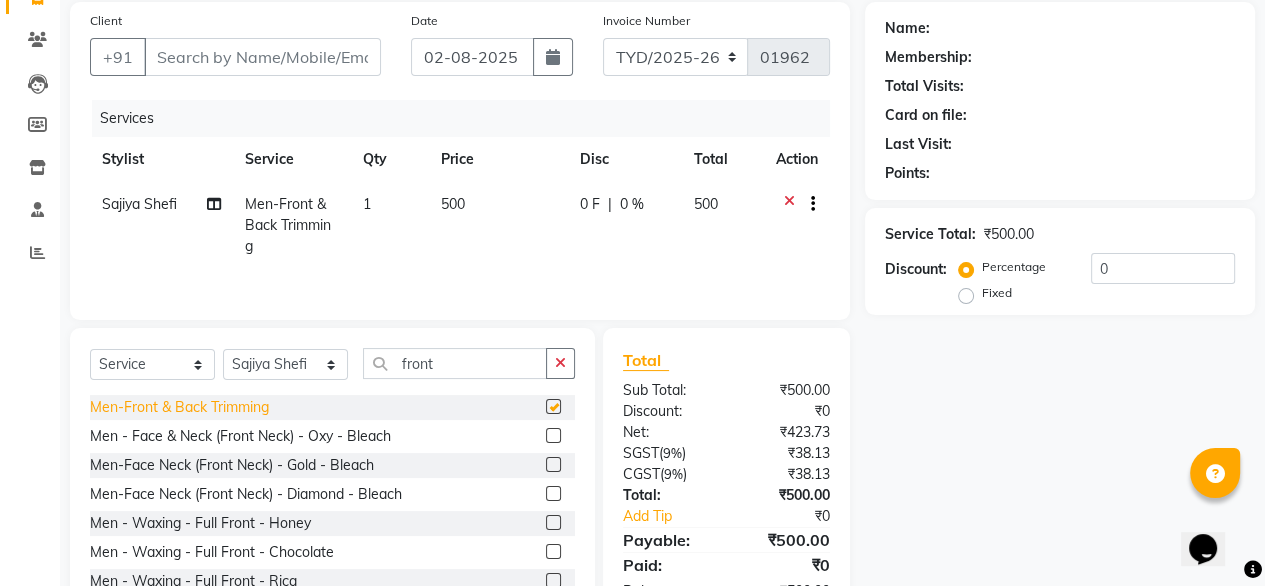 checkbox on "false" 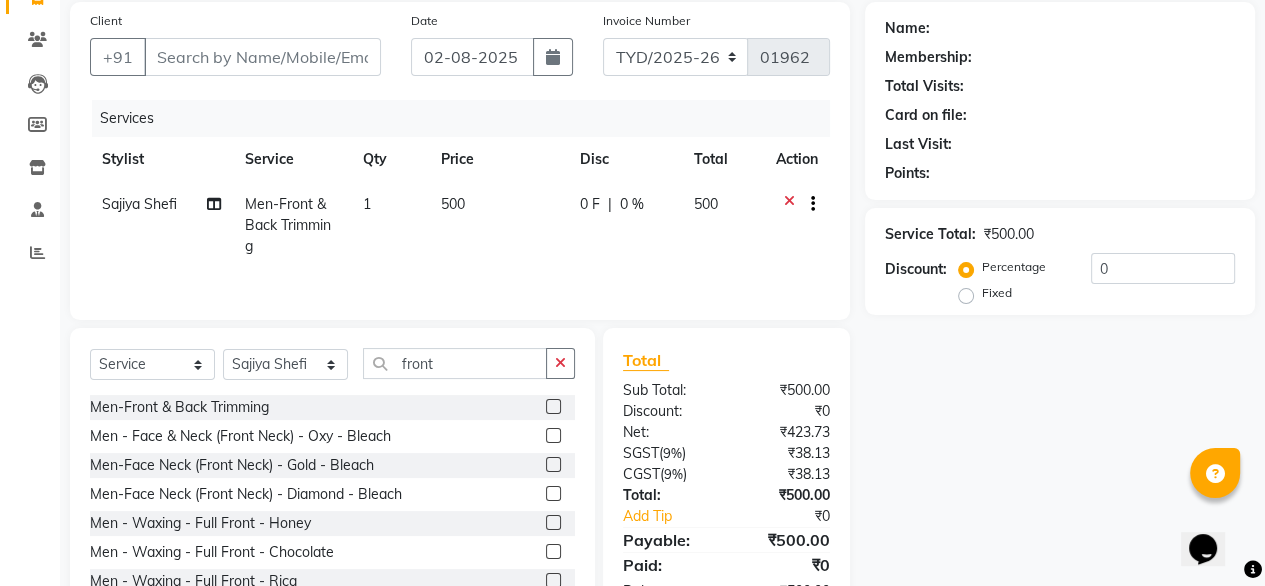 click 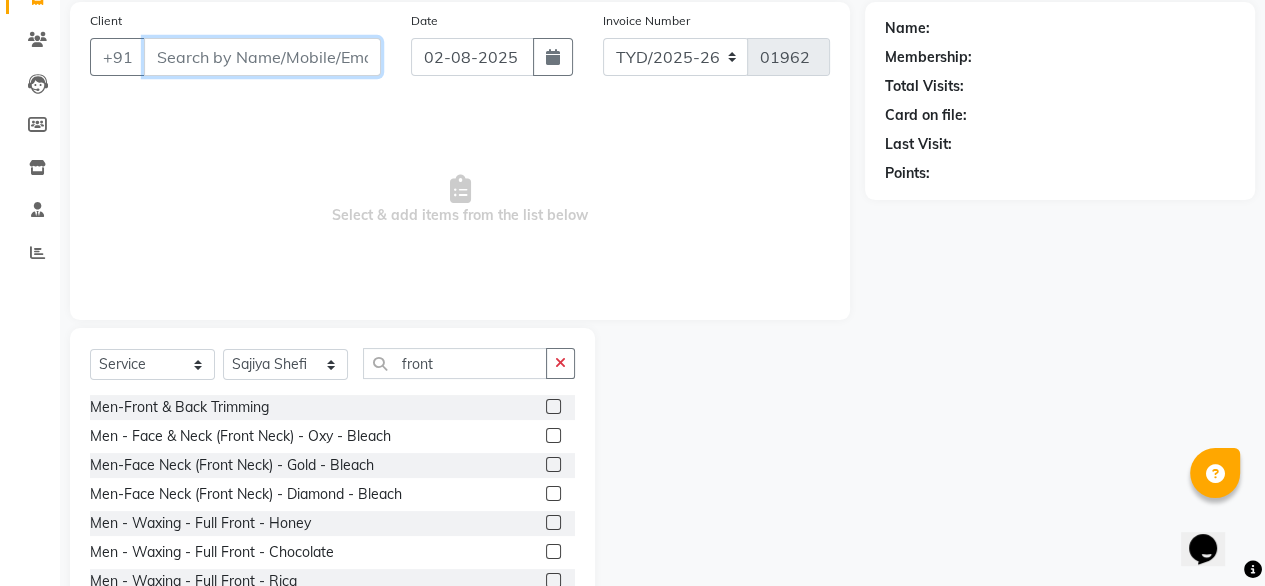 click on "Client" at bounding box center [262, 57] 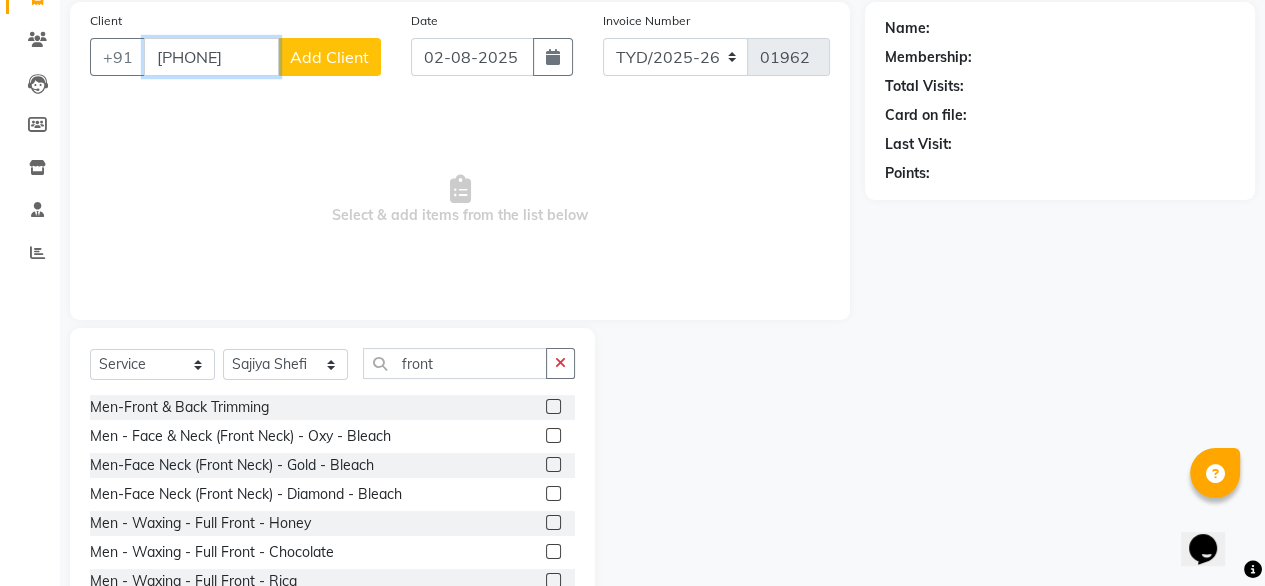 type on "9582530979" 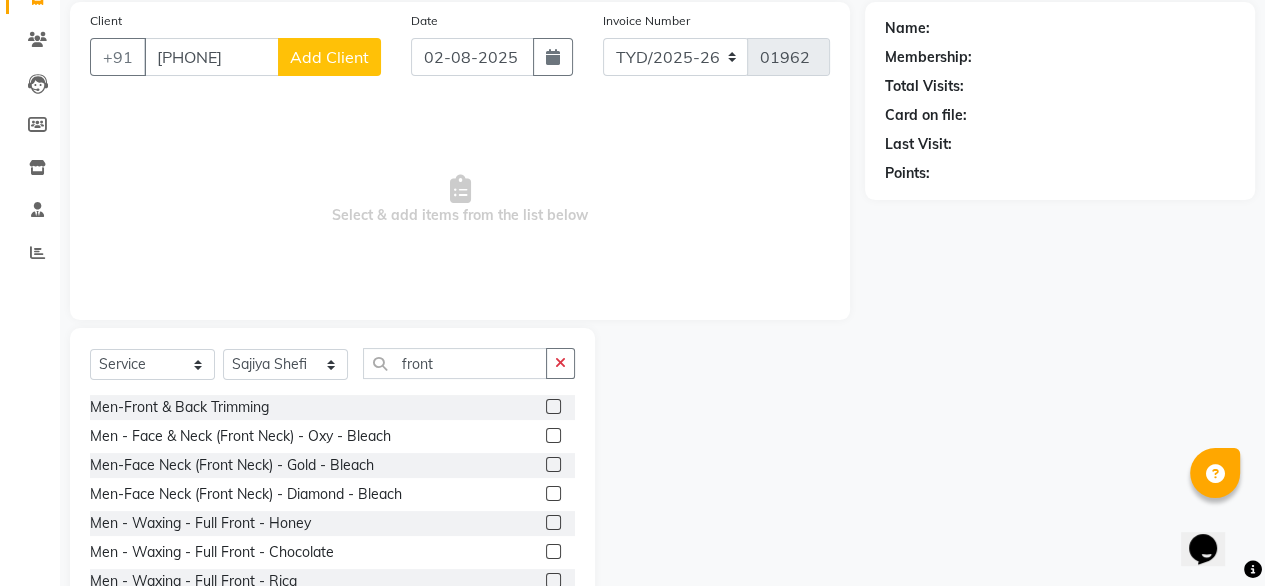 click on "Add Client" 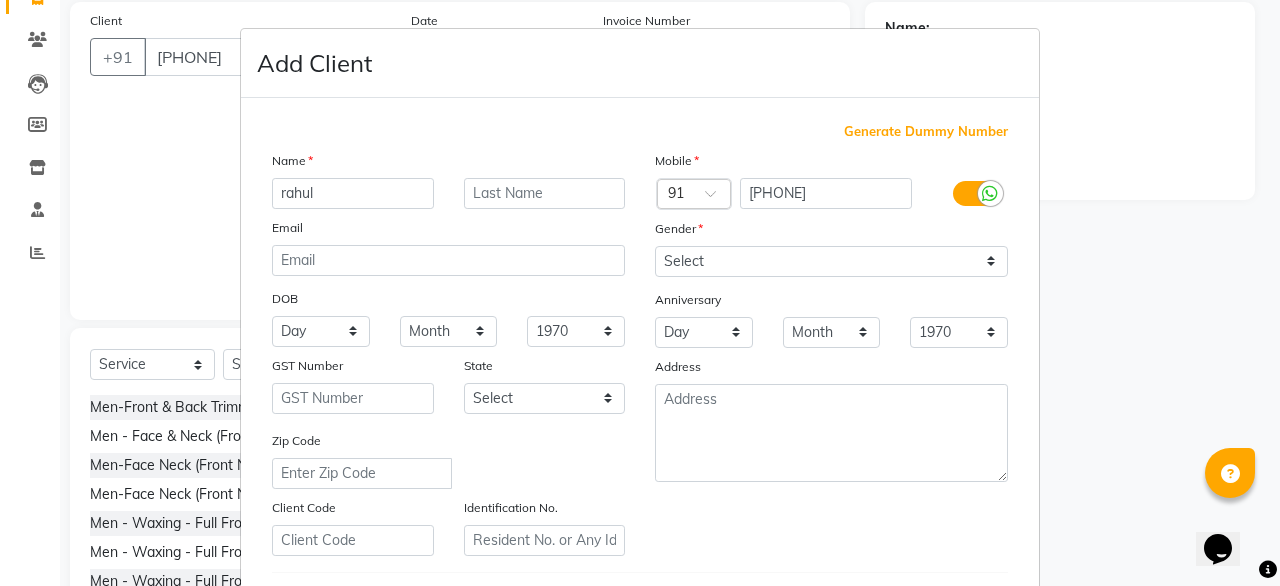 type on "rahul" 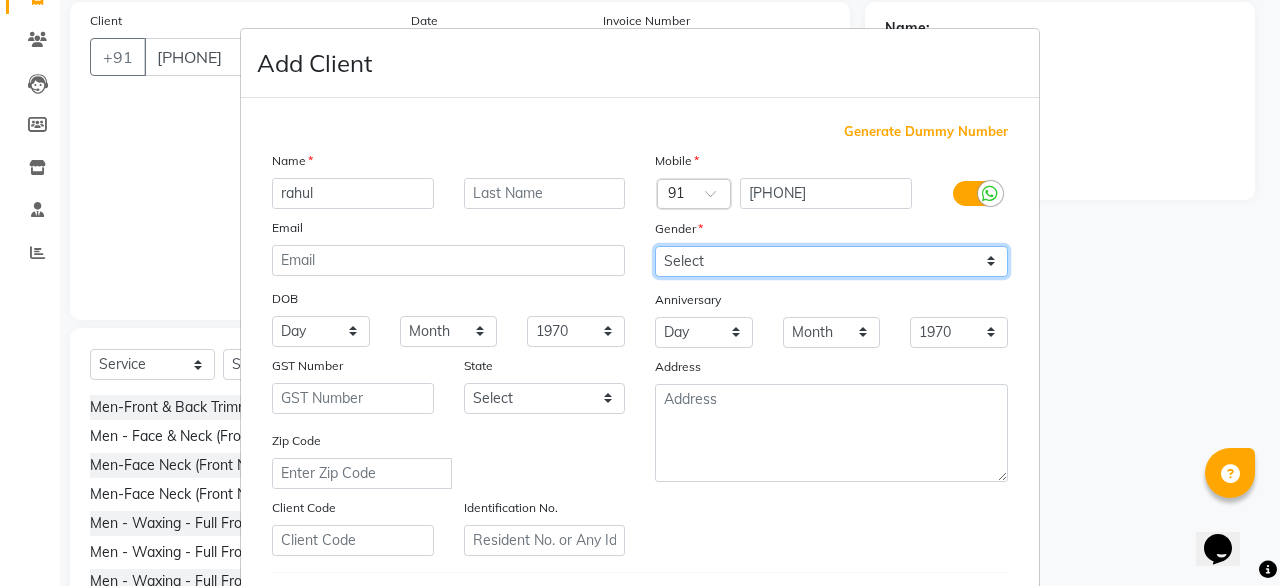 click on "Select Male Female Other Prefer Not To Say" at bounding box center [831, 261] 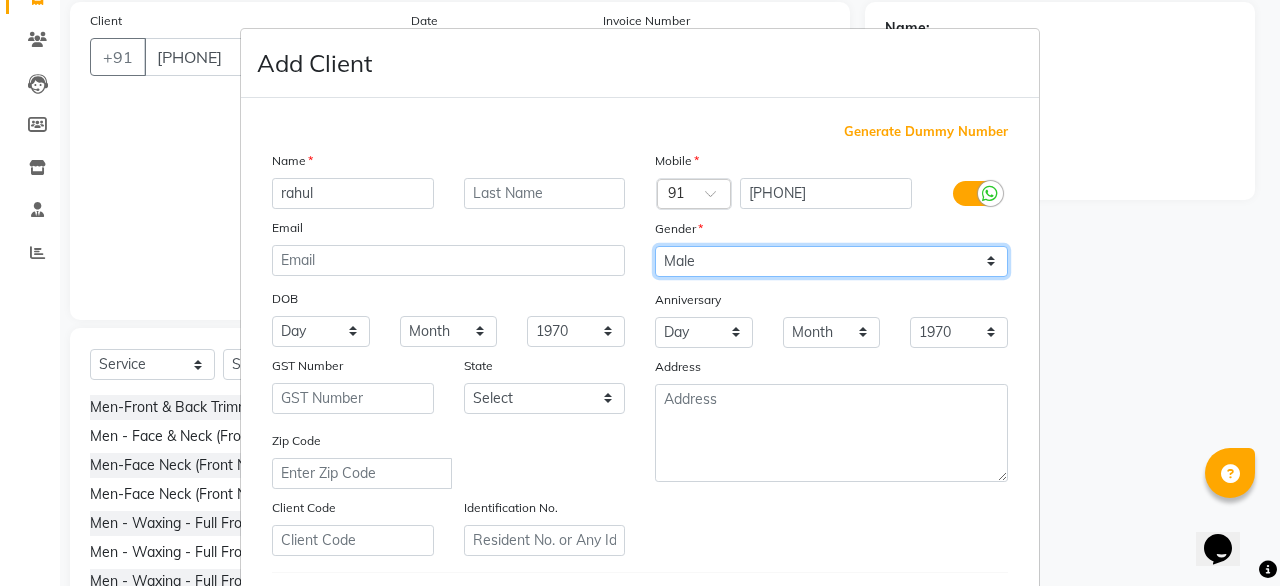 click on "Select Male Female Other Prefer Not To Say" at bounding box center [831, 261] 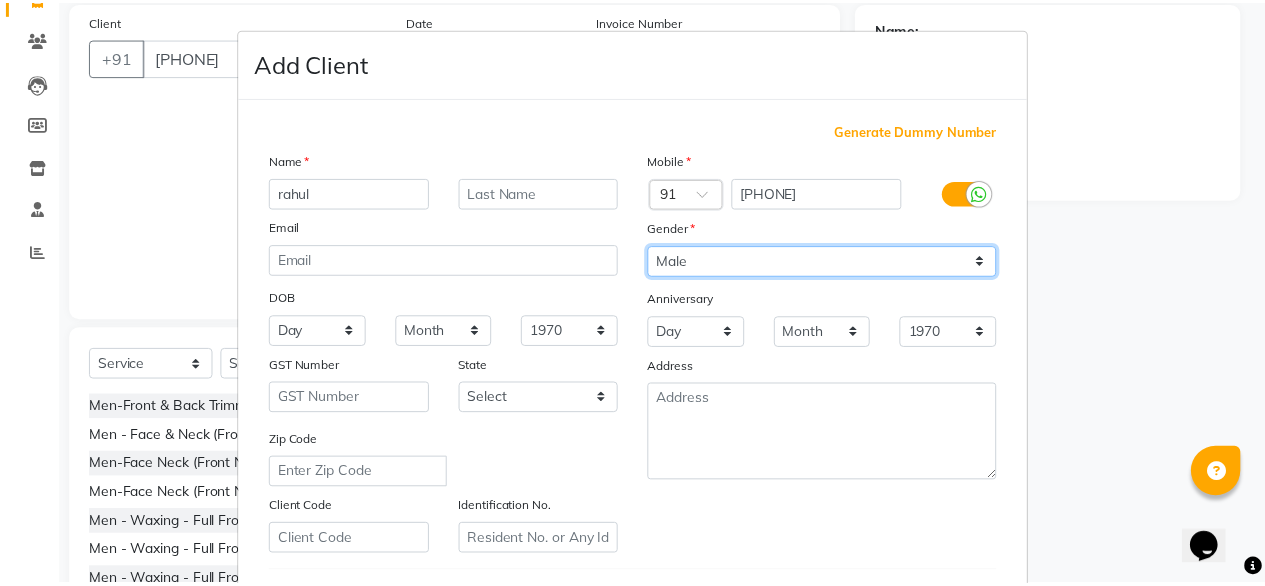 scroll, scrollTop: 347, scrollLeft: 0, axis: vertical 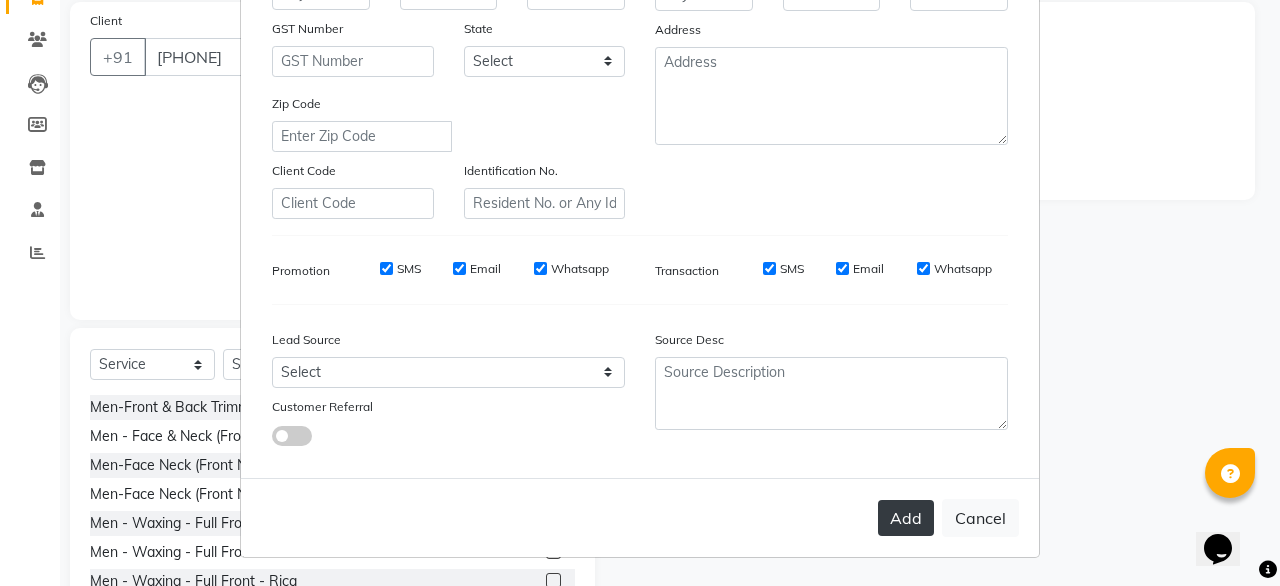 click on "Add" at bounding box center [906, 518] 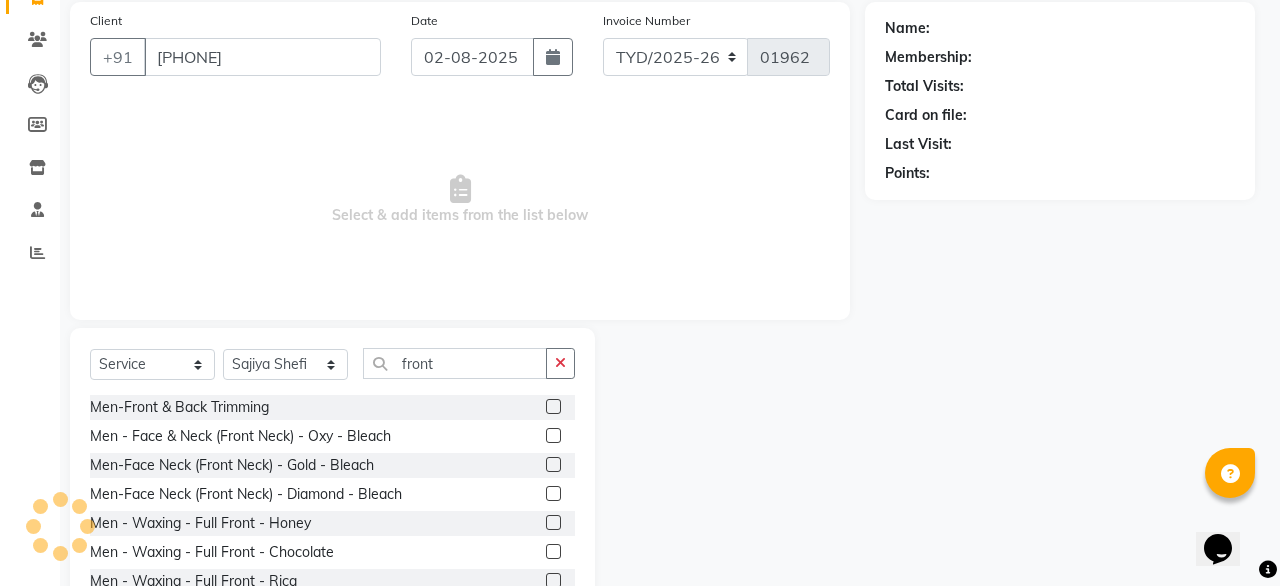 type 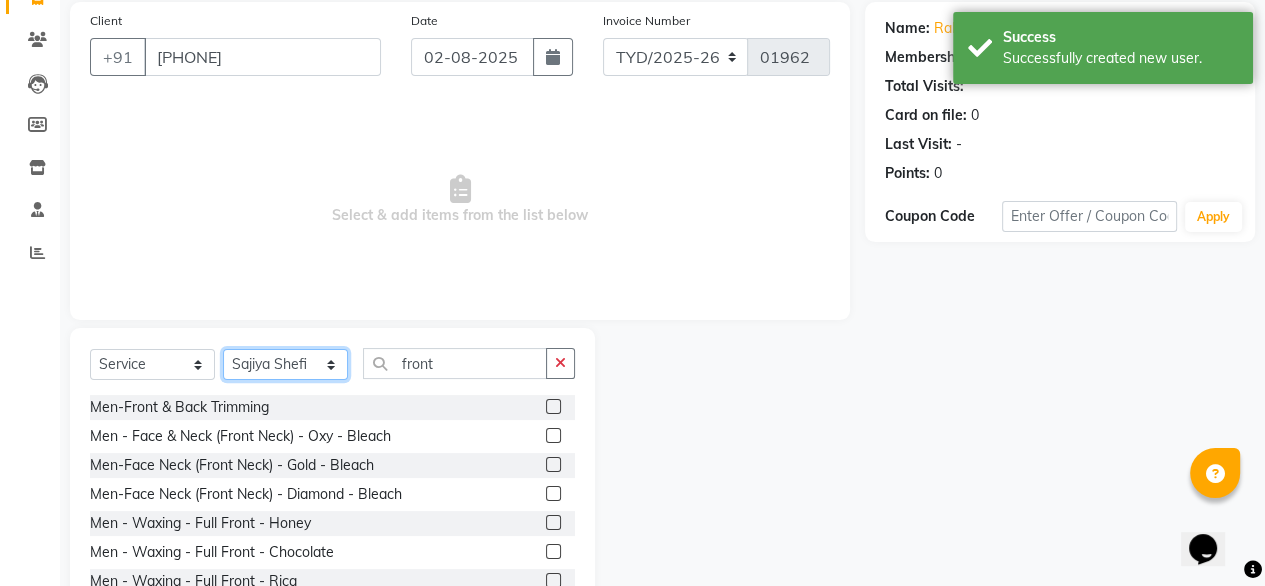 click on "Select Stylist Amit Roy Bina Deena Jena Housekeeping Manager Sajiya Shefi Shanoor Shri" 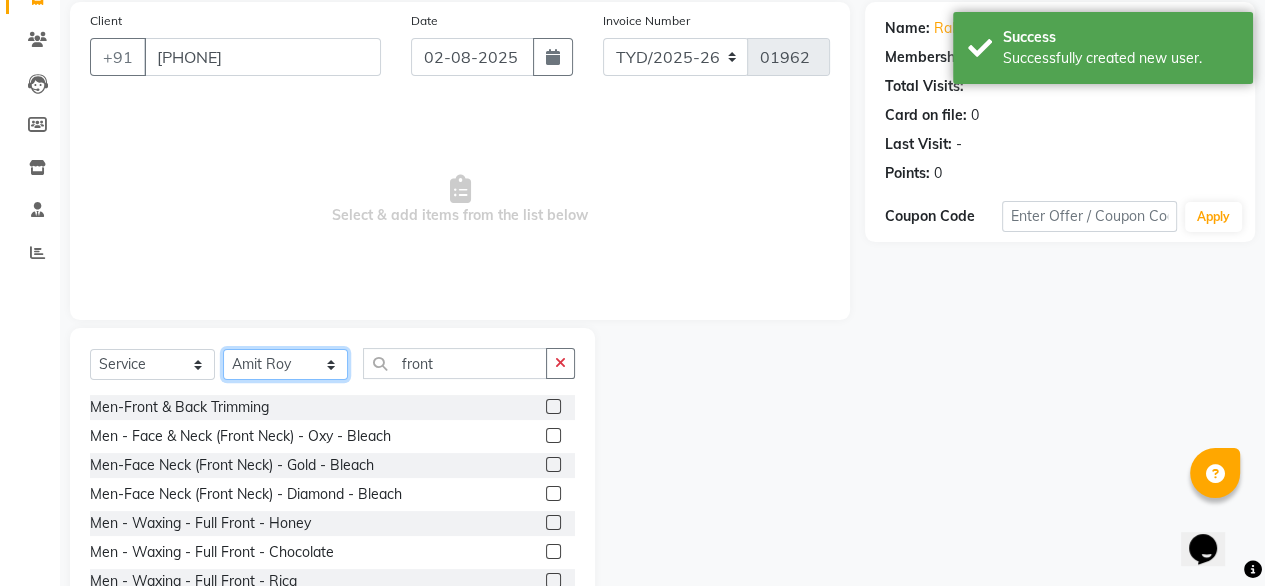click on "Select Stylist Amit Roy Bina Deena Jena Housekeeping Manager Sajiya Shefi Shanoor Shri" 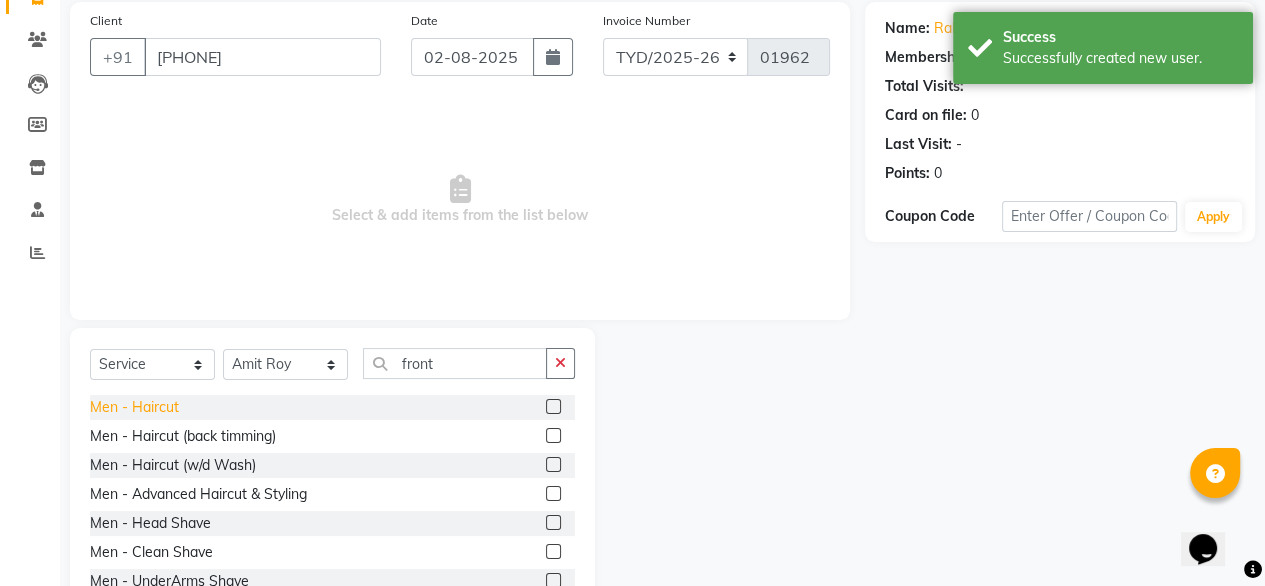 click on "Men - Haircut" 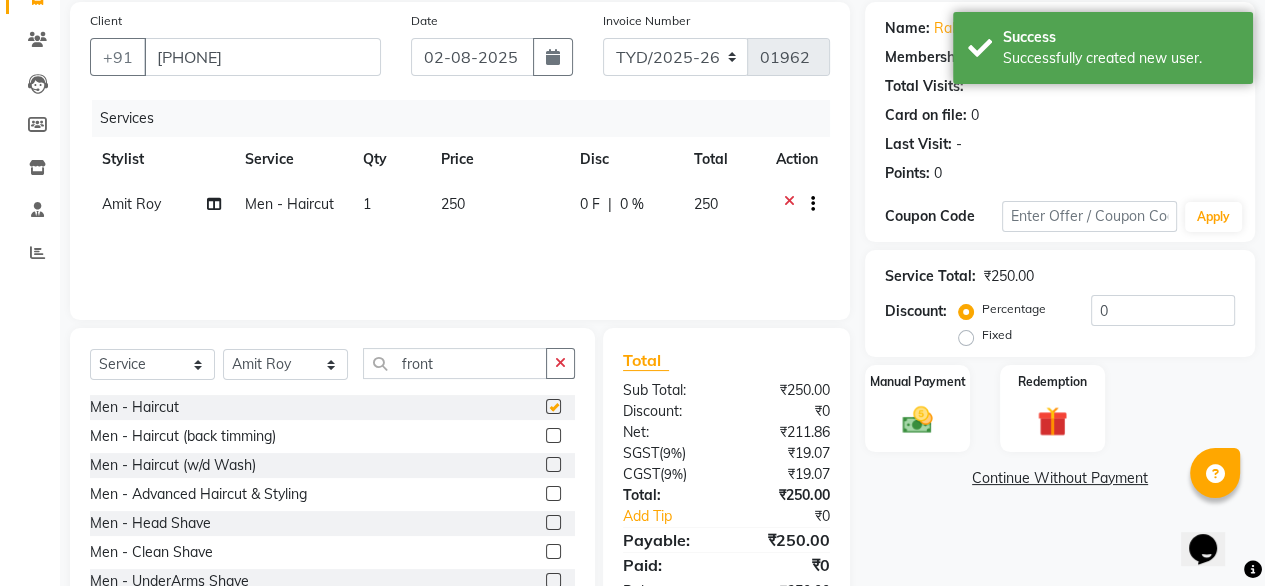 checkbox on "false" 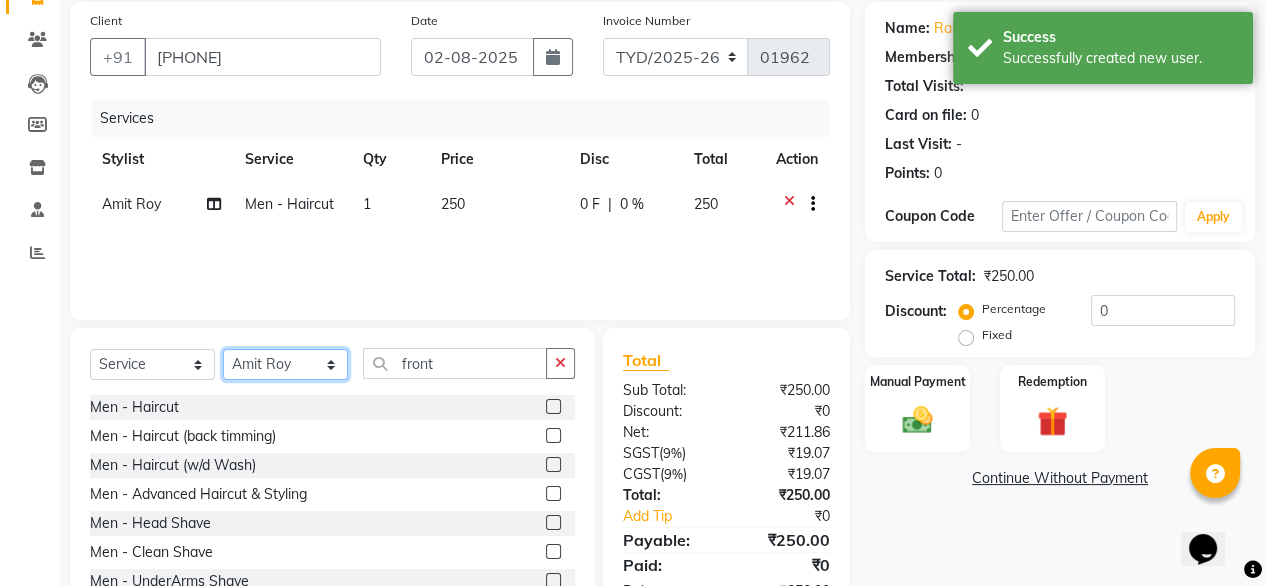 click on "Select Stylist Amit Roy Bina Deena Jena Housekeeping Manager Sajiya Shefi Shanoor Shri" 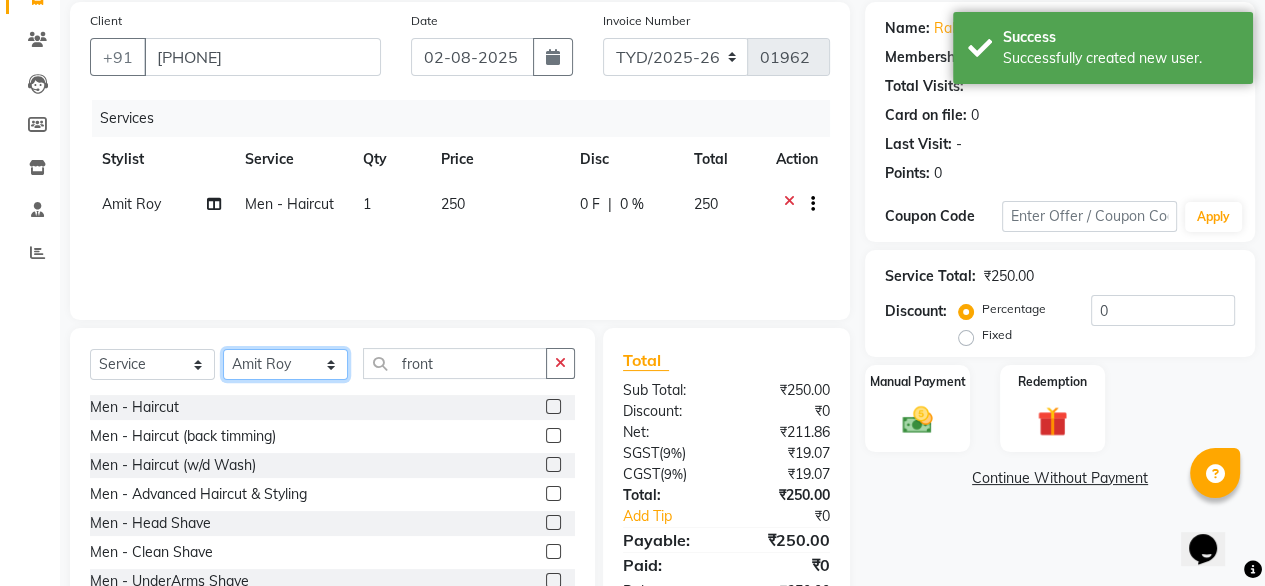 select on "36569" 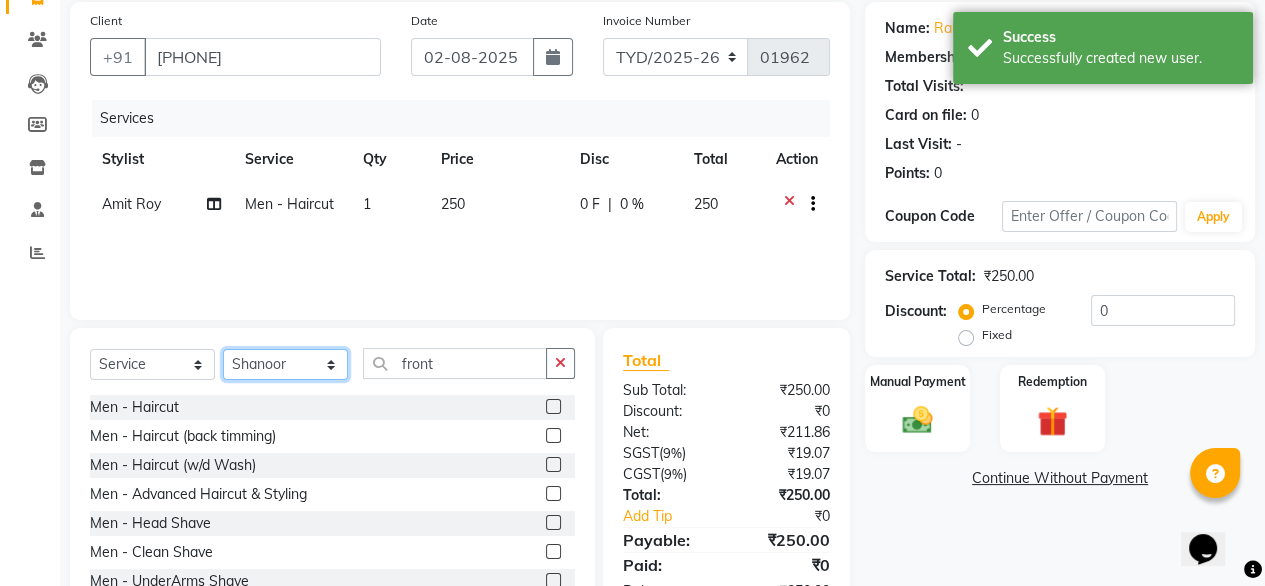 click on "Select Stylist Amit Roy Bina Deena Jena Housekeeping Manager Sajiya Shefi Shanoor Shri" 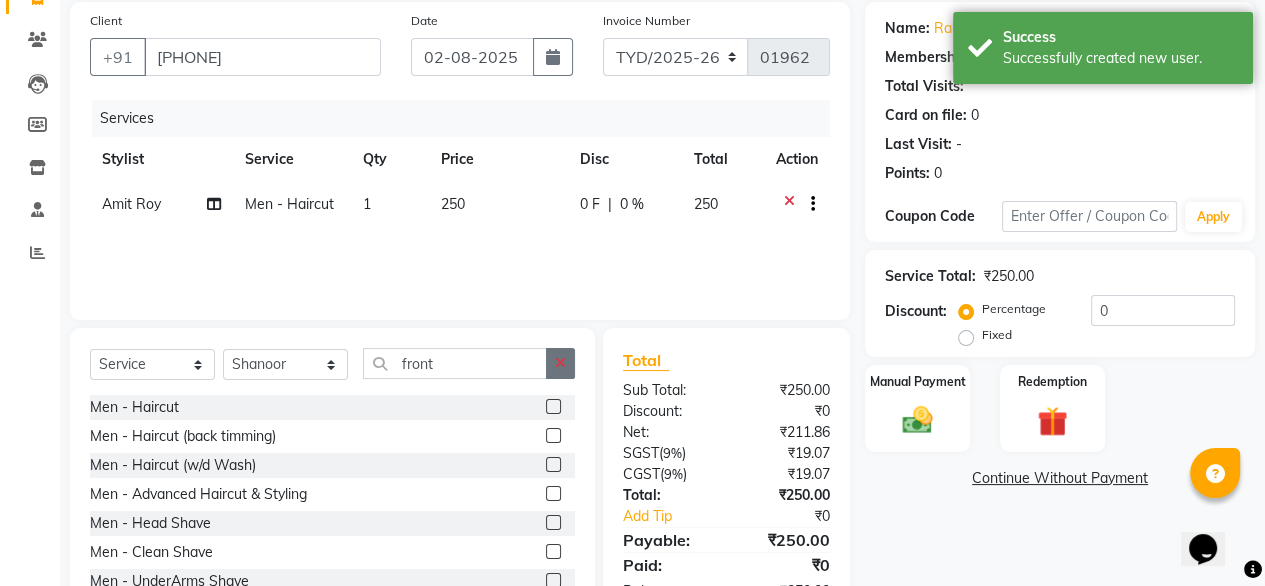 click 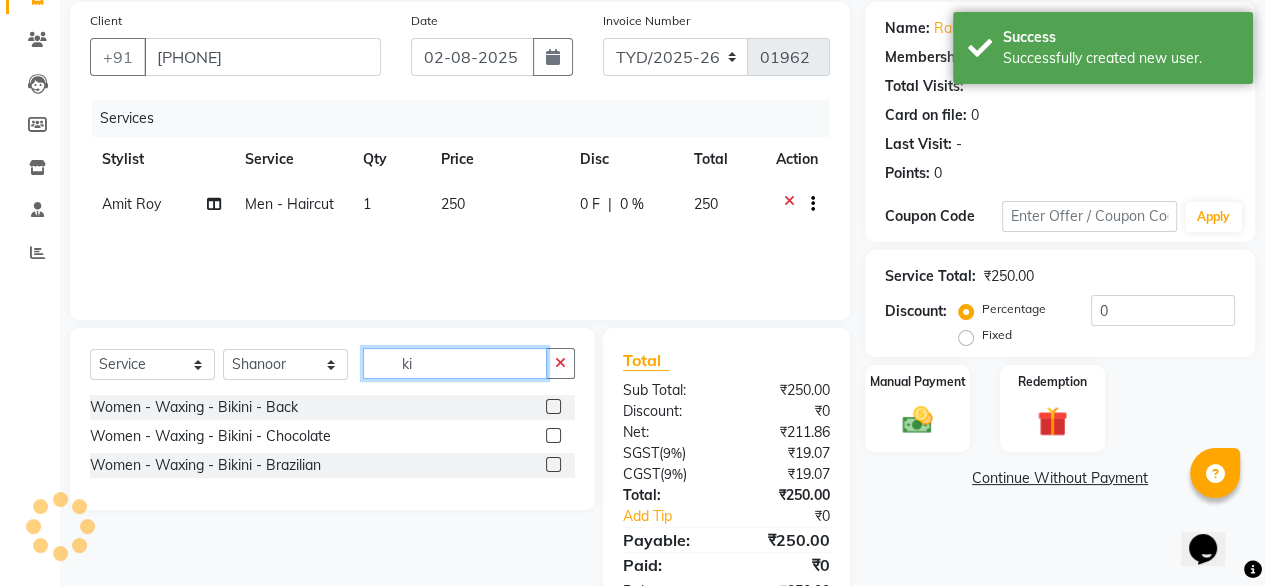 type on "k" 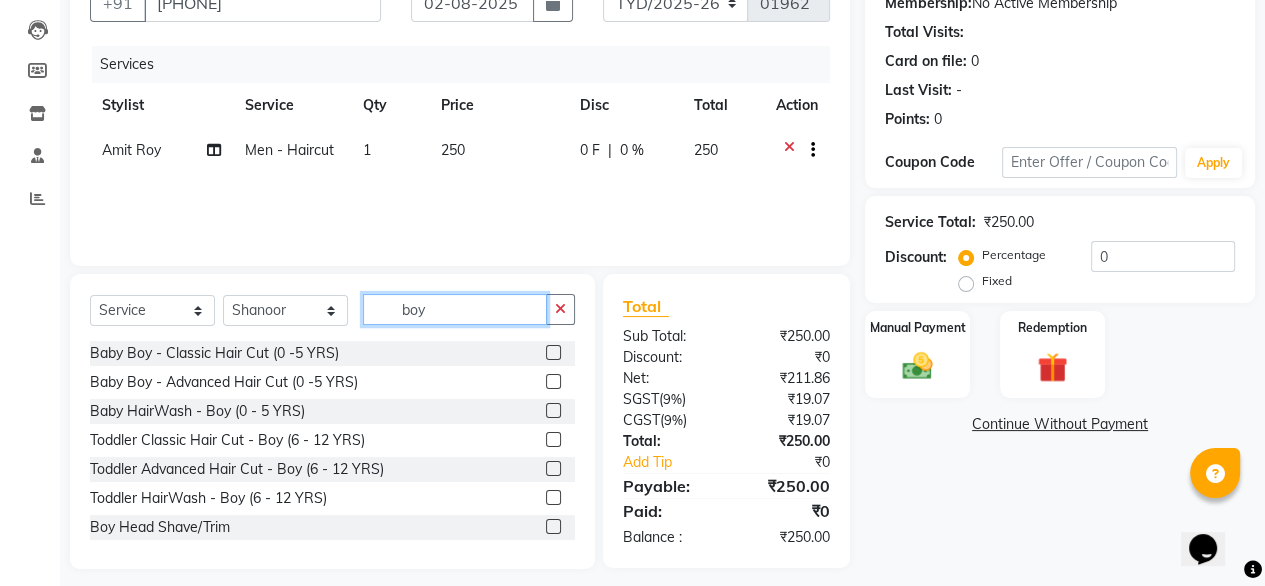 scroll, scrollTop: 211, scrollLeft: 0, axis: vertical 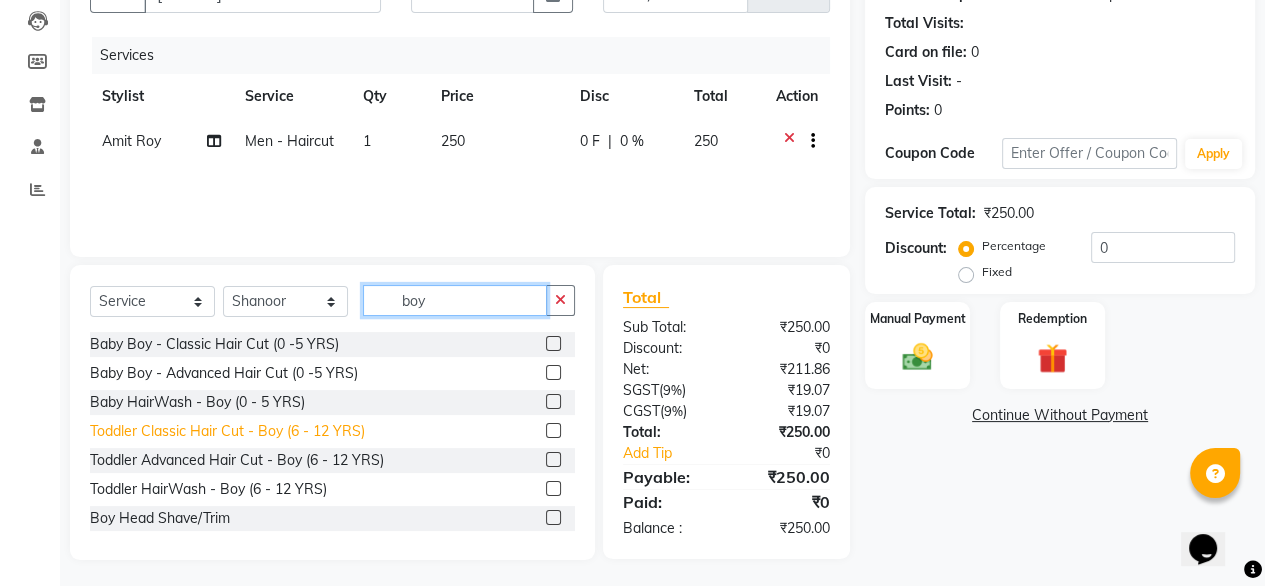 type on "boy" 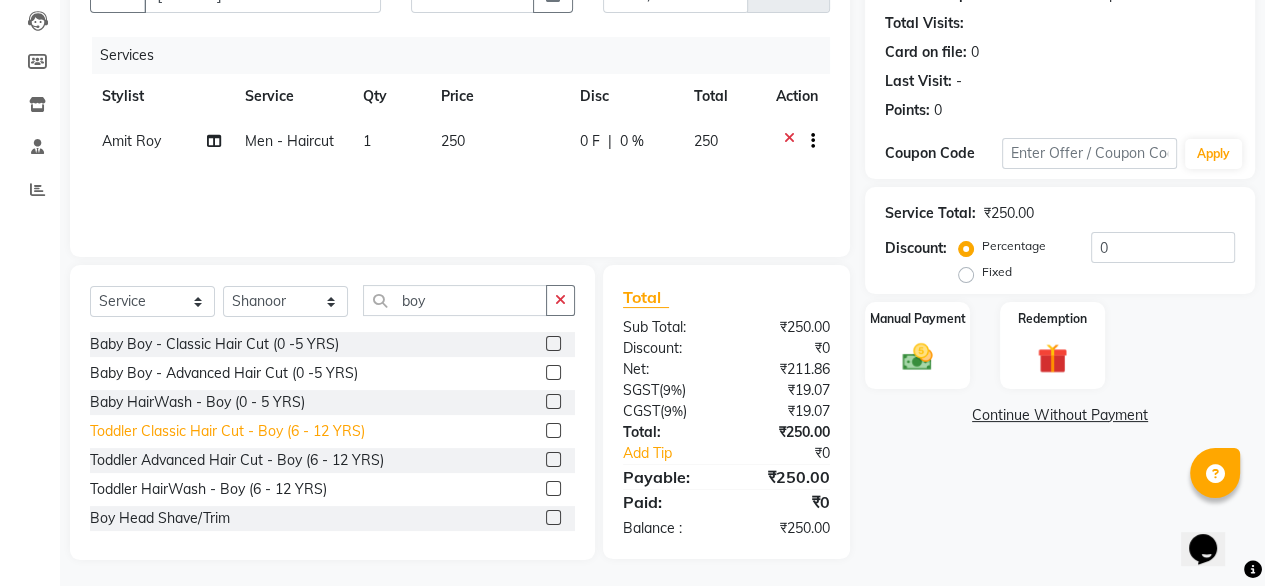 click on "Toddler Classic Hair Cut - Boy (6 - 12 YRS)" 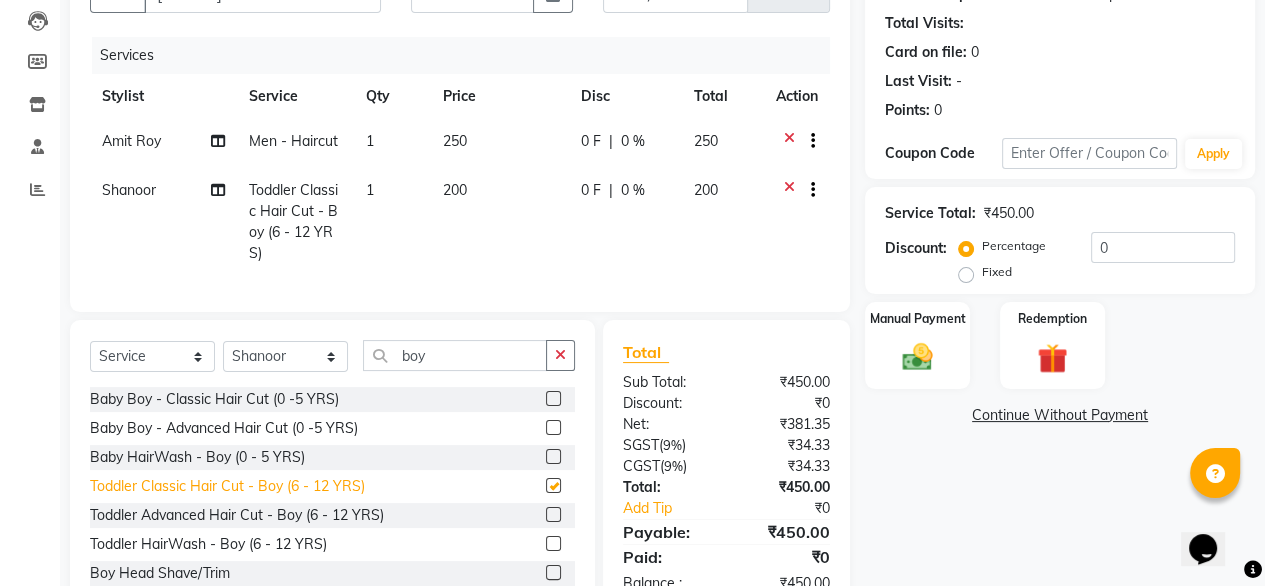 checkbox on "false" 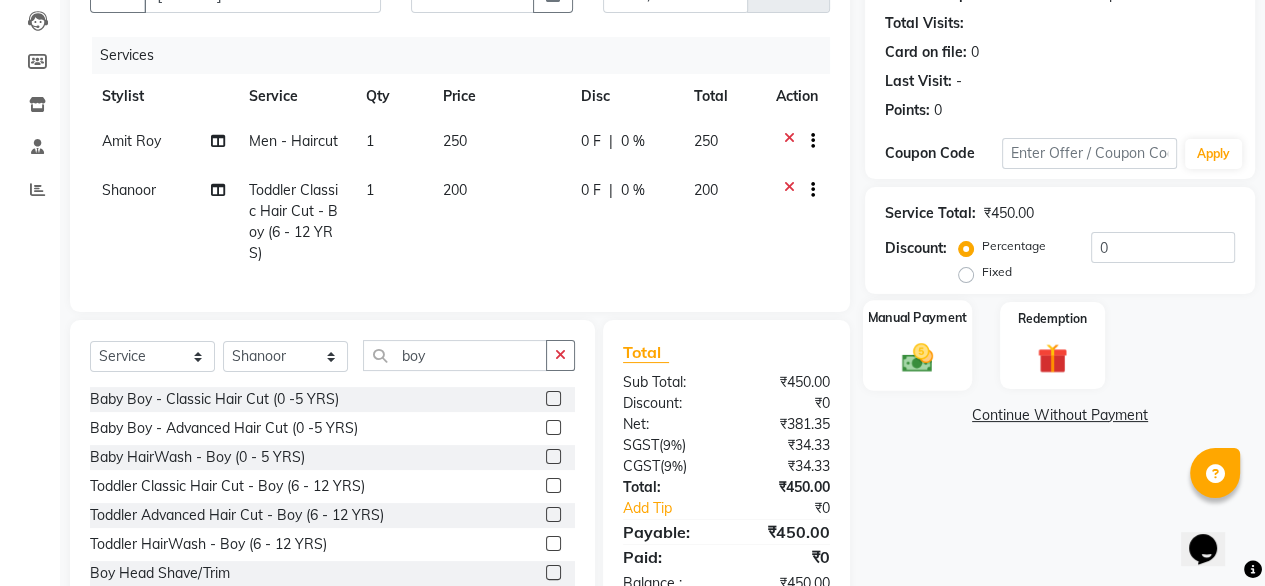 click on "Manual Payment" 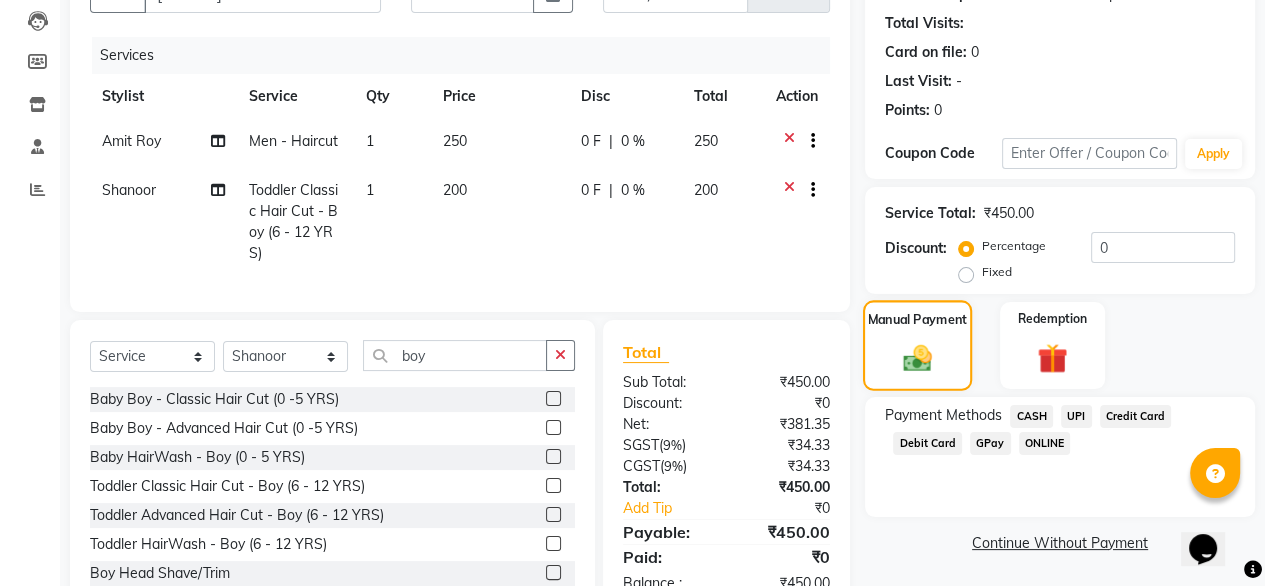 scroll, scrollTop: 286, scrollLeft: 0, axis: vertical 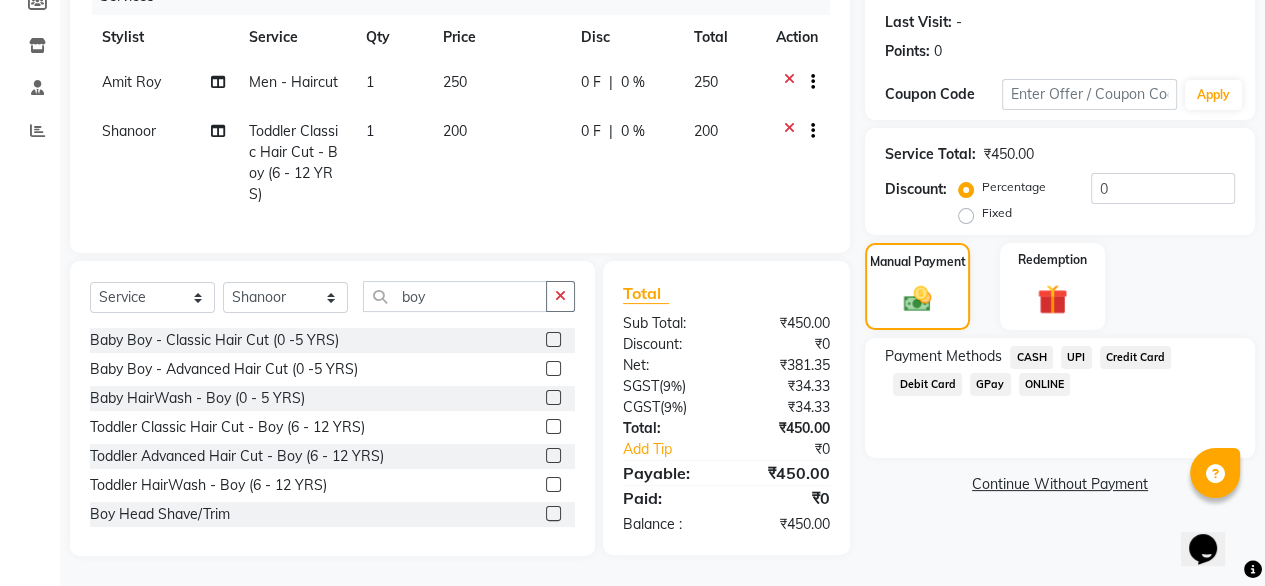 click on "UPI" 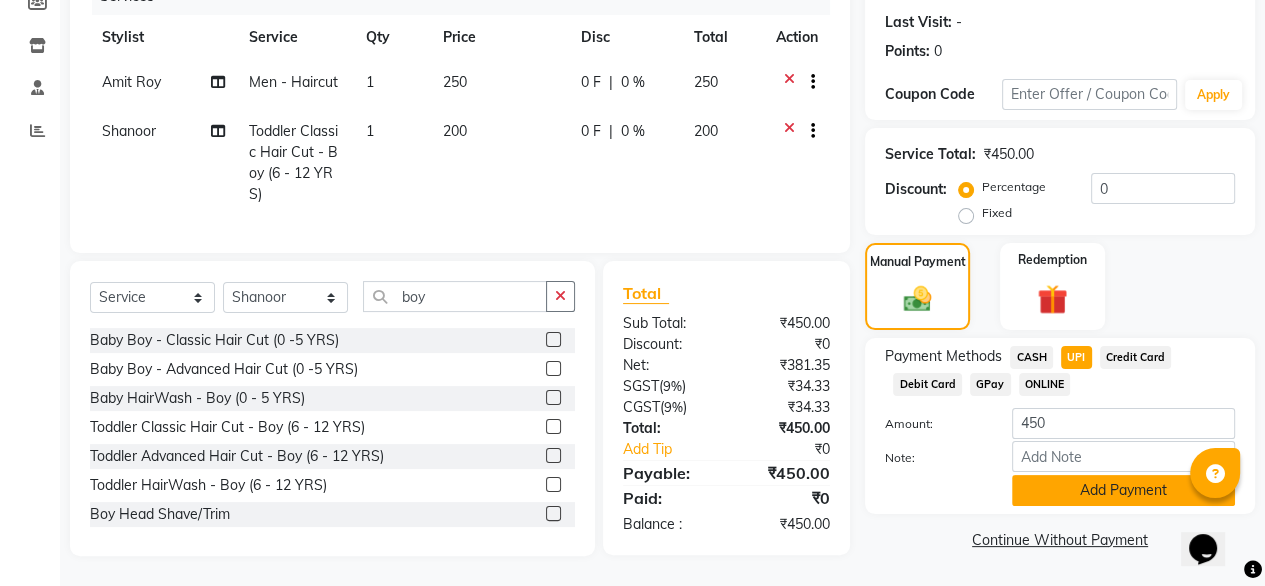 click on "Add Payment" 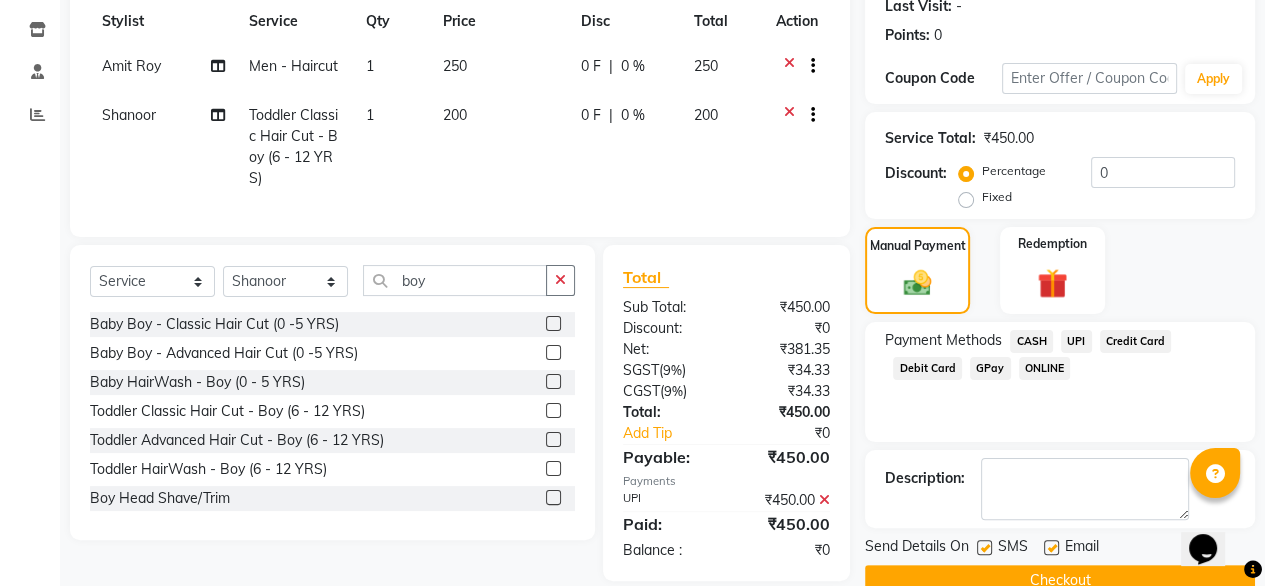 scroll, scrollTop: 327, scrollLeft: 0, axis: vertical 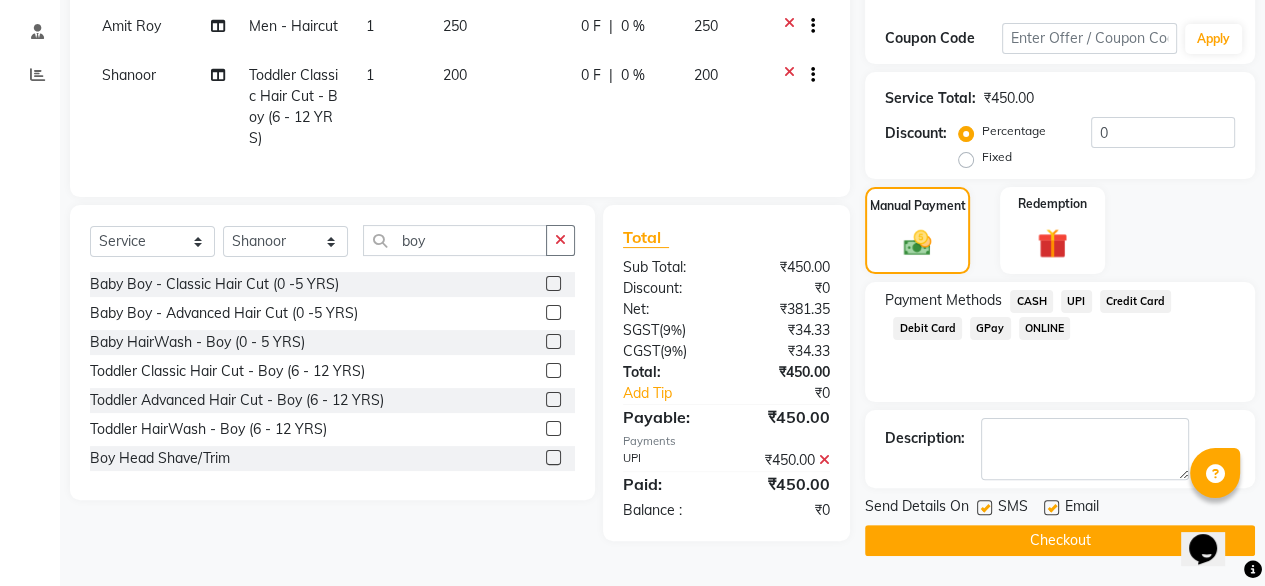 click on "Checkout" 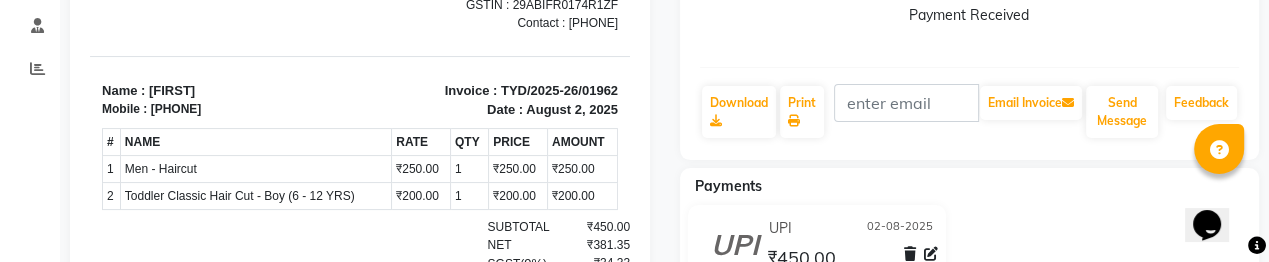scroll, scrollTop: 300, scrollLeft: 0, axis: vertical 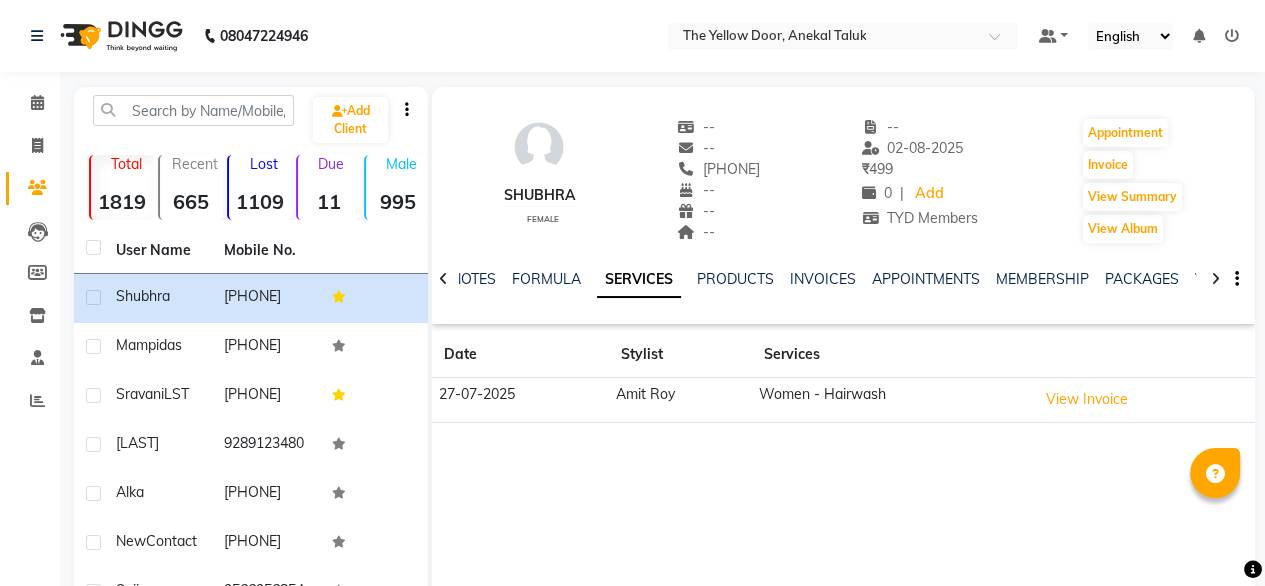 click on "NOTES FORMULA SERVICES PRODUCTS INVOICES APPOINTMENTS MEMBERSHIP PACKAGES VOUCHERS GIFTCARDS POINTS FORMS FAMILY CARDS WALLET" 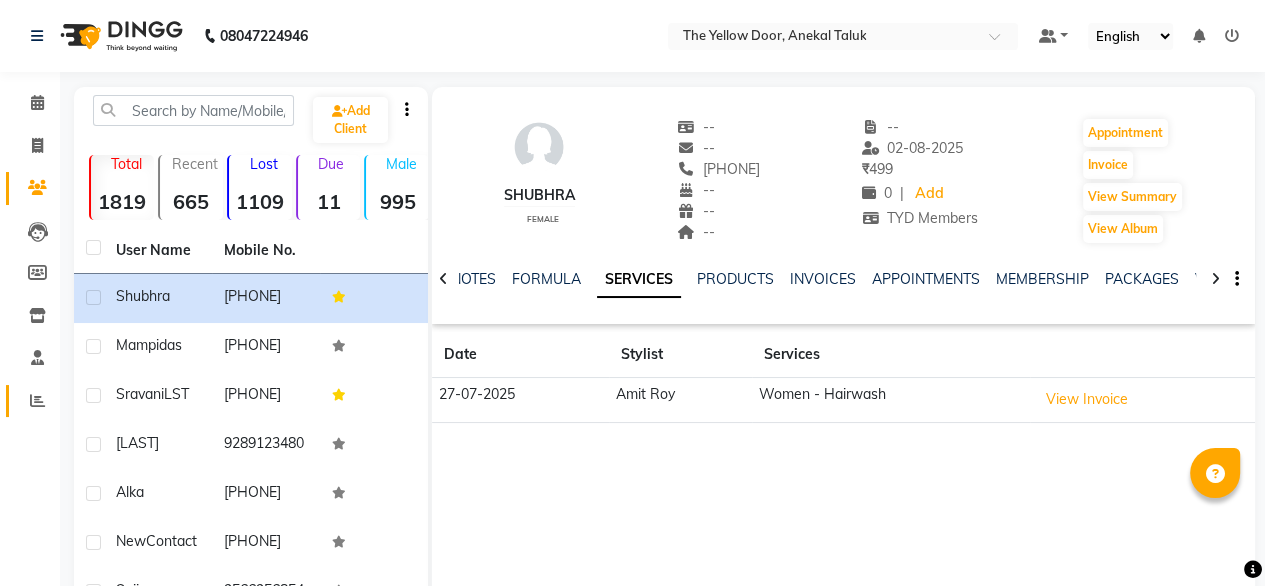 click on "Reports" 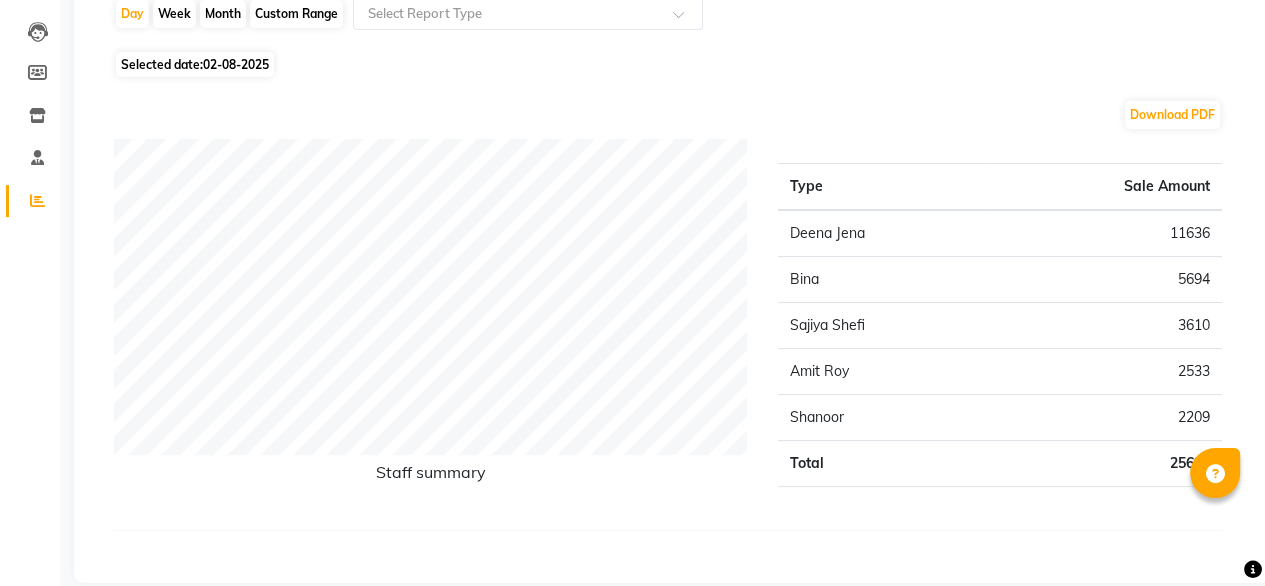 scroll, scrollTop: 227, scrollLeft: 0, axis: vertical 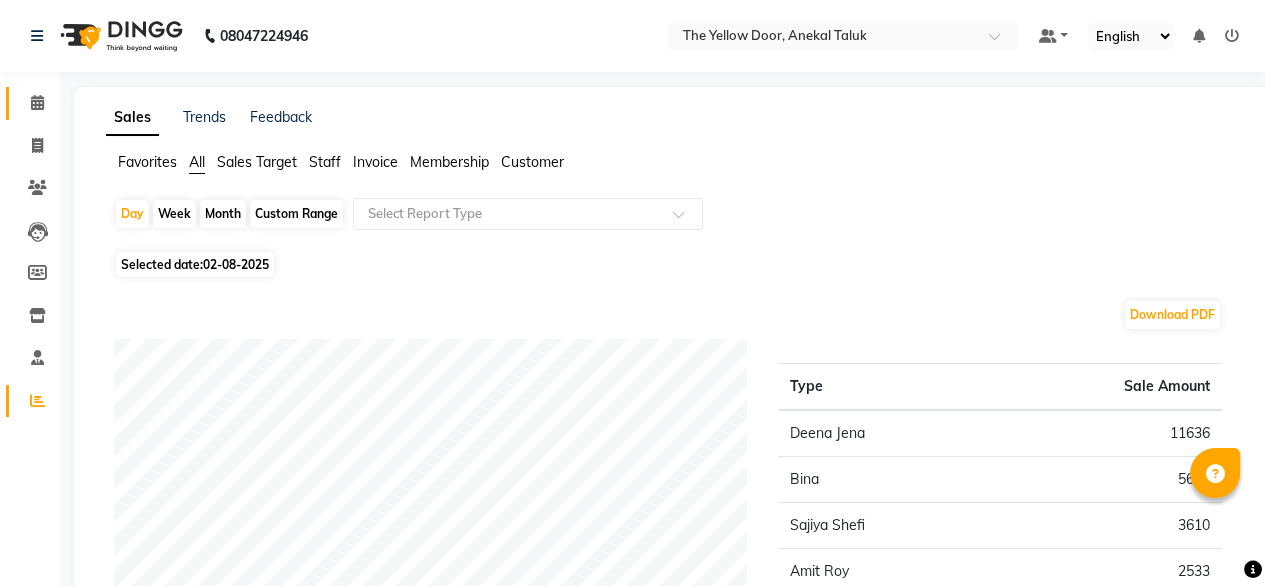 click 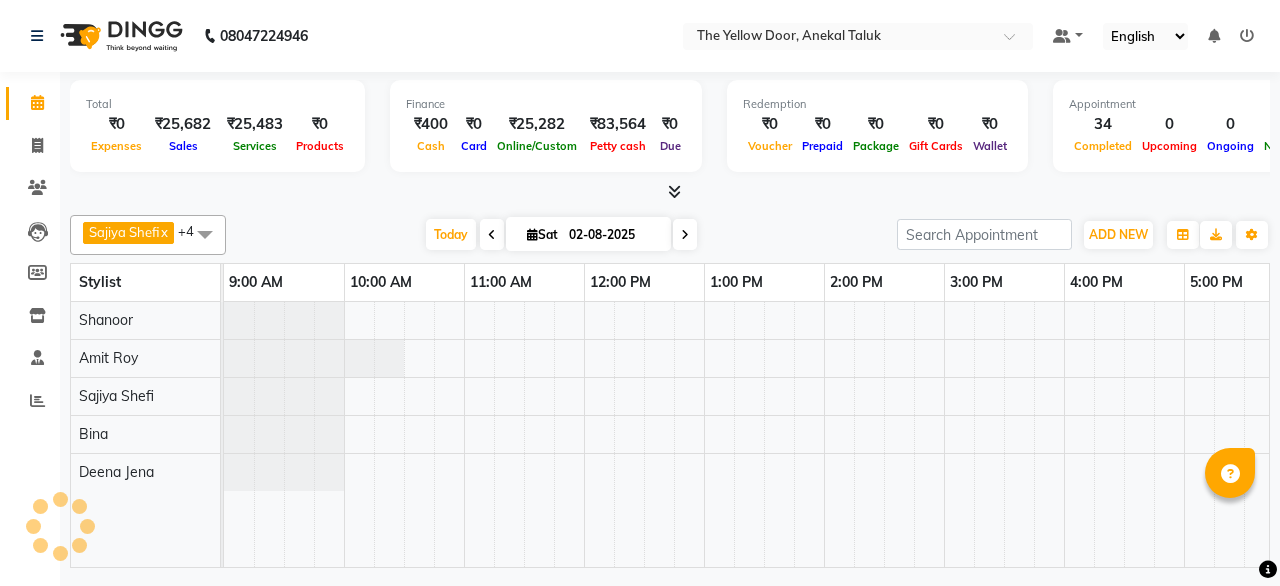 scroll, scrollTop: 0, scrollLeft: 0, axis: both 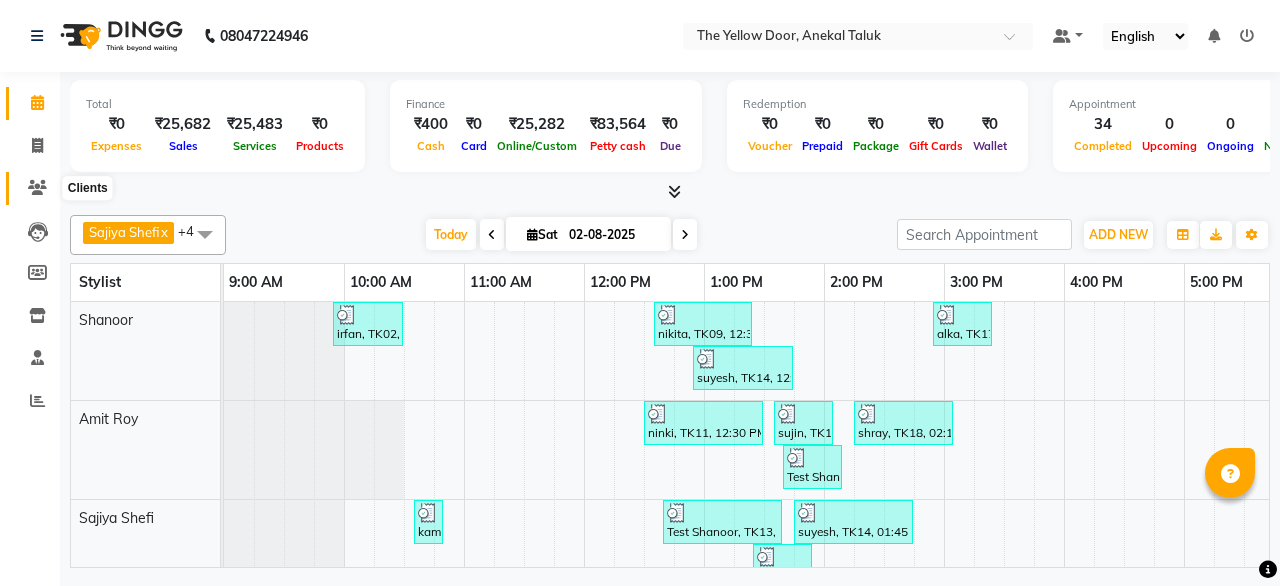 click 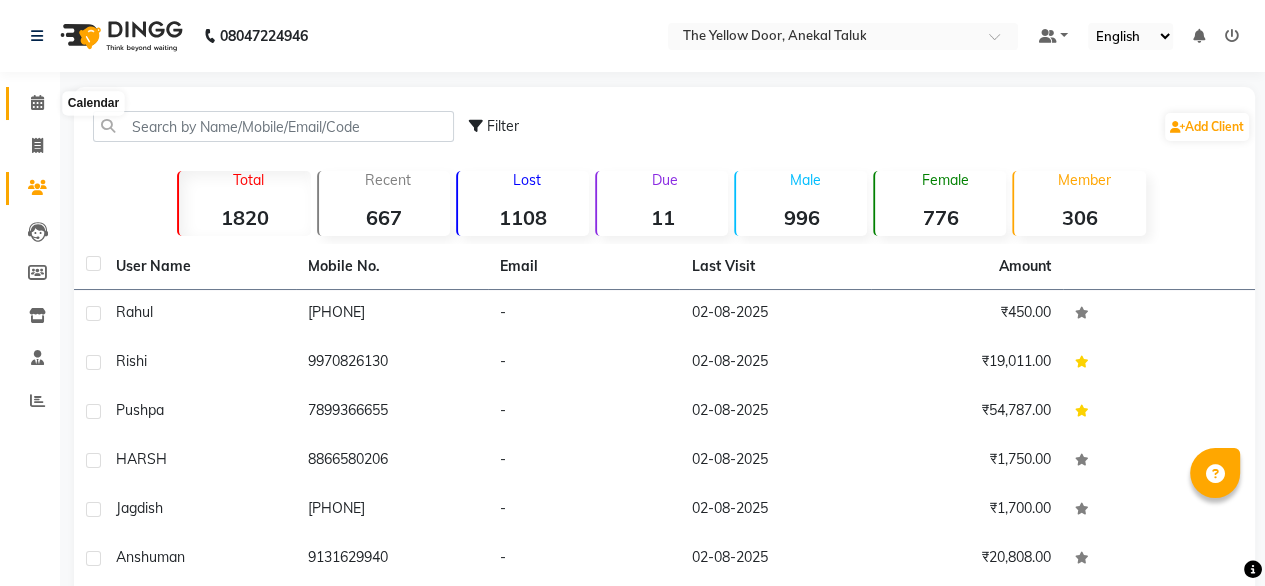 click 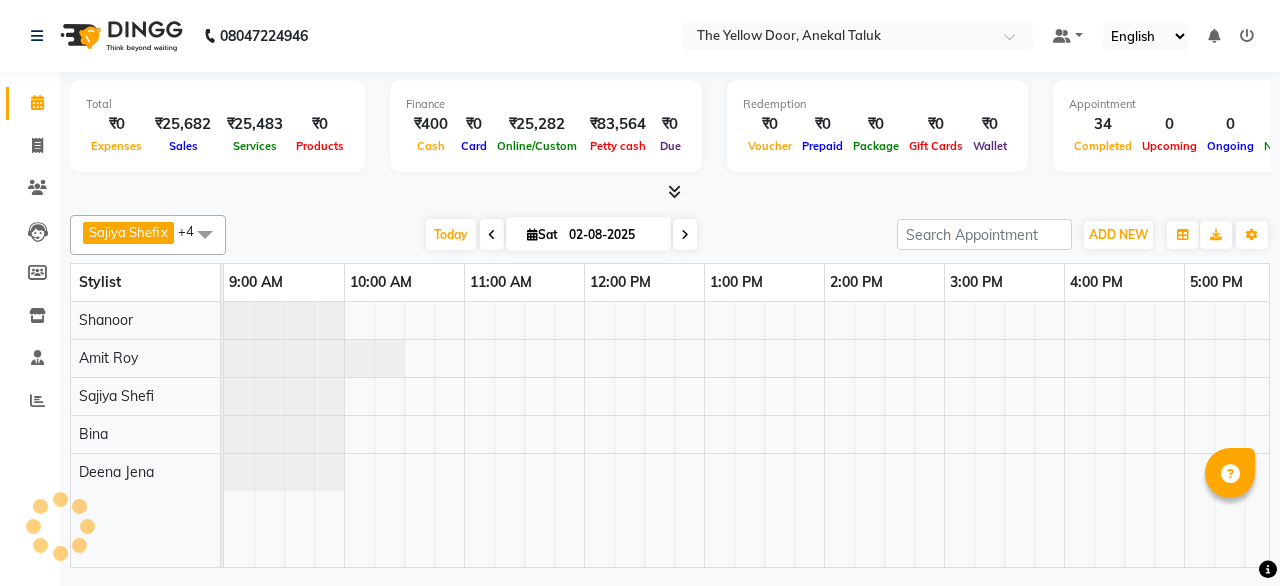 scroll, scrollTop: 0, scrollLeft: 0, axis: both 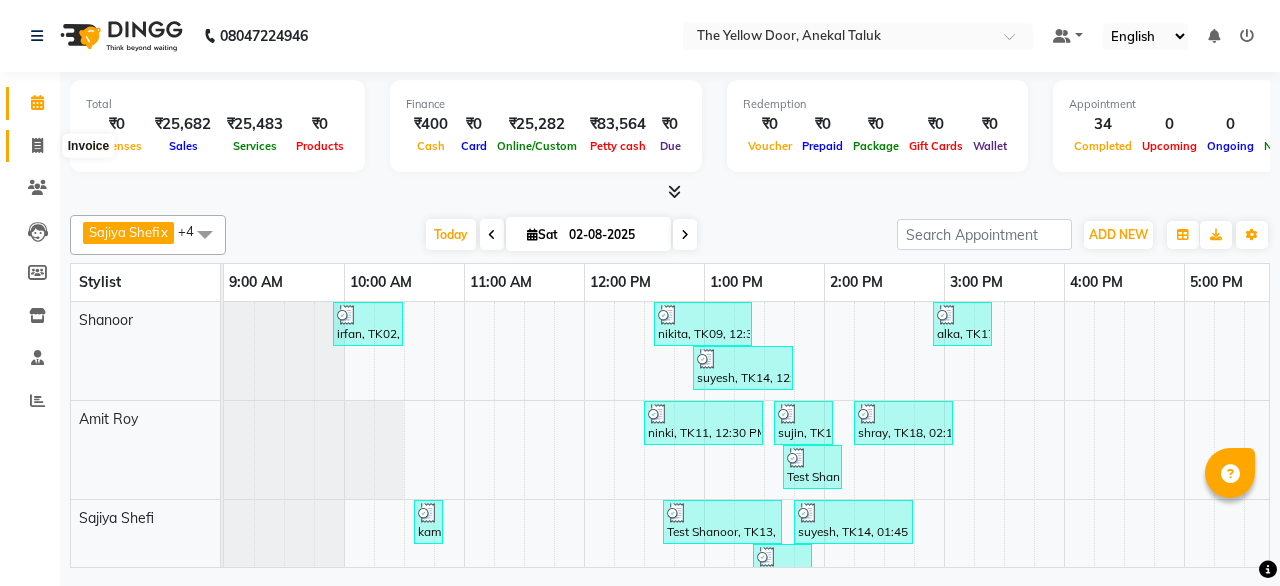 click 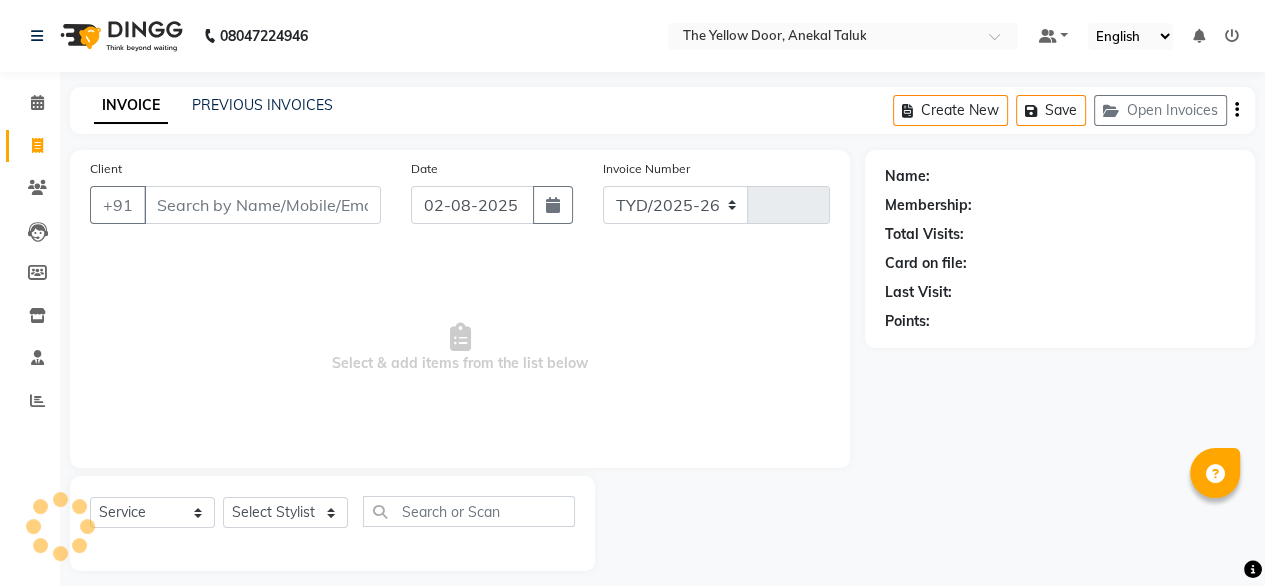select on "5650" 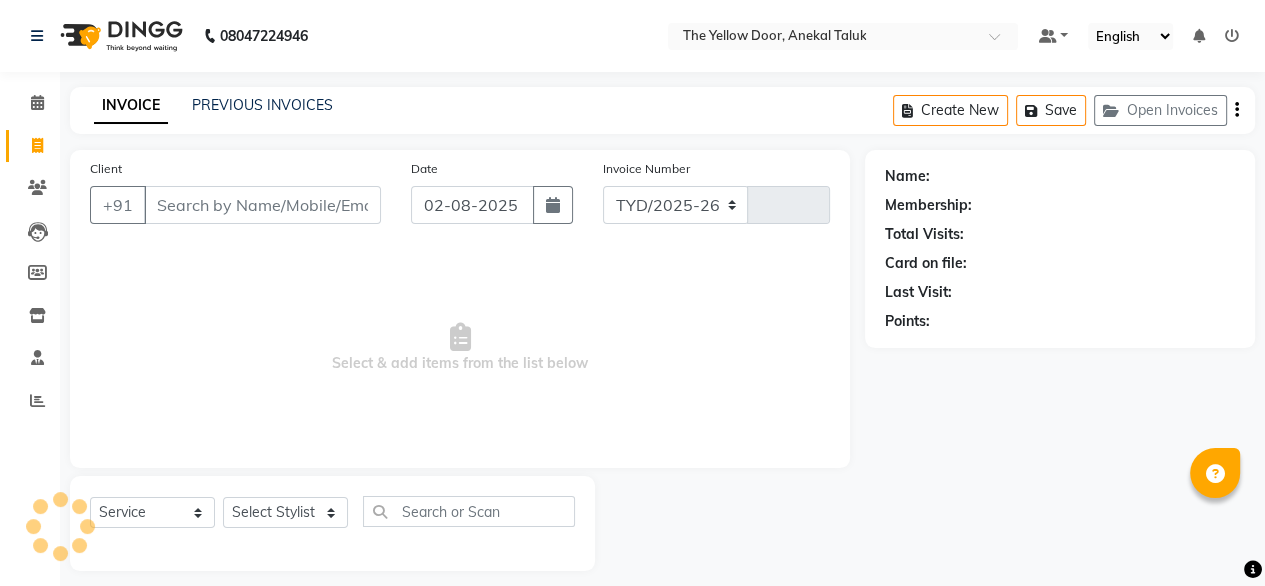 type on "01963" 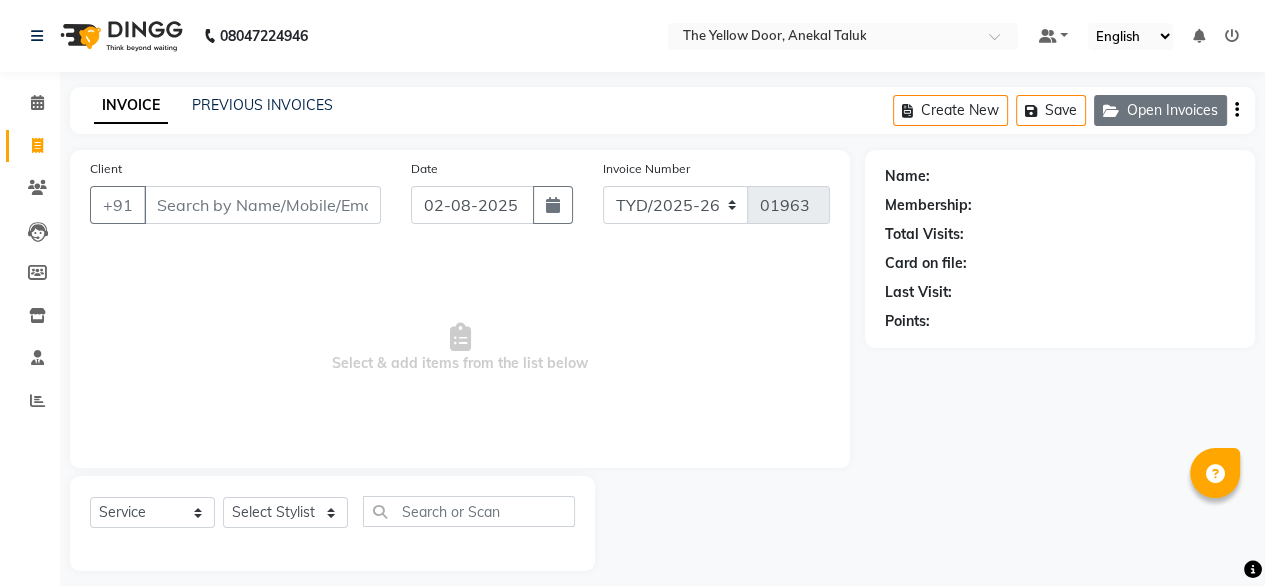 click 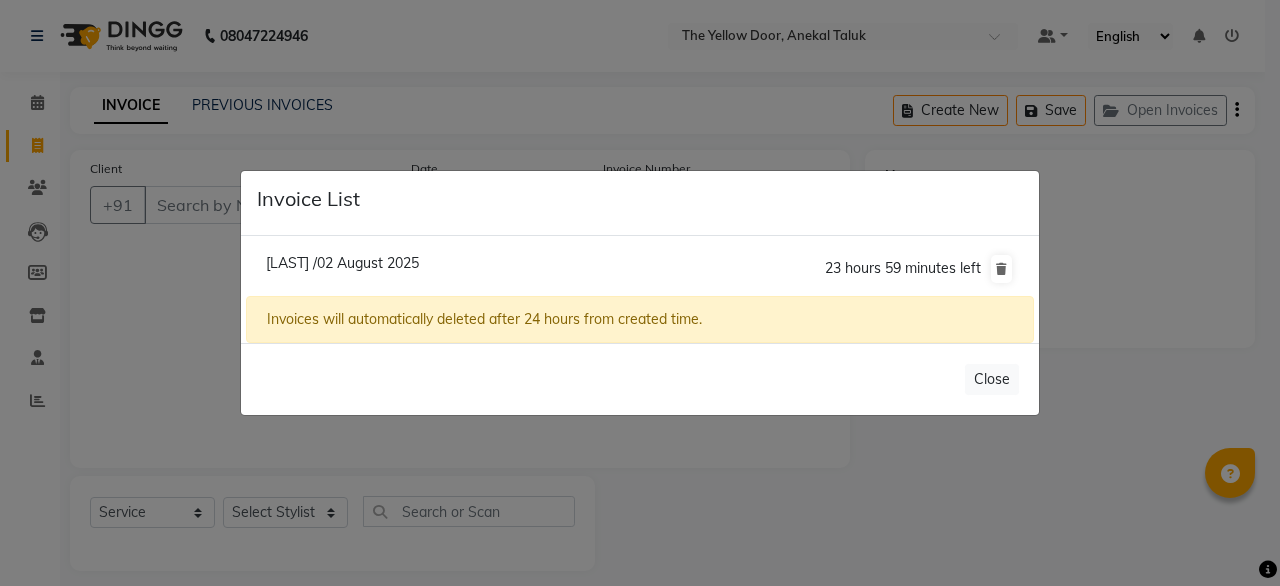 click on "Invoice List  Karuna /02 August 2025  23 hours 59 minutes left  Invoices will automatically deleted after 24 hours from created time.   Close" 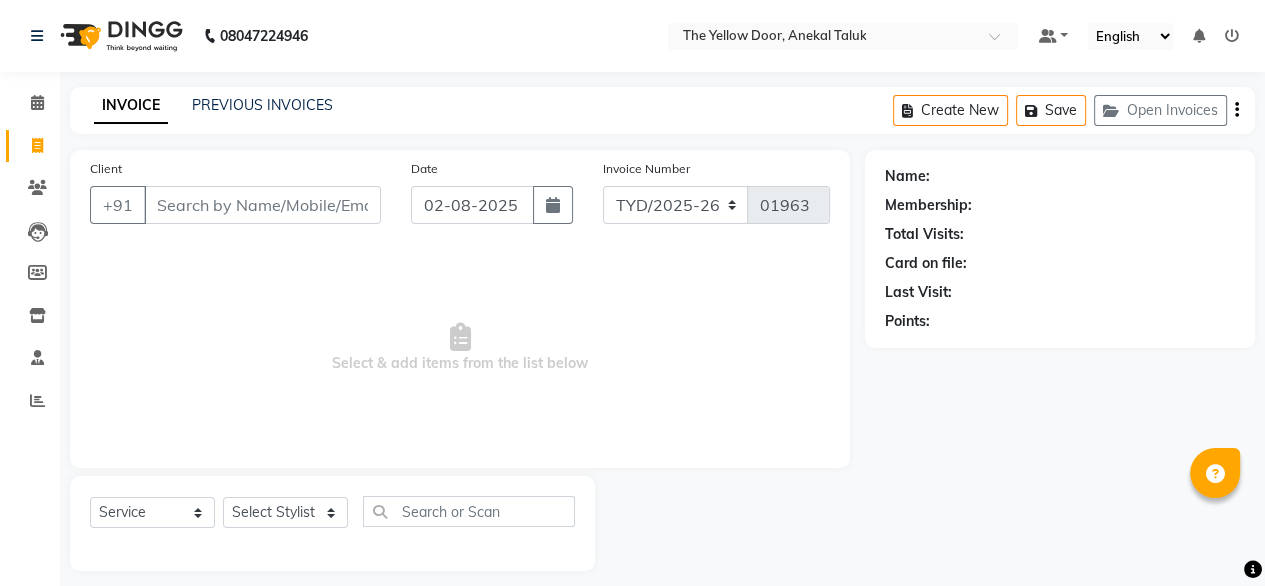 click on "INVOICE PREVIOUS INVOICES Create New   Save   Open Invoices" 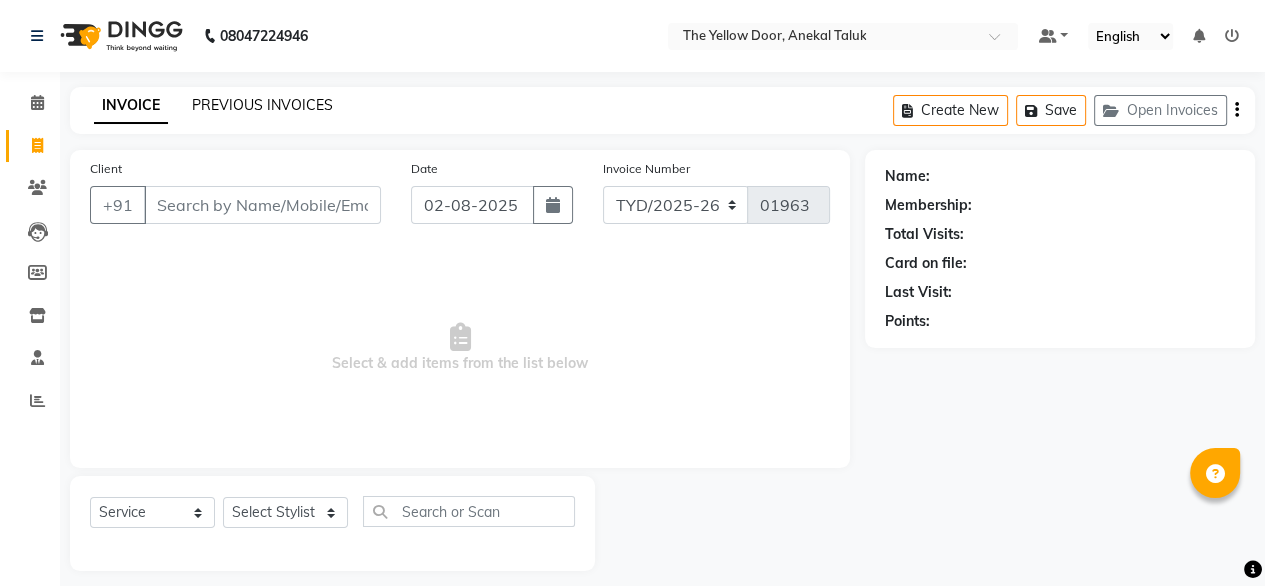 click on "PREVIOUS INVOICES" 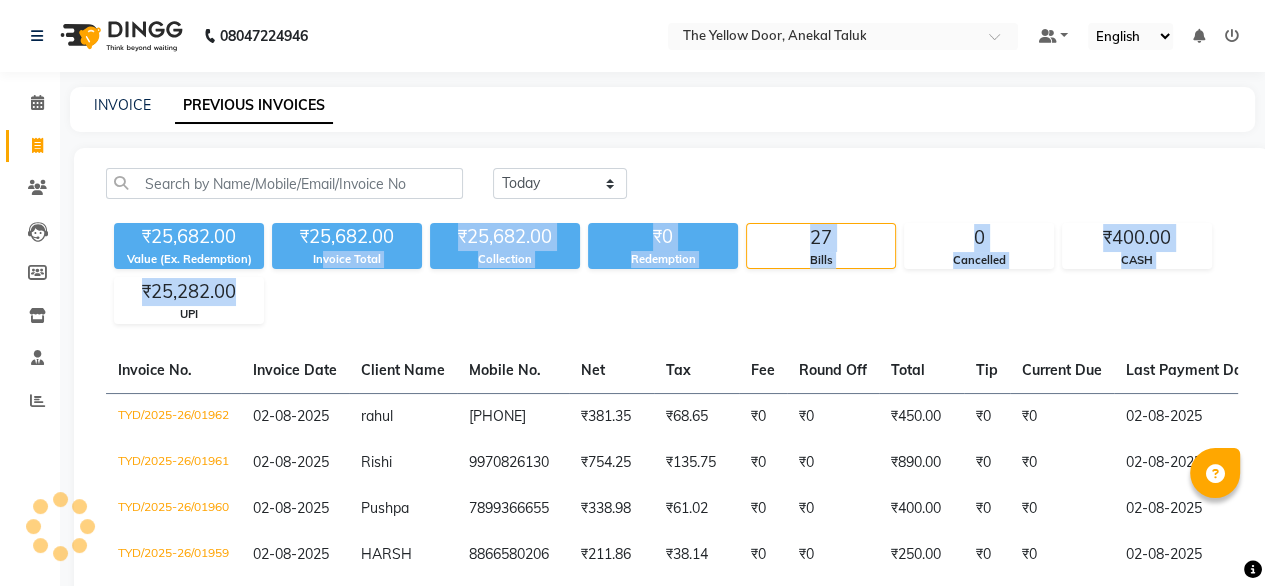 drag, startPoint x: 239, startPoint y: 304, endPoint x: 324, endPoint y: 328, distance: 88.32327 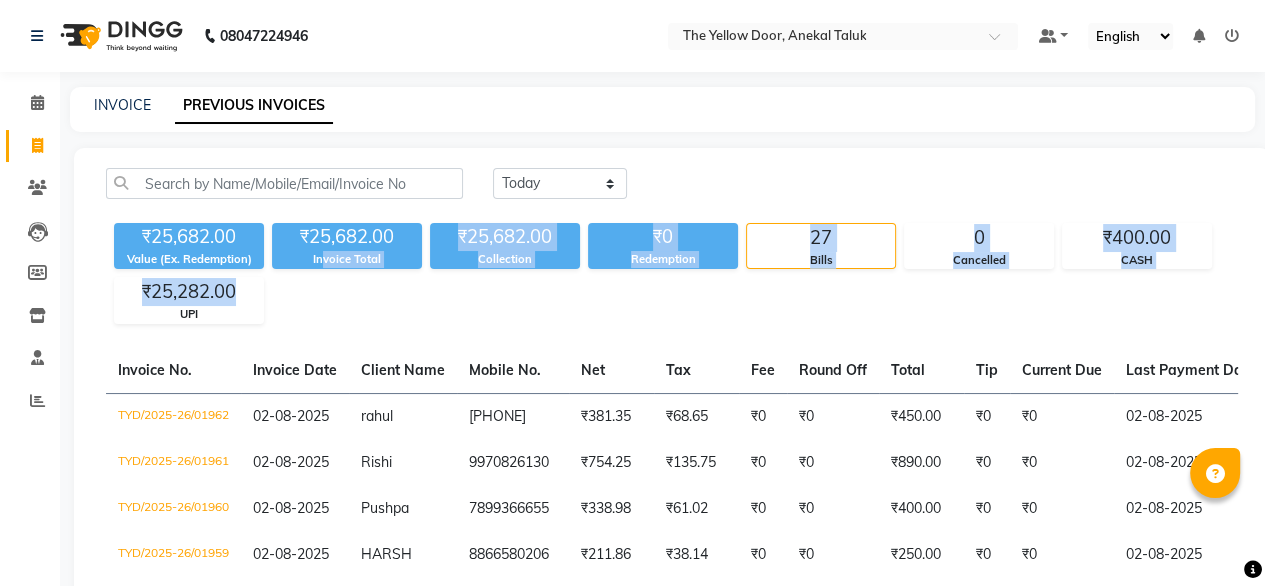 click on "Today Yesterday Custom Range ₹25,682.00 Value (Ex. Redemption) ₹25,682.00 Invoice Total  ₹25,682.00 Collection ₹0 Redemption 27 Bills 0 Cancelled ₹400.00 CASH ₹25,282.00 UPI  Invoice No.   Invoice Date   Client Name   Mobile No.   Net   Tax   Fee   Round Off   Total   Tip   Current Due   Last Payment Date   Payment Amount   Payment Methods   Cancel Reason   Status   TYD/2025-26/01962  02-08-2025 rahul   9582530979 ₹381.35 ₹68.65  ₹0  ₹0 ₹450.00 ₹0 ₹0 02-08-2025 ₹450.00  UPI - PAID  TYD/2025-26/01961  02-08-2025 Rishi   9970826130 ₹754.25 ₹135.75  ₹0  ₹0 ₹890.00 ₹0 ₹0 02-08-2025 ₹890.00  UPI - PAID  TYD/2025-26/01960  02-08-2025 Pushpa   7899366655 ₹338.98 ₹61.02  ₹0  ₹0 ₹400.00 ₹0 ₹0 02-08-2025 ₹400.00  CASH - PAID  TYD/2025-26/01959  02-08-2025 HARSH   8866580206 ₹211.86 ₹38.14  ₹0  ₹0 ₹250.00 ₹0 ₹0 02-08-2025 ₹250.00  UPI - PAID  TYD/2025-26/01958  02-08-2025 jagdish   8884969496 ₹169.49 ₹30.51  ₹0  ₹0 ₹200.00 ₹0 ₹0 -" 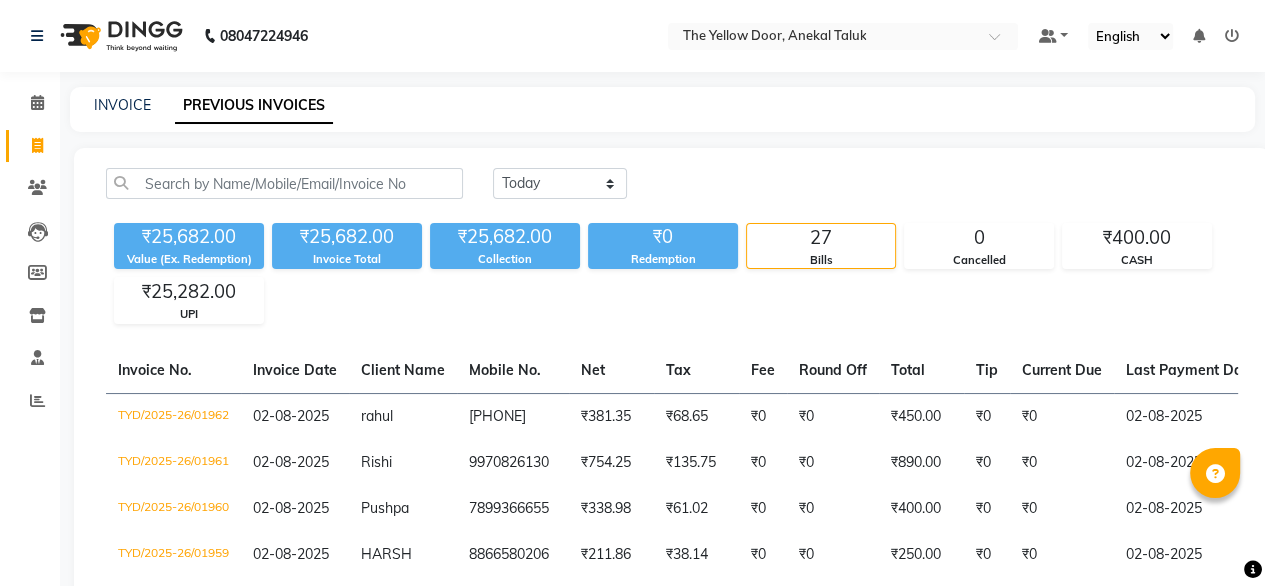 drag, startPoint x: 36, startPoint y: 146, endPoint x: 189, endPoint y: 129, distance: 153.94154 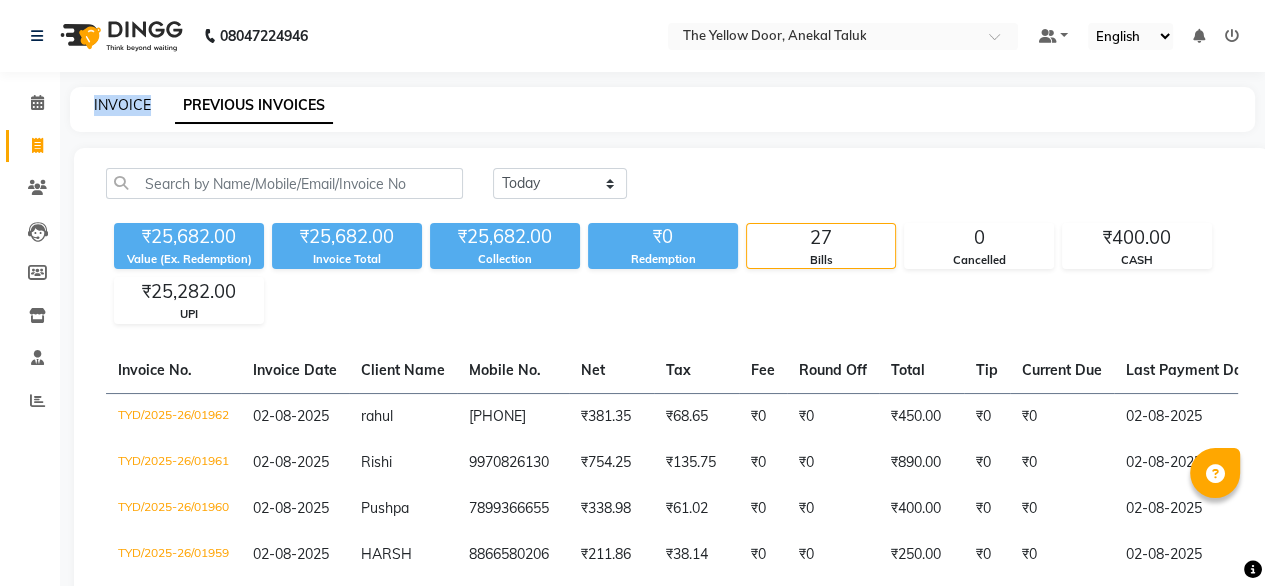 click on "INVOICE" 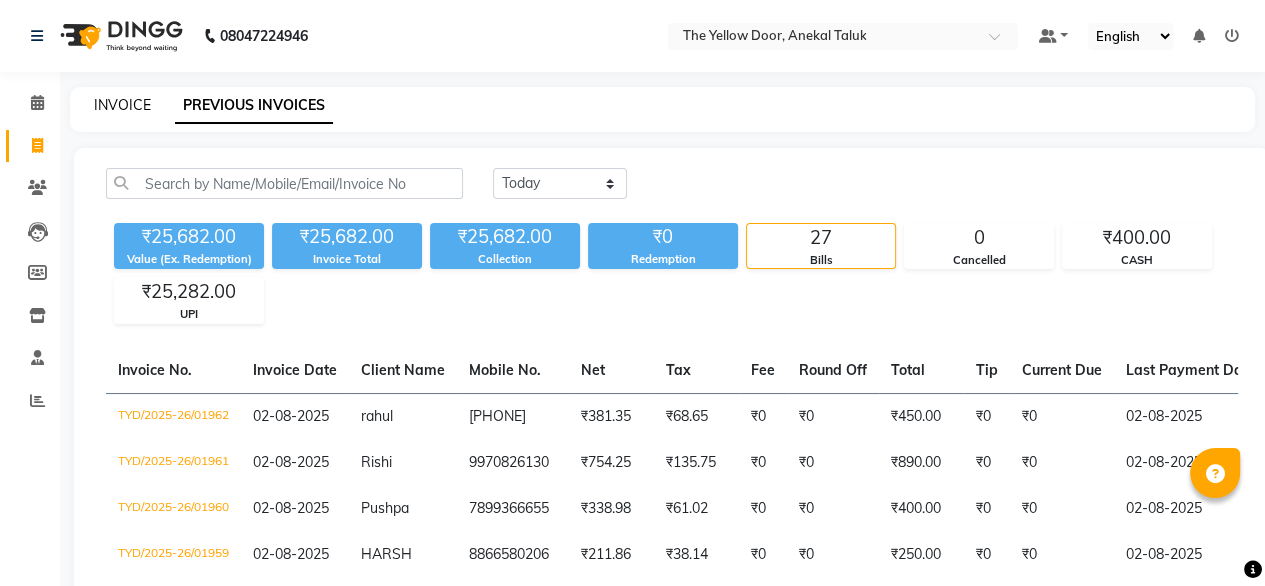 select on "service" 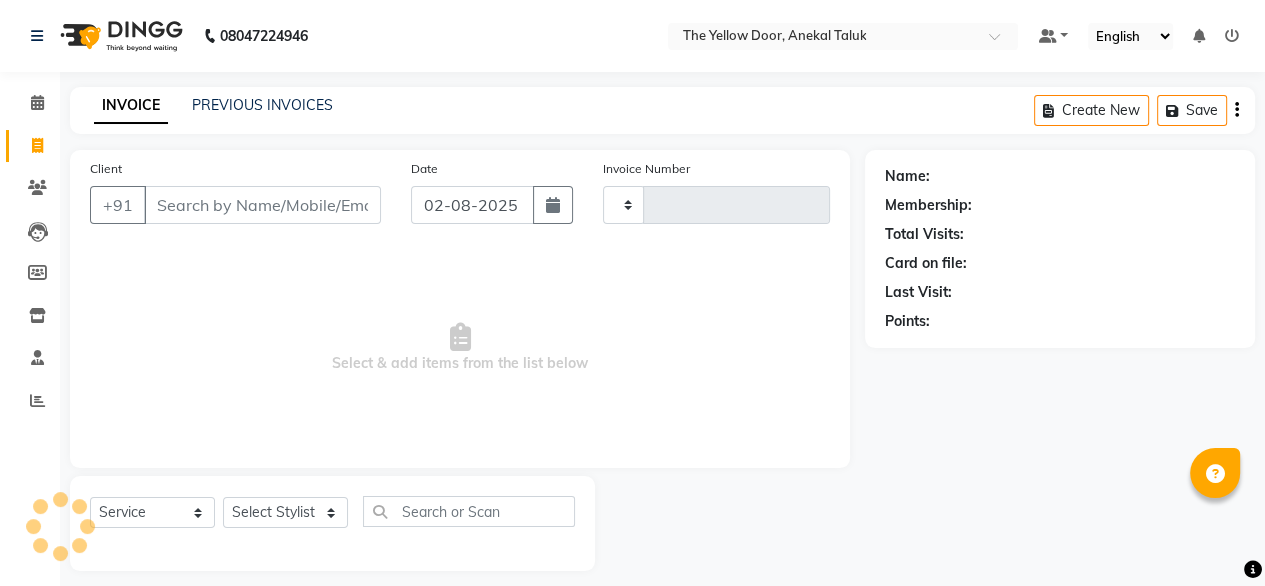 scroll, scrollTop: 16, scrollLeft: 0, axis: vertical 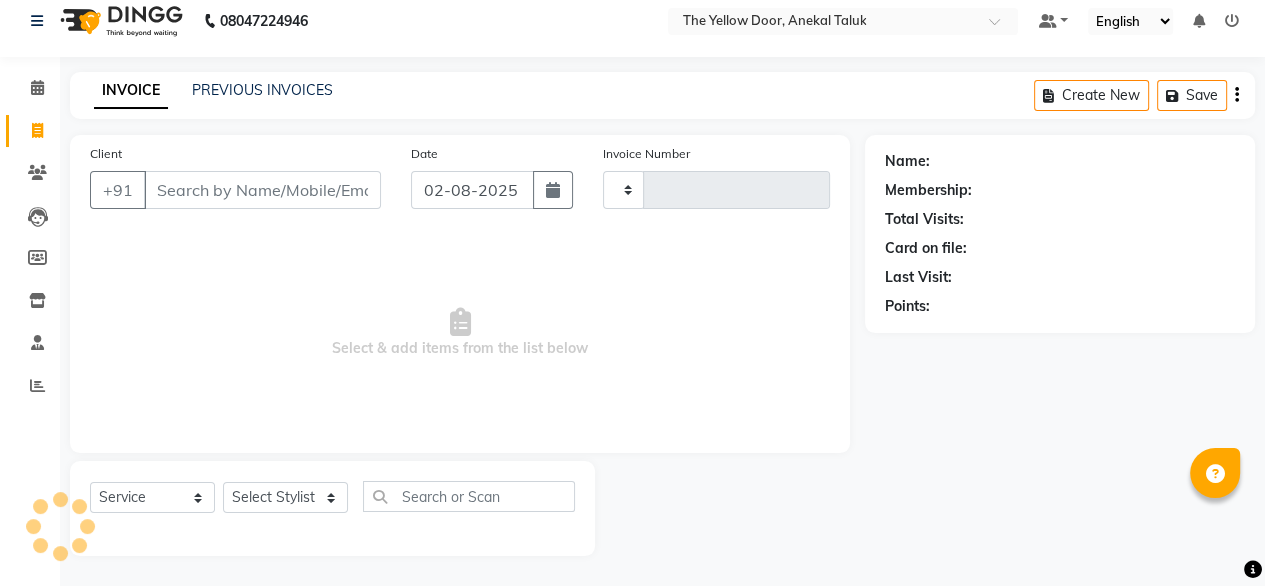 type on "01963" 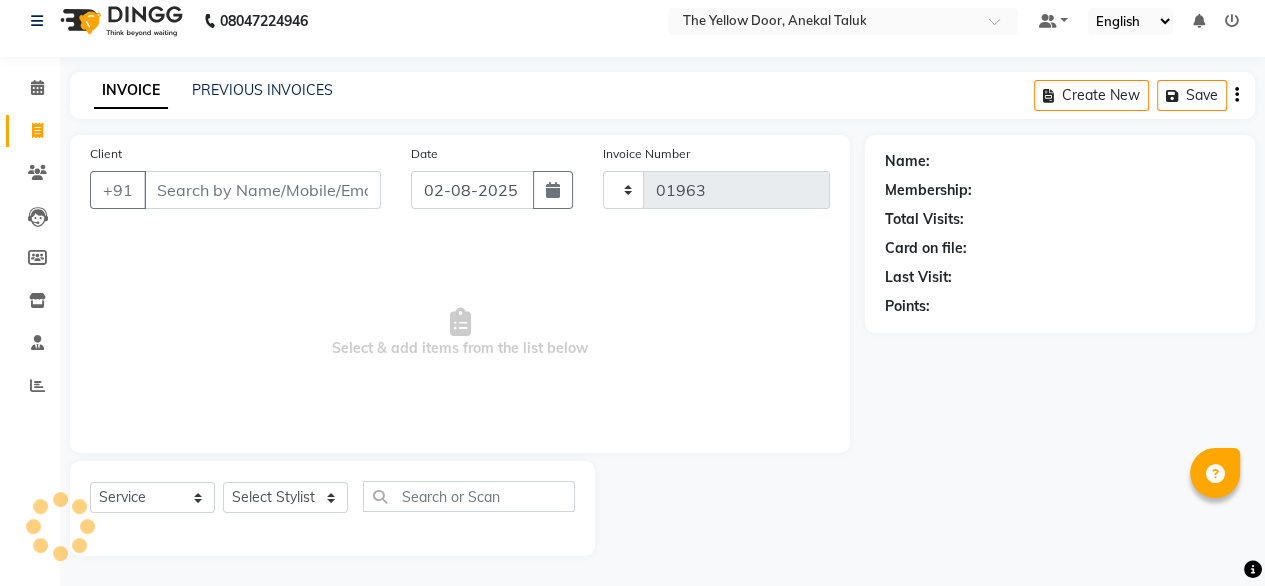 select on "5650" 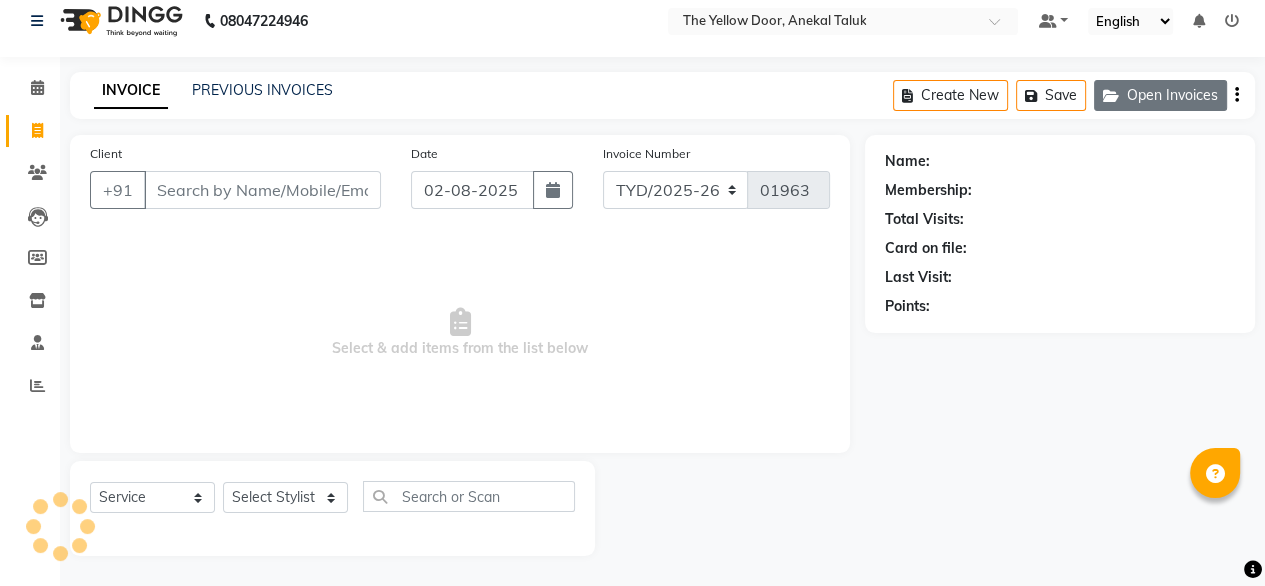 click on "Open Invoices" 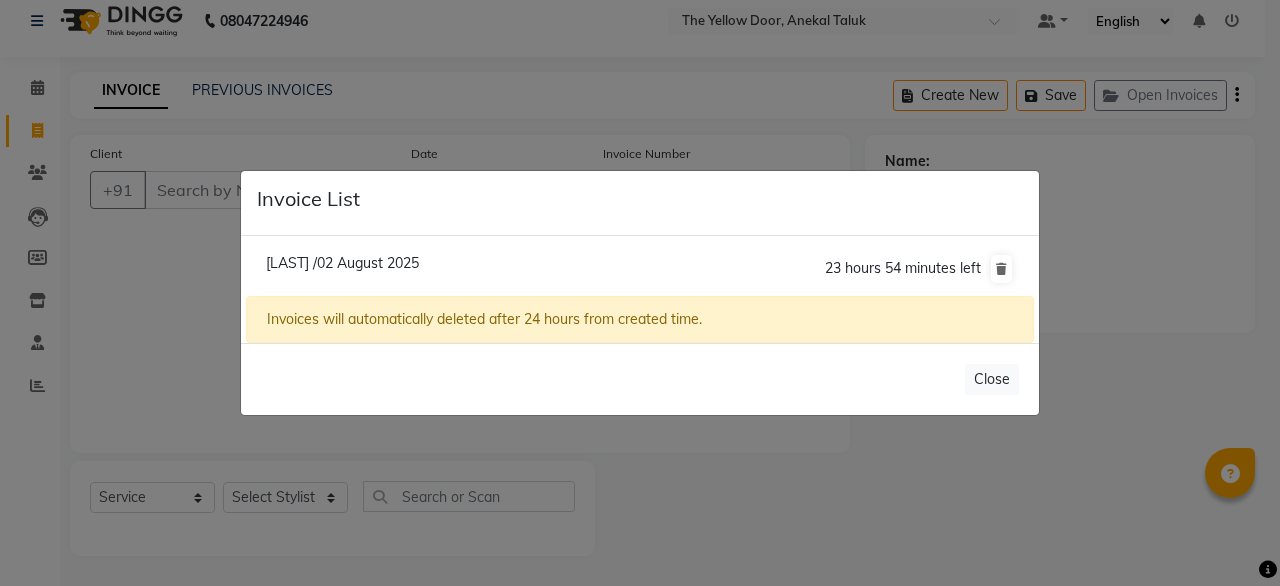 click on "Karuna /02 August 2025" 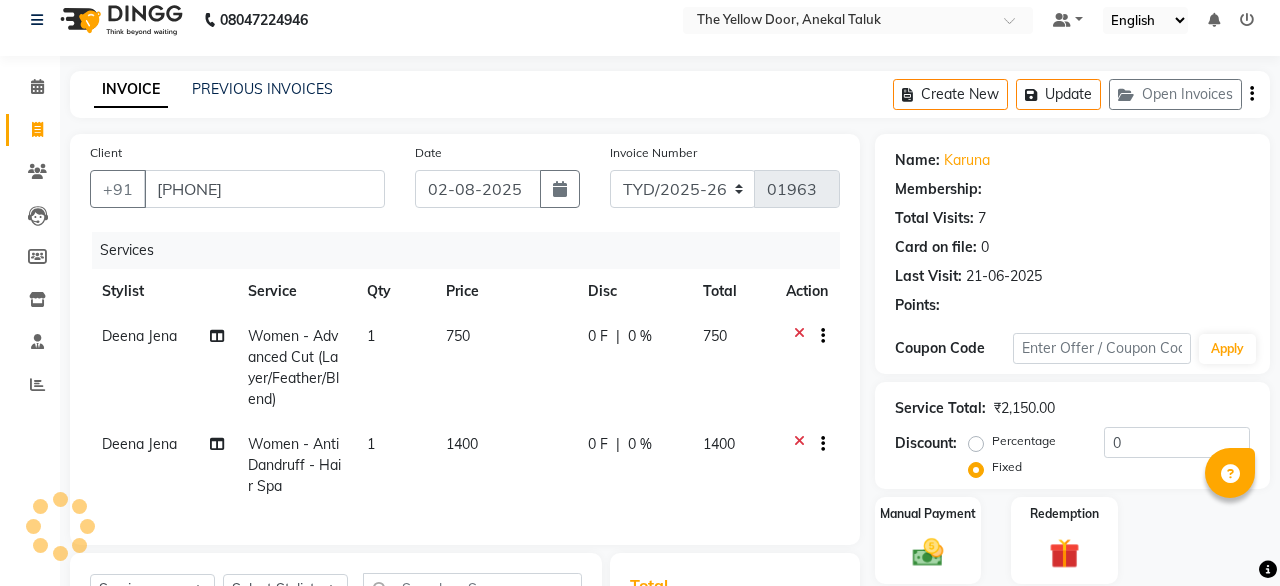 radio on "true" 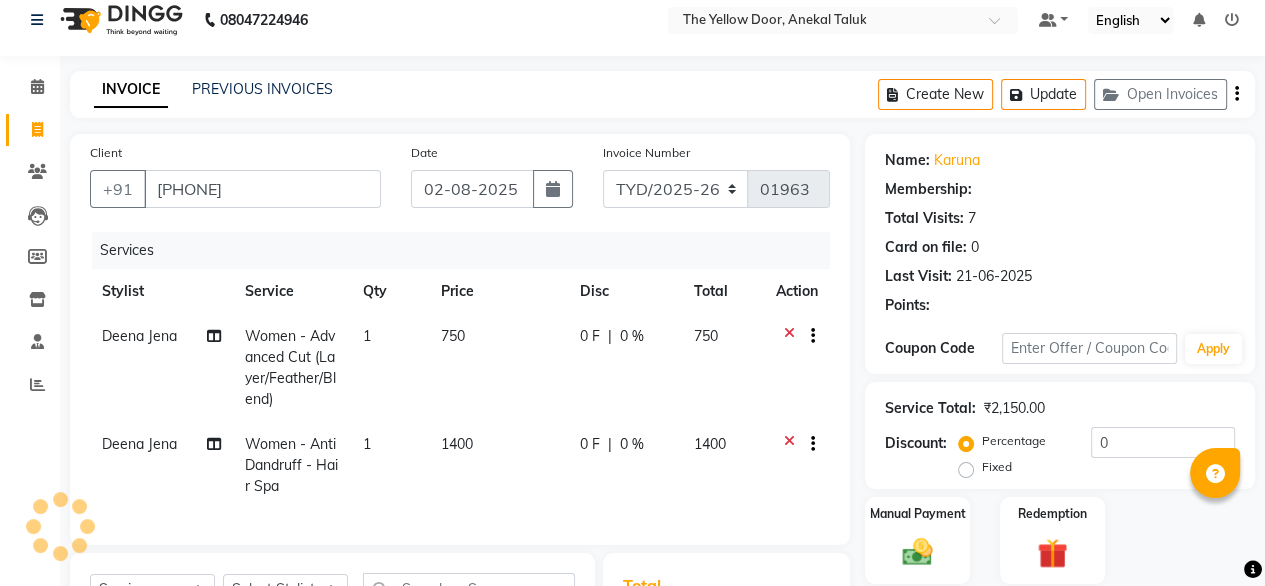 select on "1: Object" 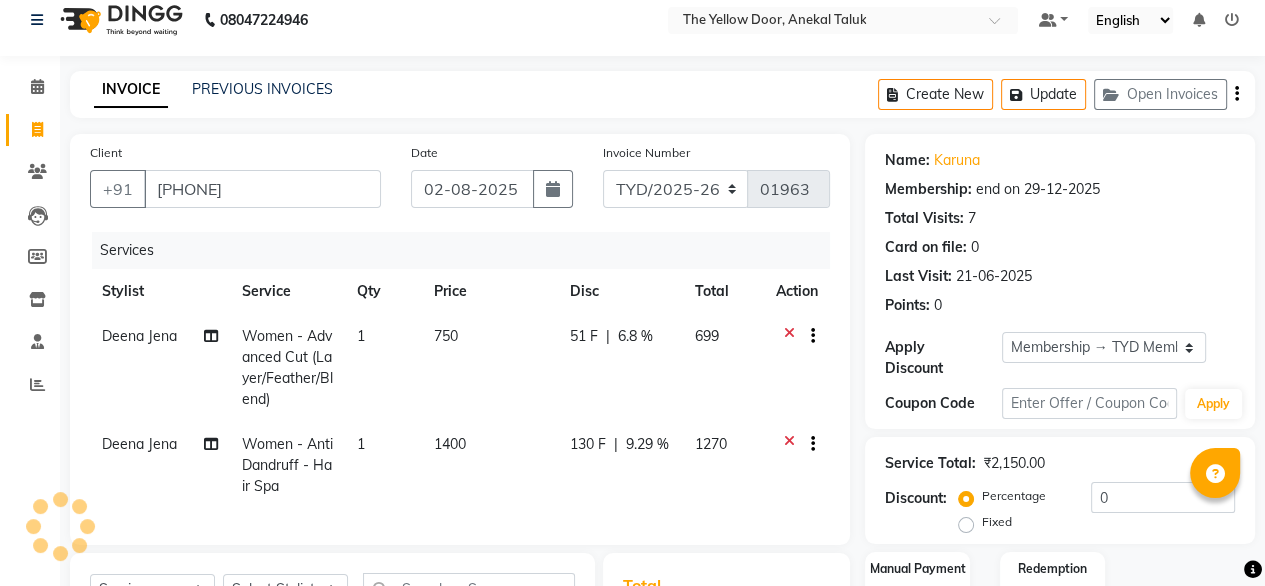 radio on "false" 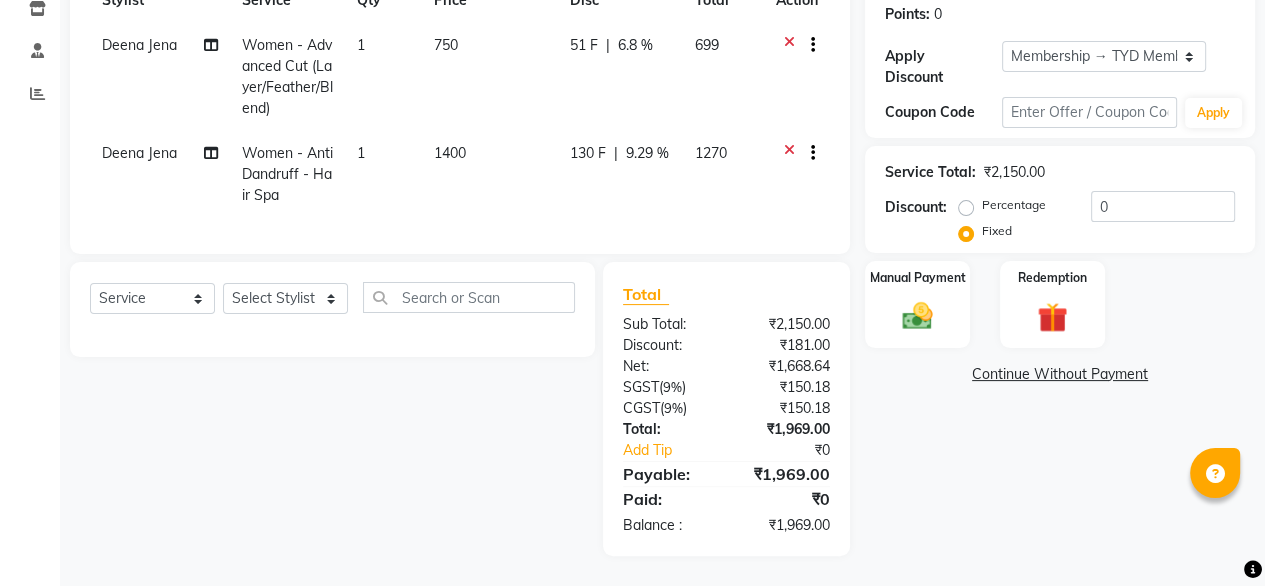 scroll, scrollTop: 323, scrollLeft: 0, axis: vertical 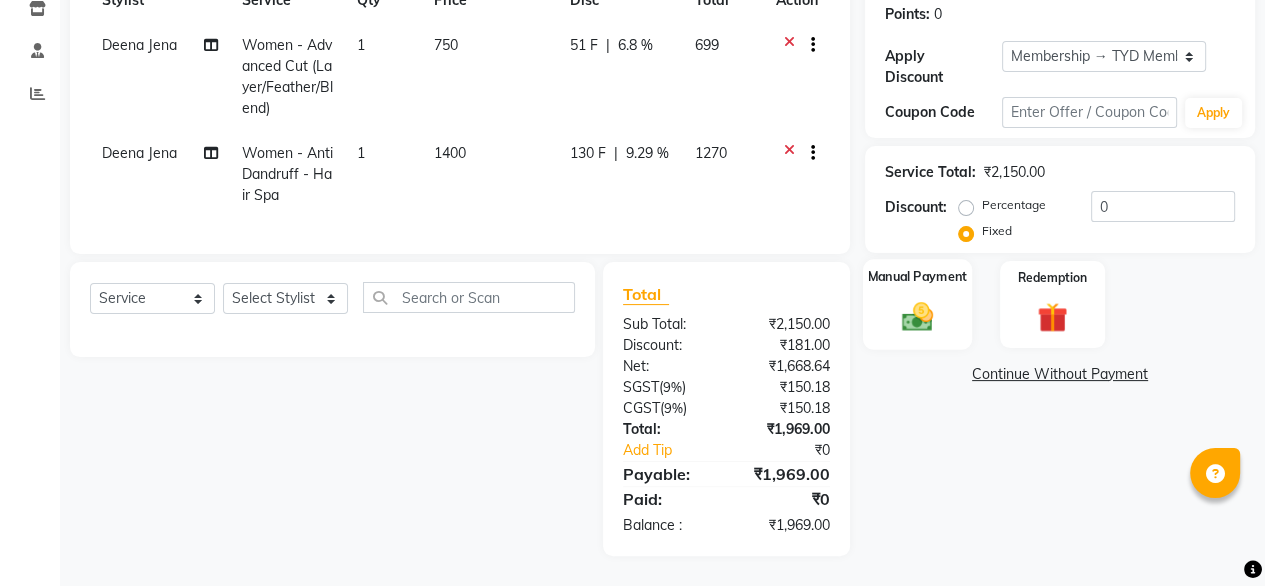 click on "Manual Payment" 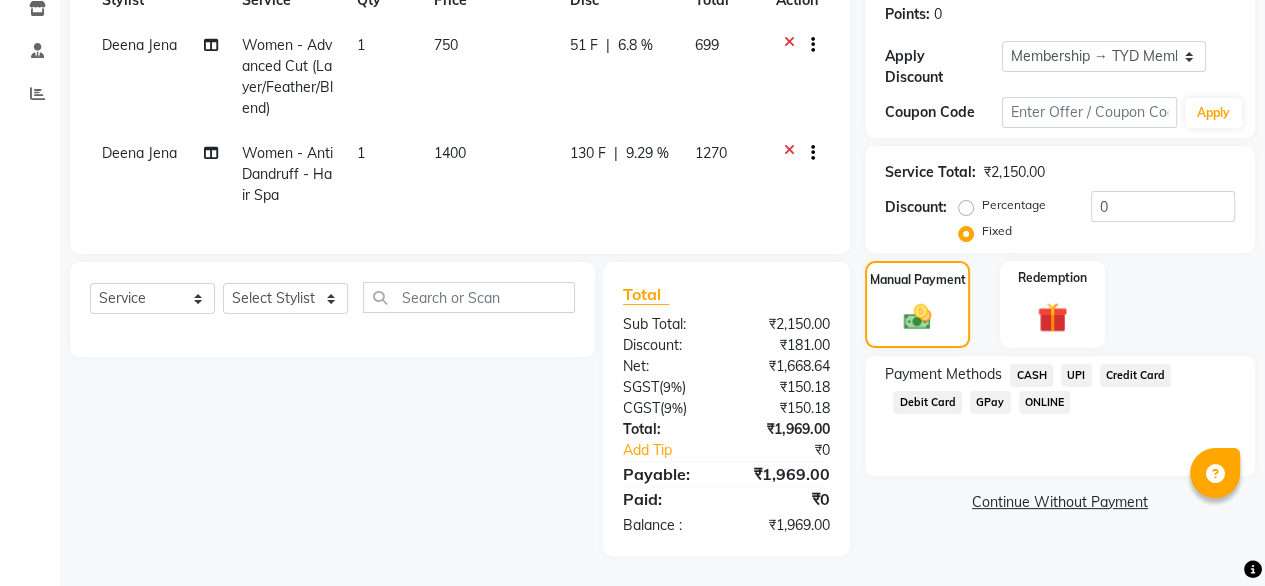 click on "UPI" 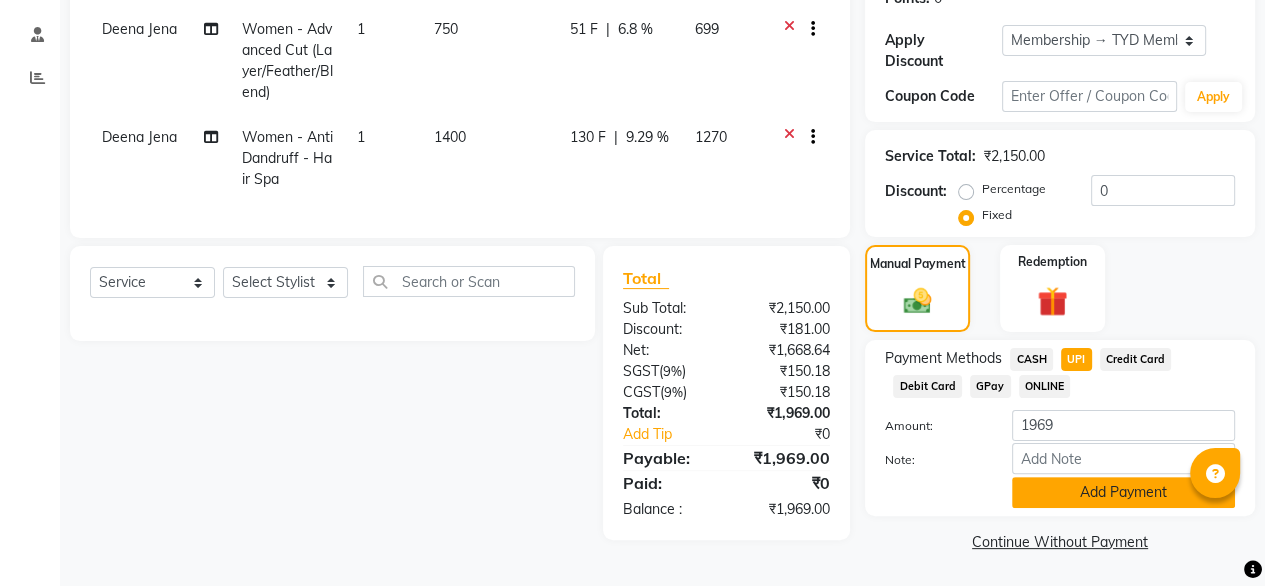 click on "Add Payment" 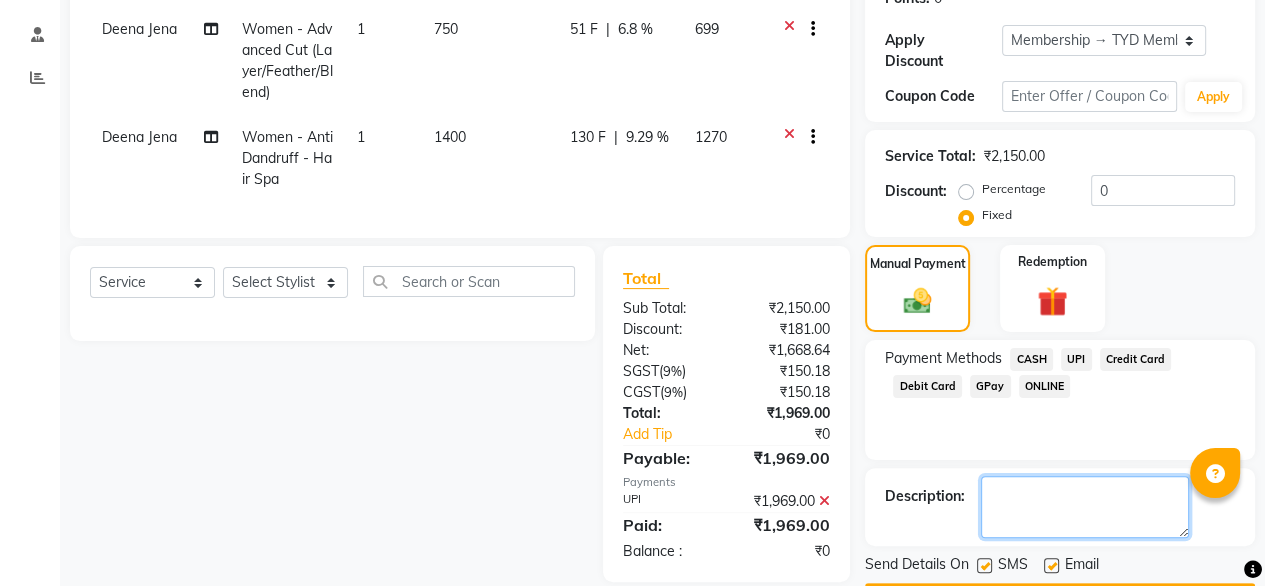 click 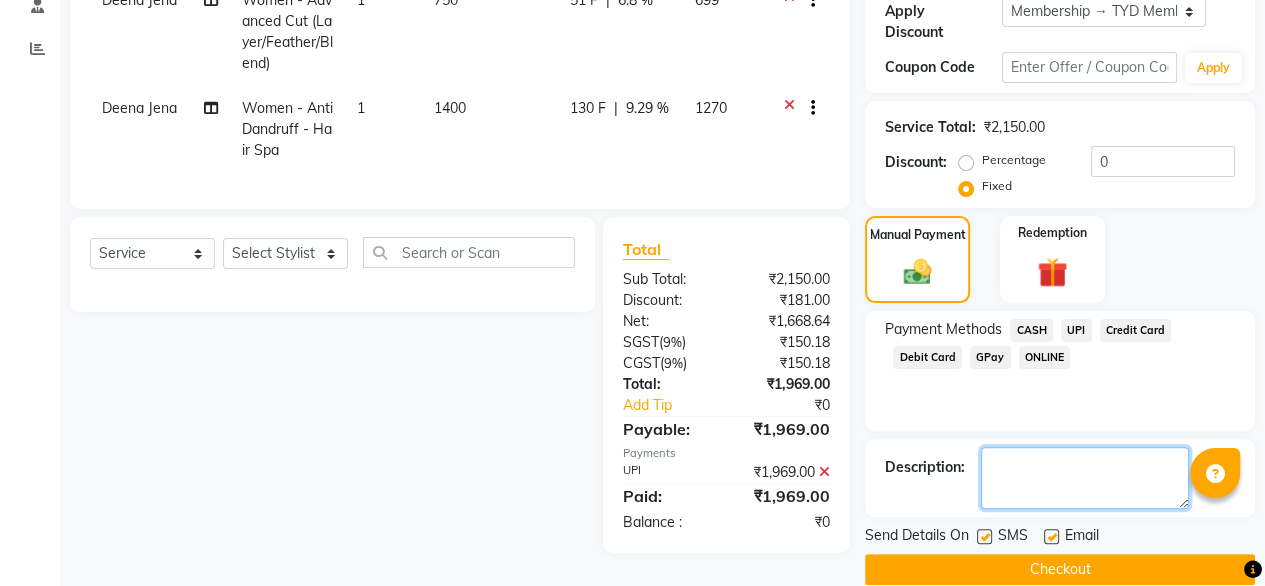scroll, scrollTop: 364, scrollLeft: 0, axis: vertical 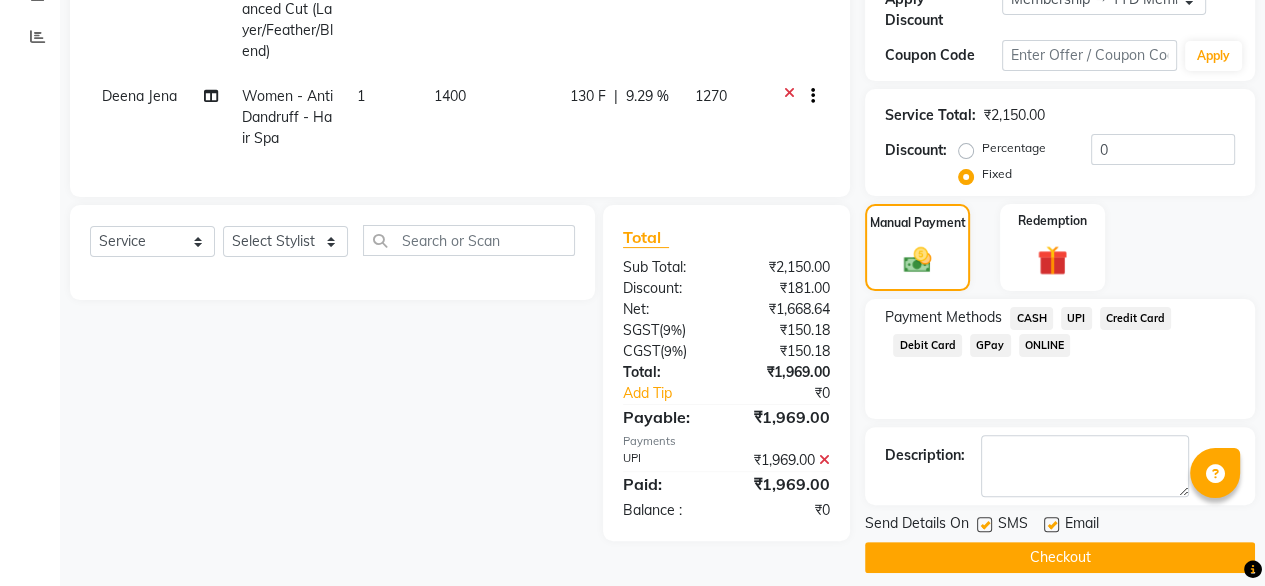 click on "Checkout" 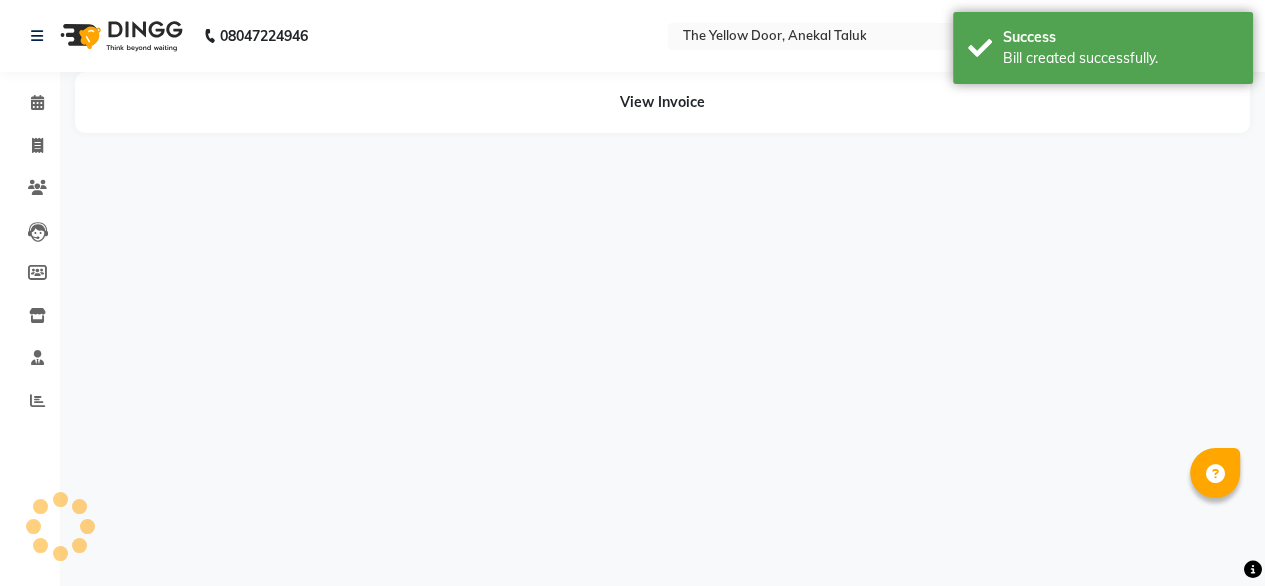 scroll, scrollTop: 0, scrollLeft: 0, axis: both 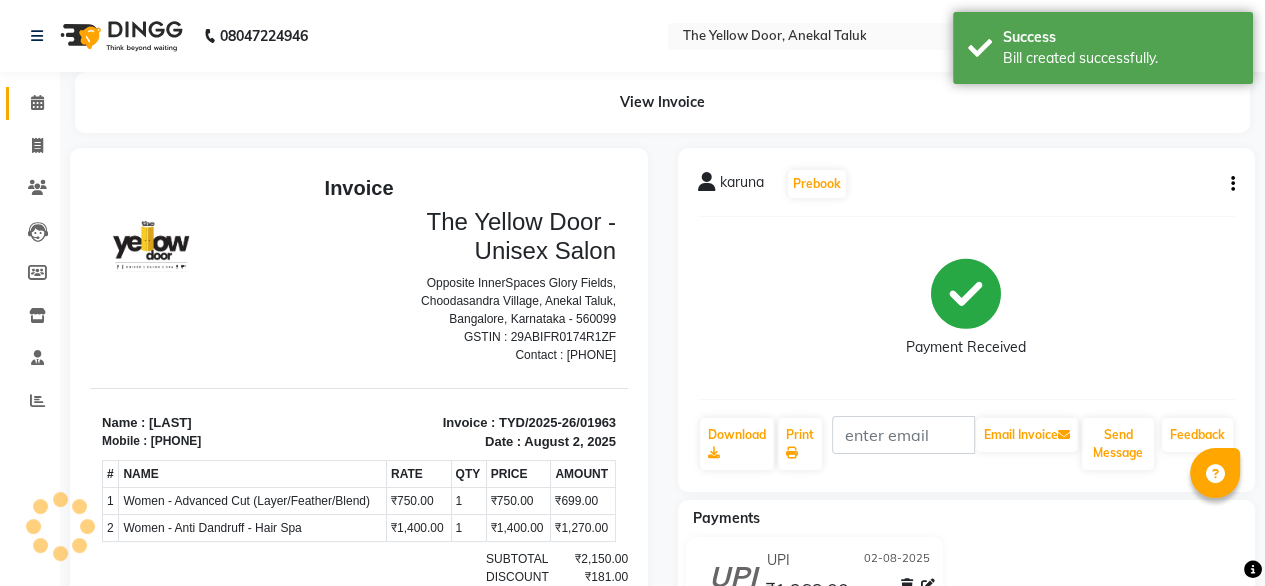 click on "Calendar" 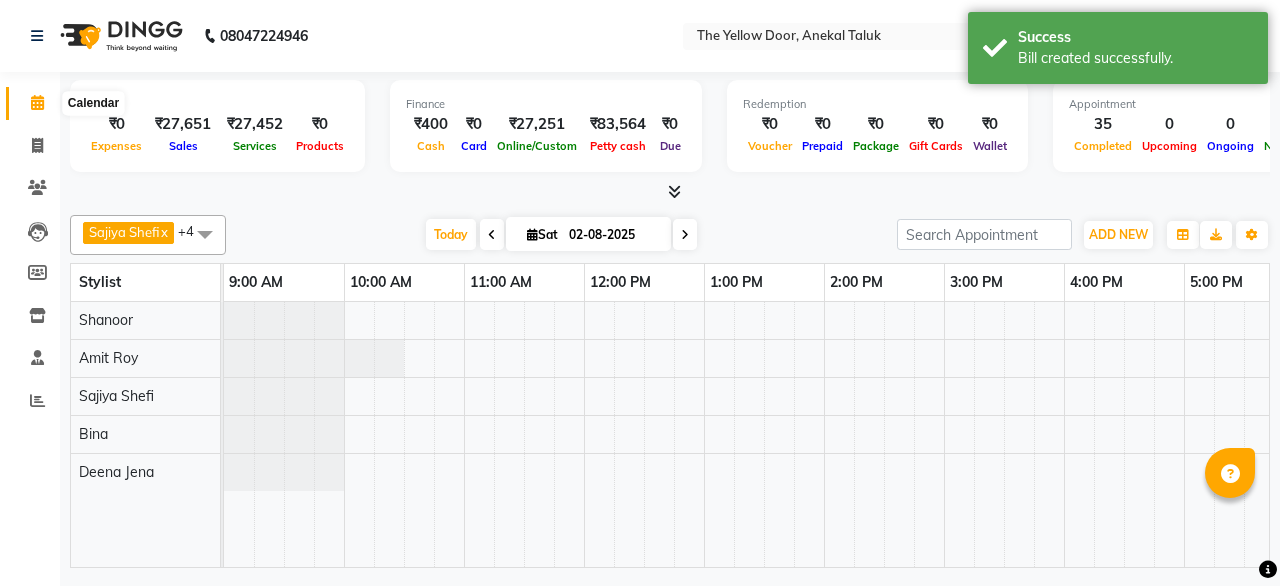 scroll, scrollTop: 0, scrollLeft: 0, axis: both 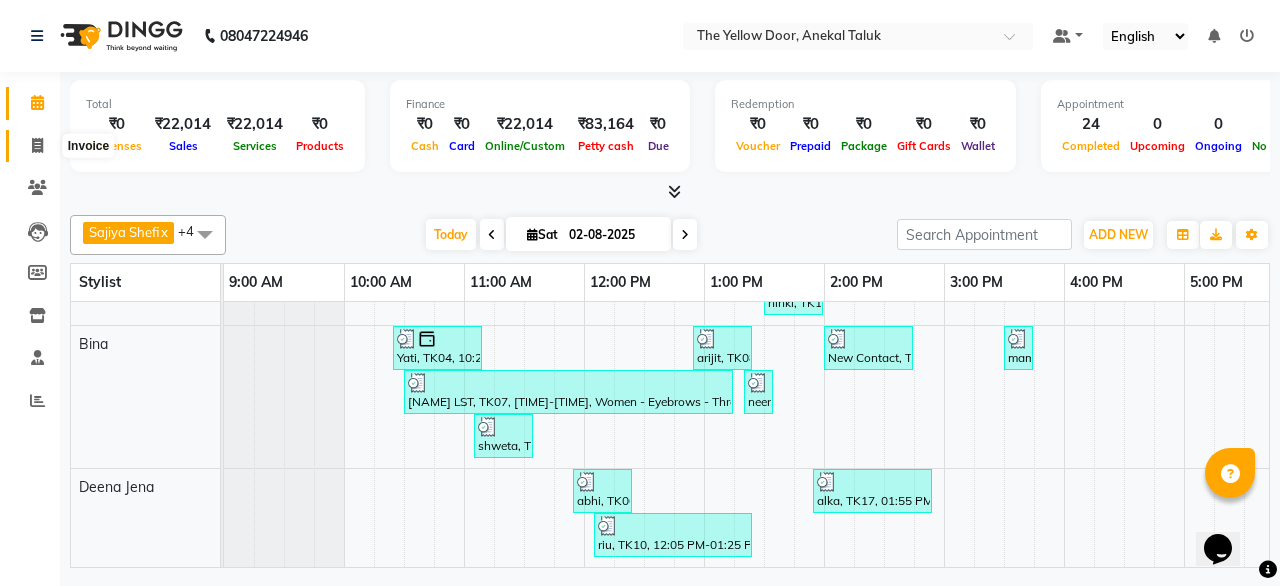 click 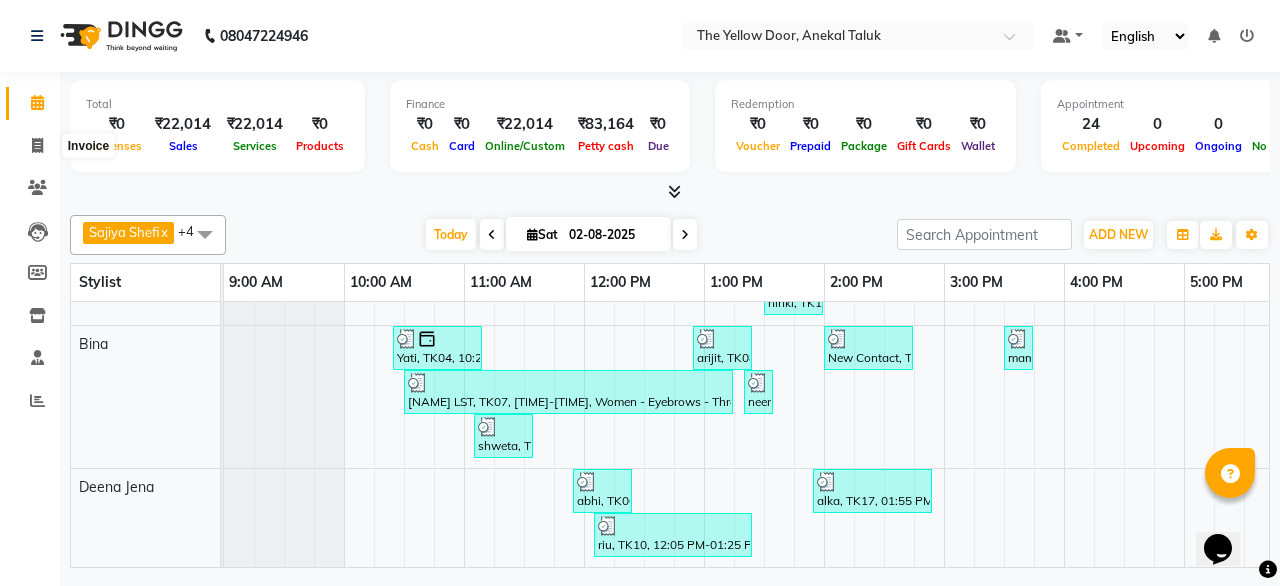 select on "service" 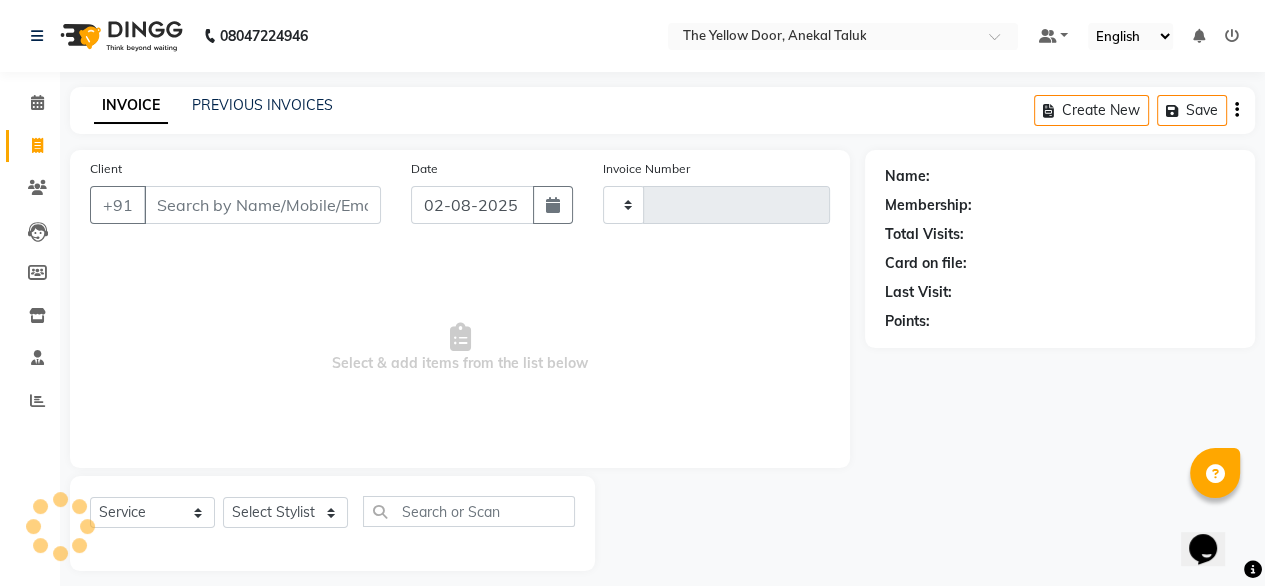 type on "01963" 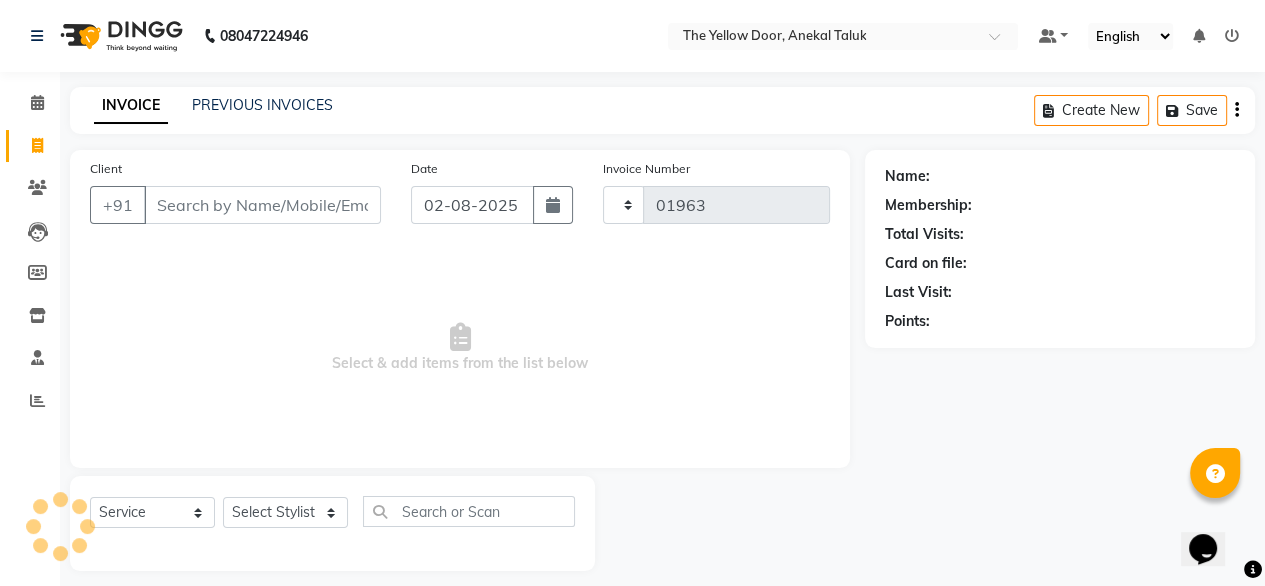 select on "5650" 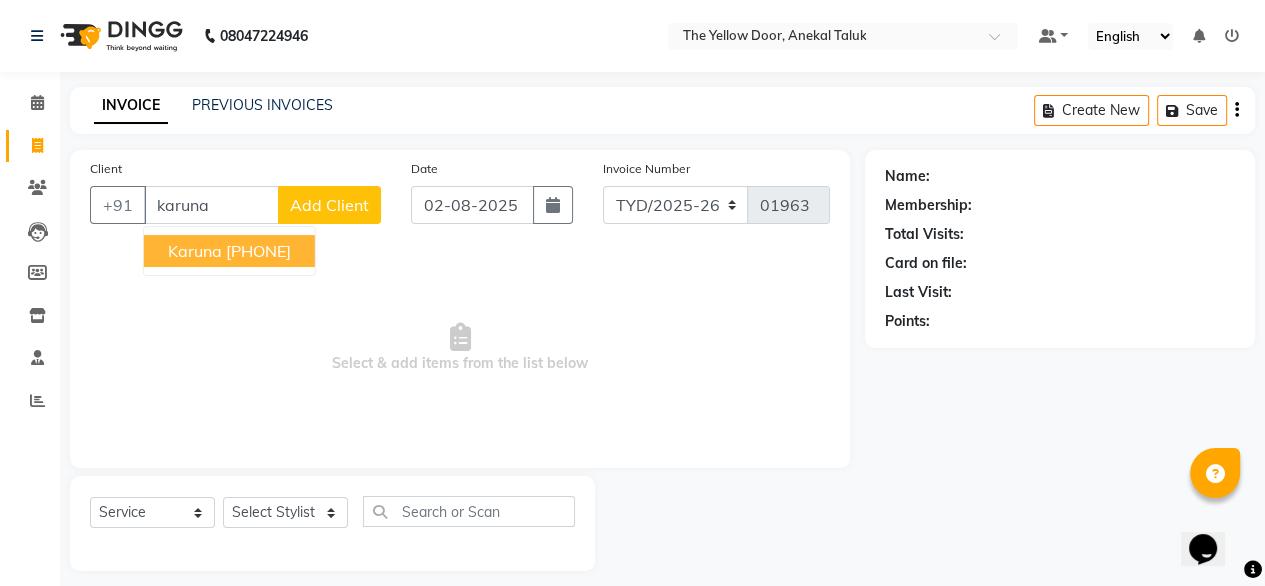 click on "[PHONE]" at bounding box center (258, 251) 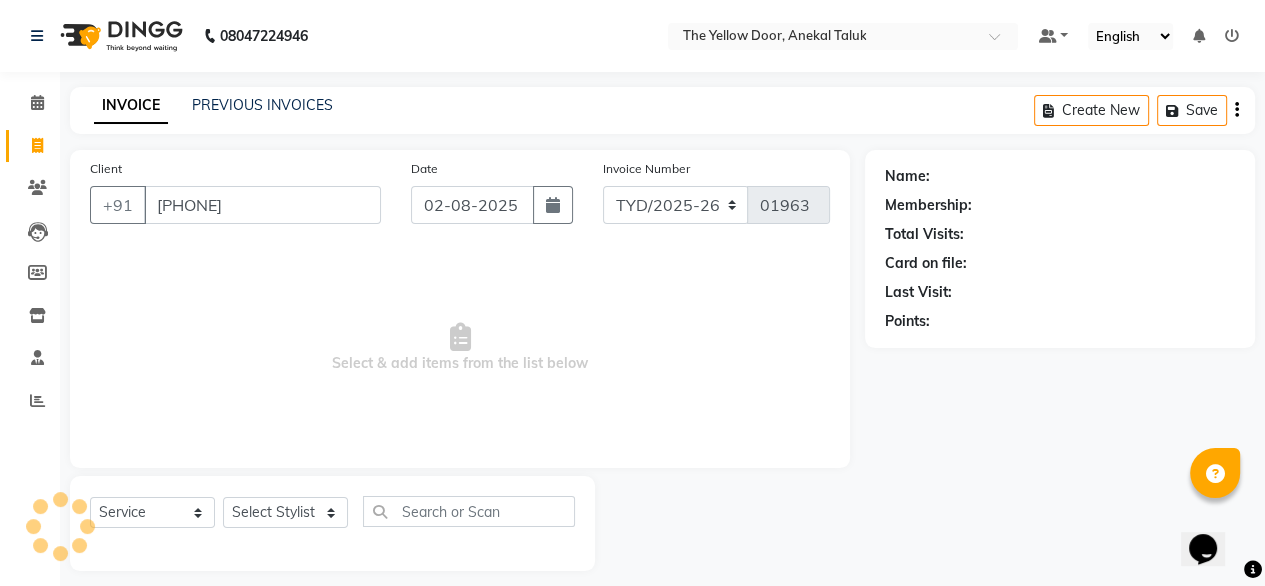 type on "[PHONE]" 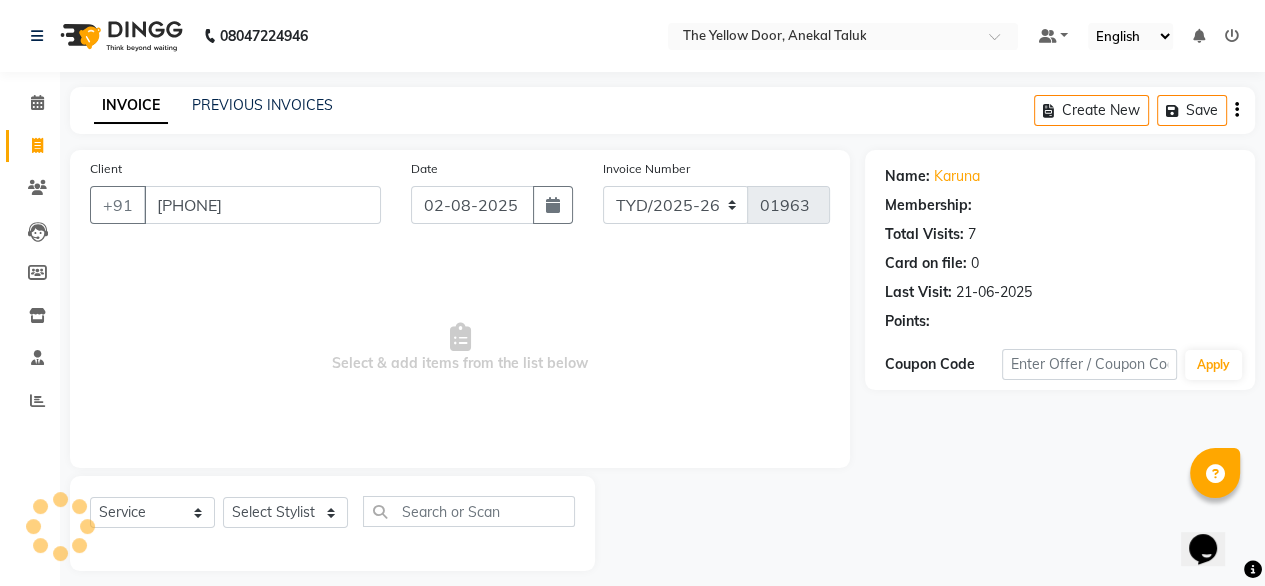 click on "Select  Service  Product  Membership  Package Voucher Prepaid Gift Card  Select Stylist [NAME] [NAME] [NAME] [NAME] Housekeeping Manager [NAME] [NAME] [NAME] [NAME]" 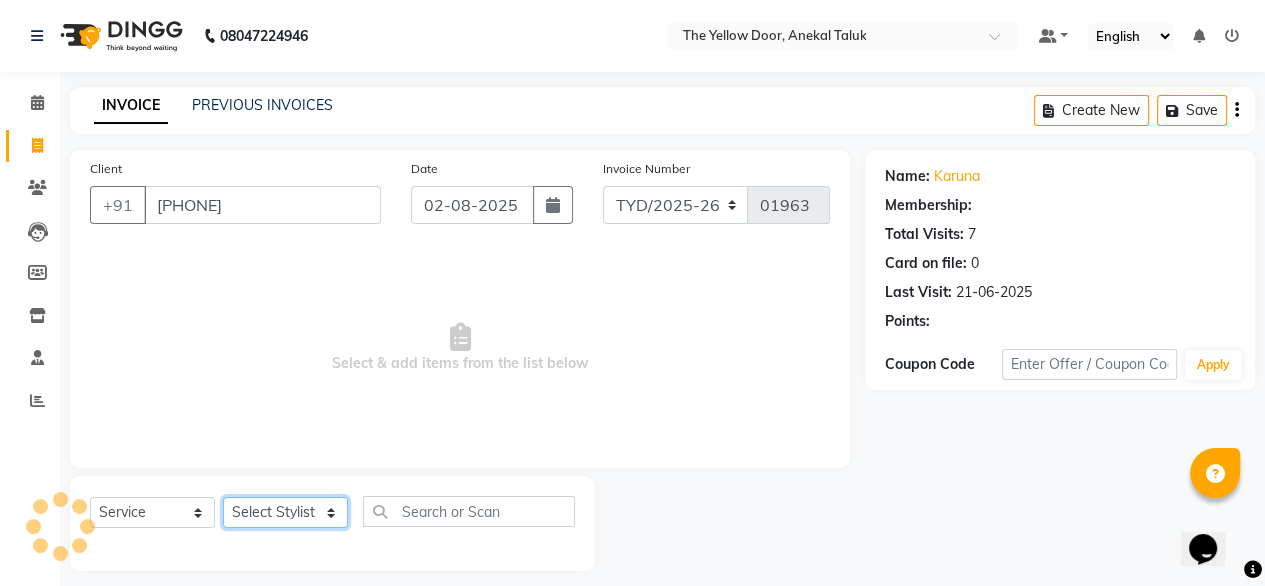 click on "Select Stylist Amit Roy Bina Deena Jena Housekeeping Manager Sajiya Shefi Shanoor Shri" 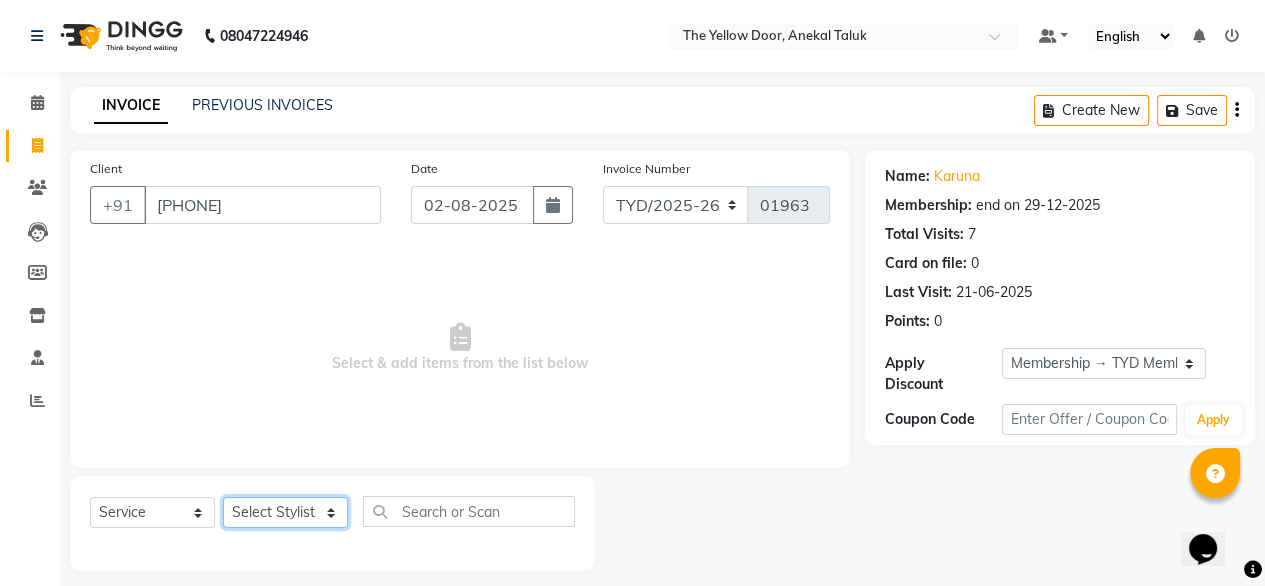 select on "71545" 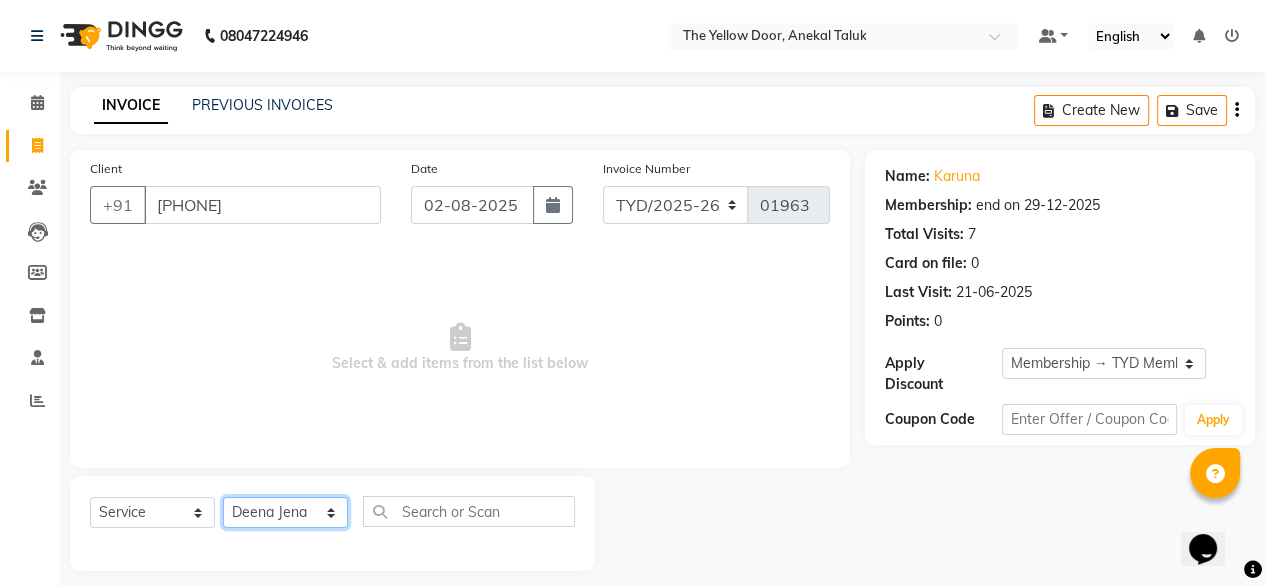 click on "Select Stylist Amit Roy Bina Deena Jena Housekeeping Manager Sajiya Shefi Shanoor Shri" 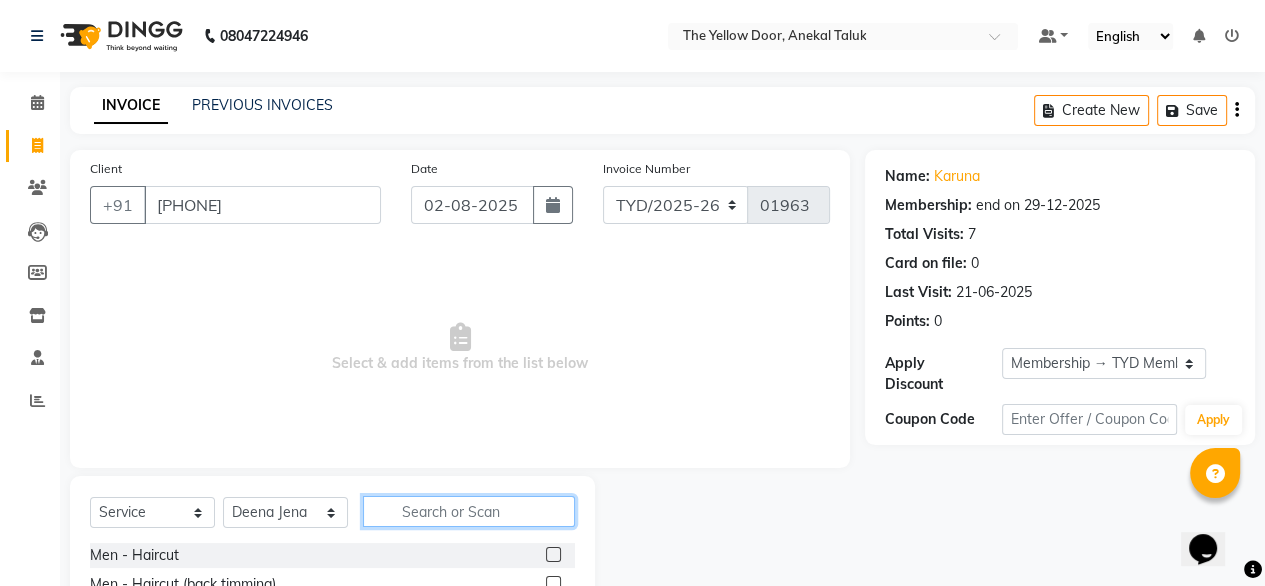 click 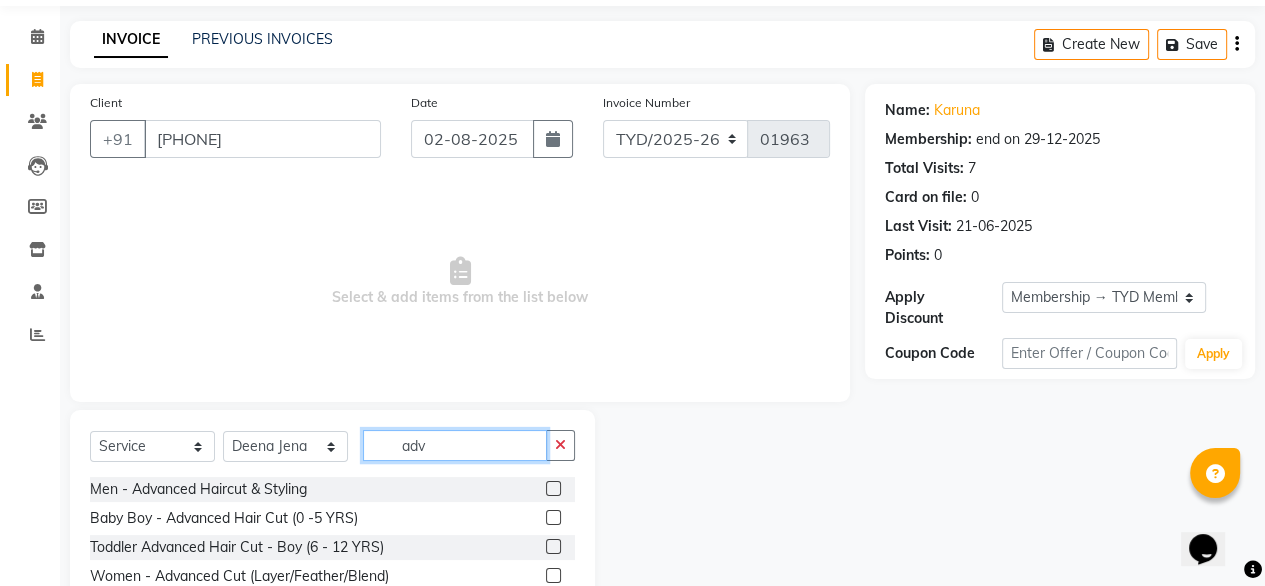 scroll, scrollTop: 100, scrollLeft: 0, axis: vertical 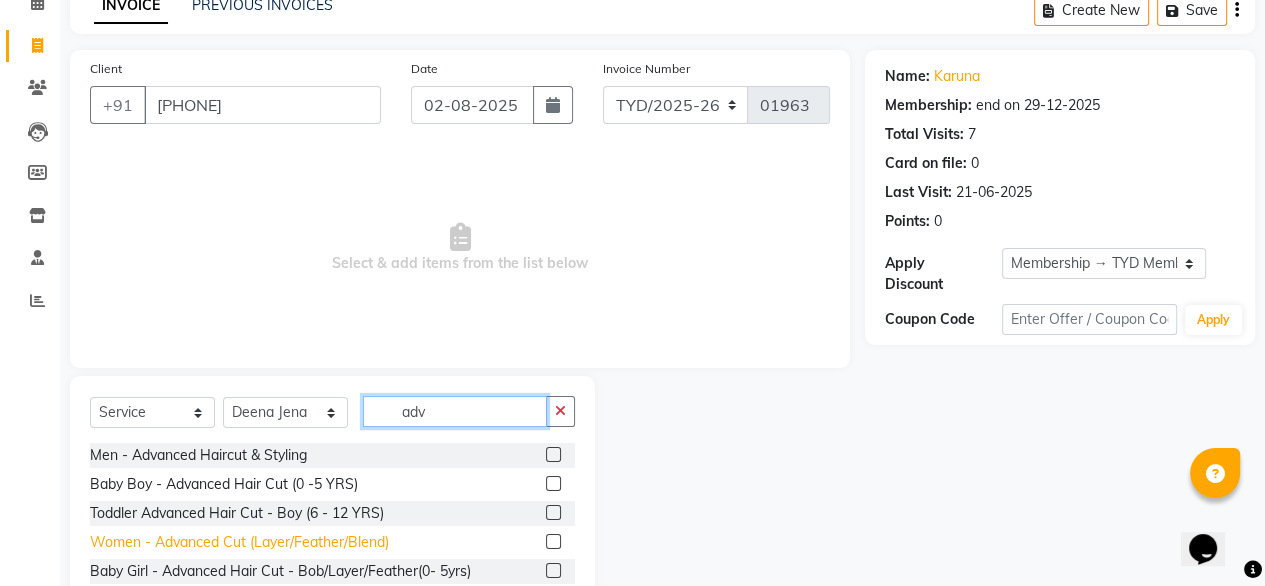 type on "adv" 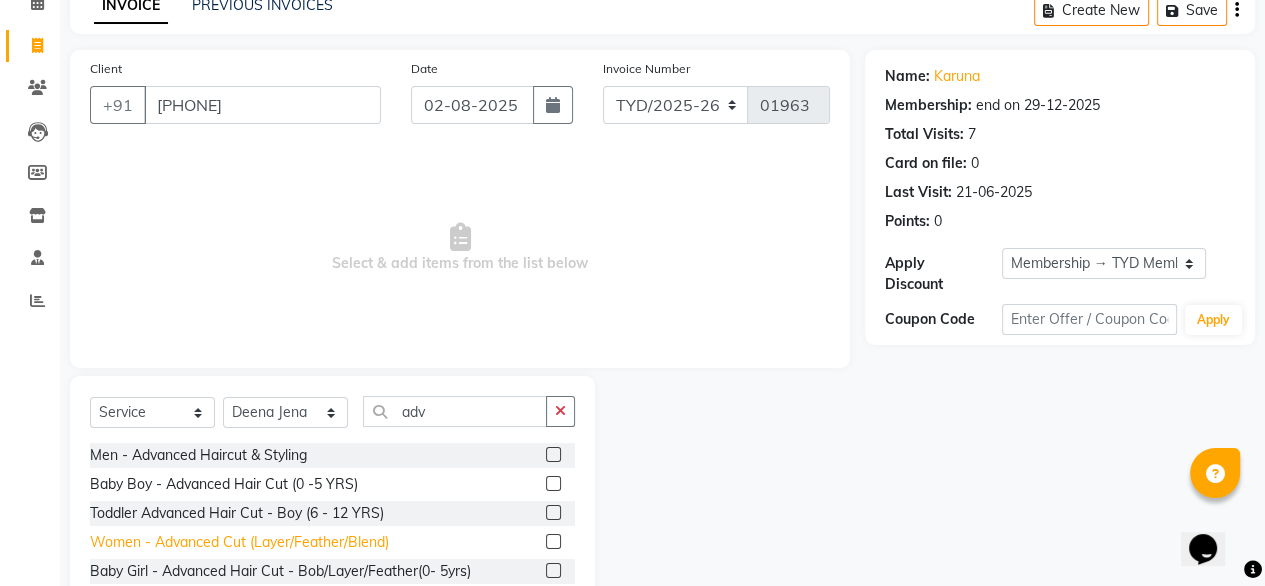 click on "Women - Advanced Cut (Layer/Feather/Blend)" 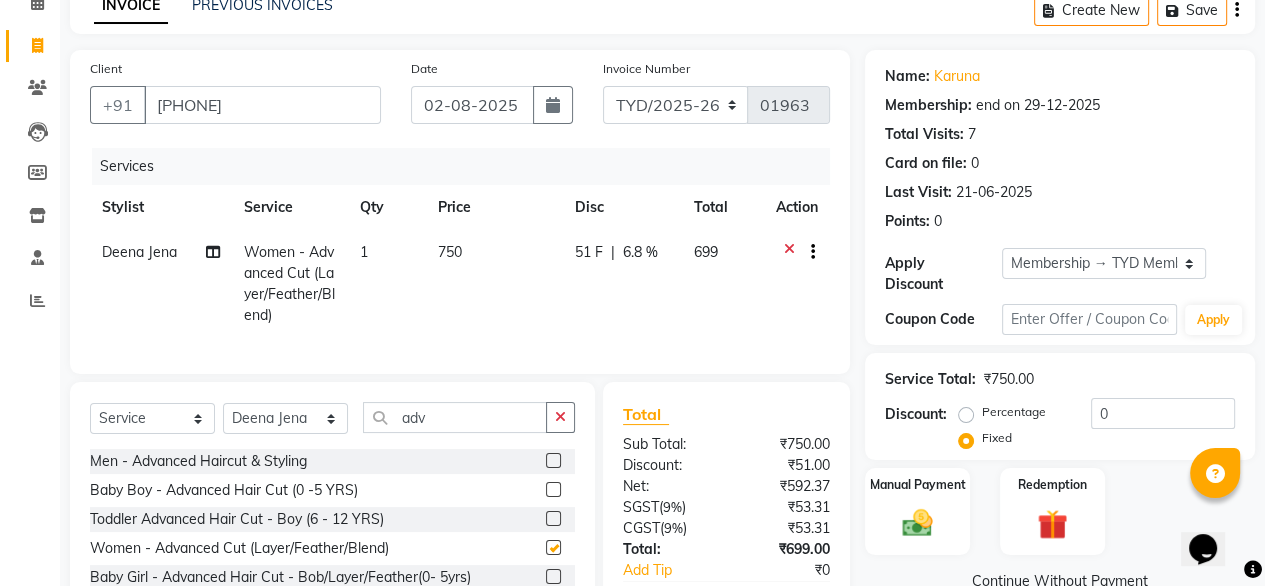 checkbox on "false" 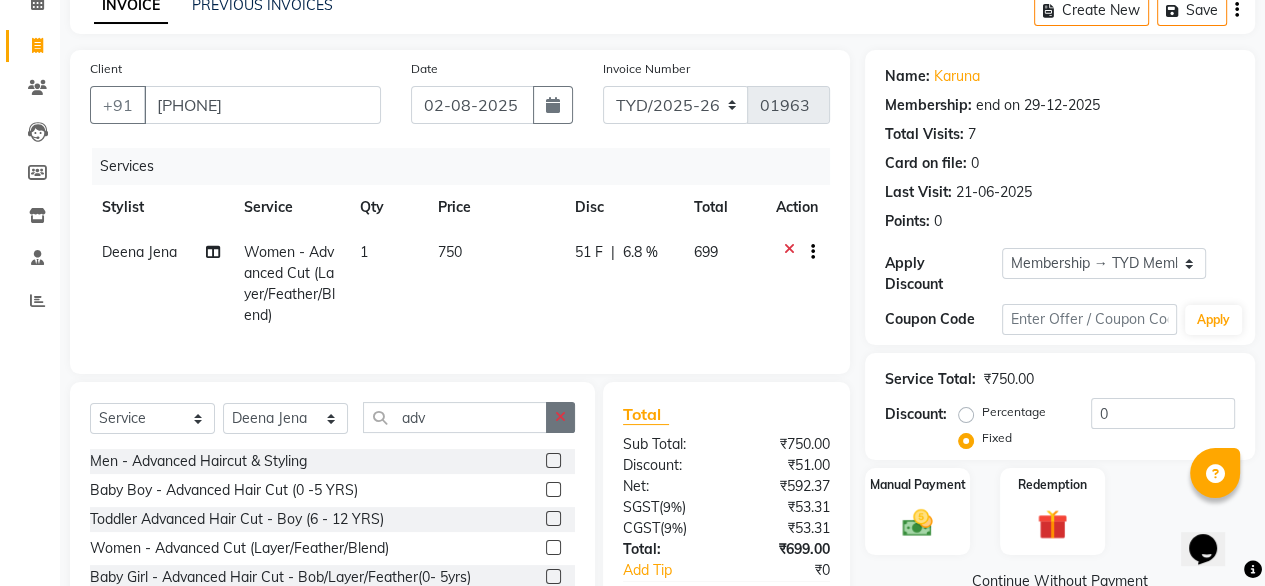 click 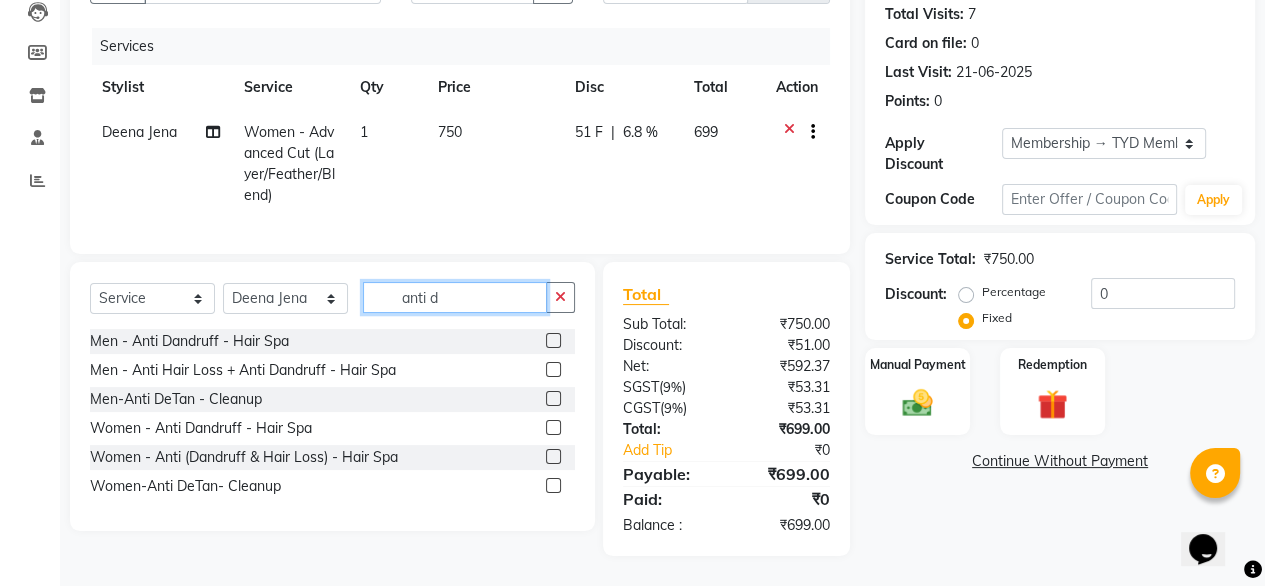 scroll, scrollTop: 236, scrollLeft: 0, axis: vertical 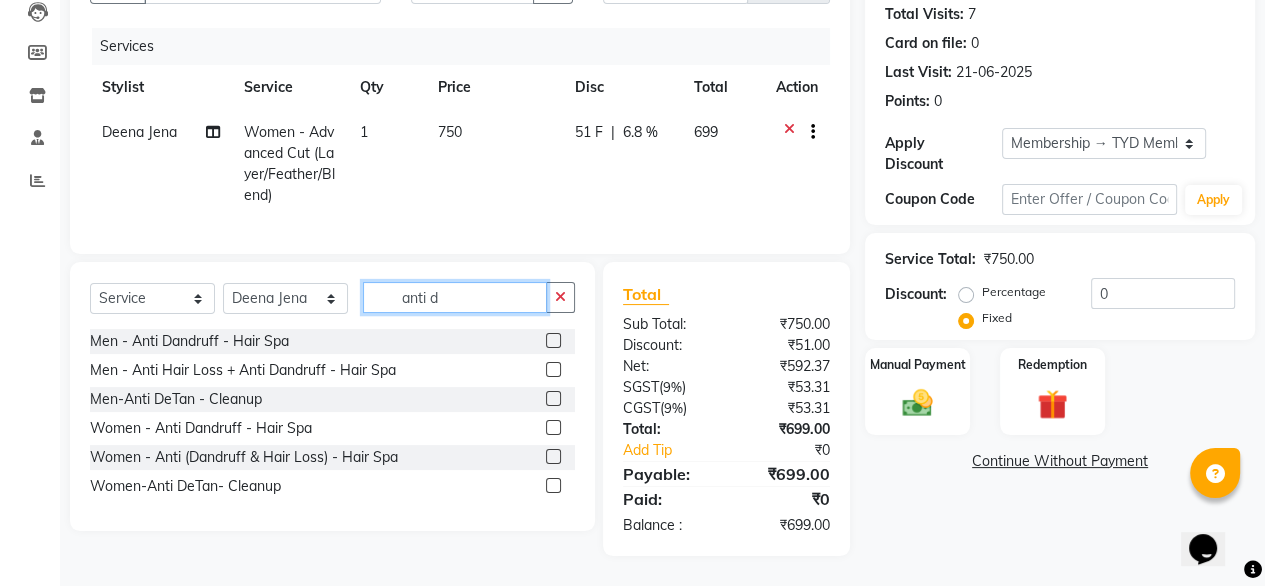 type on "anti d" 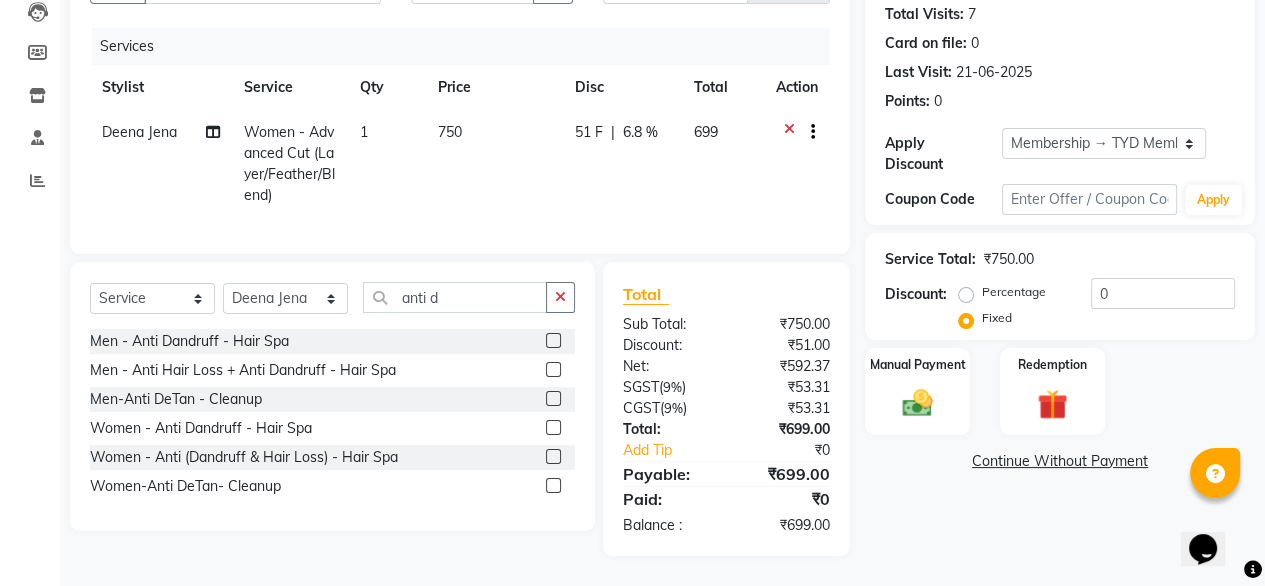 click on "Women - Anti Dandruff - Hair Spa" 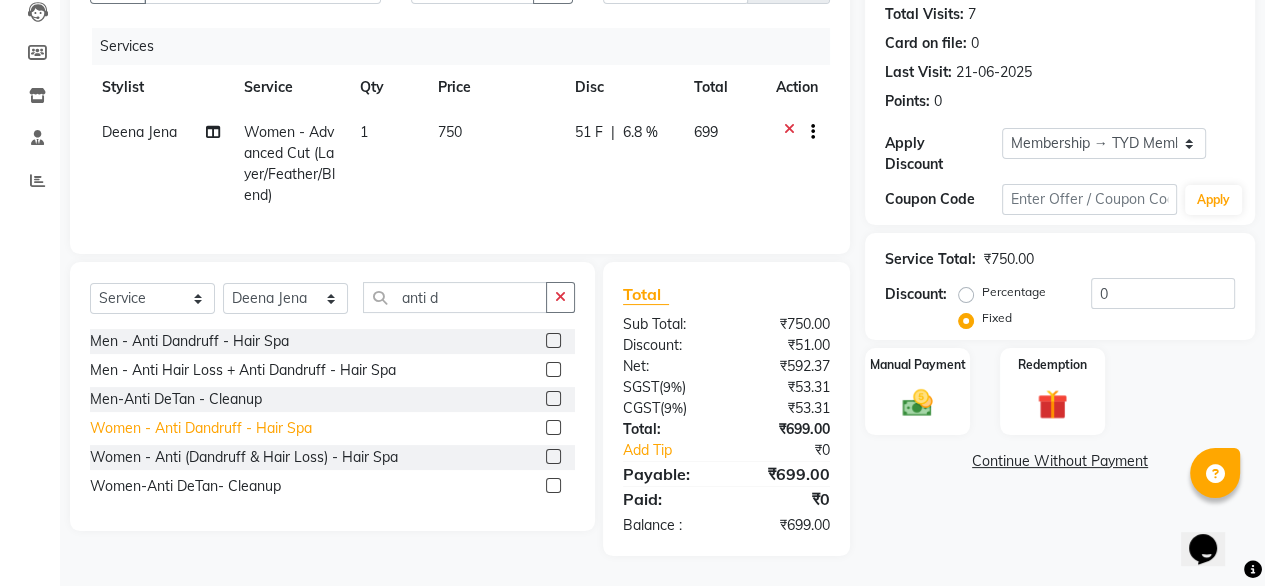 click on "Women - Anti Dandruff - Hair Spa" 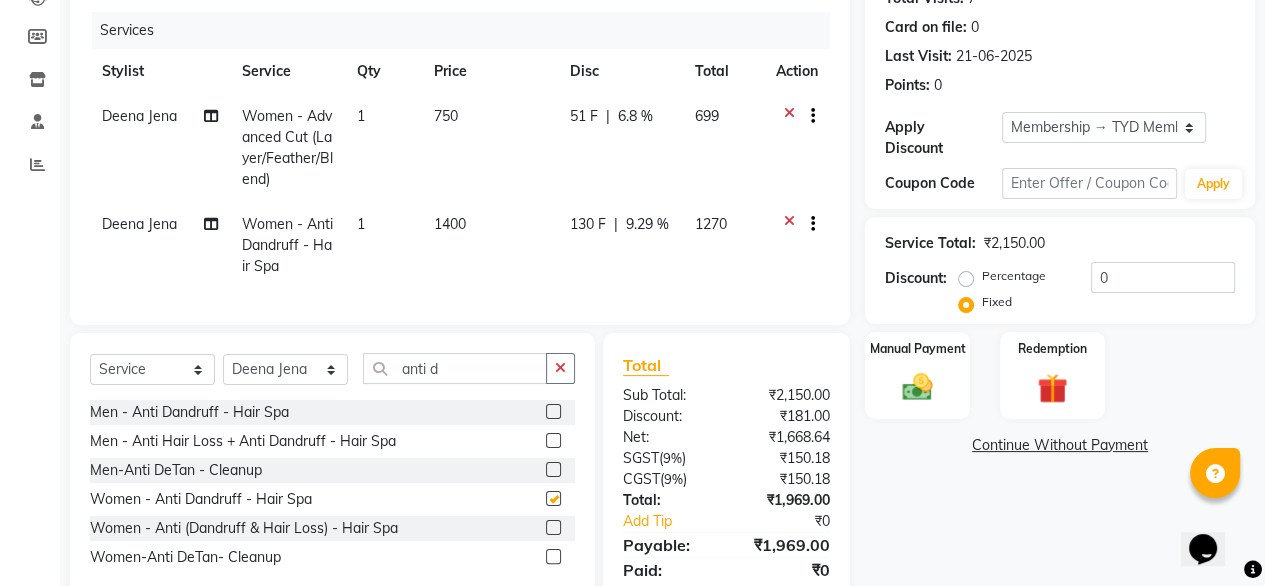 checkbox on "false" 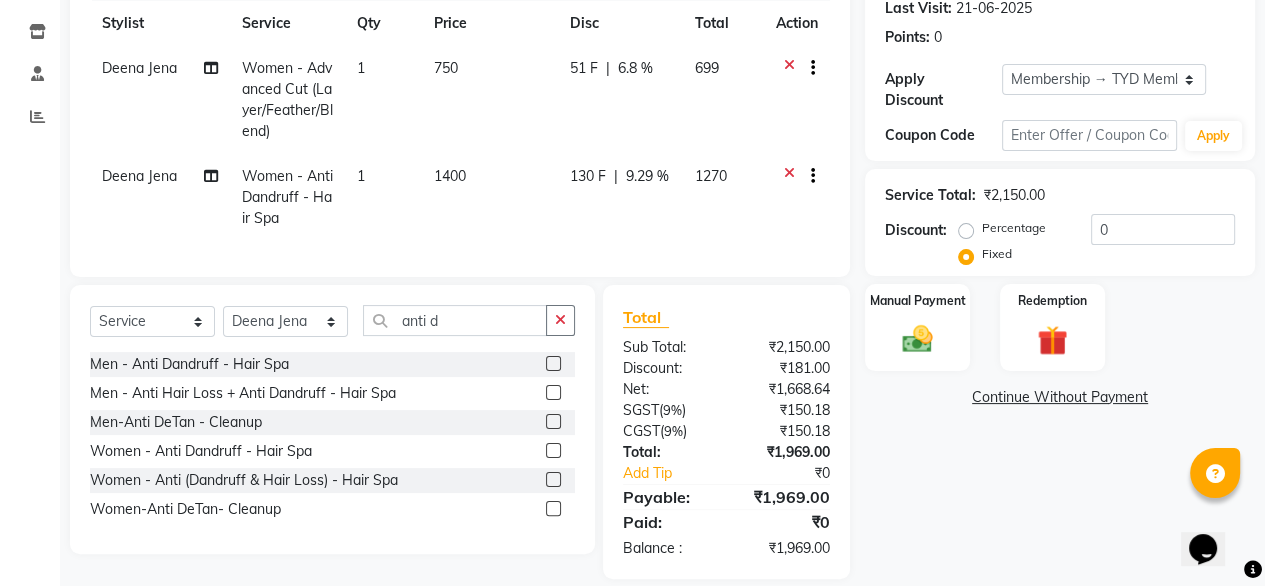 scroll, scrollTop: 323, scrollLeft: 0, axis: vertical 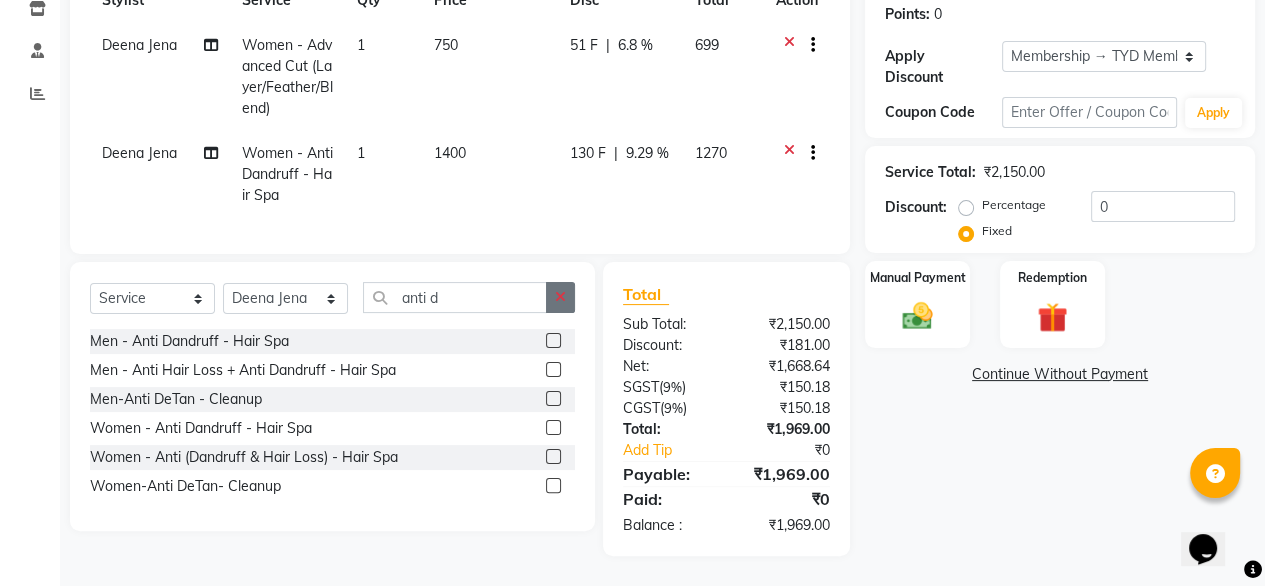 click 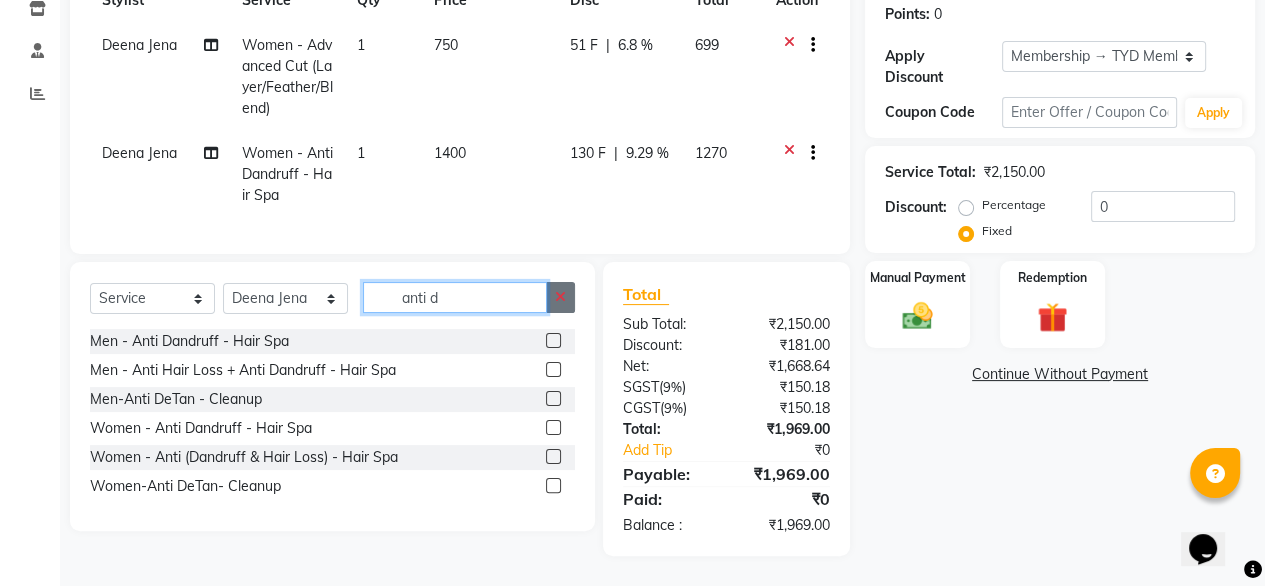 type 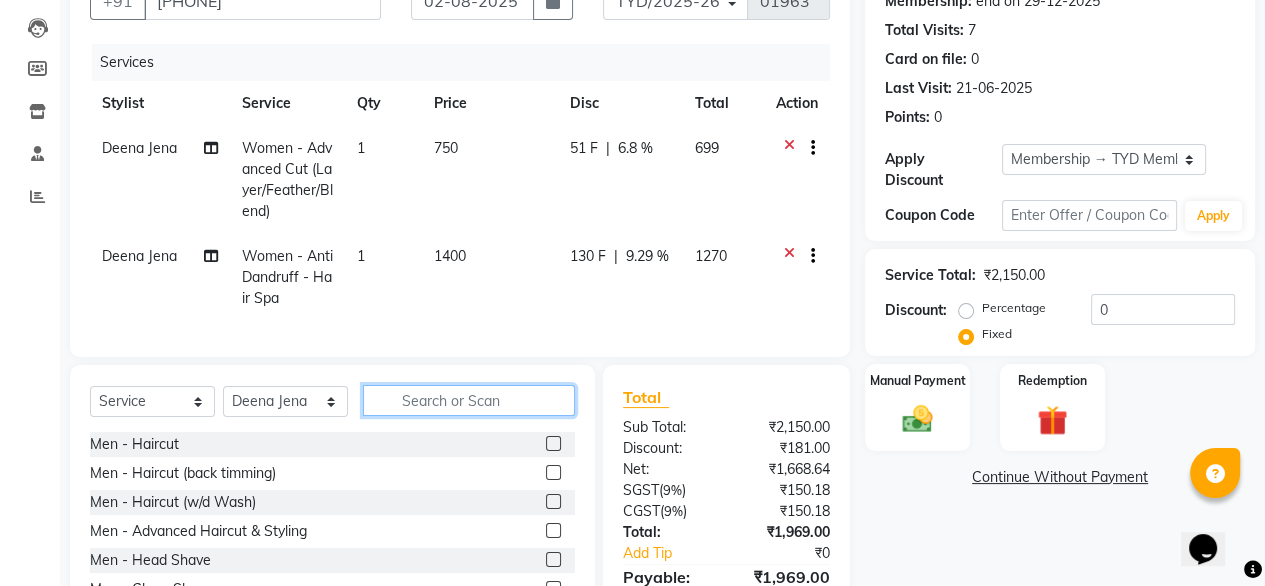 scroll, scrollTop: 300, scrollLeft: 0, axis: vertical 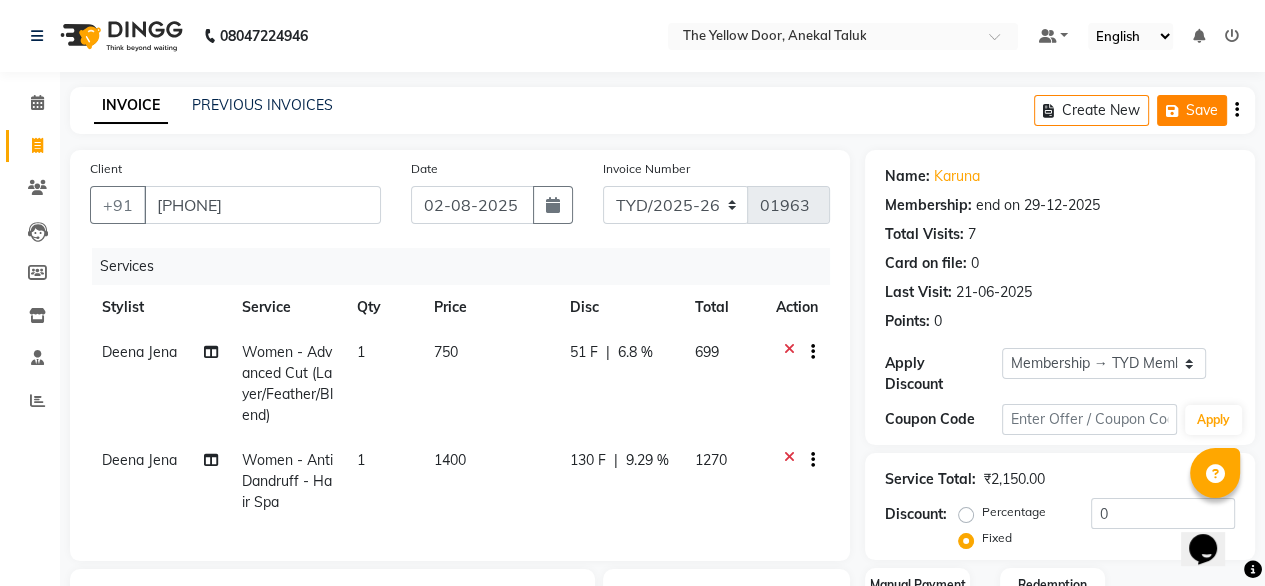 click on "Save" 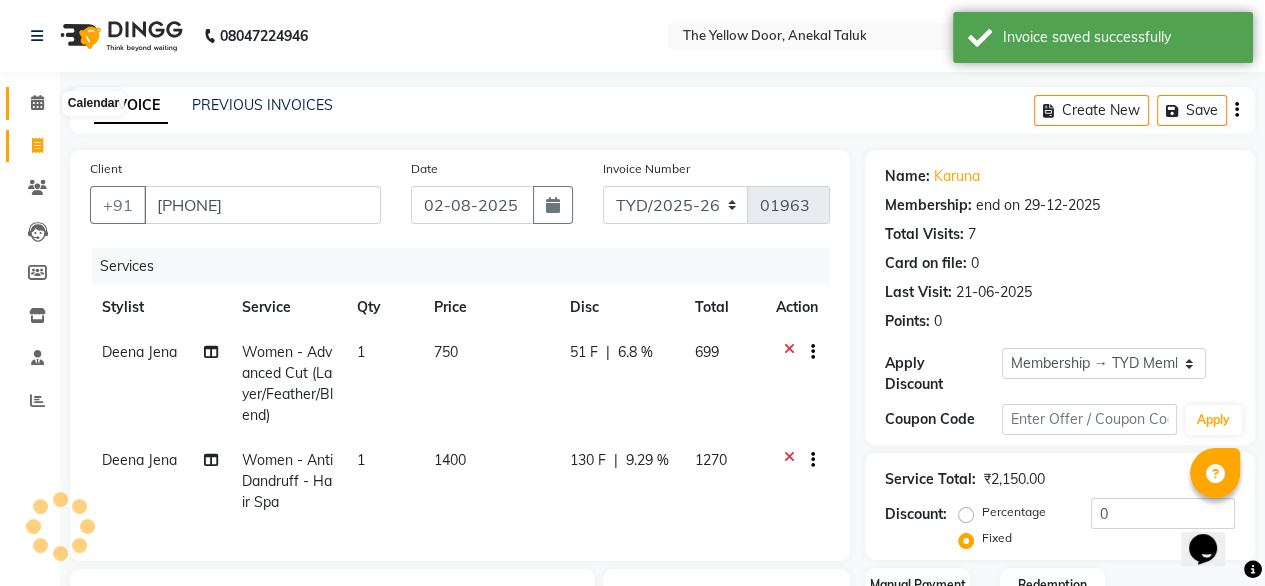 click 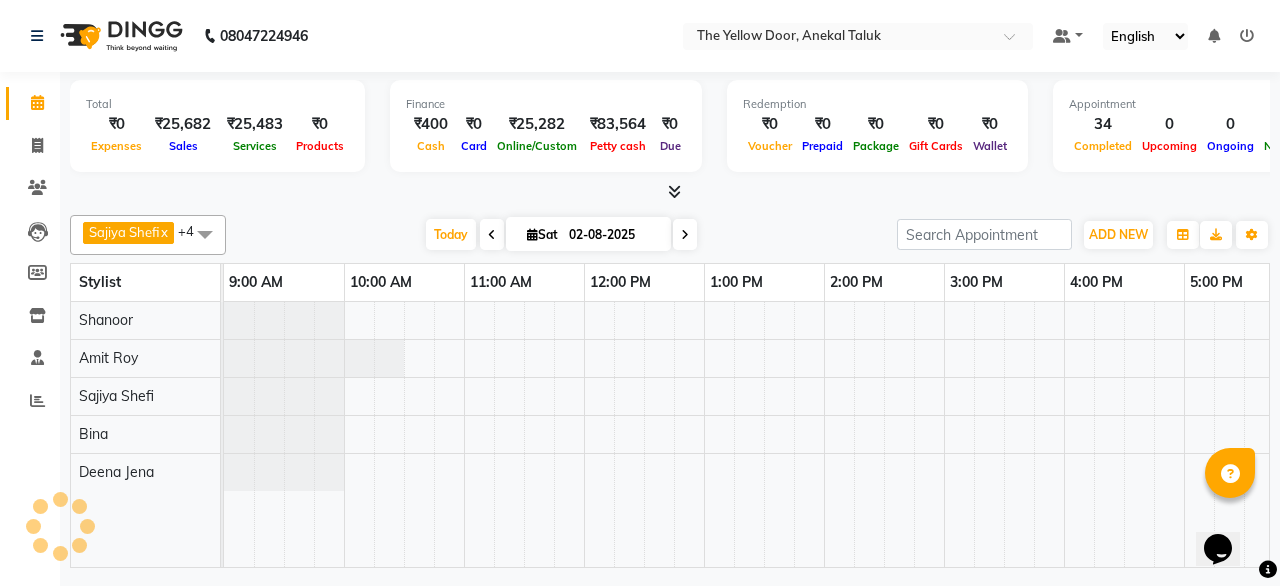 scroll, scrollTop: 0, scrollLeft: 514, axis: horizontal 